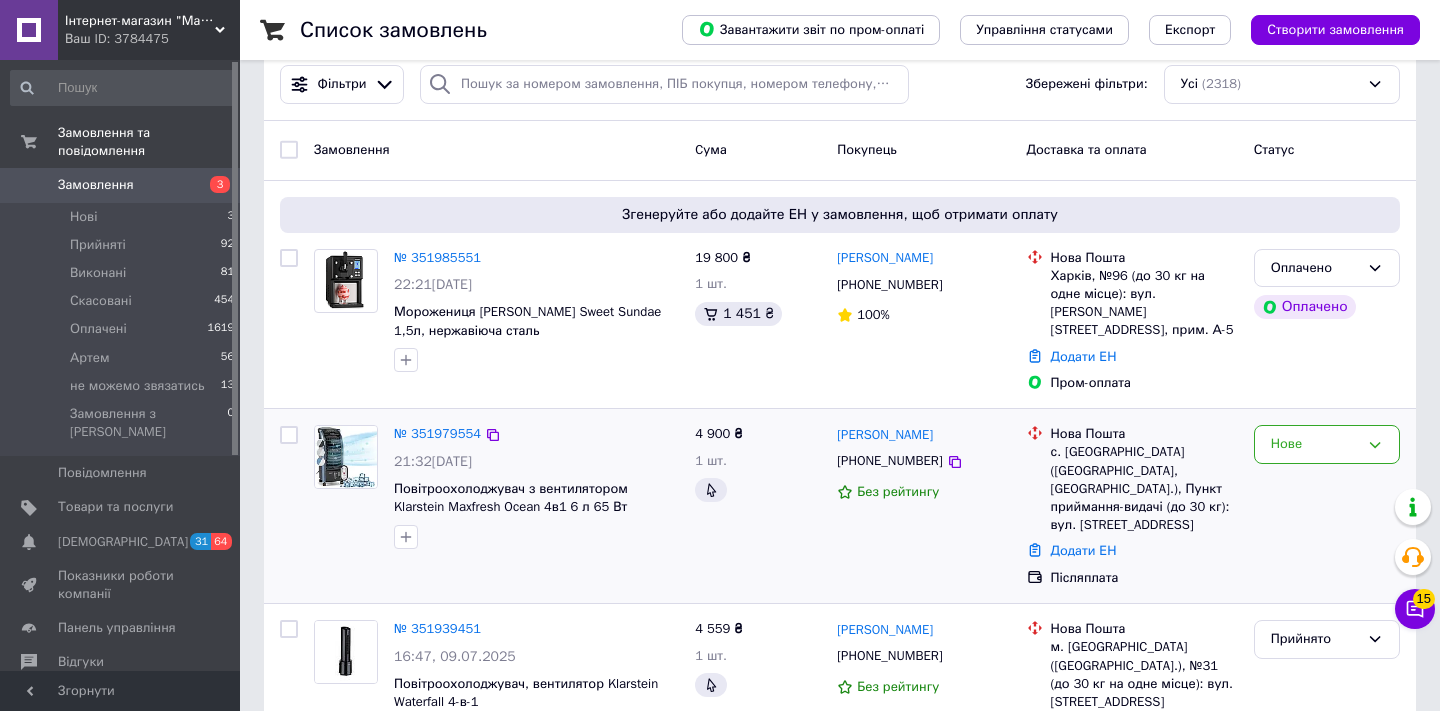scroll, scrollTop: 0, scrollLeft: 0, axis: both 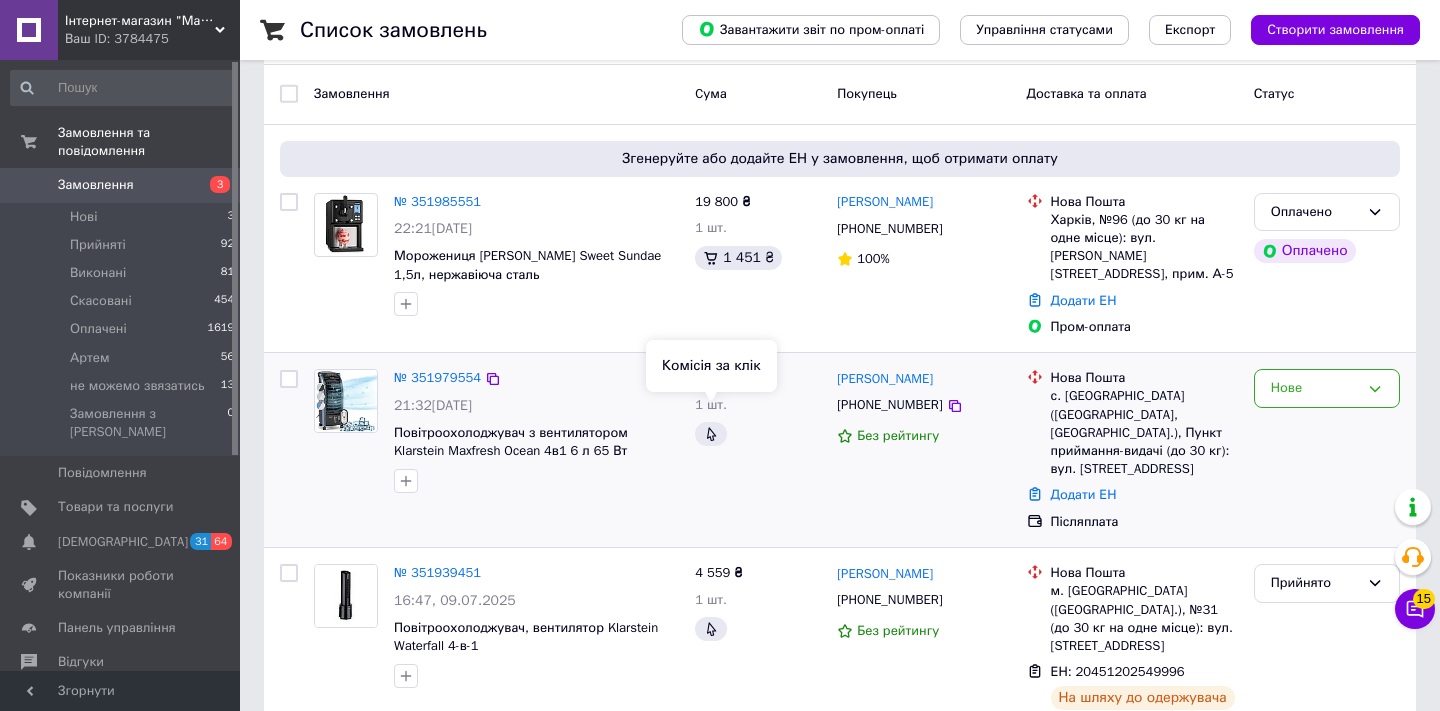click 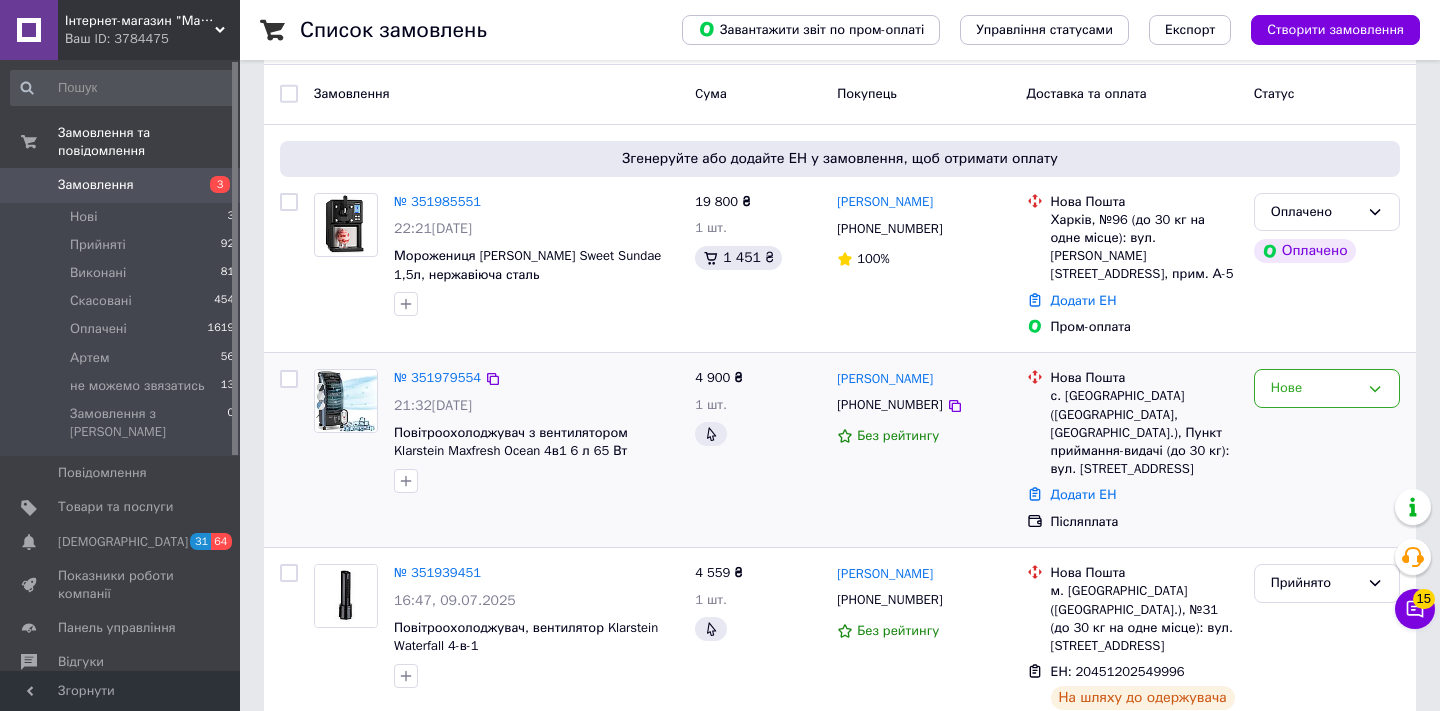click 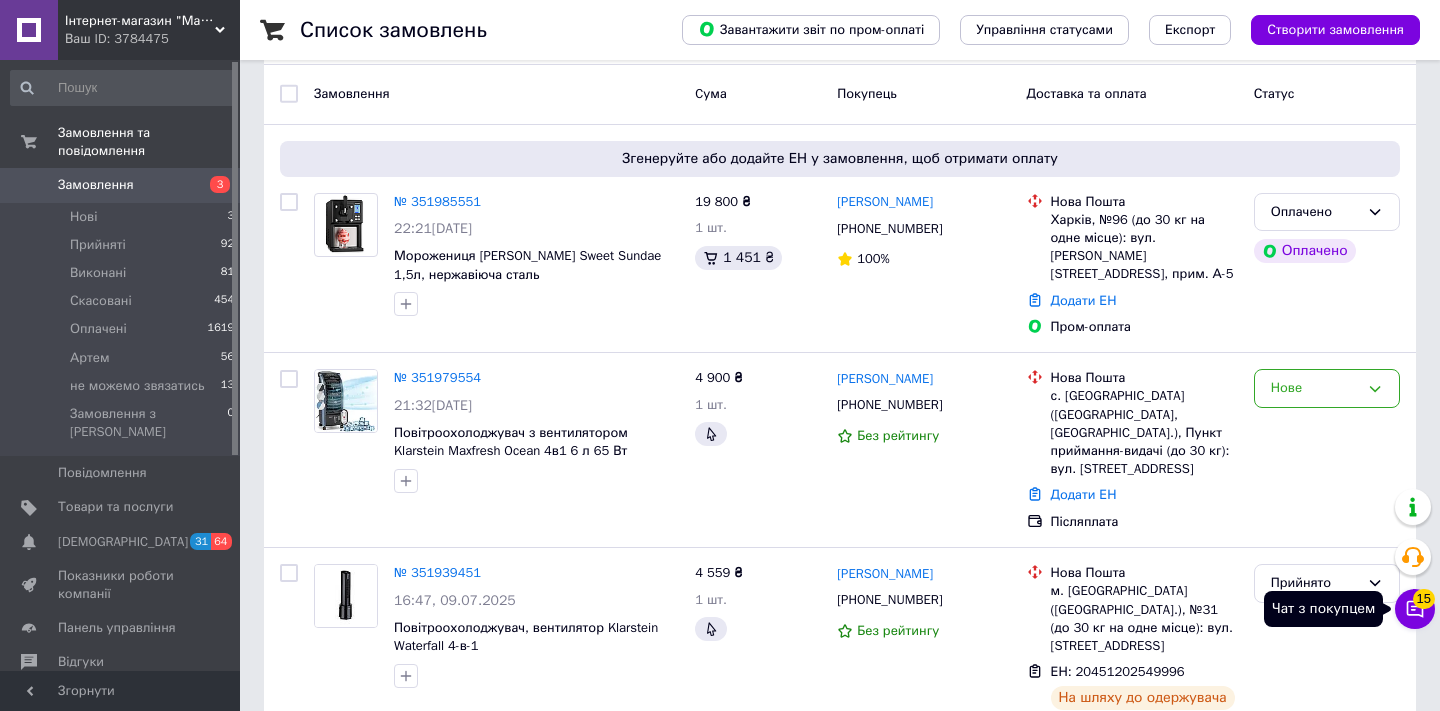 click 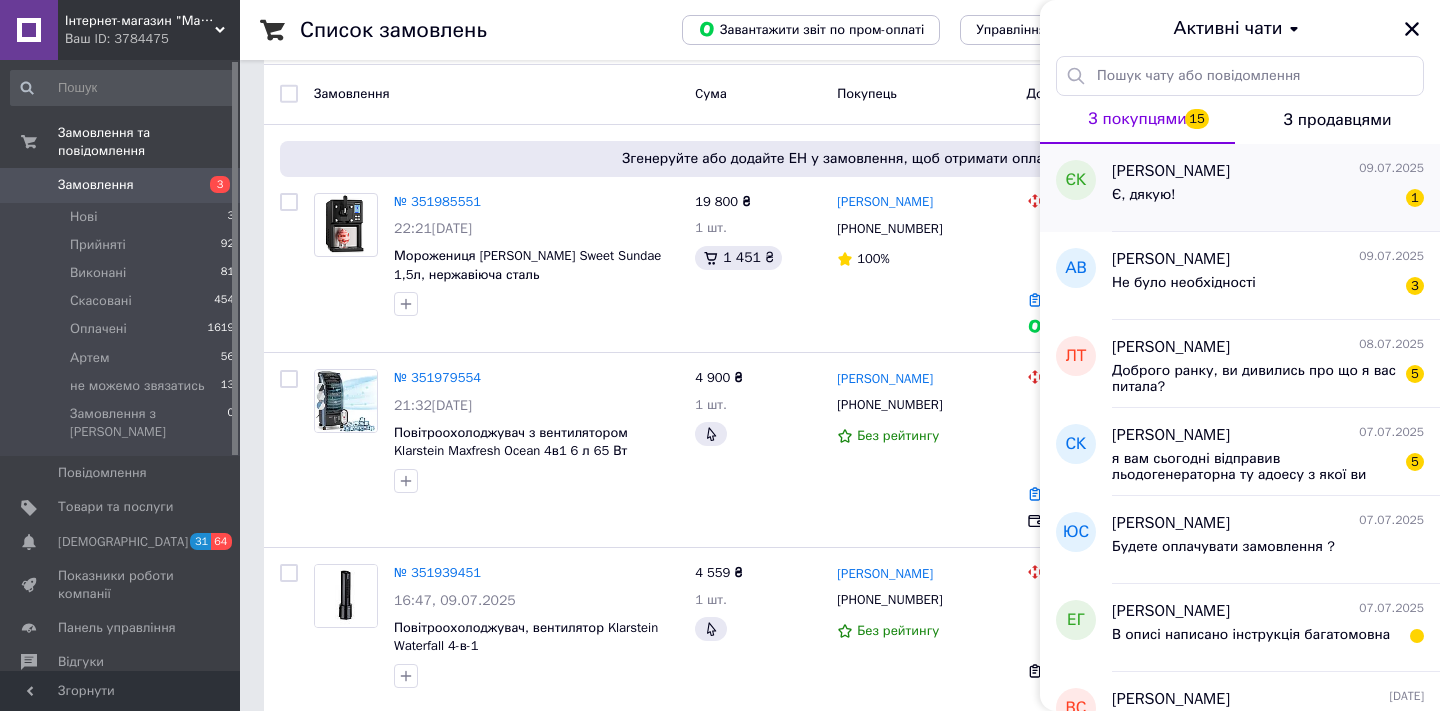 click on "Є, дякую! 1" at bounding box center (1268, 199) 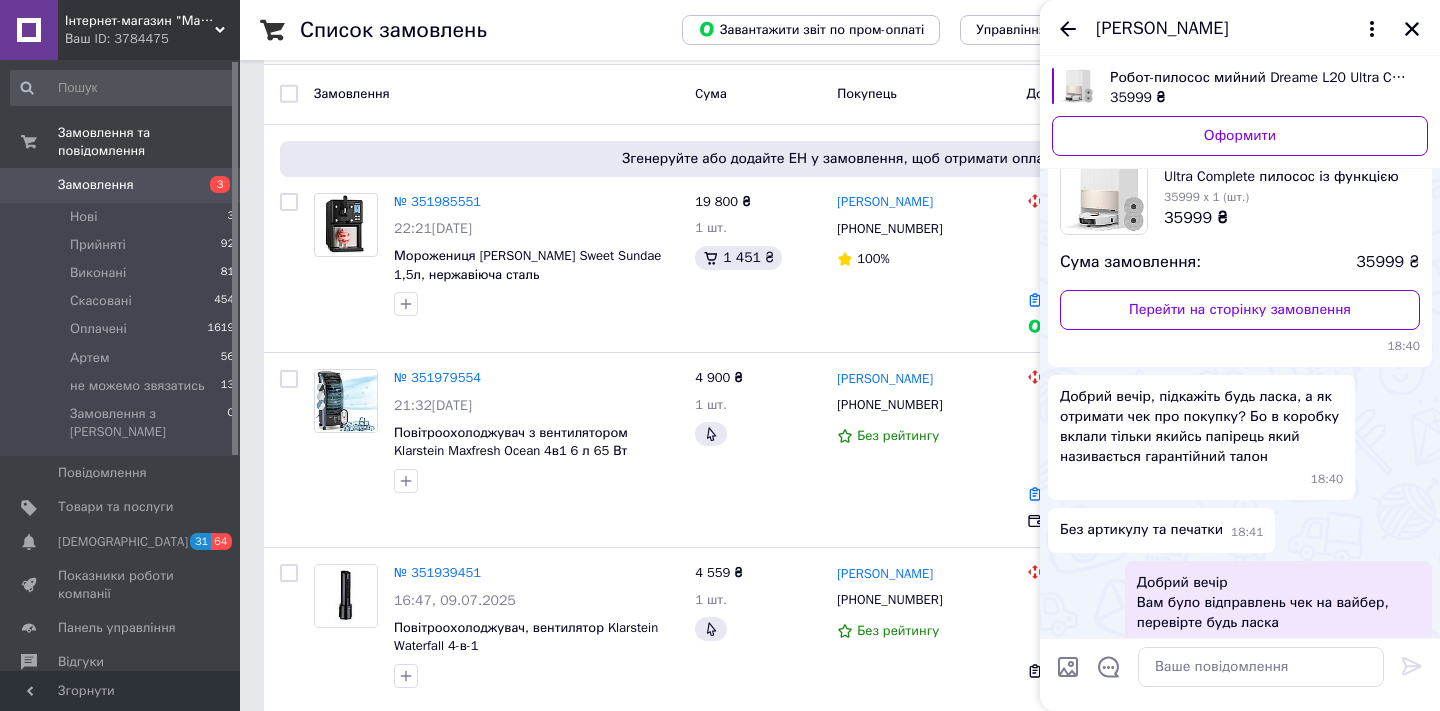 scroll, scrollTop: 761, scrollLeft: 0, axis: vertical 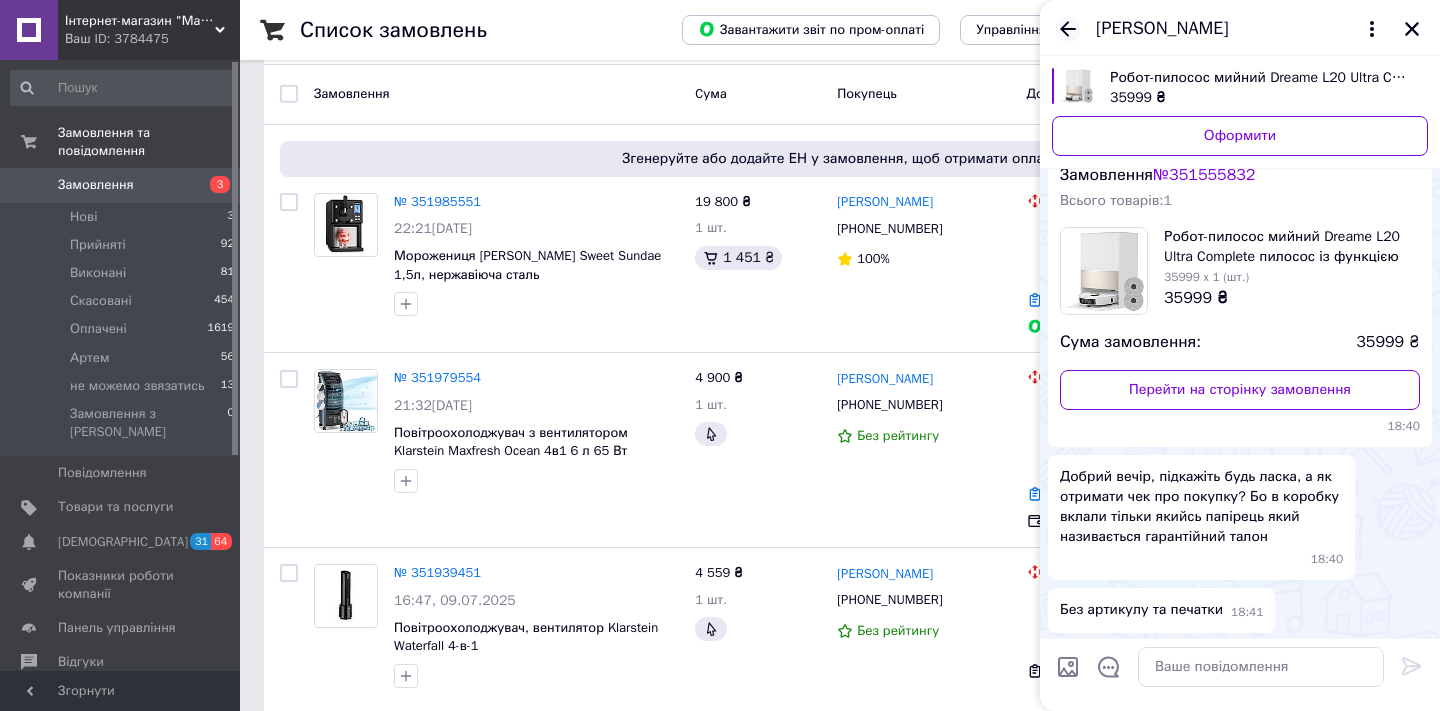click 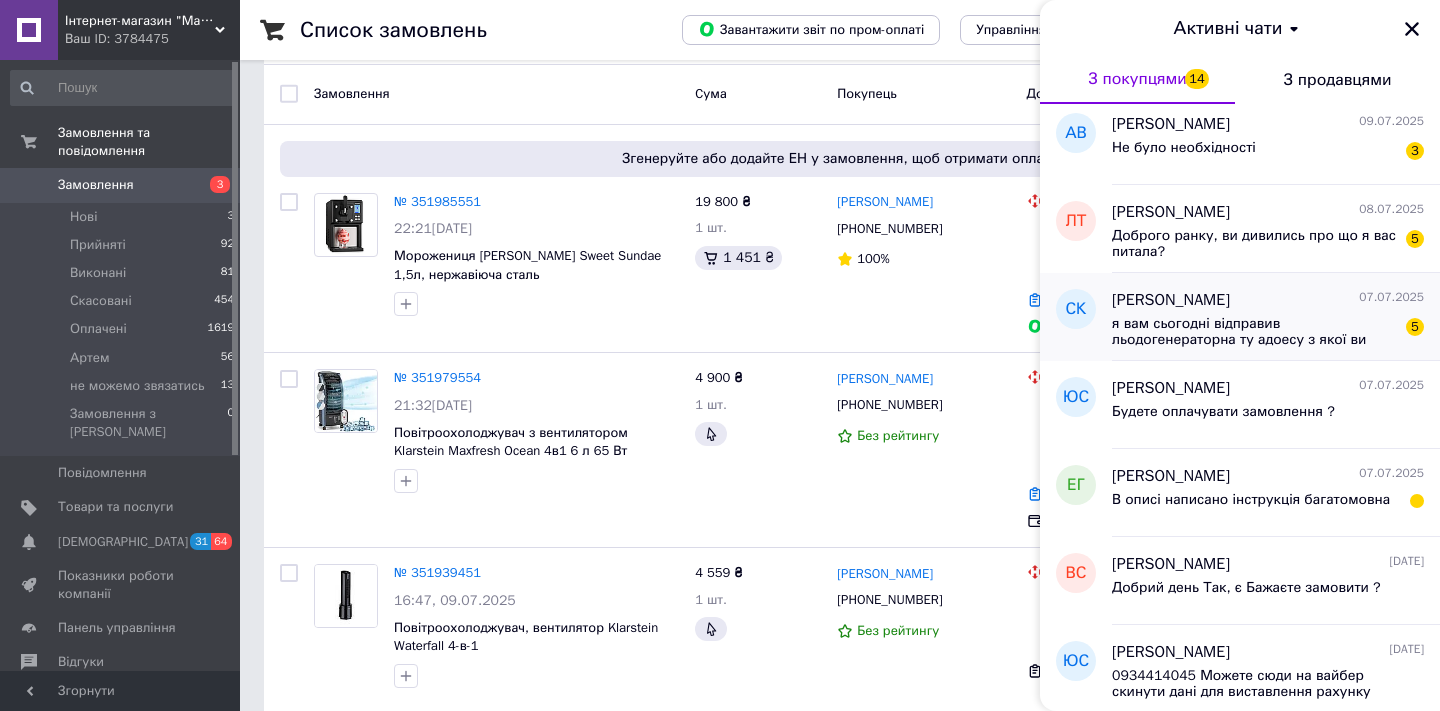 scroll, scrollTop: 99, scrollLeft: 0, axis: vertical 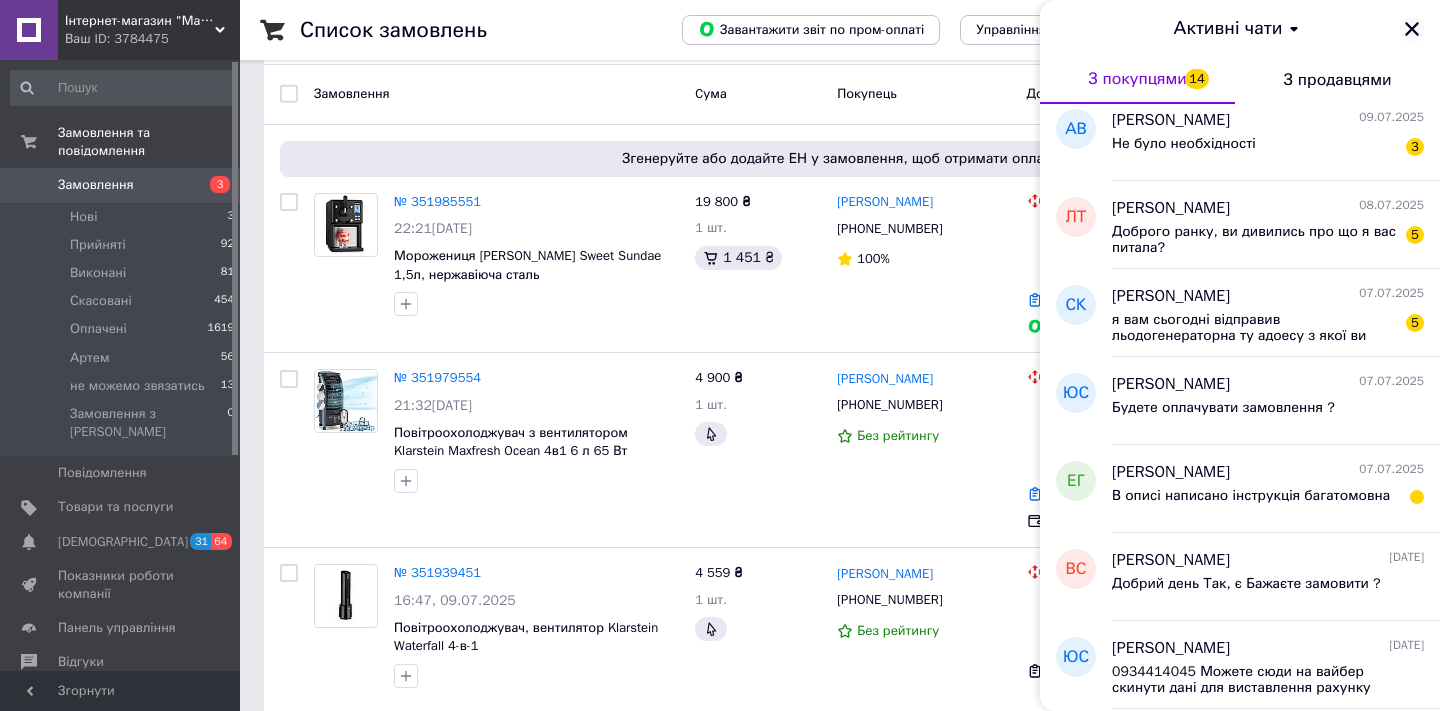 click 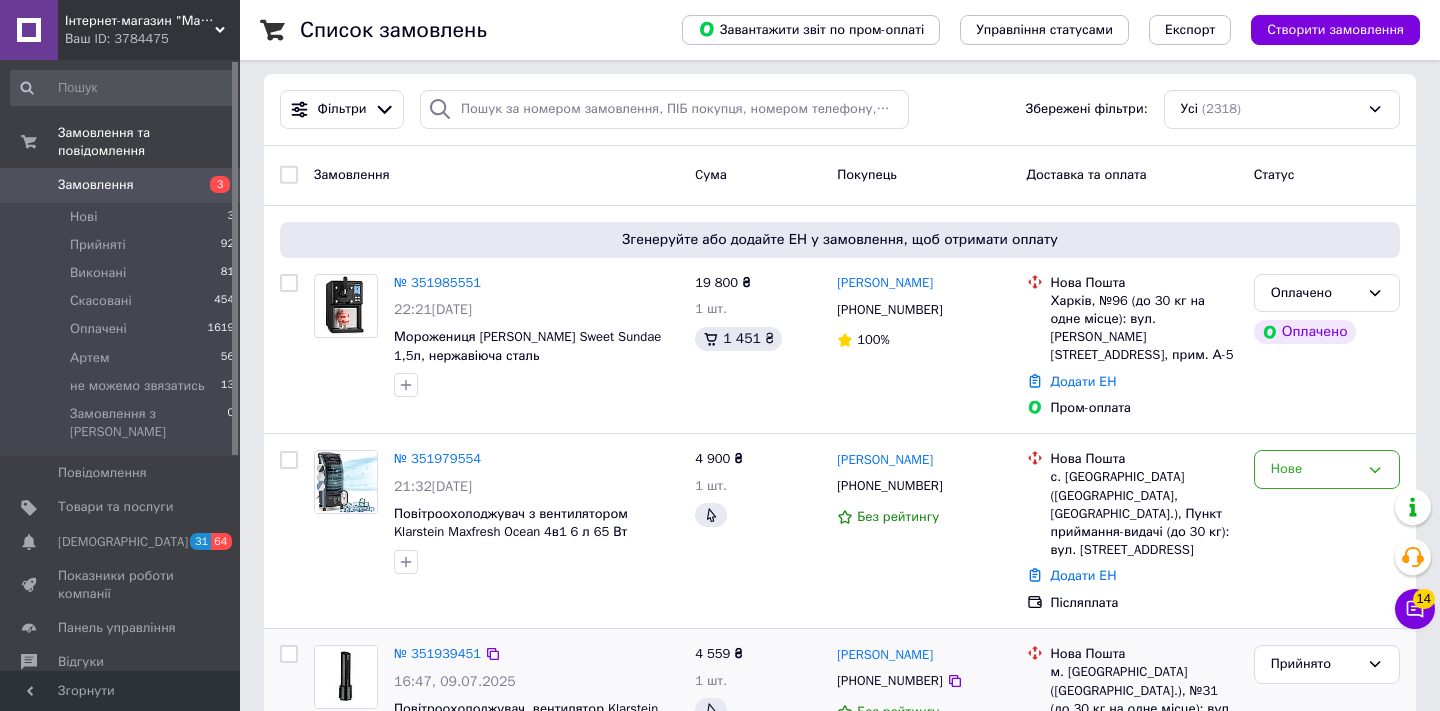 scroll, scrollTop: 0, scrollLeft: 0, axis: both 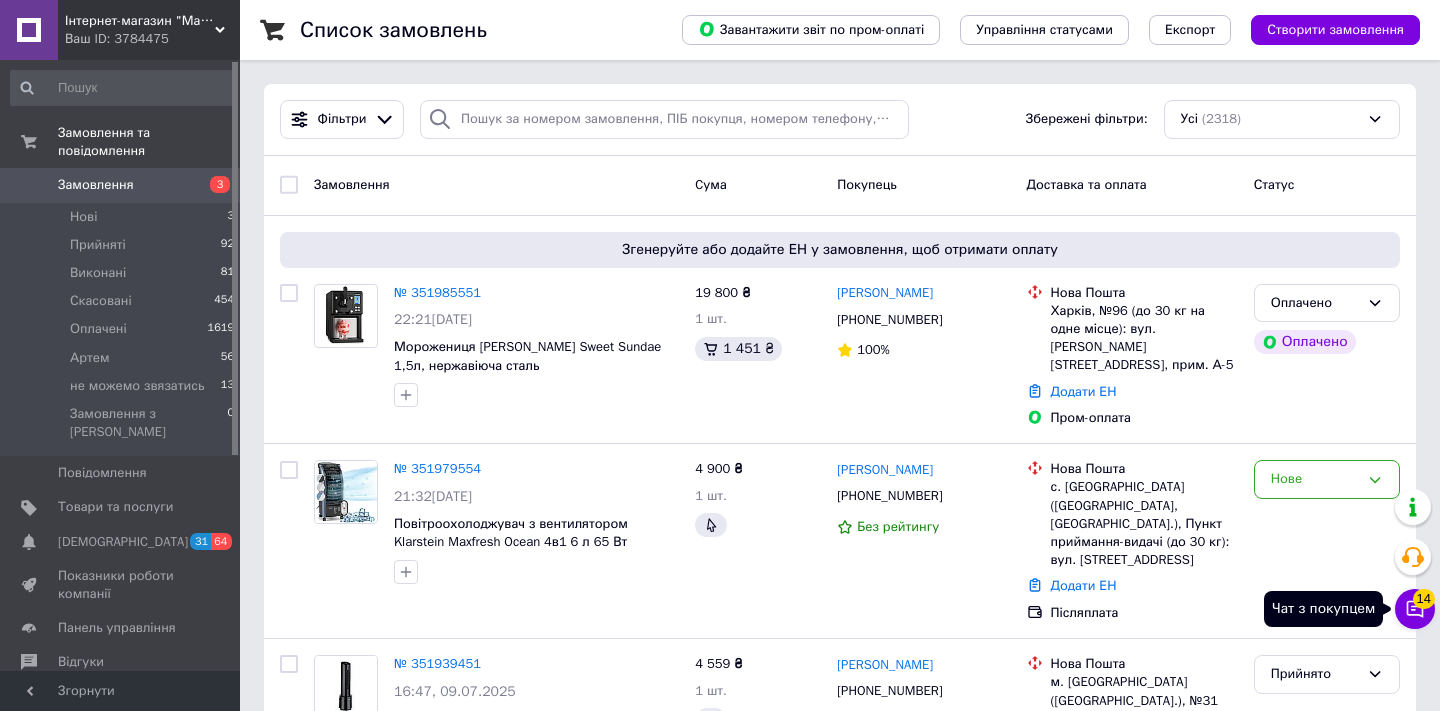 click on "14" at bounding box center [1424, 599] 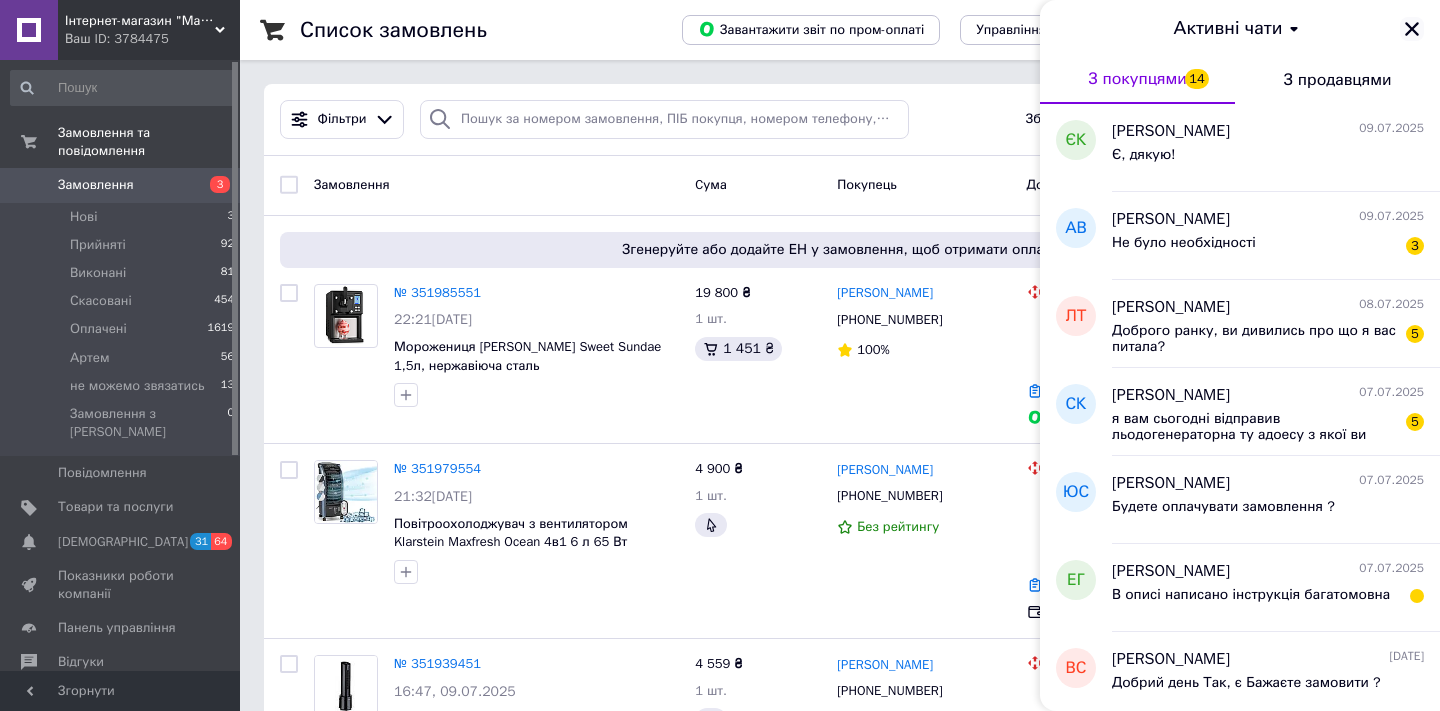click 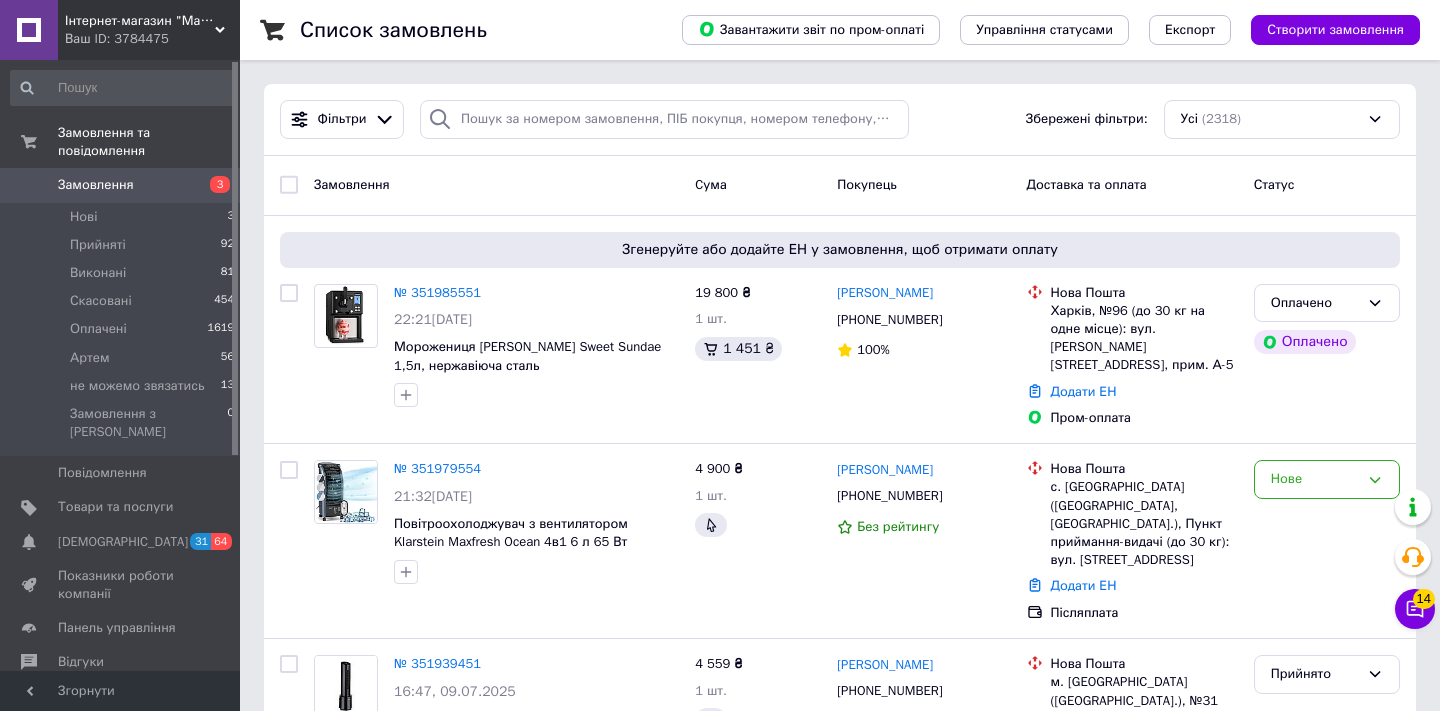 click on "Список замовлень   Завантажити звіт по пром-оплаті Управління статусами Експорт Створити замовлення Фільтри Збережені фільтри: Усі (2318) Замовлення Cума Покупець Доставка та оплата Статус Згенеруйте або додайте ЕН у замовлення, щоб отримати оплату № 351985551 22:21, 09.07.2025 Морожениця Klarstein Sweet Sundae 1,5л, нержавіюча сталь 19 800 ₴ 1 шт. 1 451 ₴ Сергій Моторнюк +380636934882 100% Нова Пошта Харків, №96 (до 30 кг на одне місце): вул. Леся Курбаса, 9, прим. А-5 Додати ЕН Пром-оплата Оплачено Оплачено № 351979554 21:32, 09.07.2025 4 900 ₴ 1 шт. Галина Зубко +380957192788 Без рейтингу Нова Пошта Додати ЕН Нове 1 шт." at bounding box center [840, 2011] 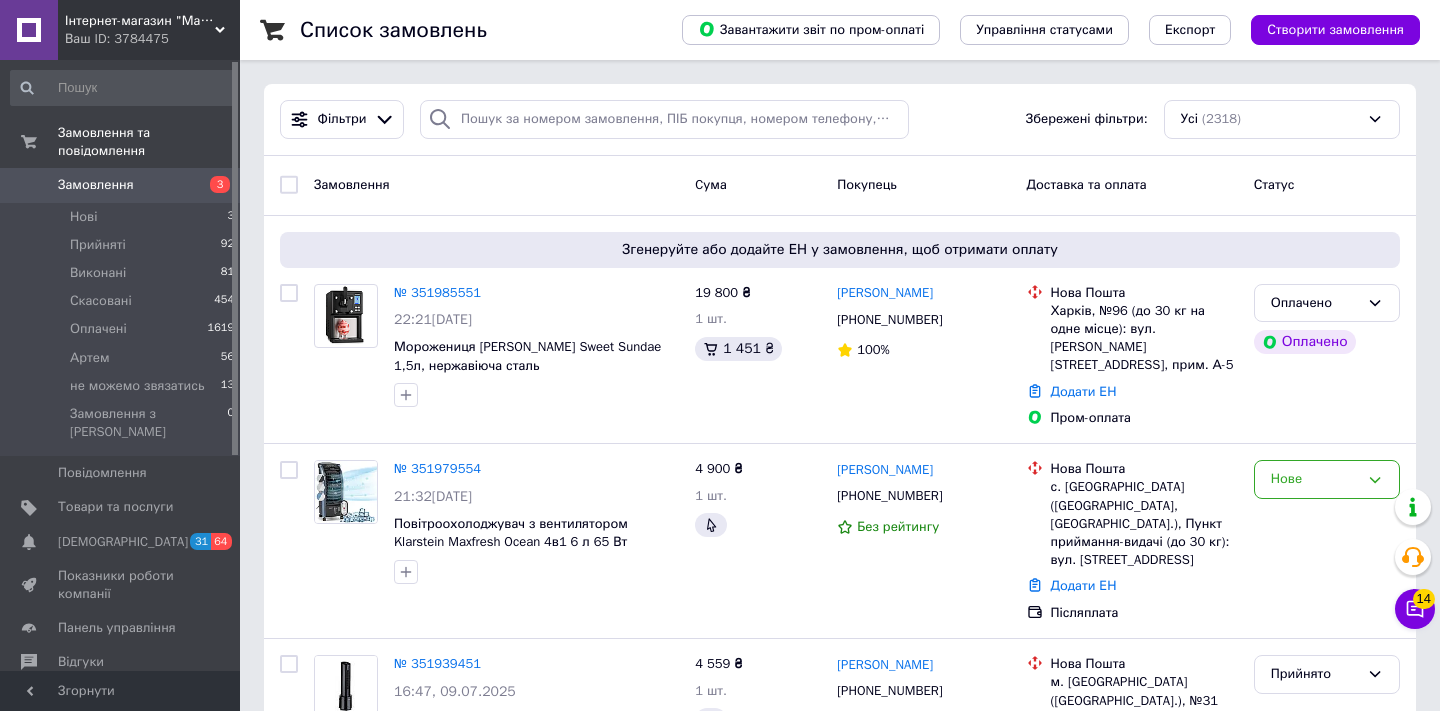 click on "Список замовлень   Завантажити звіт по пром-оплаті Управління статусами Експорт Створити замовлення Фільтри Збережені фільтри: Усі (2318) Замовлення Cума Покупець Доставка та оплата Статус Згенеруйте або додайте ЕН у замовлення, щоб отримати оплату № 351985551 22:21, 09.07.2025 Морожениця Klarstein Sweet Sundae 1,5л, нержавіюча сталь 19 800 ₴ 1 шт. 1 451 ₴ Сергій Моторнюк +380636934882 100% Нова Пошта Харків, №96 (до 30 кг на одне місце): вул. Леся Курбаса, 9, прим. А-5 Додати ЕН Пром-оплата Оплачено Оплачено № 351979554 21:32, 09.07.2025 4 900 ₴ 1 шт. Галина Зубко +380957192788 Без рейтингу Нова Пошта Додати ЕН Нове 1 шт." at bounding box center (840, 2011) 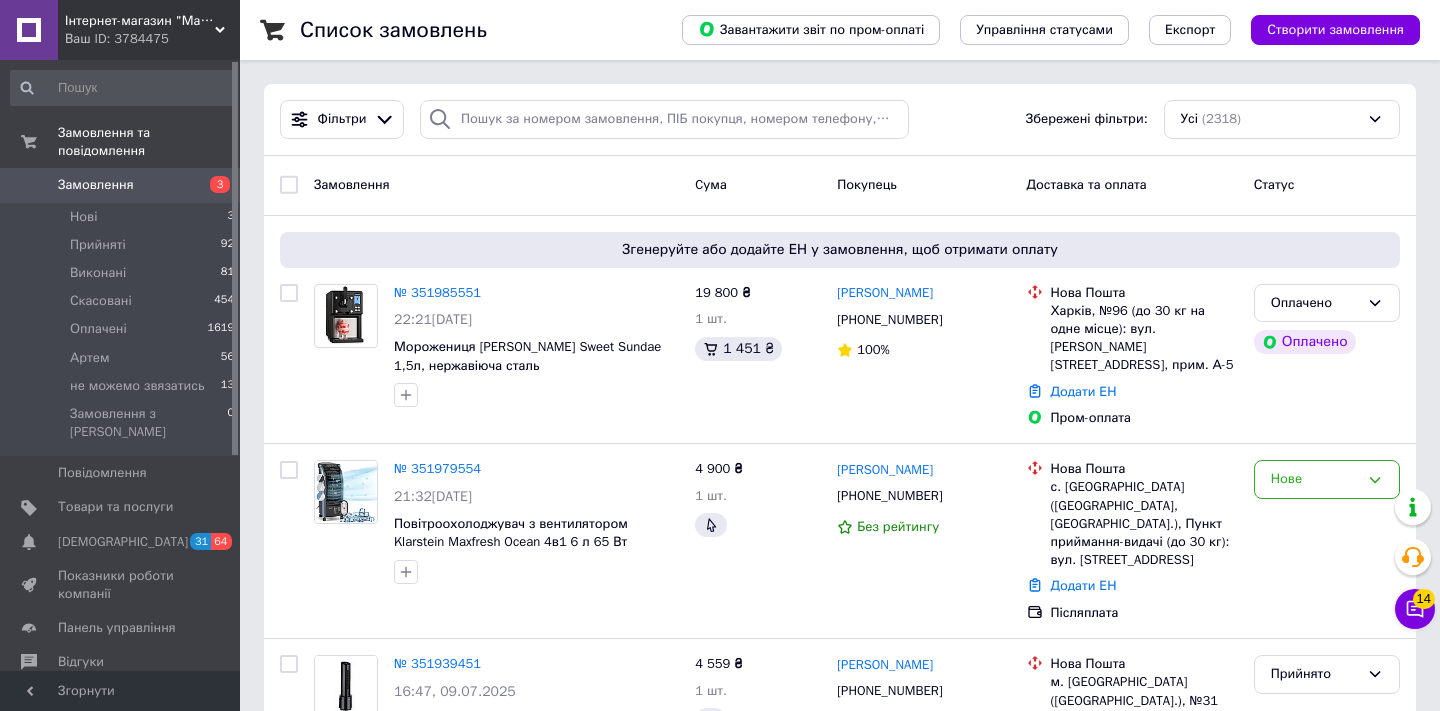 click on "Список замовлень   Завантажити звіт по пром-оплаті Управління статусами Експорт Створити замовлення Фільтри Збережені фільтри: Усі (2318) Замовлення Cума Покупець Доставка та оплата Статус Згенеруйте або додайте ЕН у замовлення, щоб отримати оплату № 351985551 22:21, 09.07.2025 Морожениця Klarstein Sweet Sundae 1,5л, нержавіюча сталь 19 800 ₴ 1 шт. 1 451 ₴ Сергій Моторнюк +380636934882 100% Нова Пошта Харків, №96 (до 30 кг на одне місце): вул. Леся Курбаса, 9, прим. А-5 Додати ЕН Пром-оплата Оплачено Оплачено № 351979554 21:32, 09.07.2025 4 900 ₴ 1 шт. Галина Зубко +380957192788 Без рейтингу Нова Пошта Додати ЕН Нове 1 шт." at bounding box center (840, 2011) 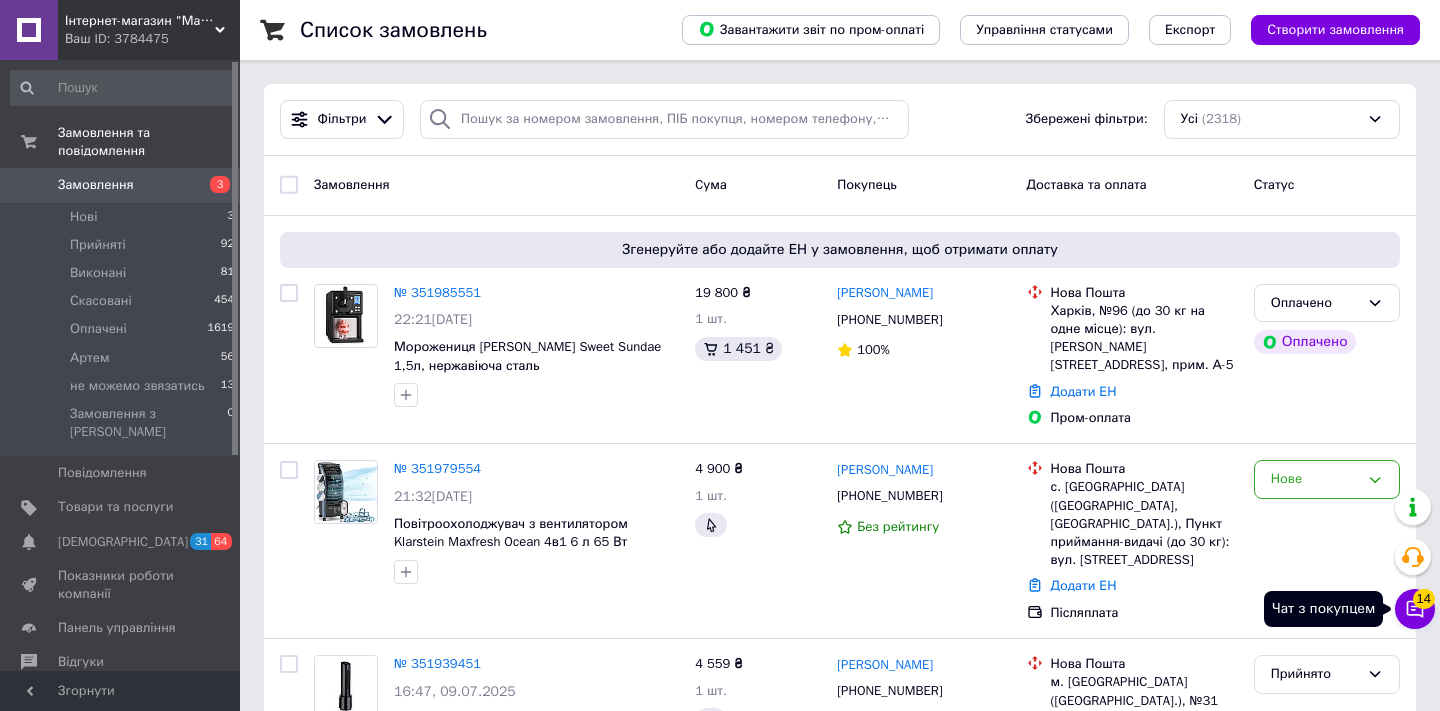 click on "Чат з покупцем 14" at bounding box center [1415, 609] 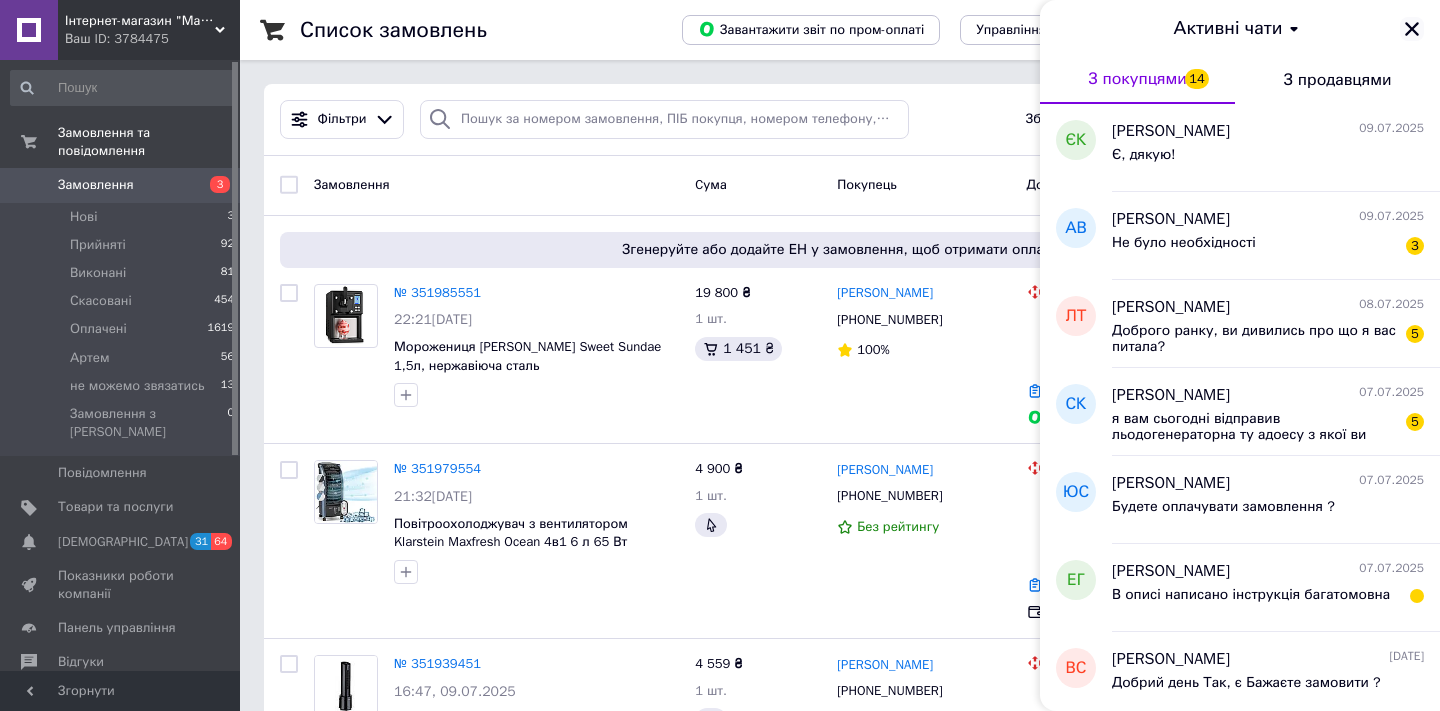 click 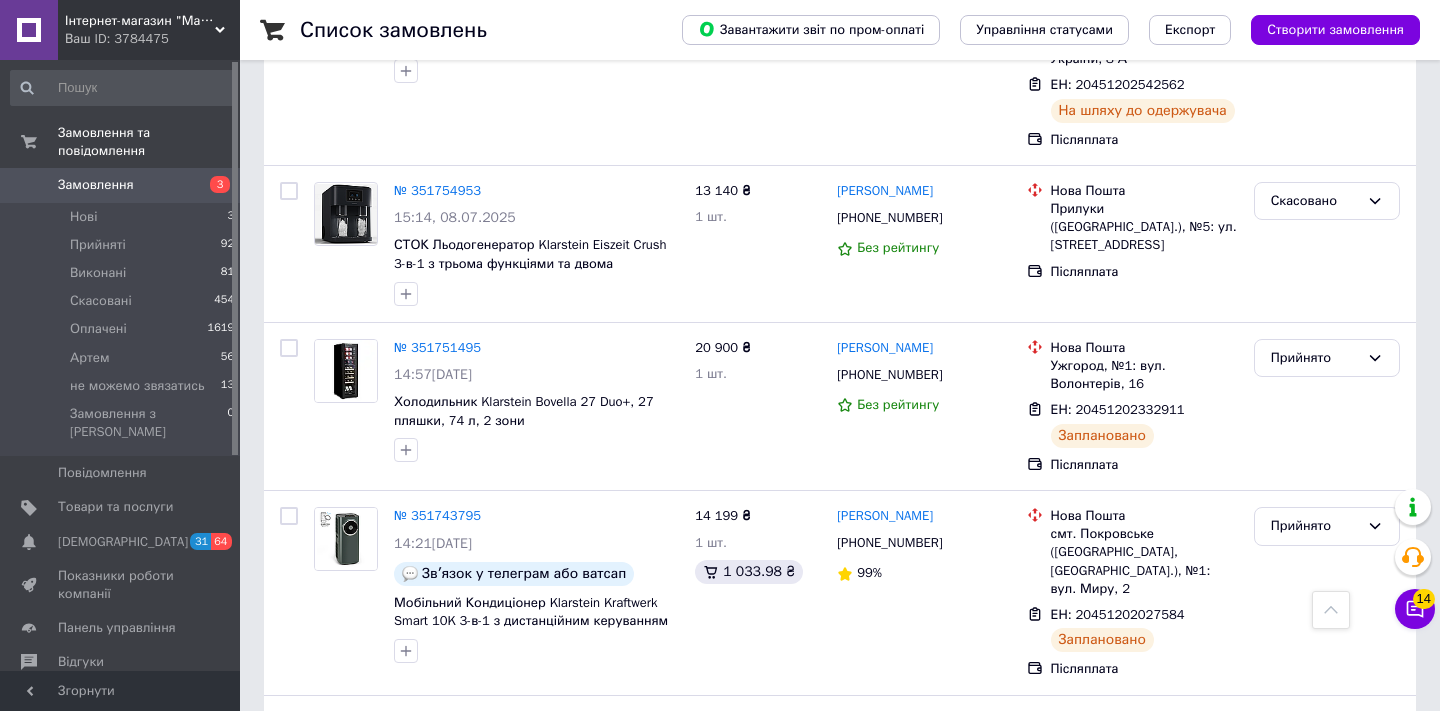 scroll, scrollTop: 1444, scrollLeft: 0, axis: vertical 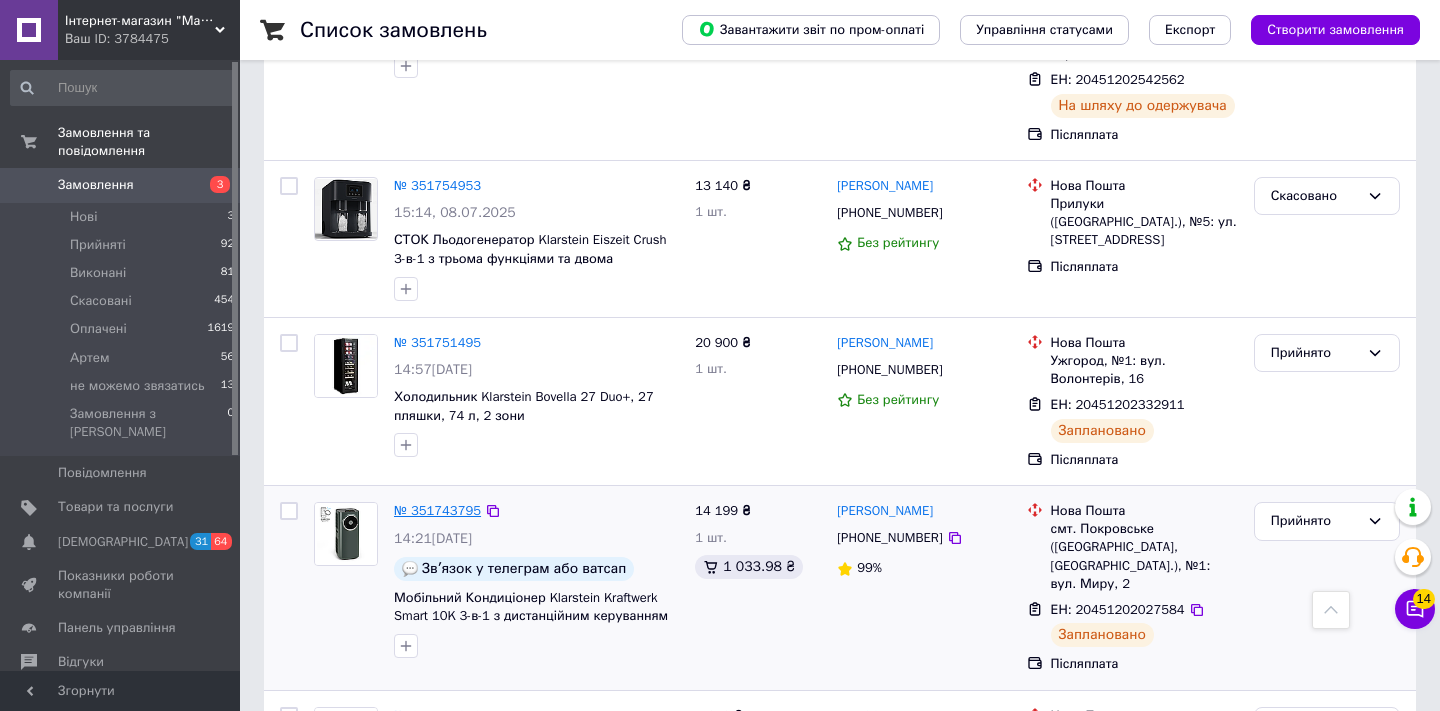 click on "№ 351743795" at bounding box center (437, 510) 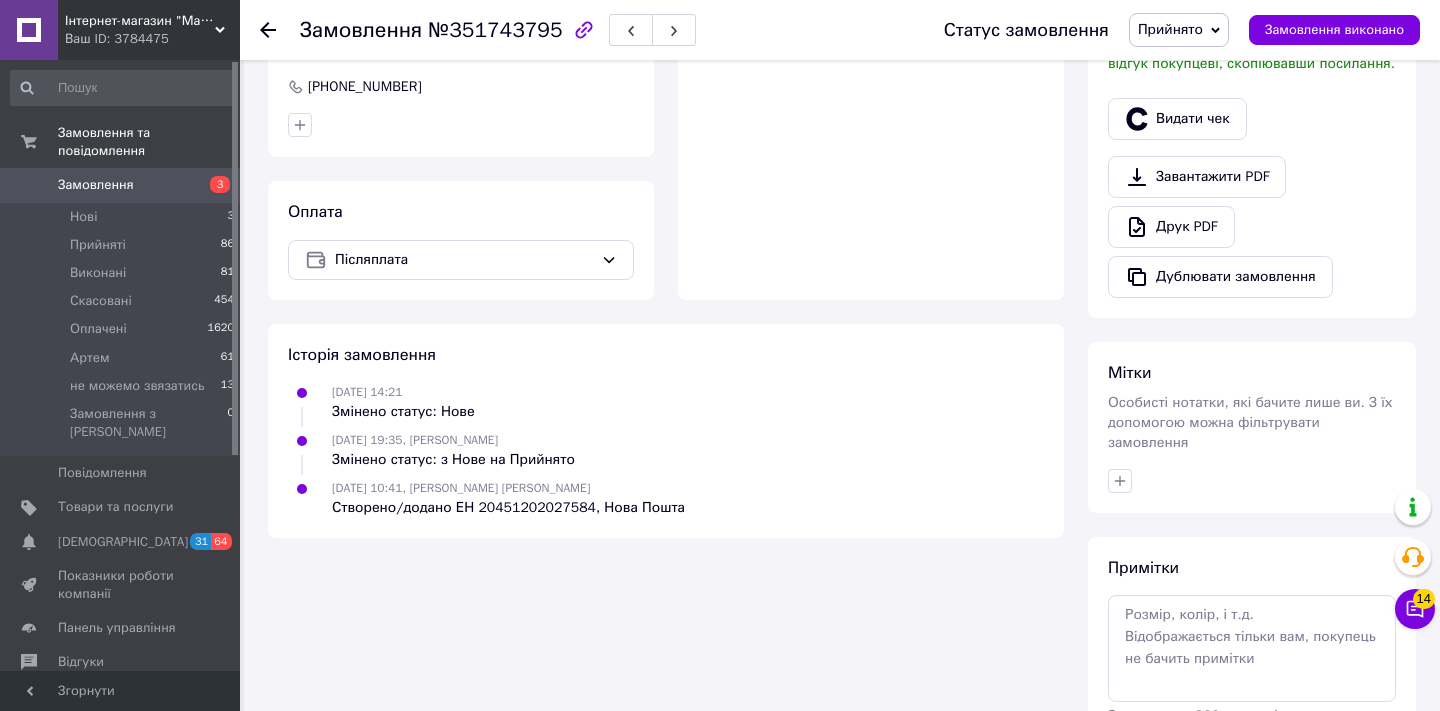 scroll, scrollTop: 704, scrollLeft: 0, axis: vertical 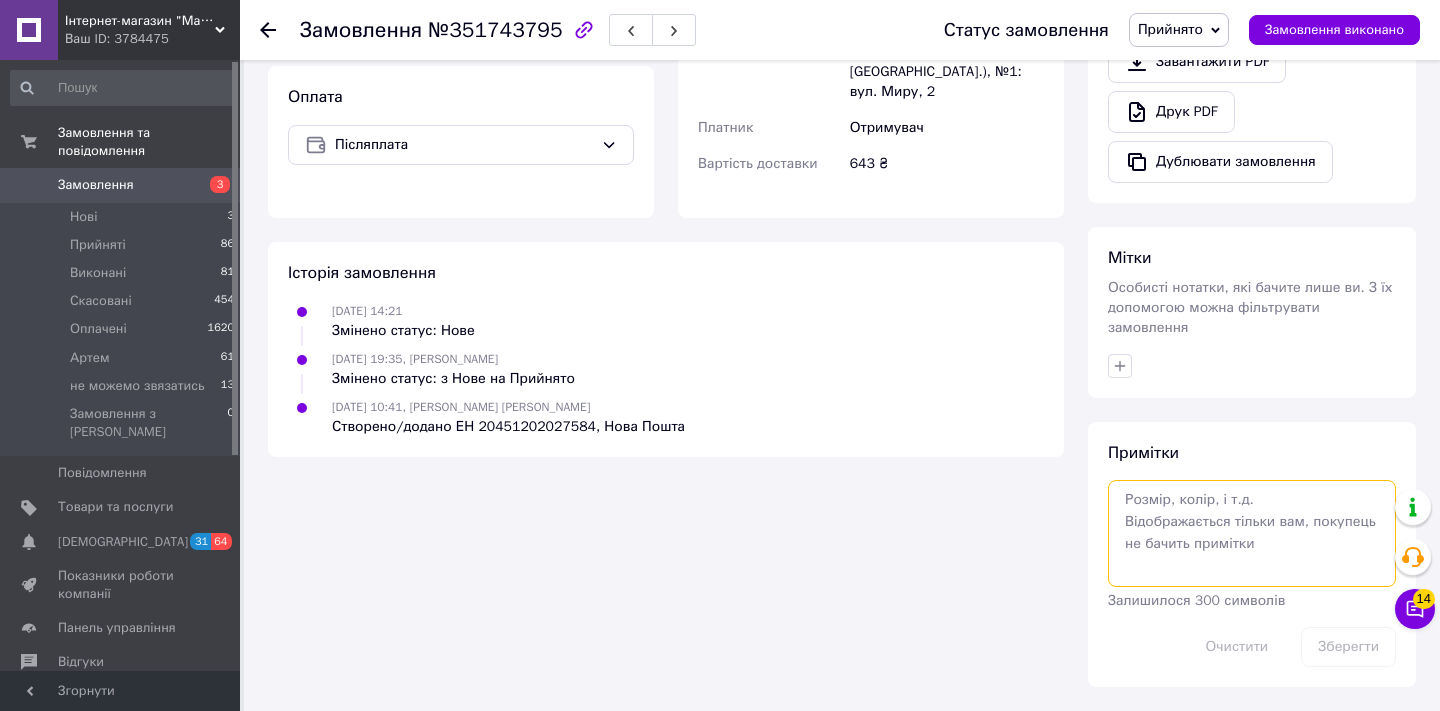 click at bounding box center (1252, 533) 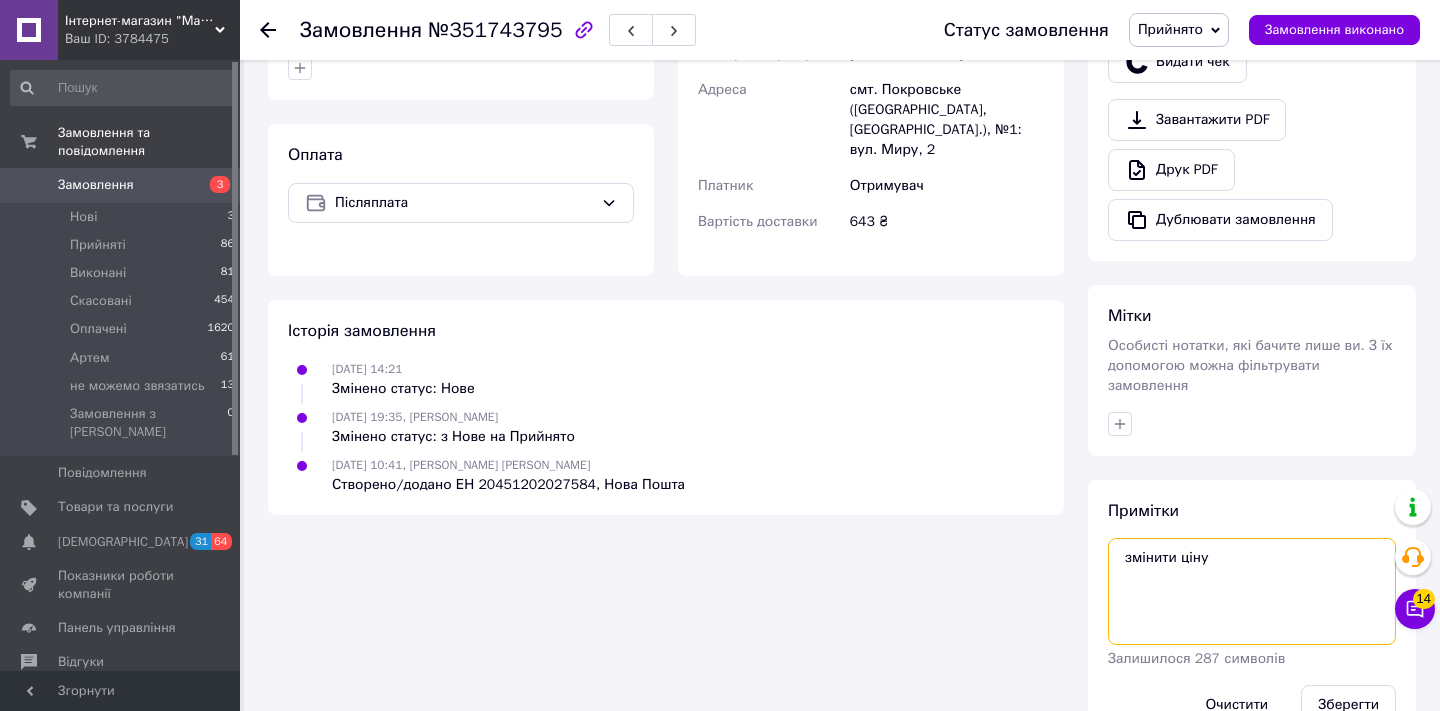 scroll, scrollTop: 704, scrollLeft: 0, axis: vertical 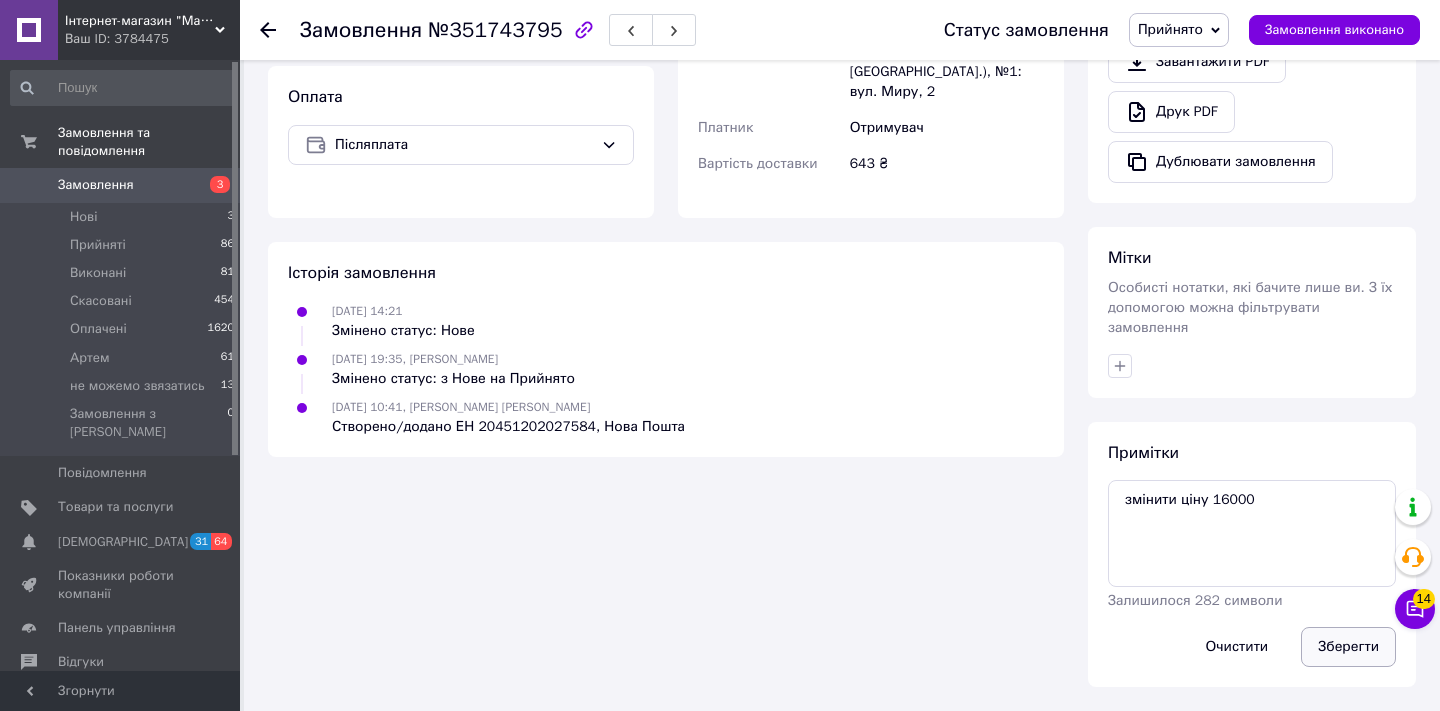 click on "Зберегти" at bounding box center (1348, 647) 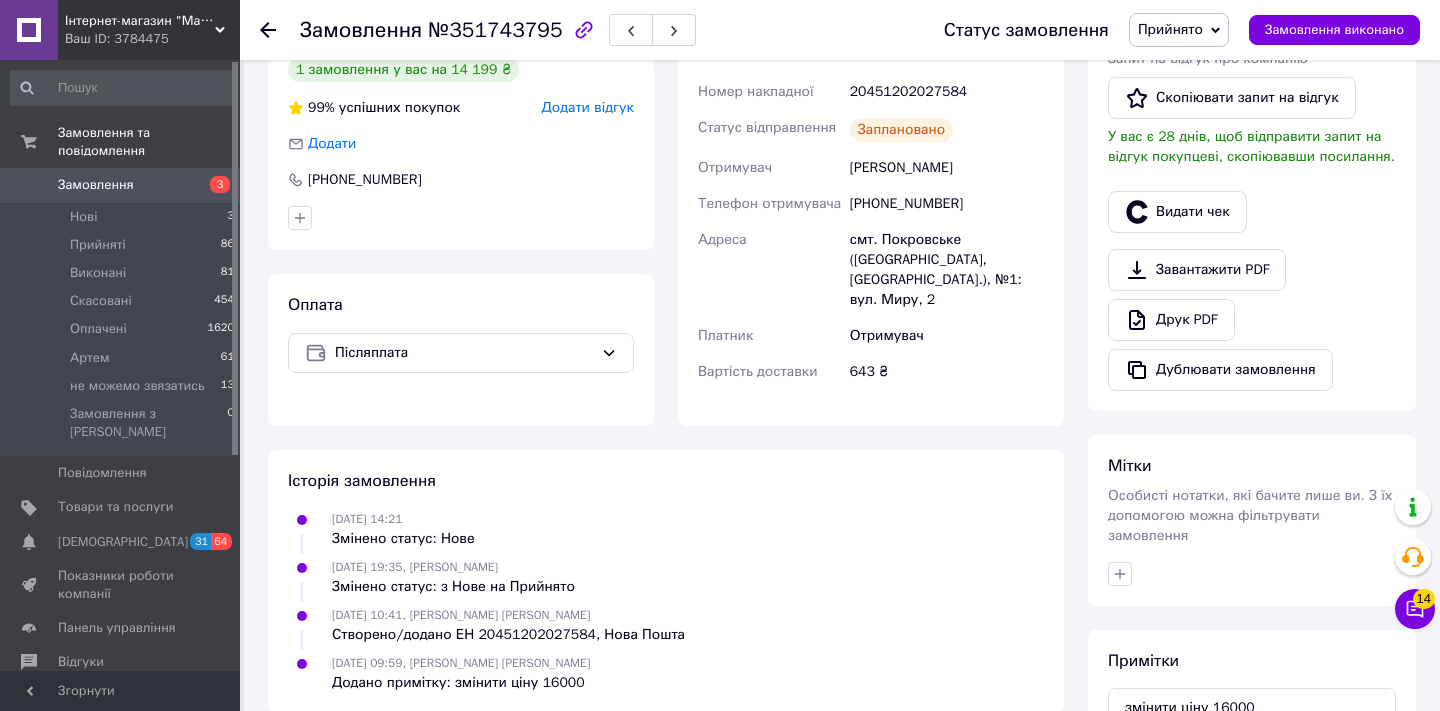 scroll, scrollTop: 704, scrollLeft: 0, axis: vertical 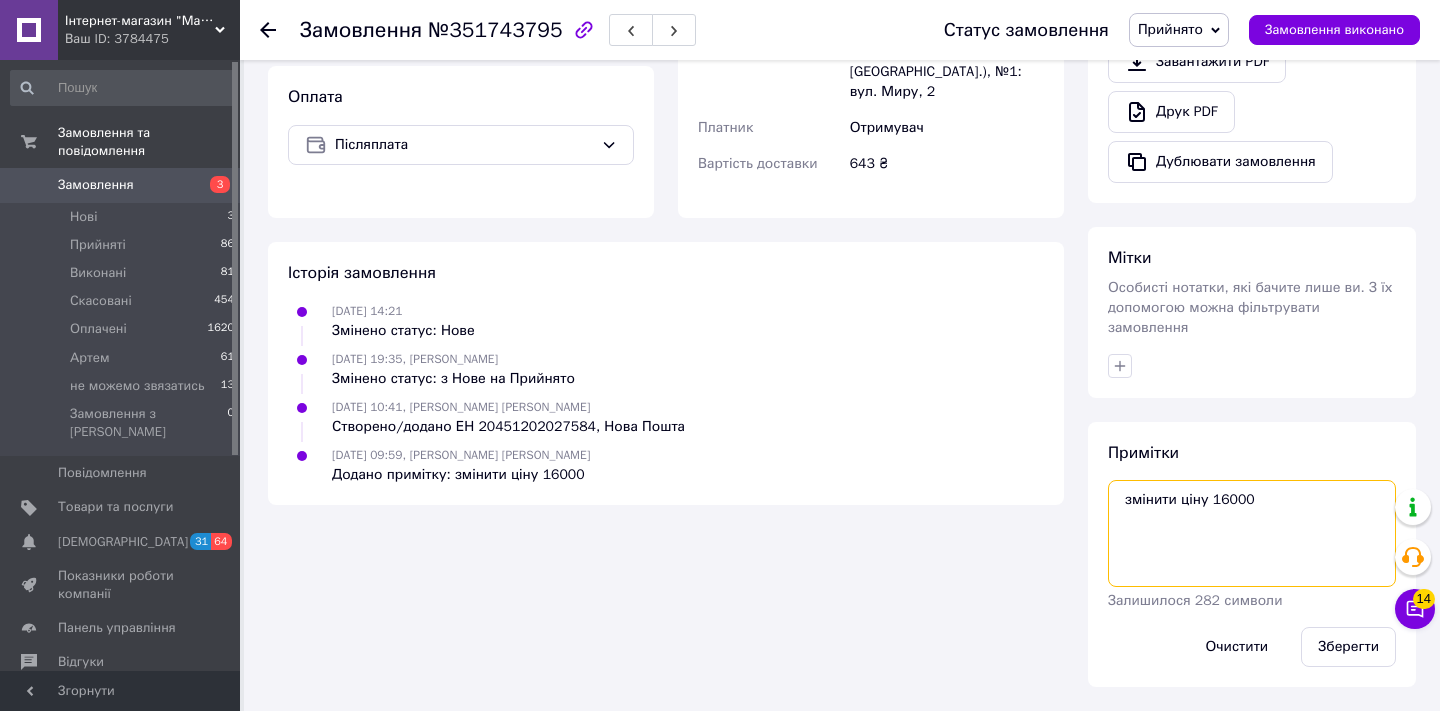 click on "змінити ціну 16000" at bounding box center (1252, 533) 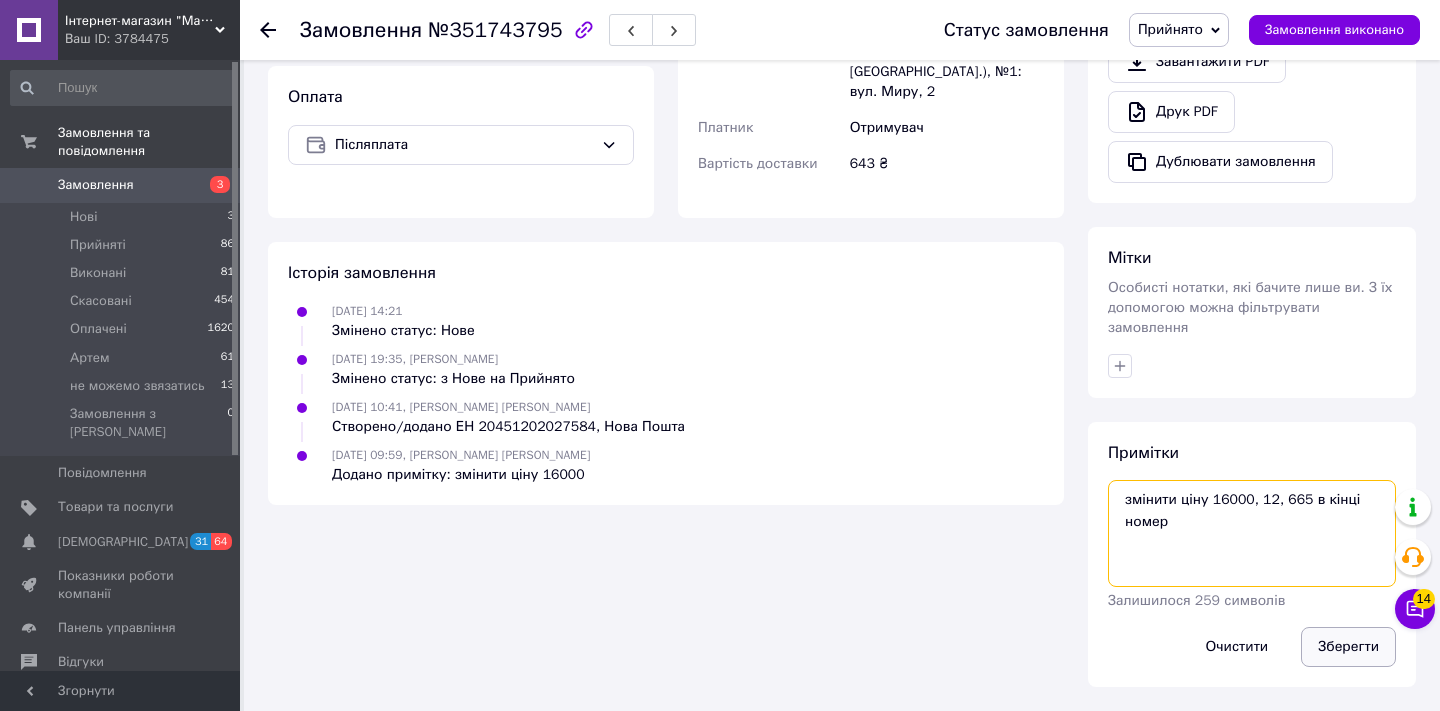 type on "змінити ціну 16000, 12, 665 в кінці номер" 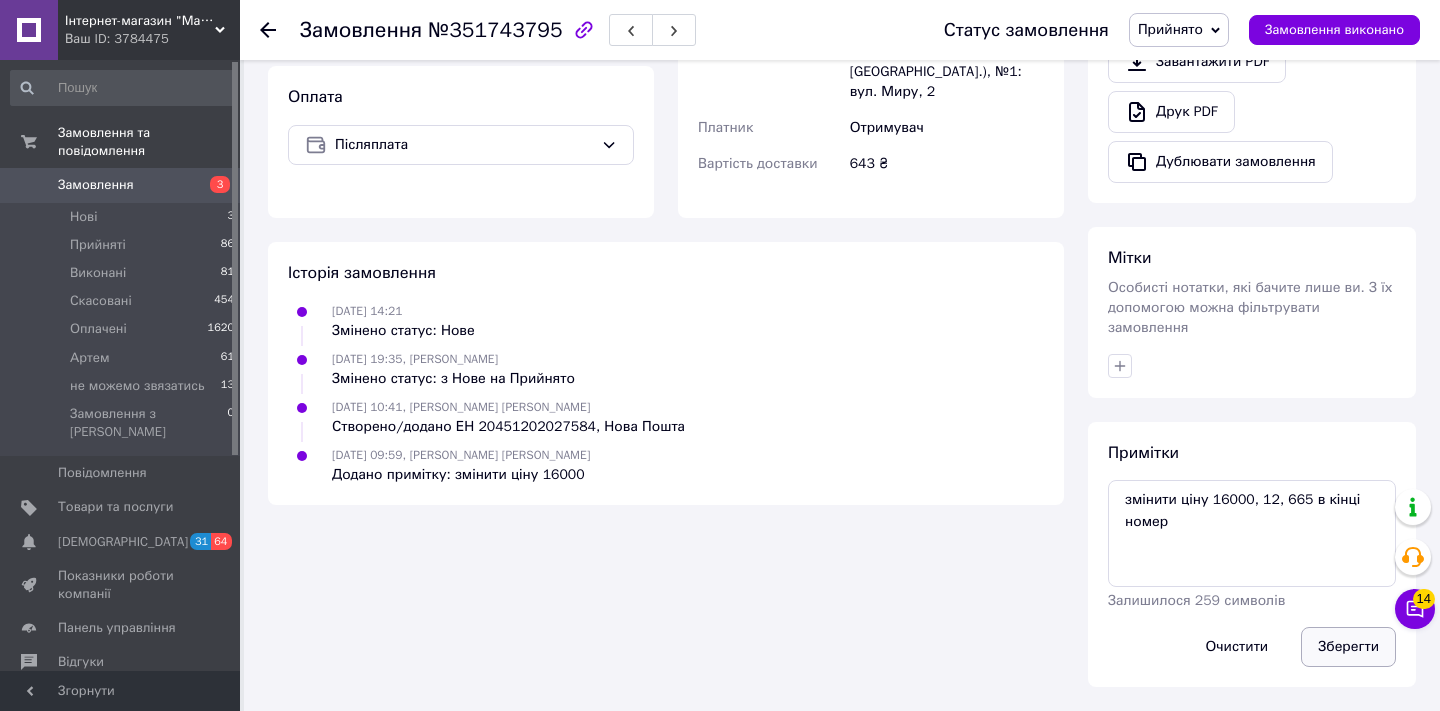 click on "Зберегти" at bounding box center [1348, 647] 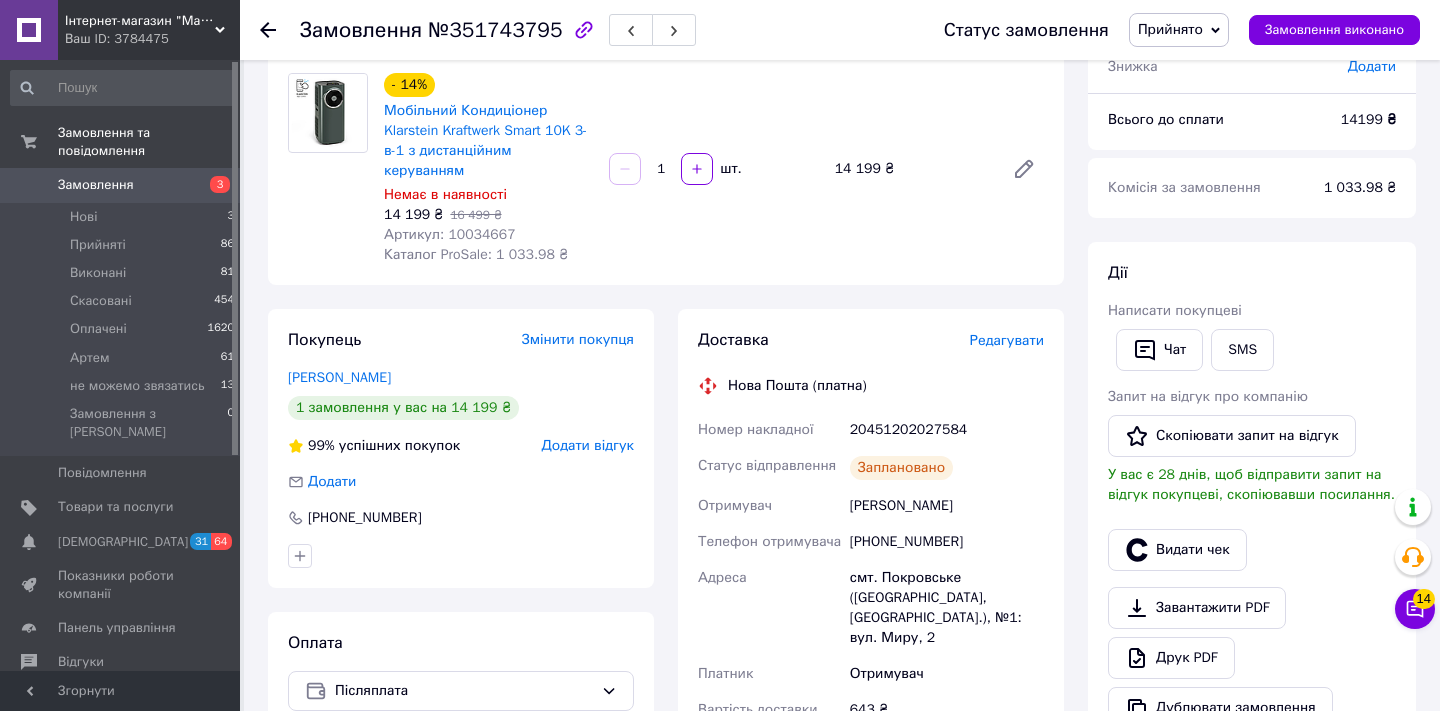 scroll, scrollTop: 0, scrollLeft: 0, axis: both 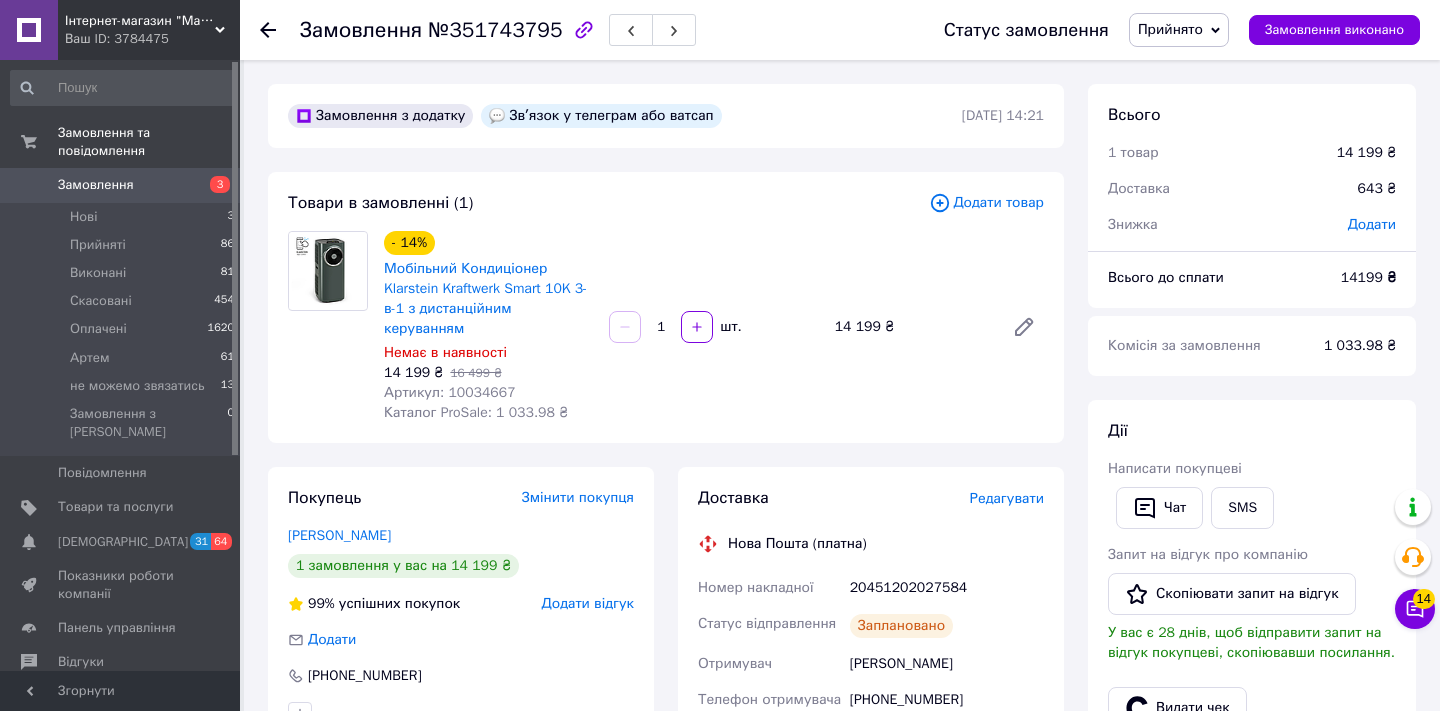 click on "Замовлення" at bounding box center [96, 185] 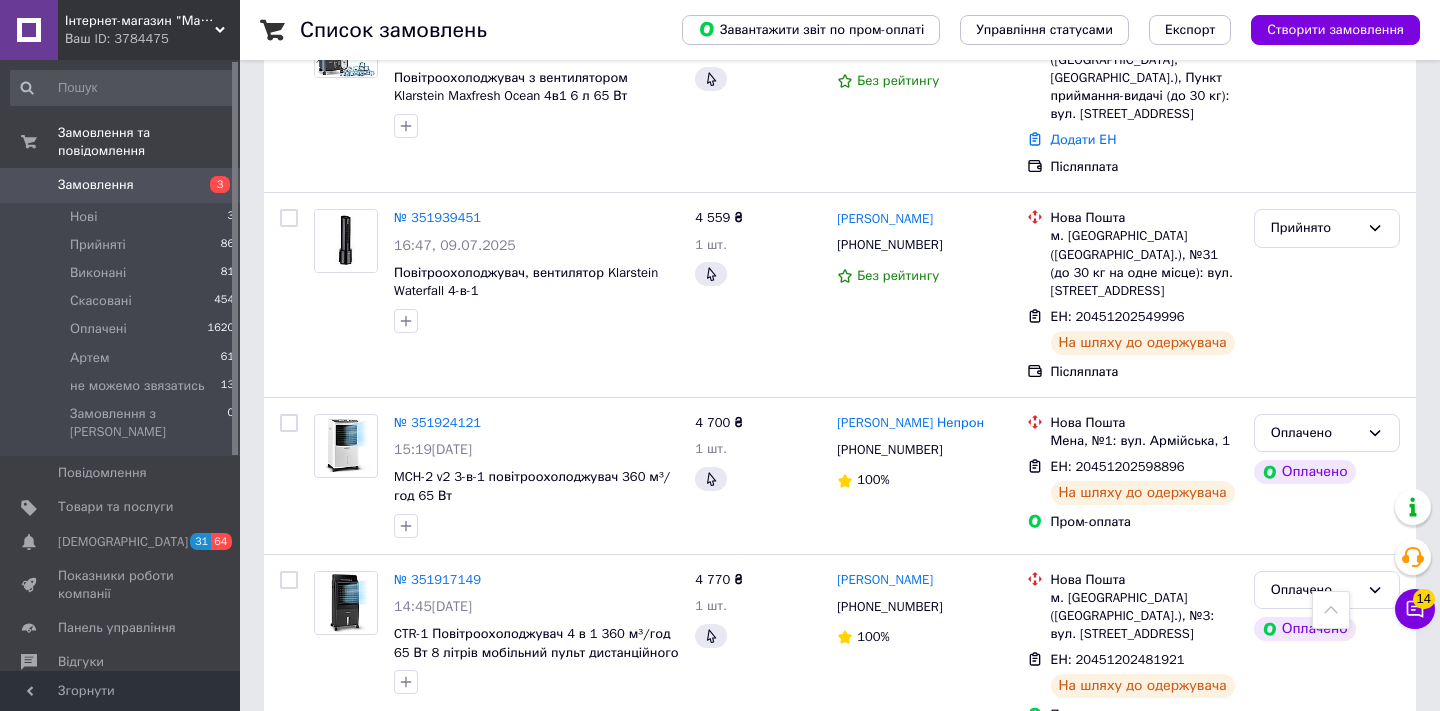 scroll, scrollTop: 0, scrollLeft: 0, axis: both 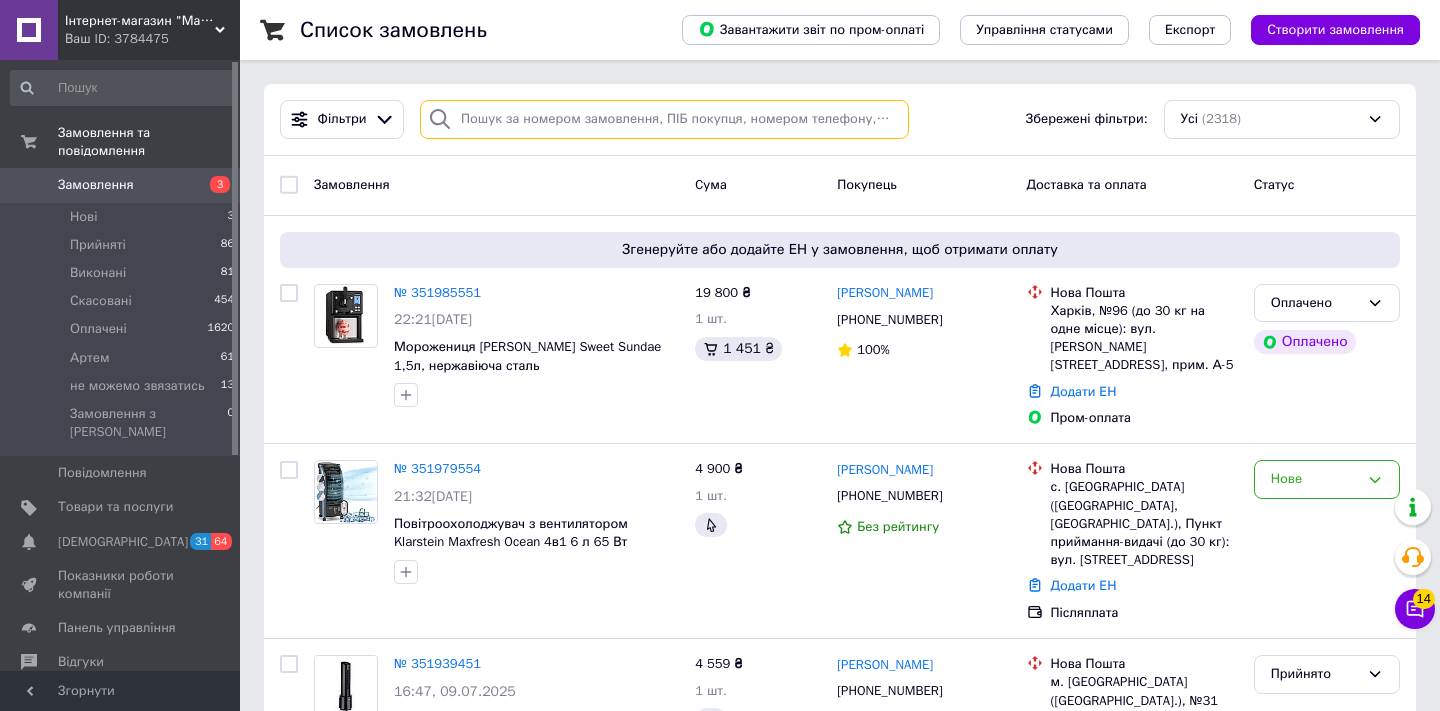 click at bounding box center (664, 119) 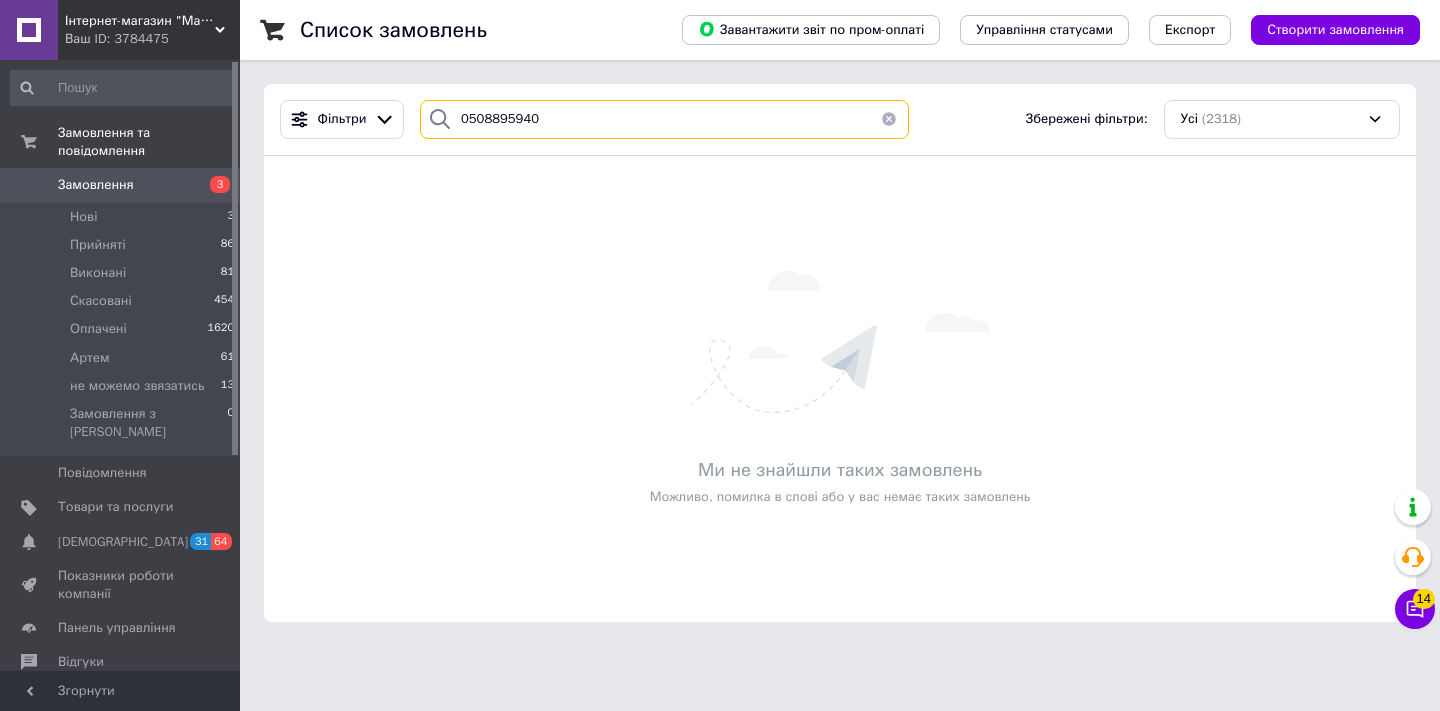 click on "0508895940" at bounding box center (664, 119) 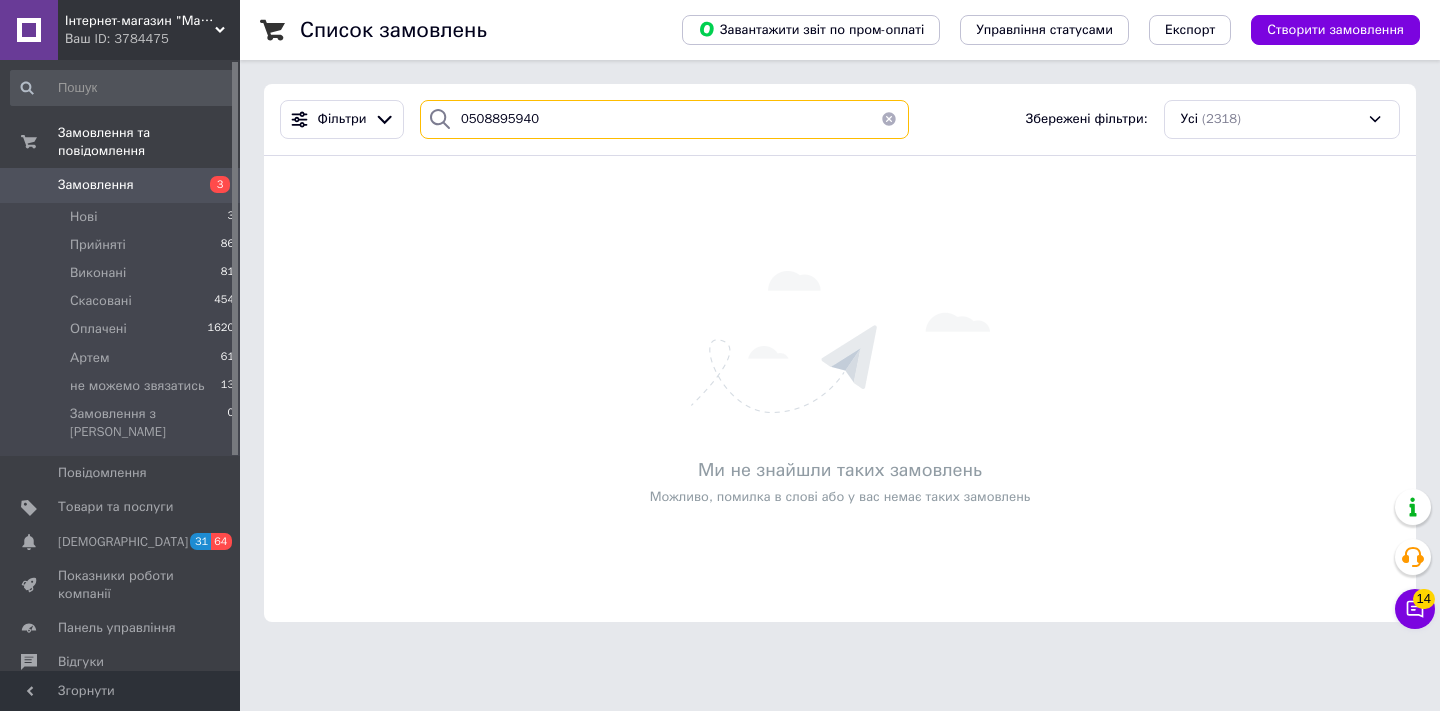 type on "0508895940" 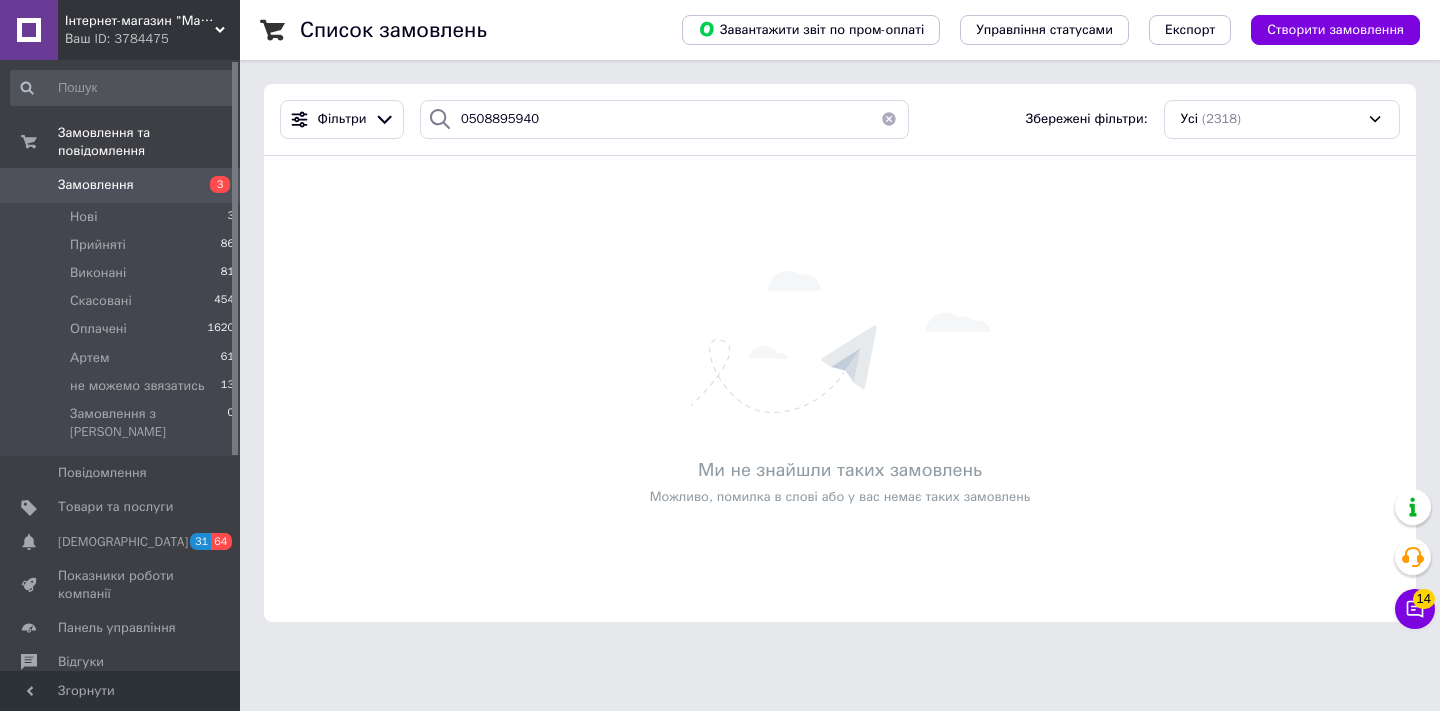 click on "Замовлення 3" at bounding box center (123, 185) 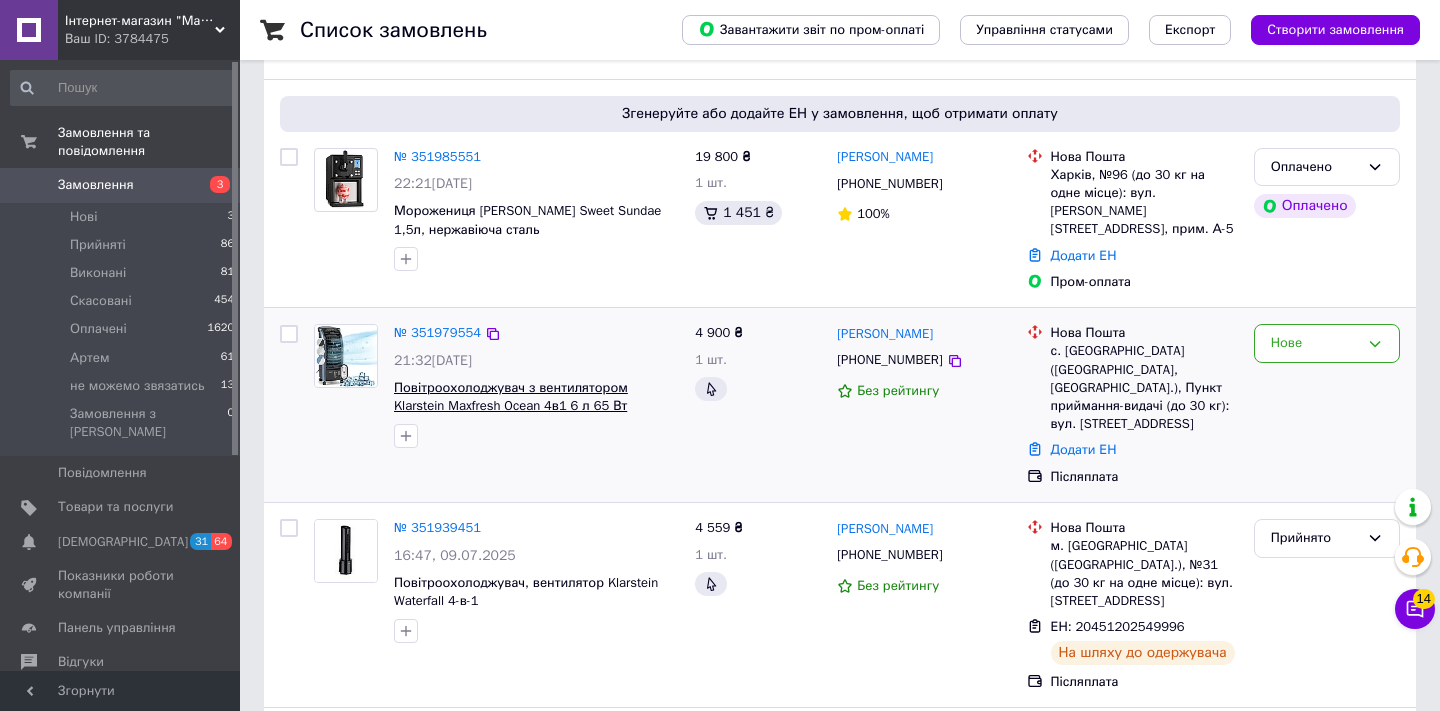 scroll, scrollTop: 136, scrollLeft: 0, axis: vertical 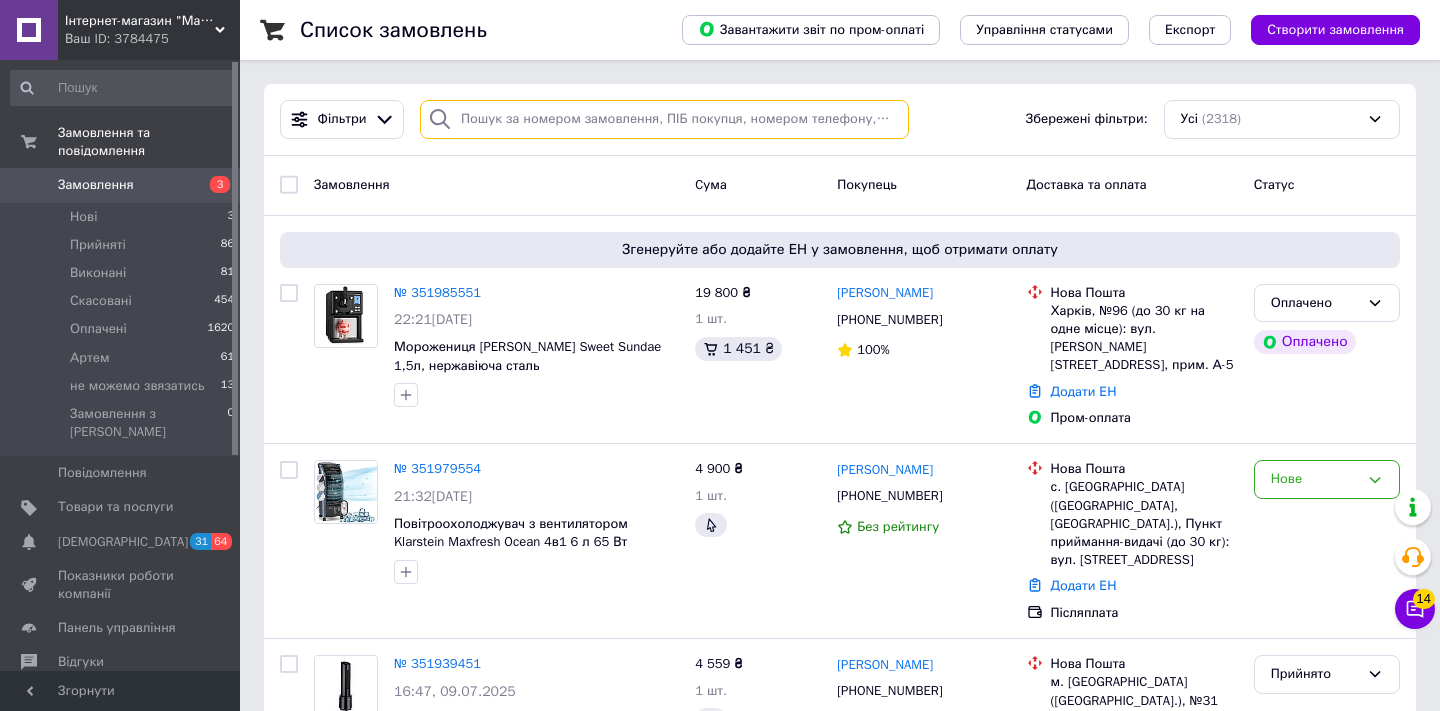 click at bounding box center (664, 119) 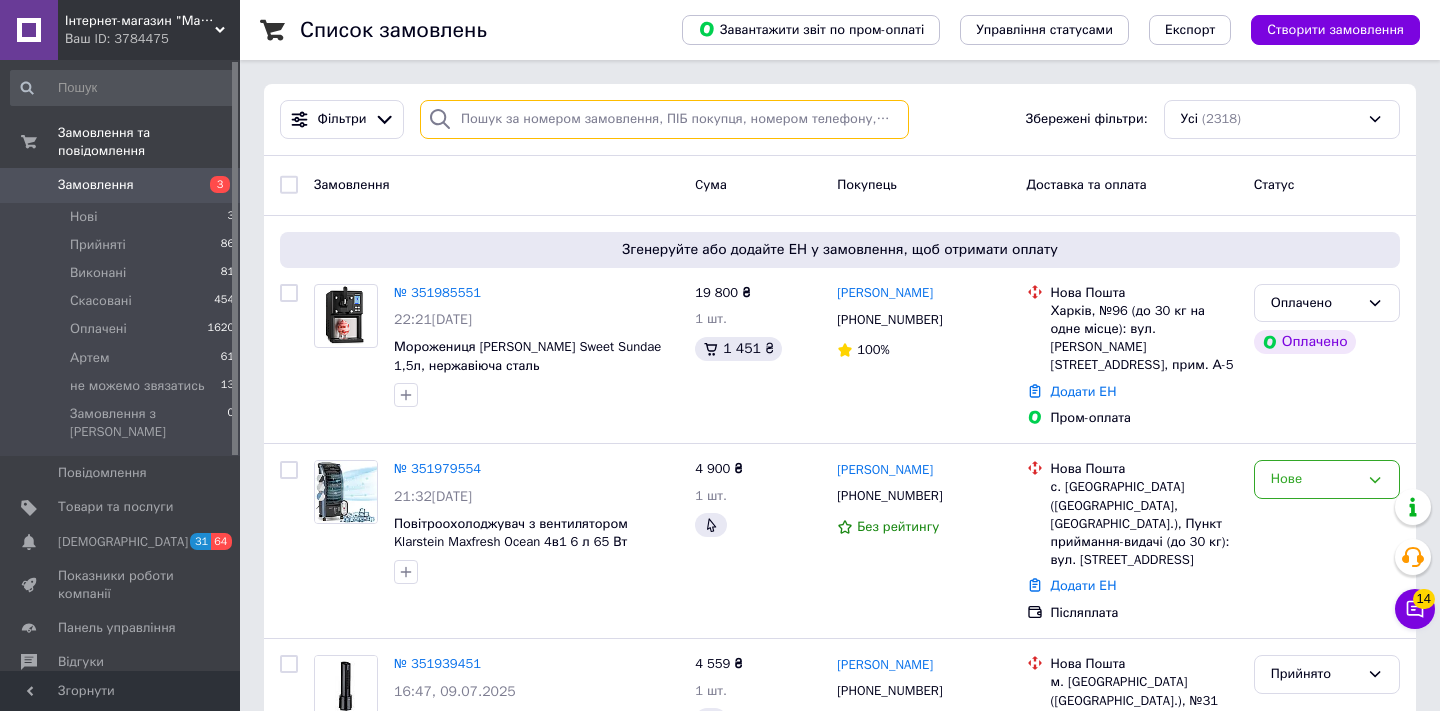 paste on "20451200398582" 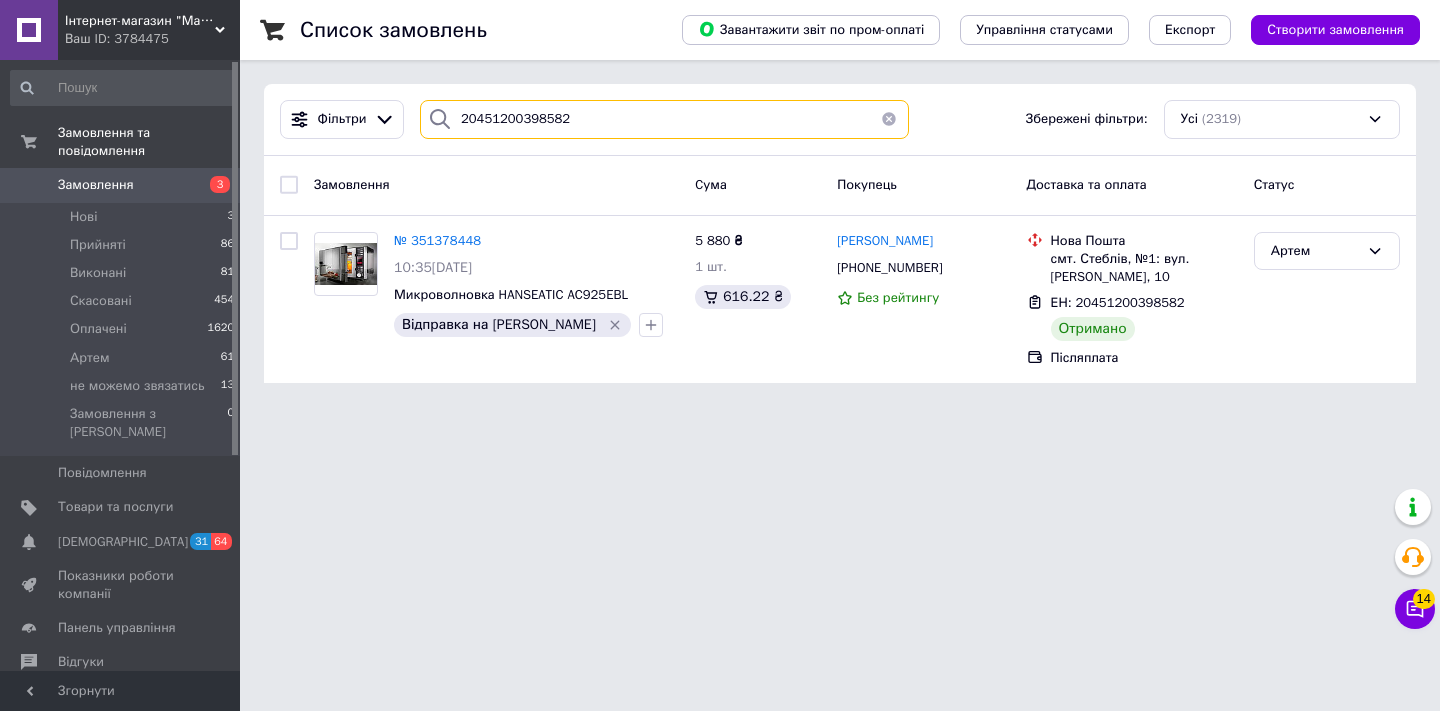 type on "20451200398582" 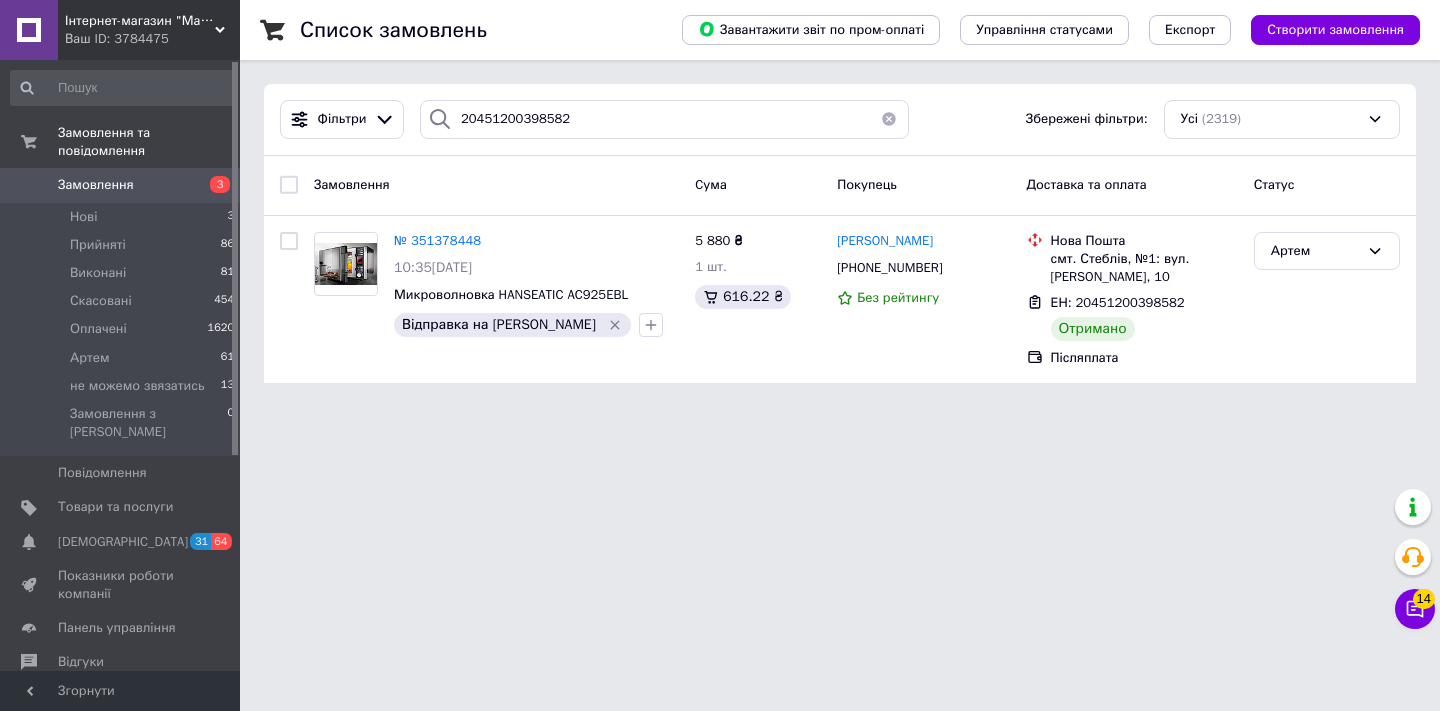 click at bounding box center (889, 119) 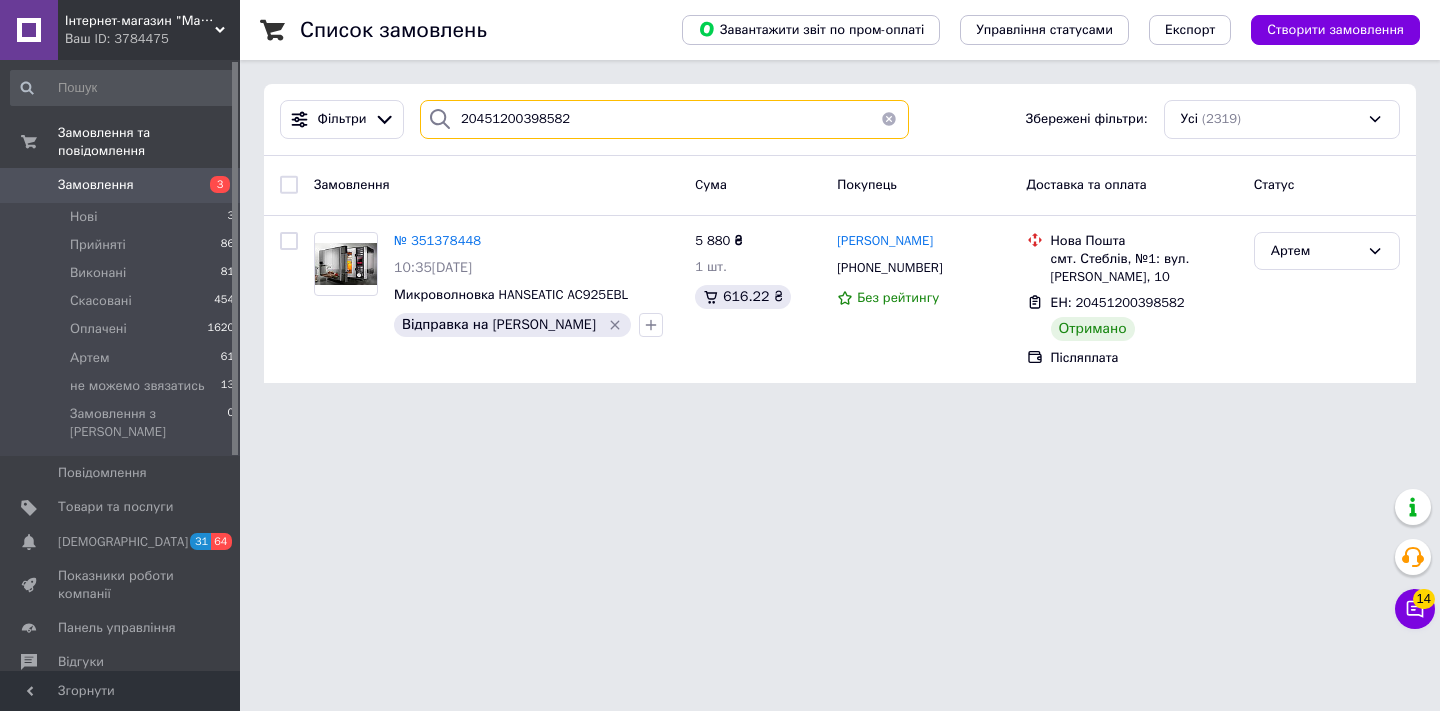 type 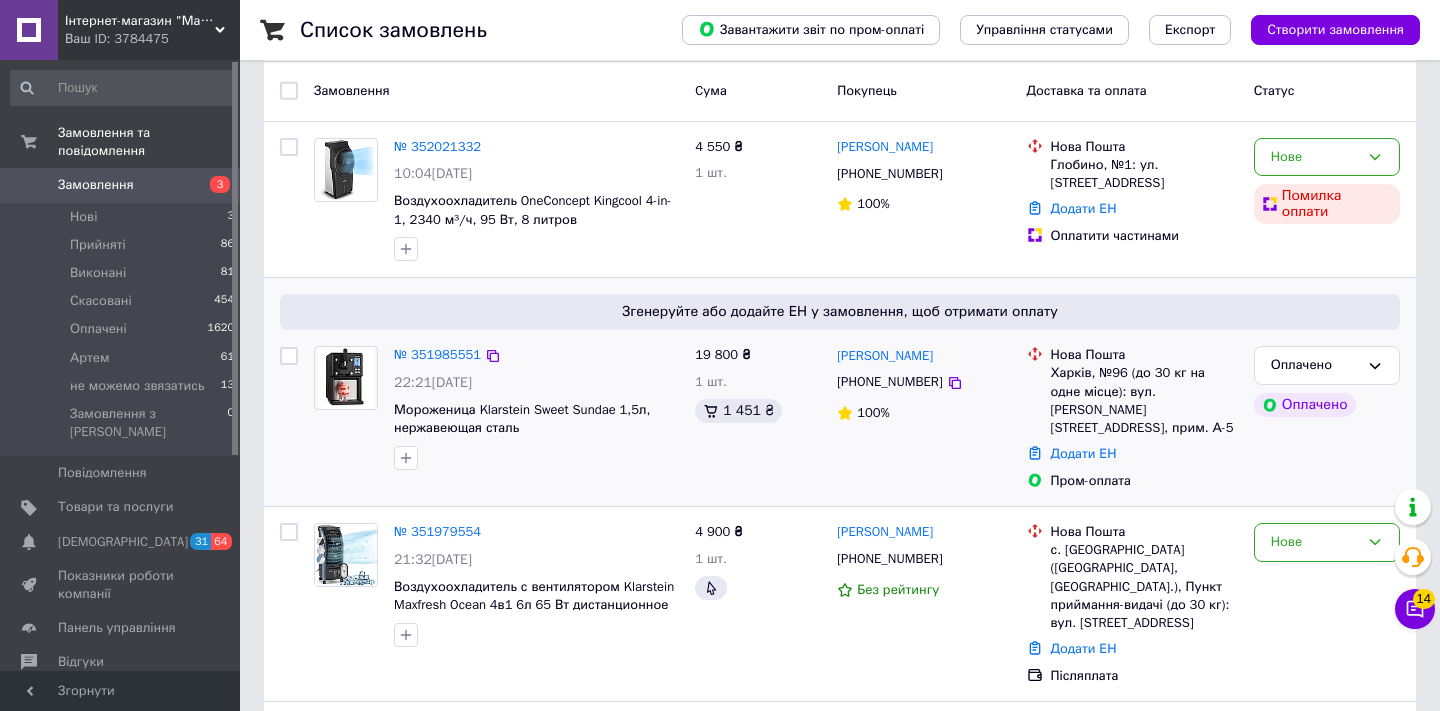 scroll, scrollTop: 63, scrollLeft: 0, axis: vertical 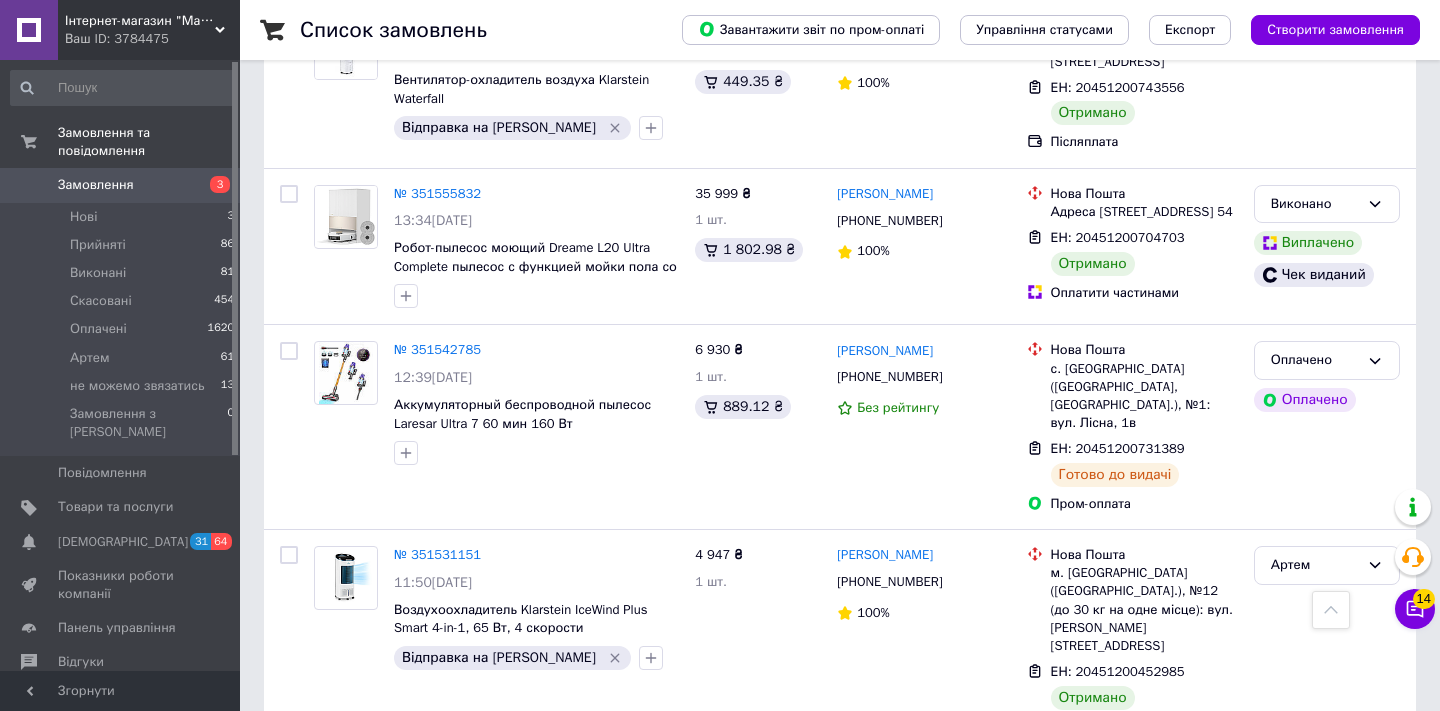 click on "2" at bounding box center [327, 797] 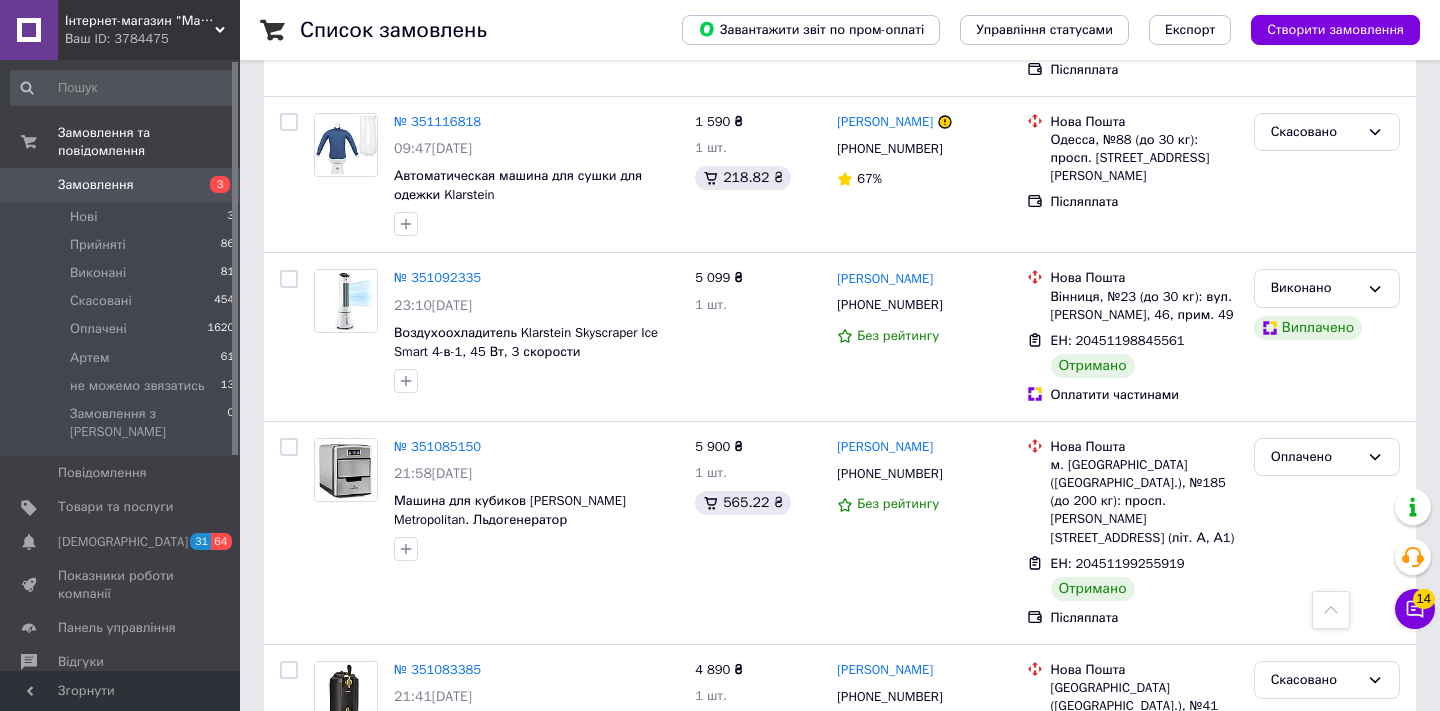 scroll, scrollTop: 3192, scrollLeft: 0, axis: vertical 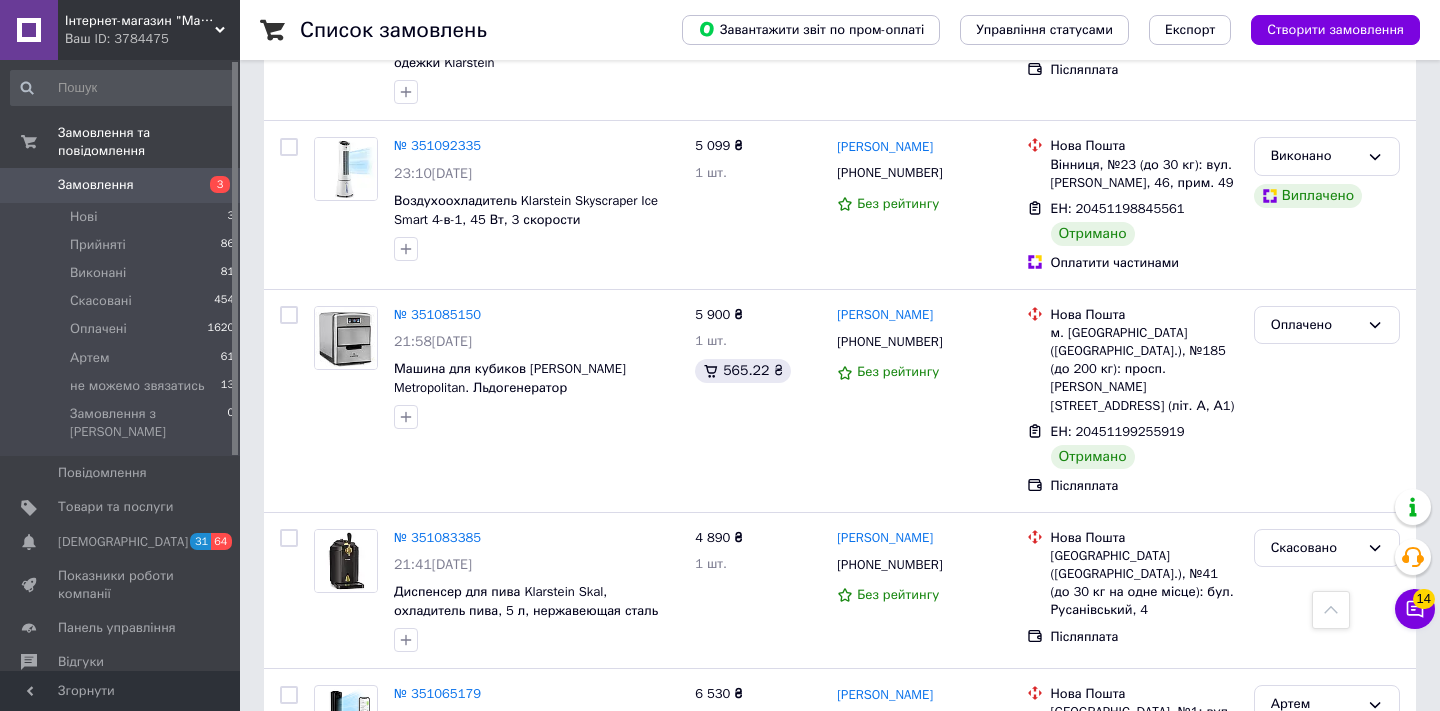 click on "3" at bounding box center (494, 882) 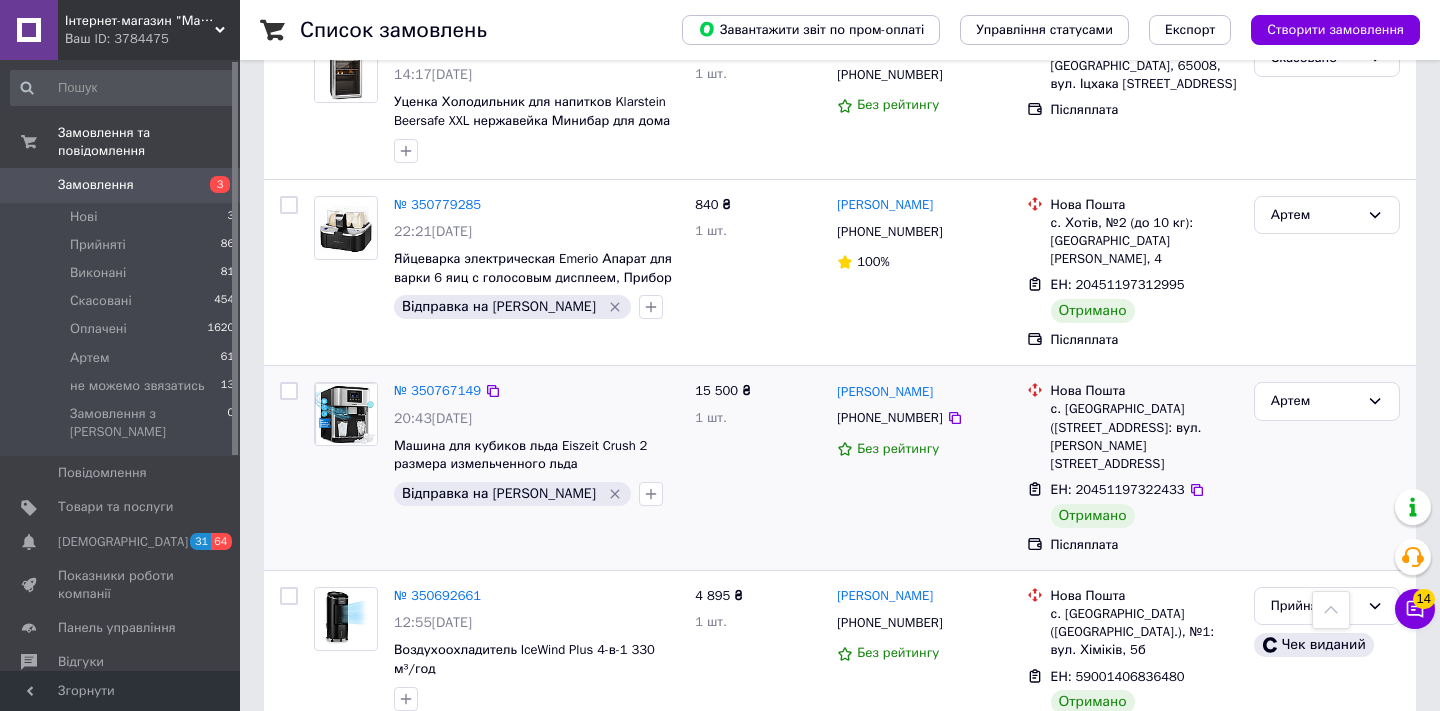 scroll, scrollTop: 954, scrollLeft: 0, axis: vertical 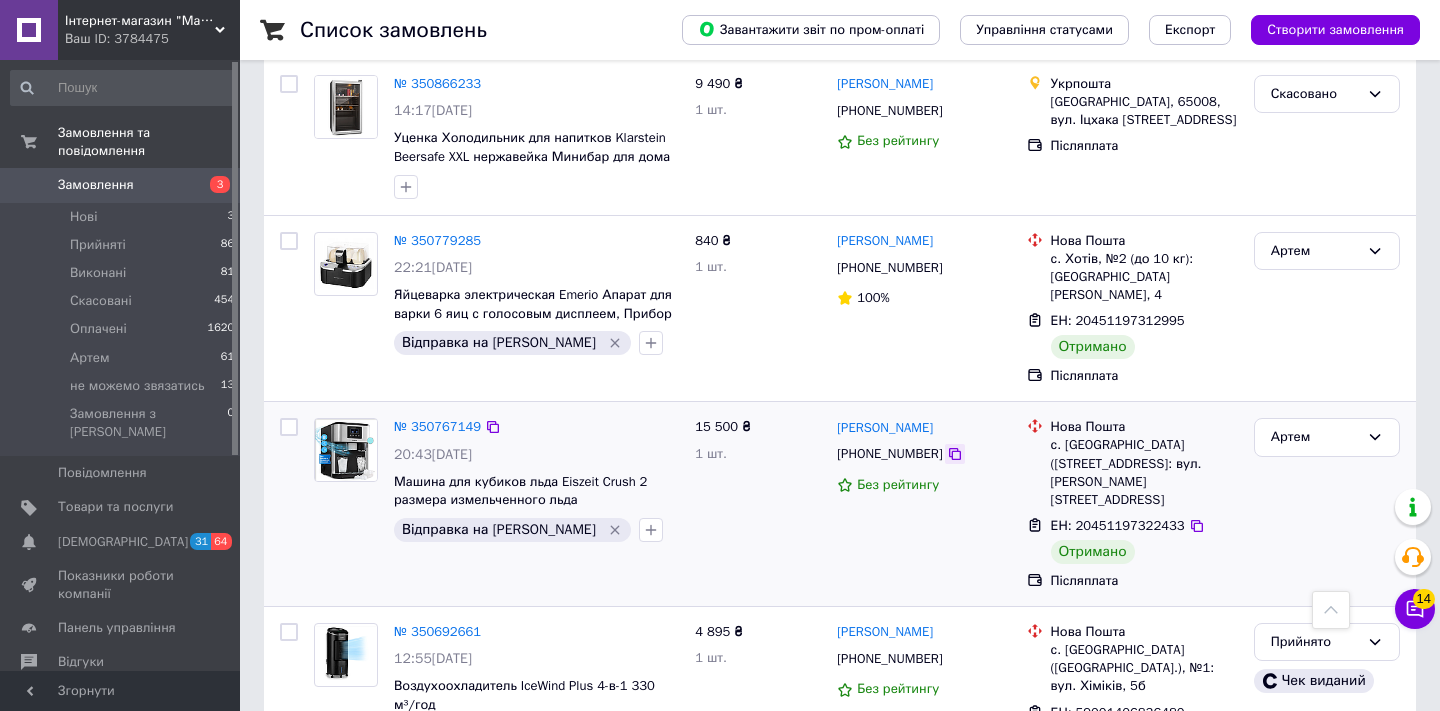 click 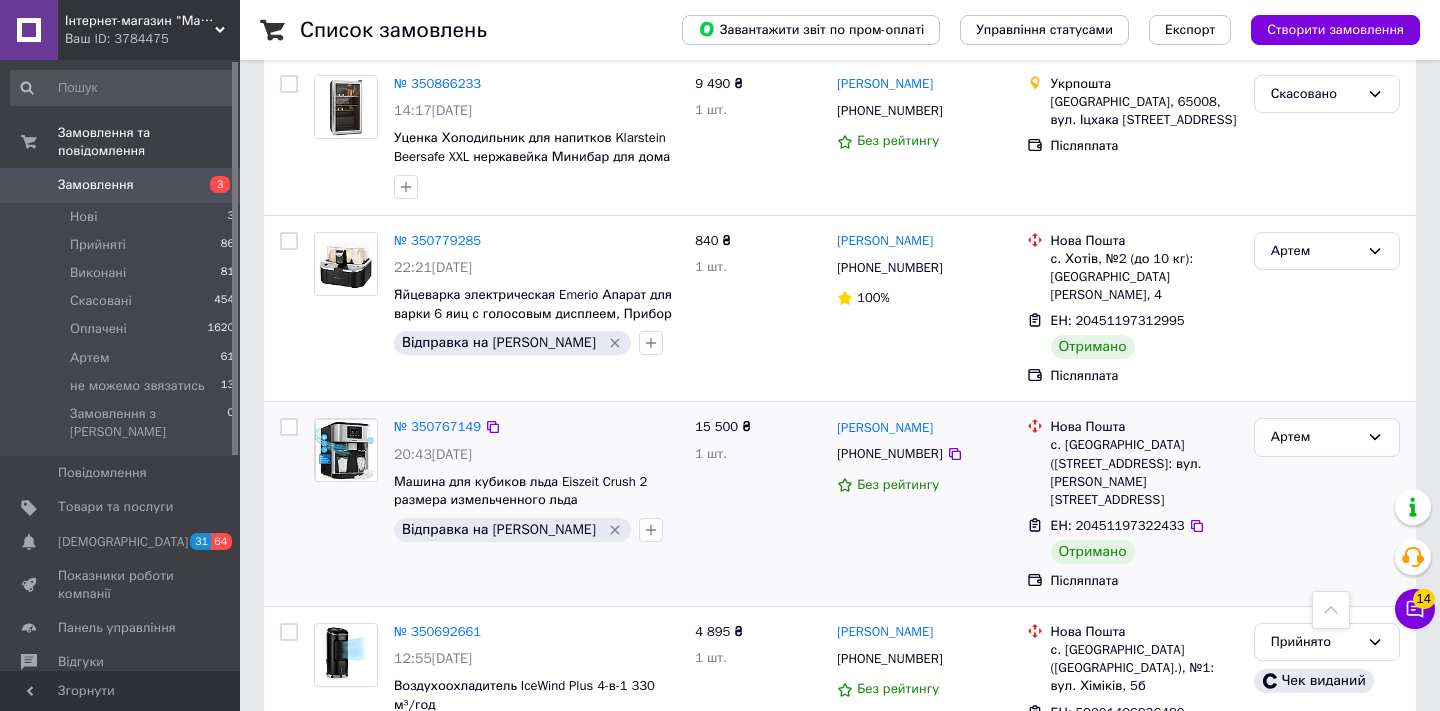 click on "Відправка на [PERSON_NAME]" at bounding box center [536, 530] 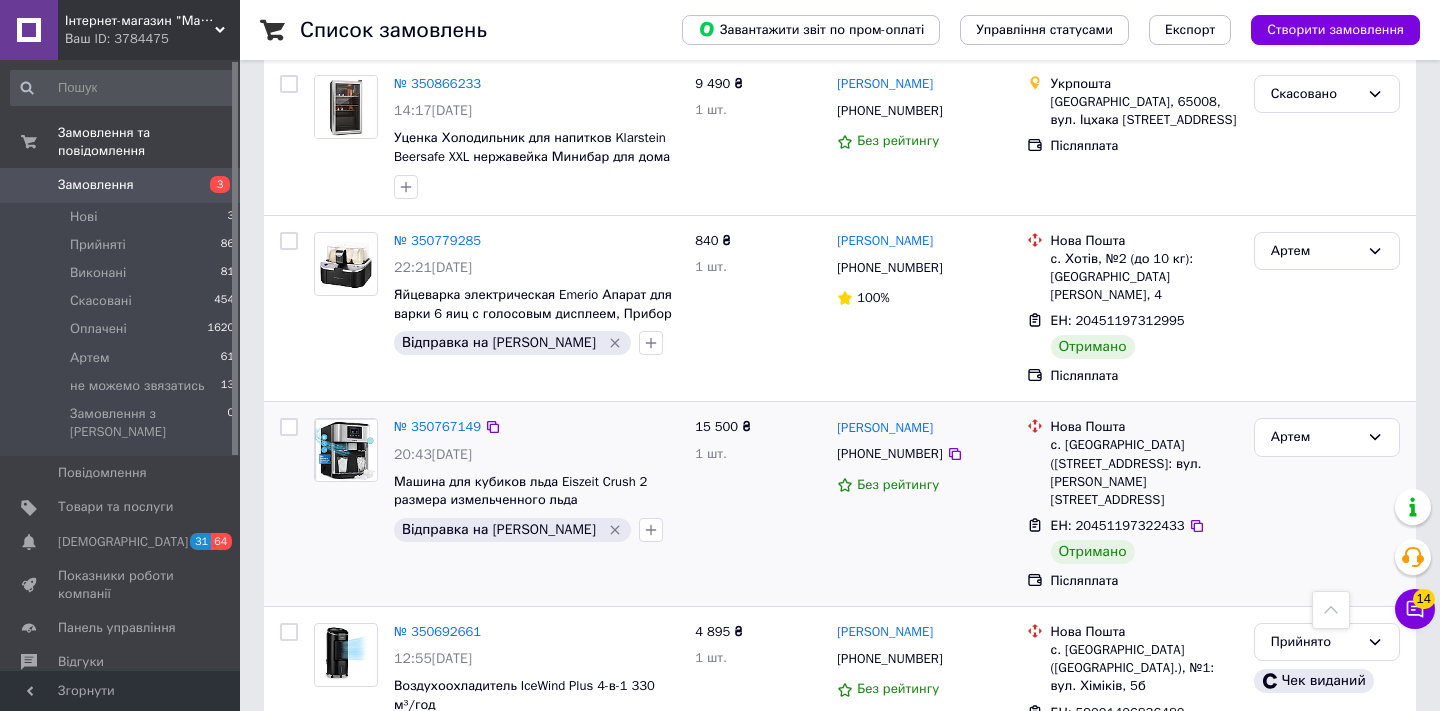 click 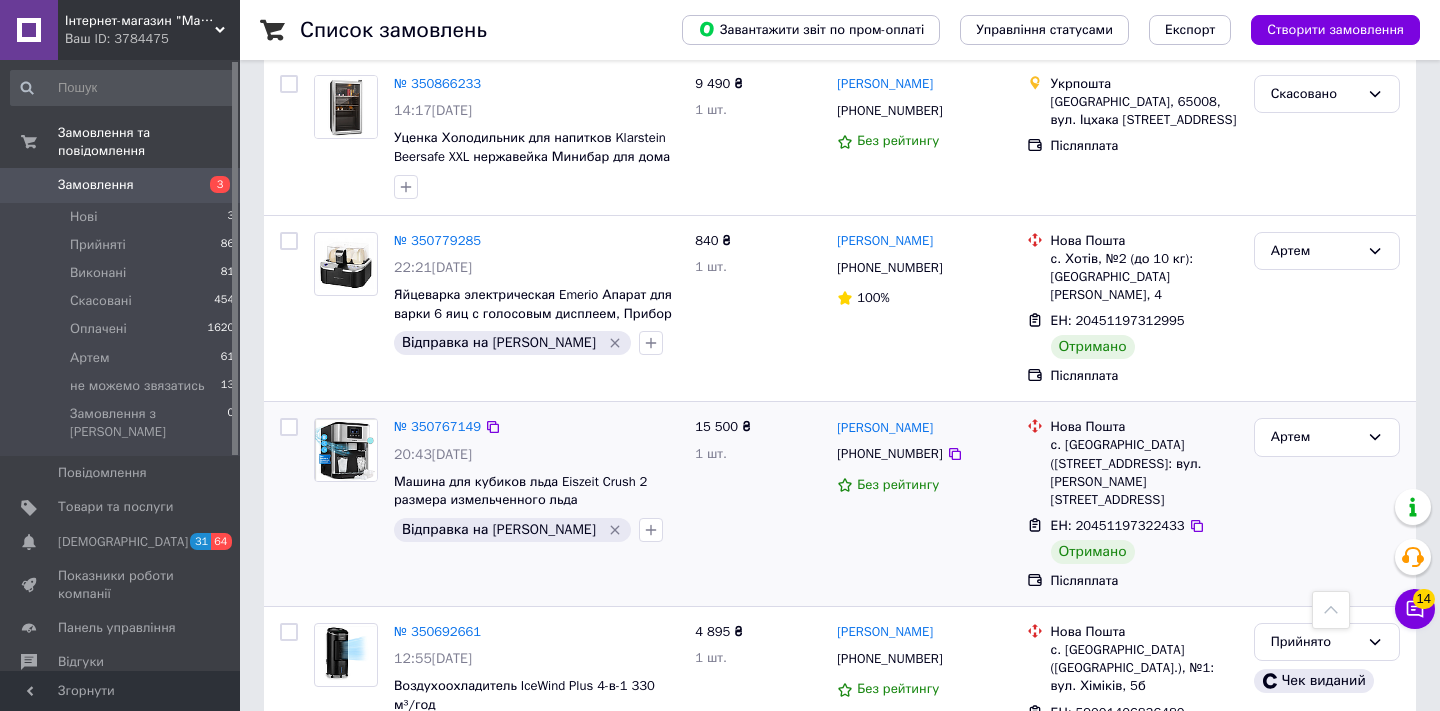 click 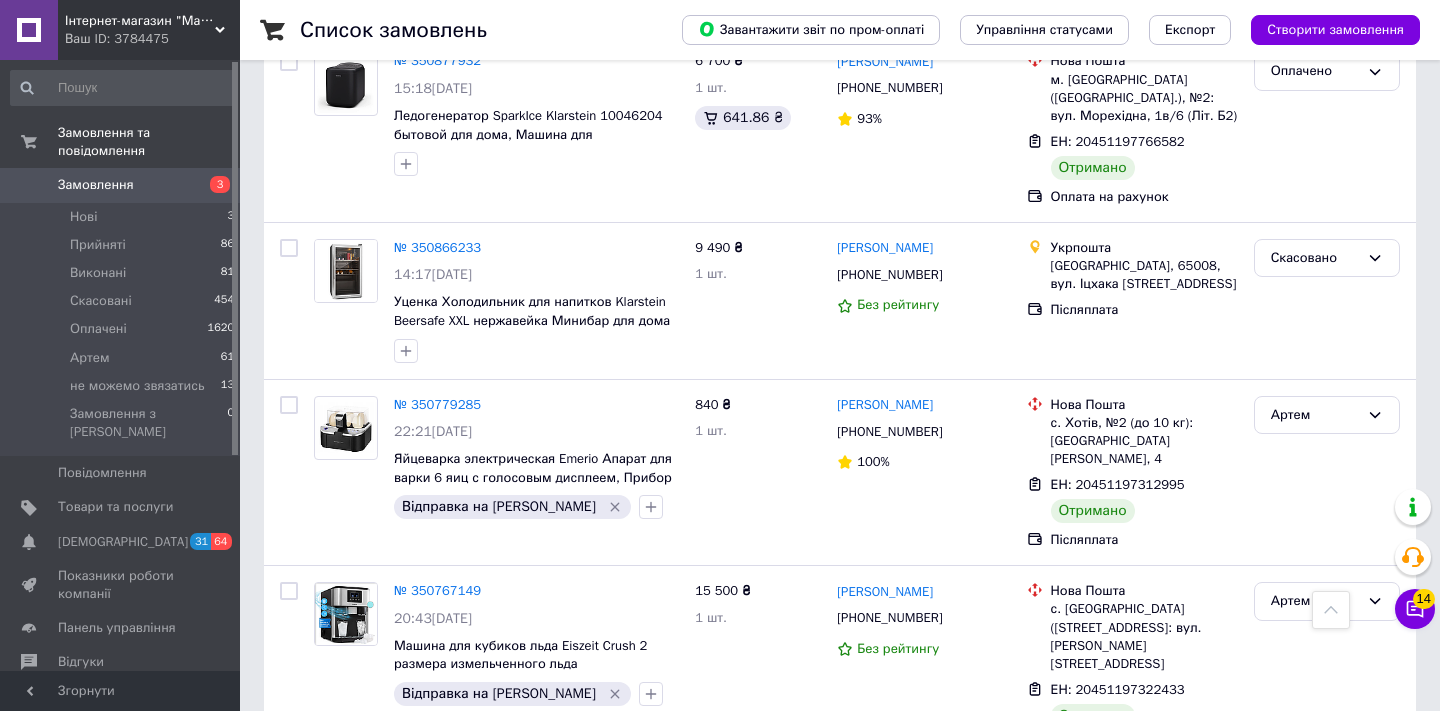 scroll, scrollTop: 723, scrollLeft: 0, axis: vertical 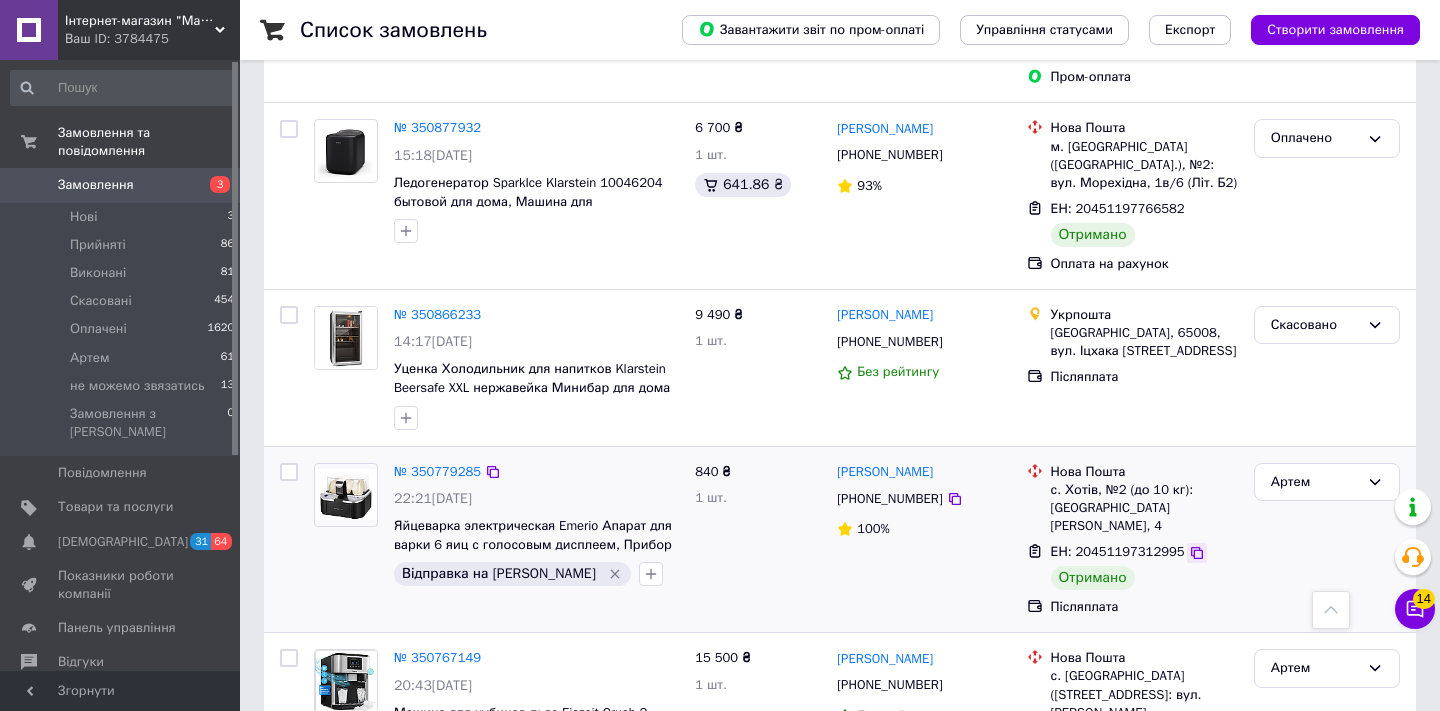 click 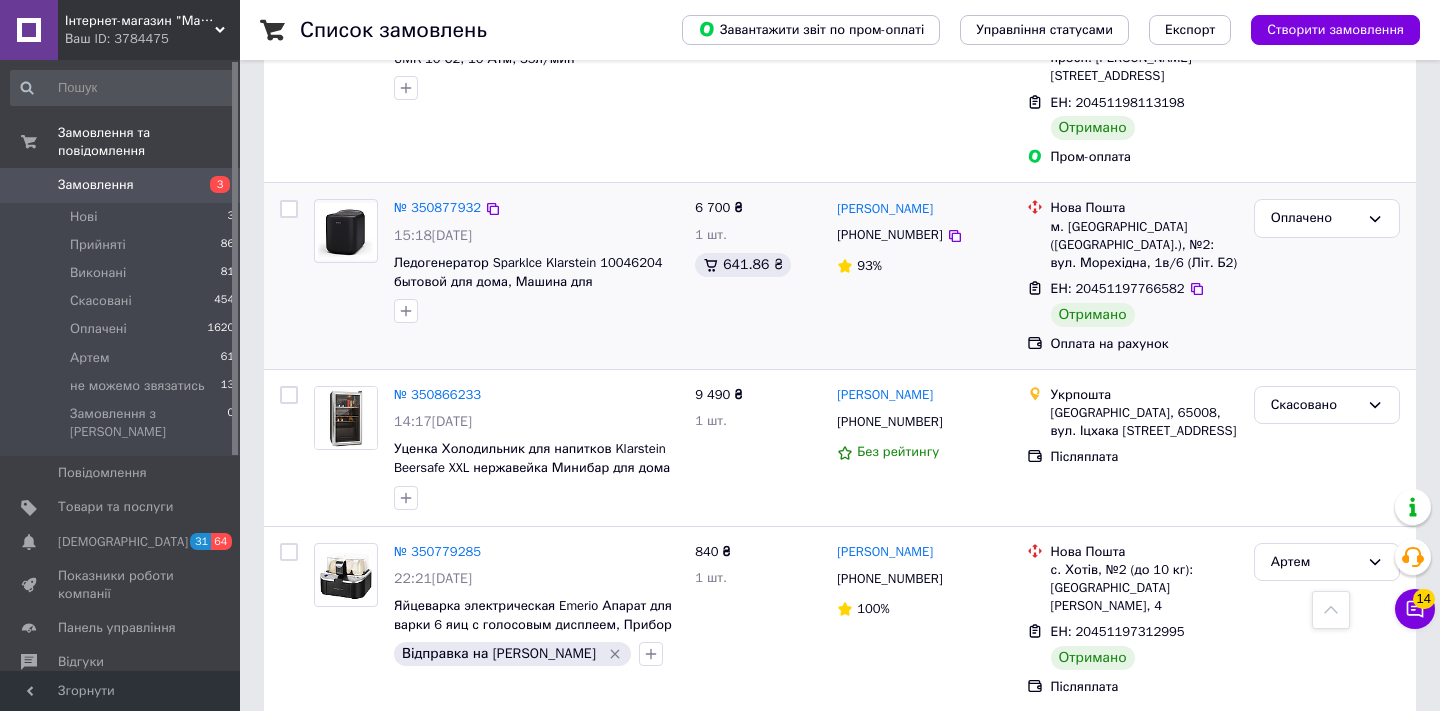 scroll, scrollTop: 638, scrollLeft: 0, axis: vertical 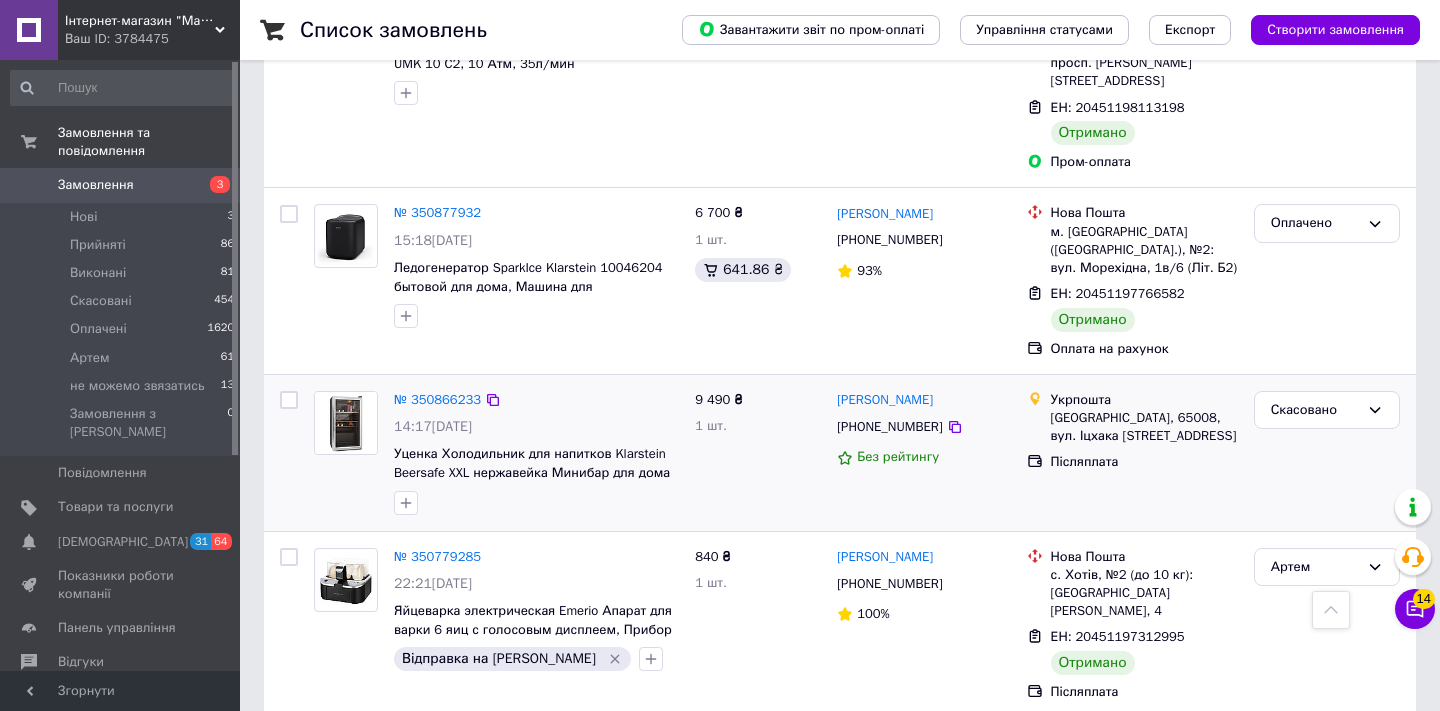 click on "+380631646000" at bounding box center [889, 426] 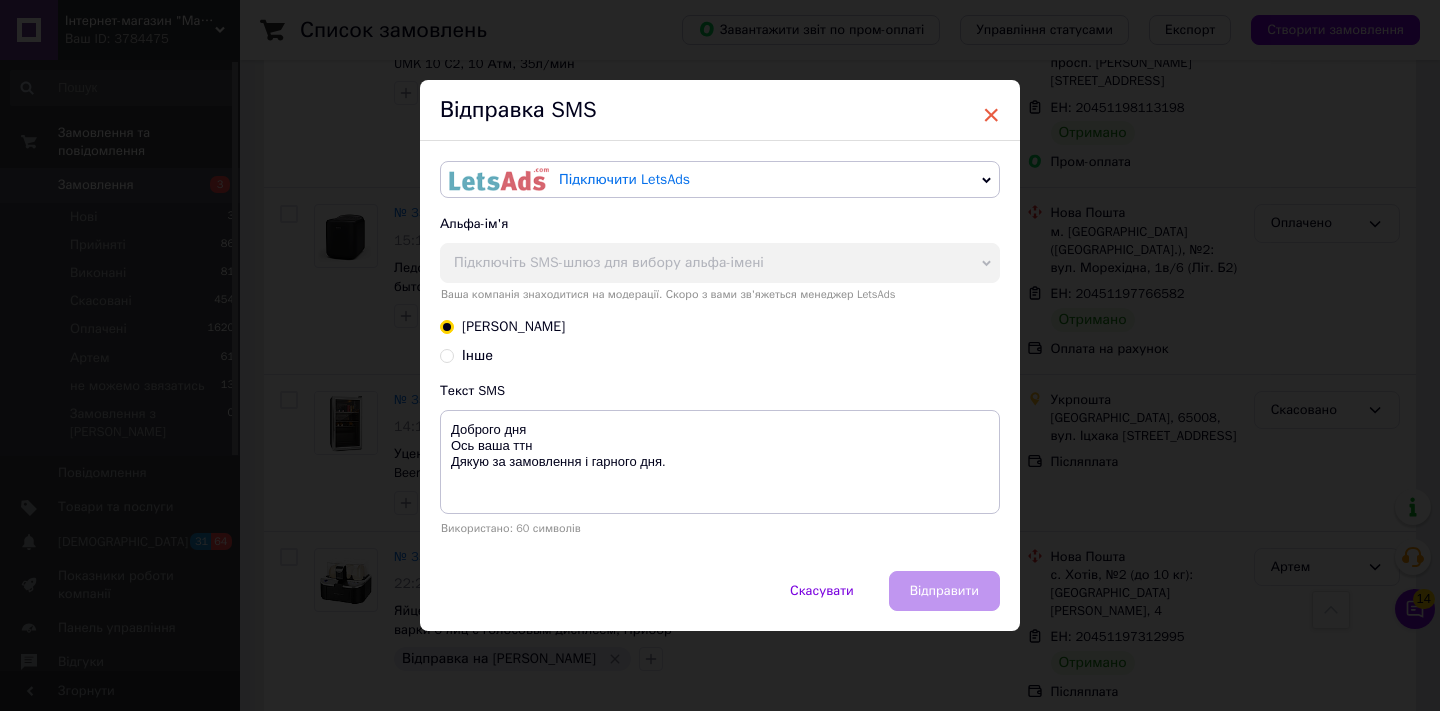 click on "×" at bounding box center (991, 115) 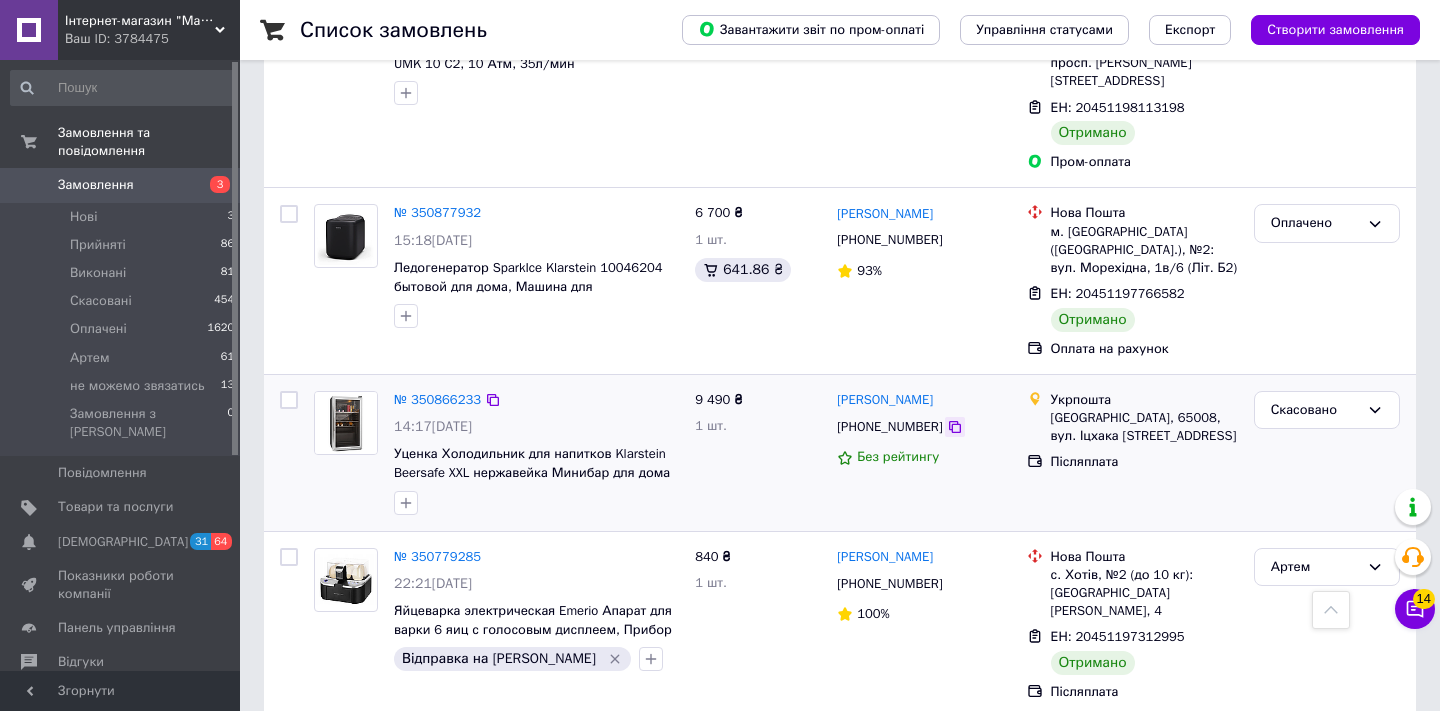click 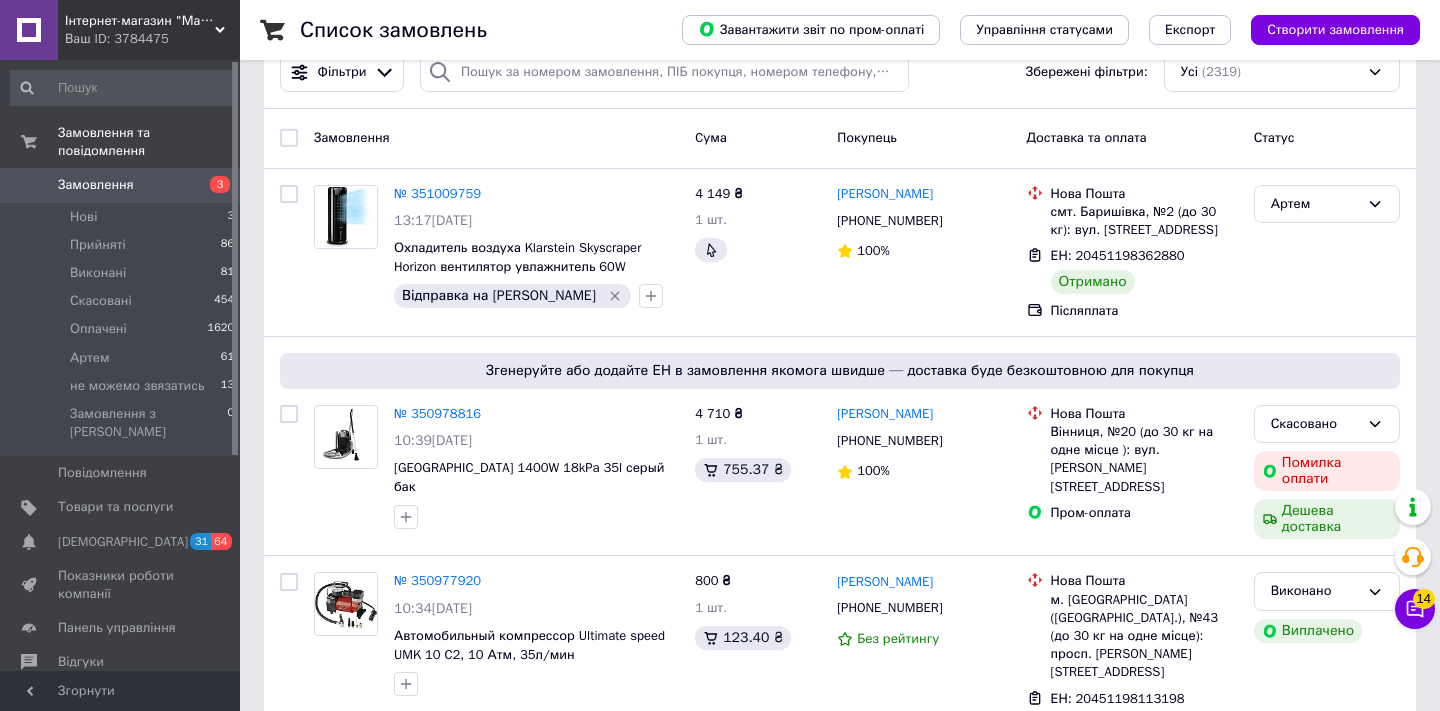 scroll, scrollTop: 0, scrollLeft: 0, axis: both 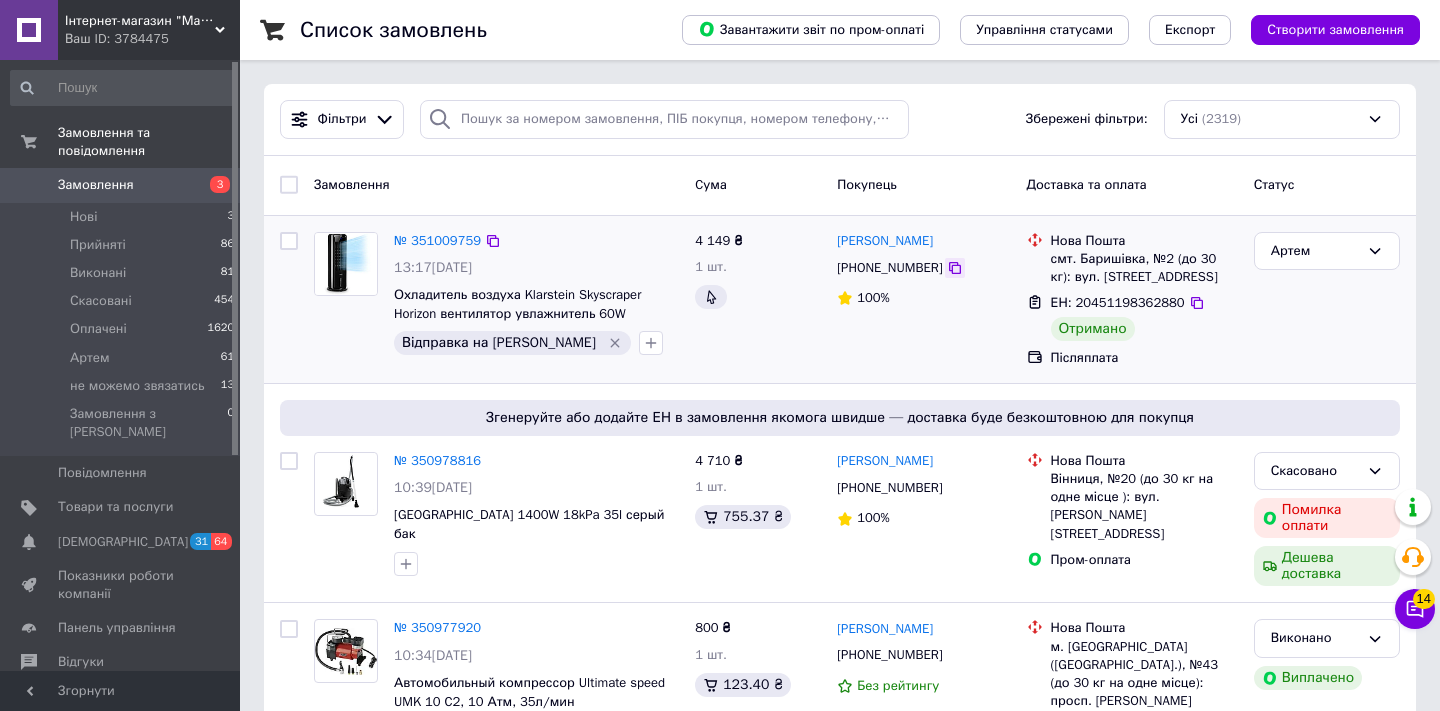 click 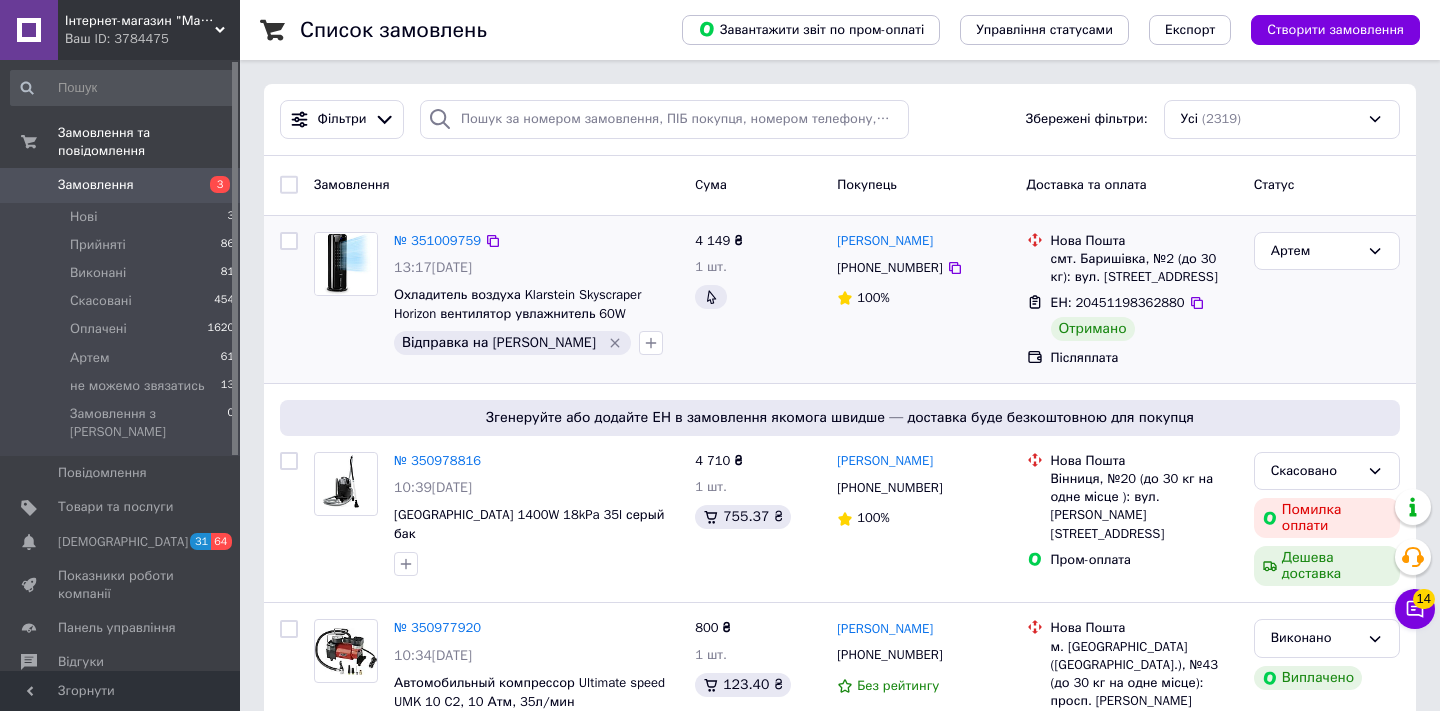 click on "ЕН: 20451198362880" at bounding box center [1118, 302] 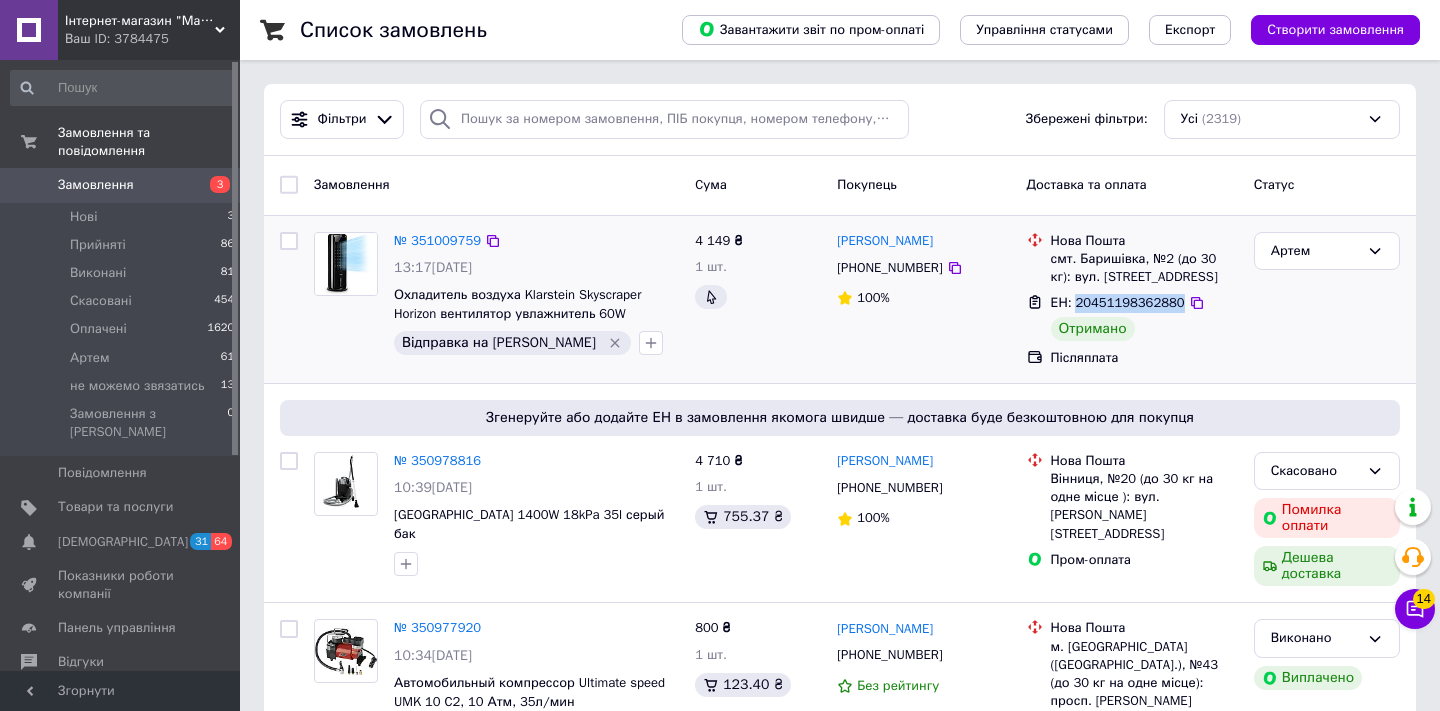 copy on "20451198362880" 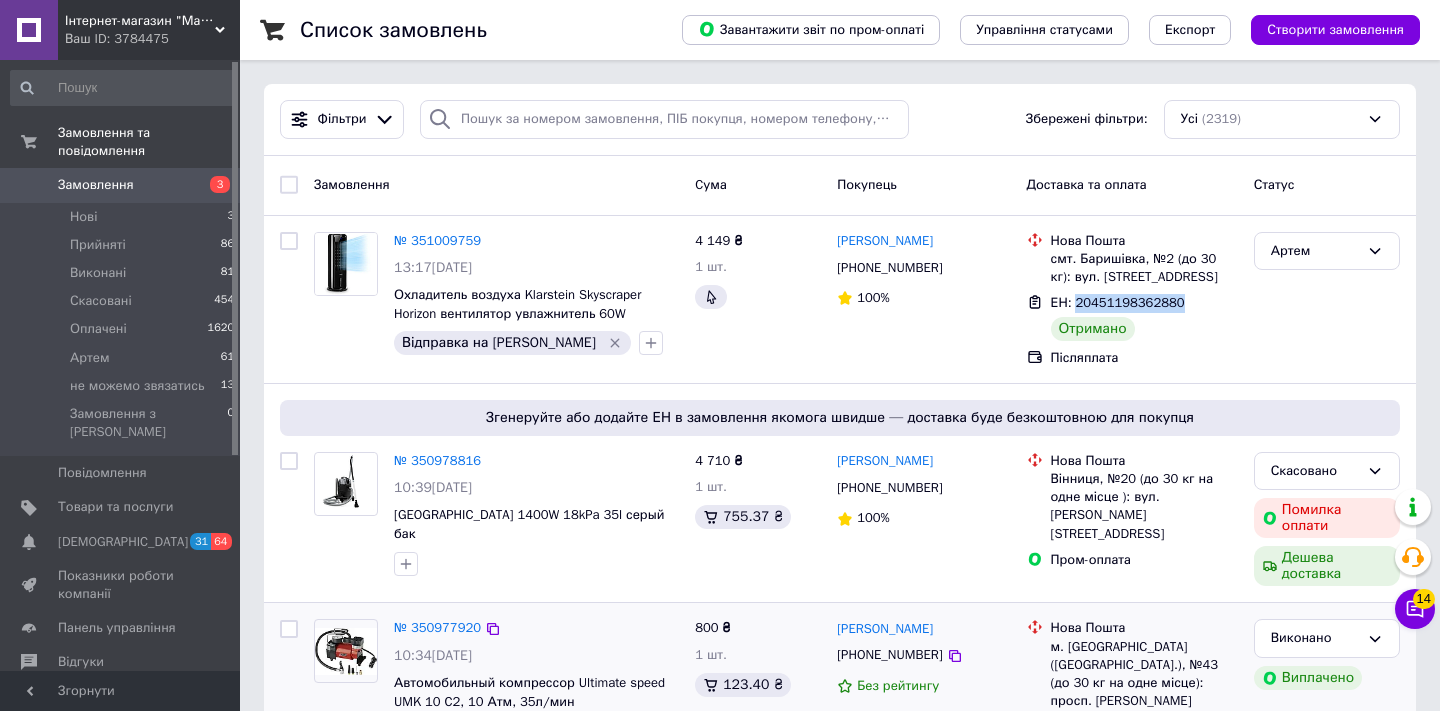copy on "20451198362880" 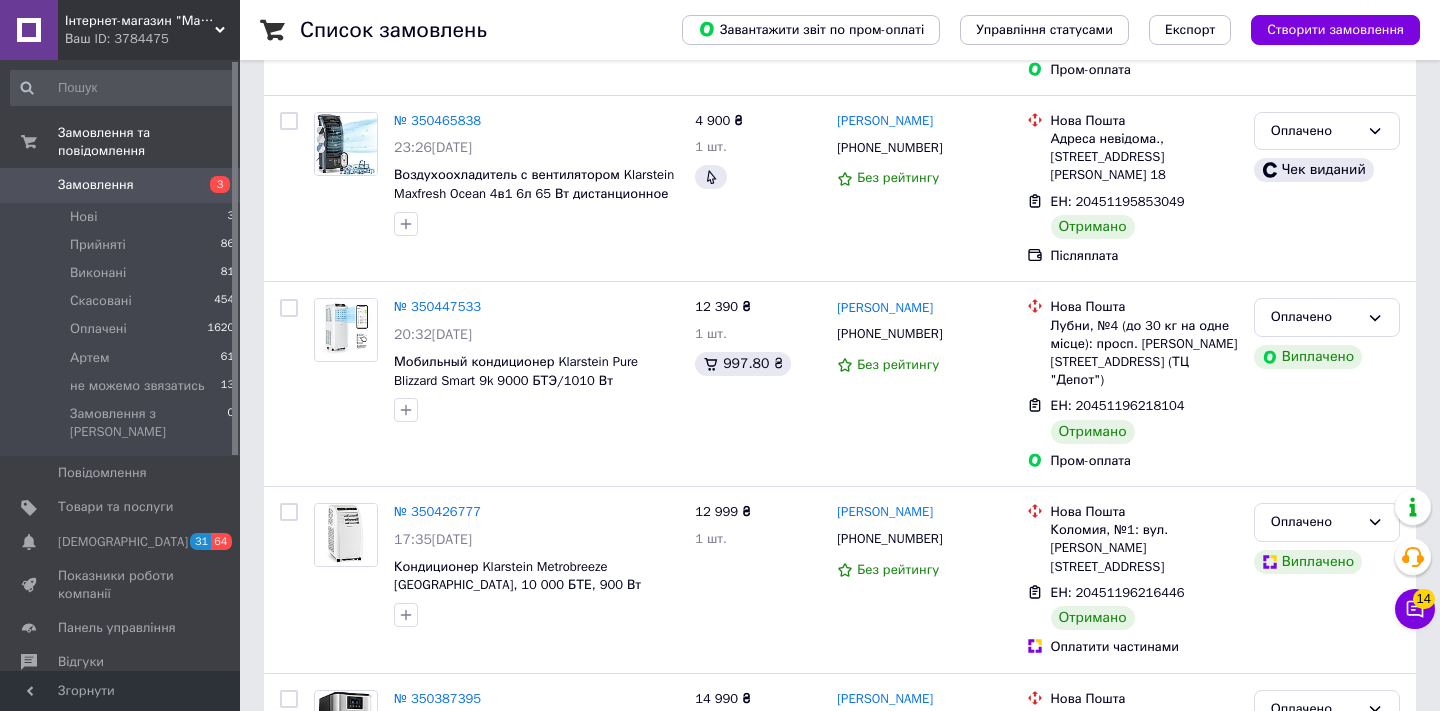 scroll, scrollTop: 3139, scrollLeft: 0, axis: vertical 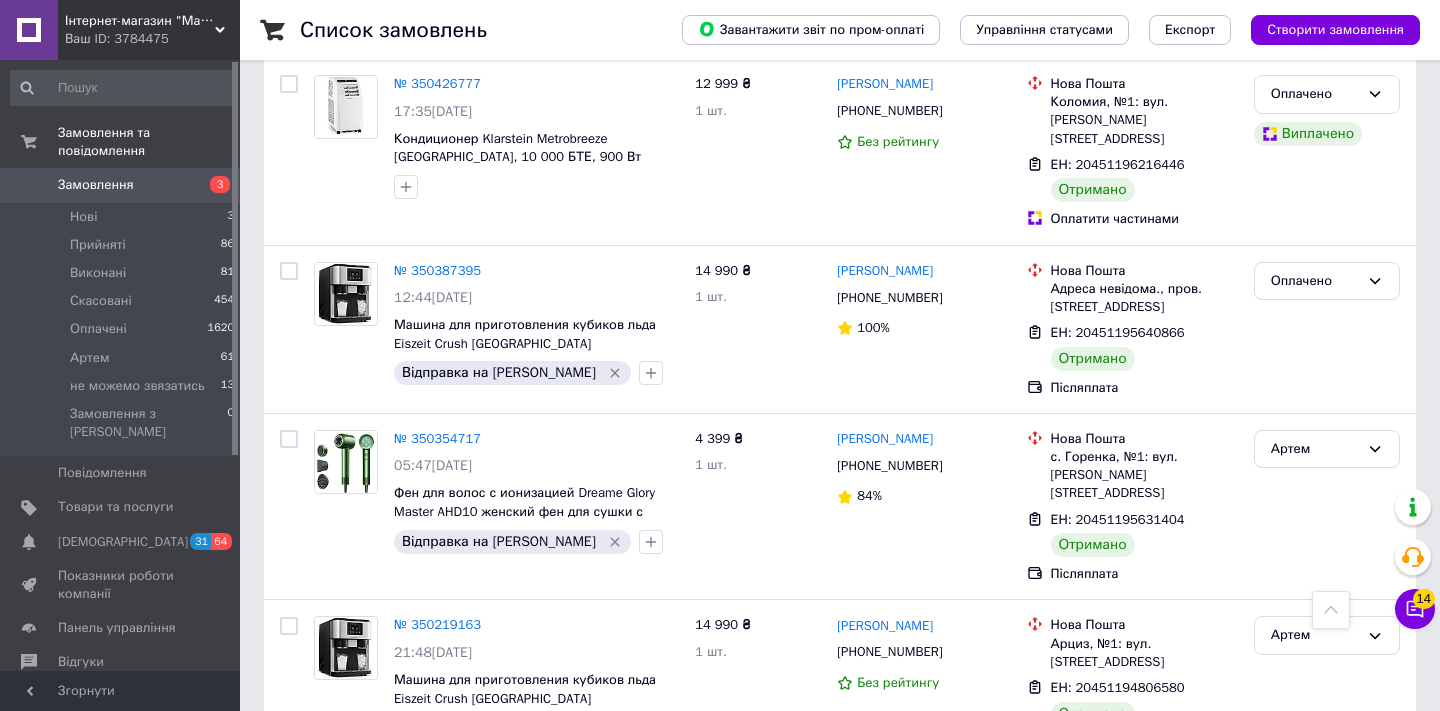 click on "2" at bounding box center [449, 813] 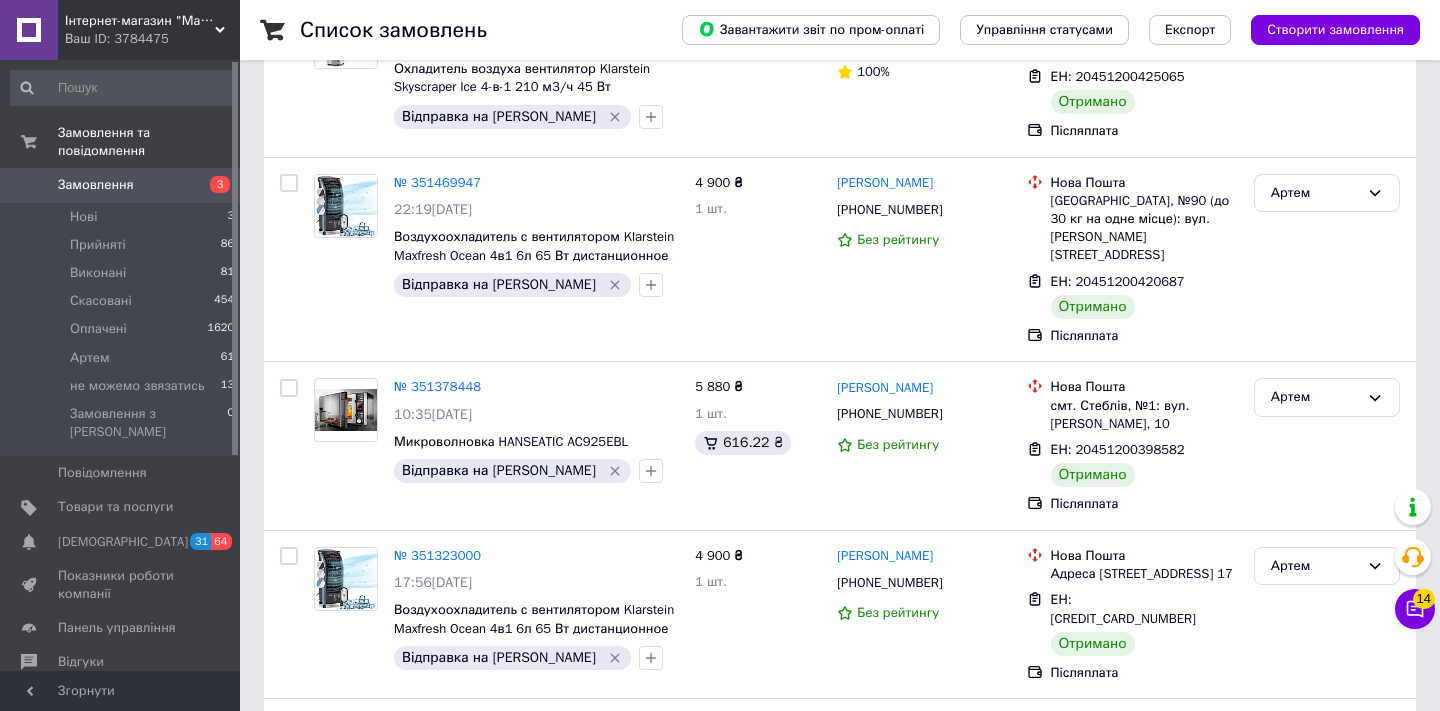 scroll, scrollTop: 3258, scrollLeft: 0, axis: vertical 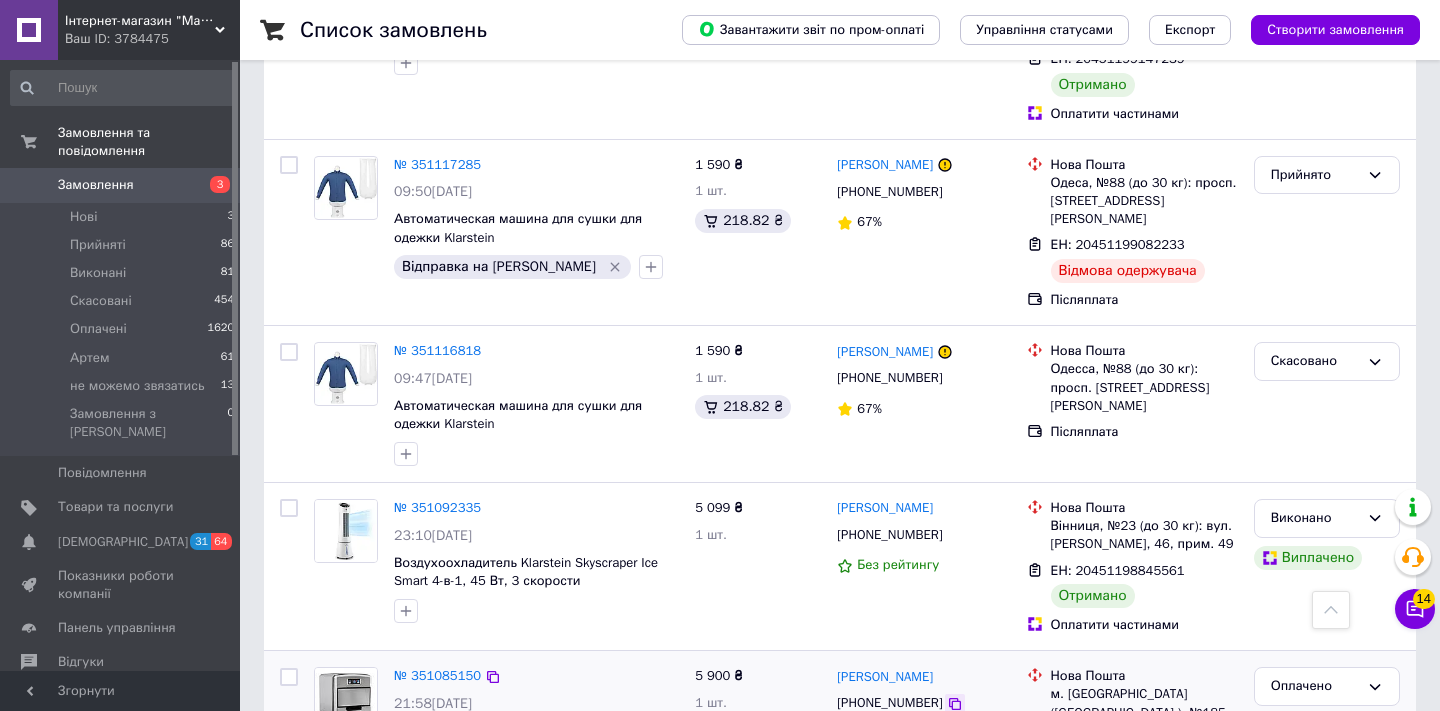 click 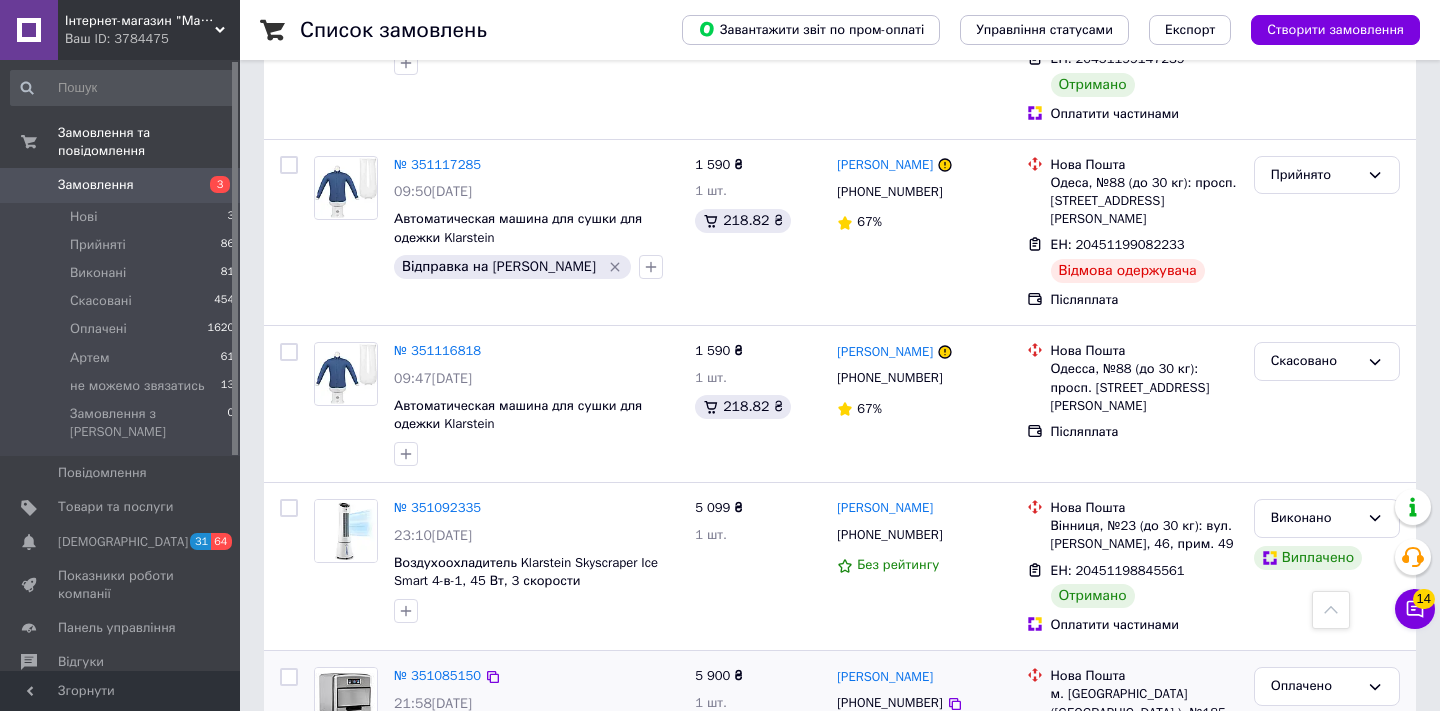 click 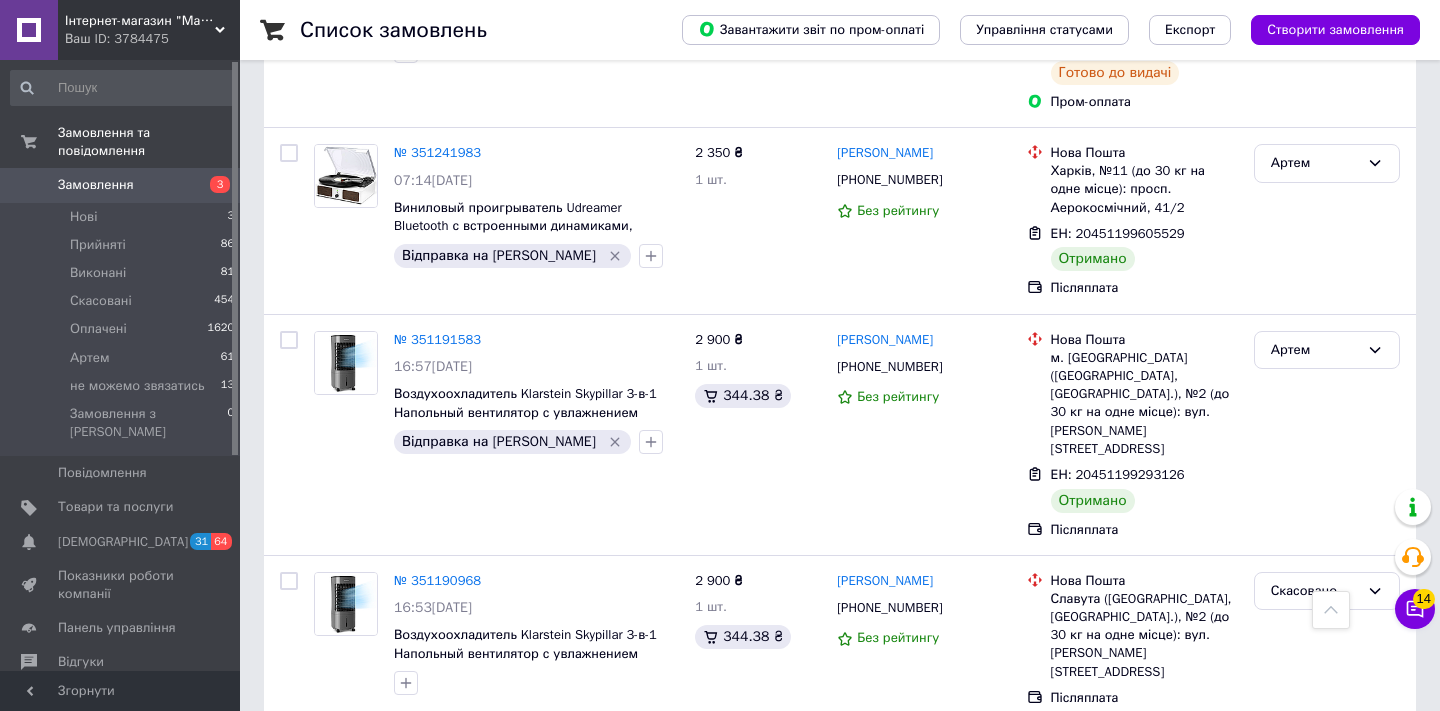 scroll, scrollTop: 2455, scrollLeft: 0, axis: vertical 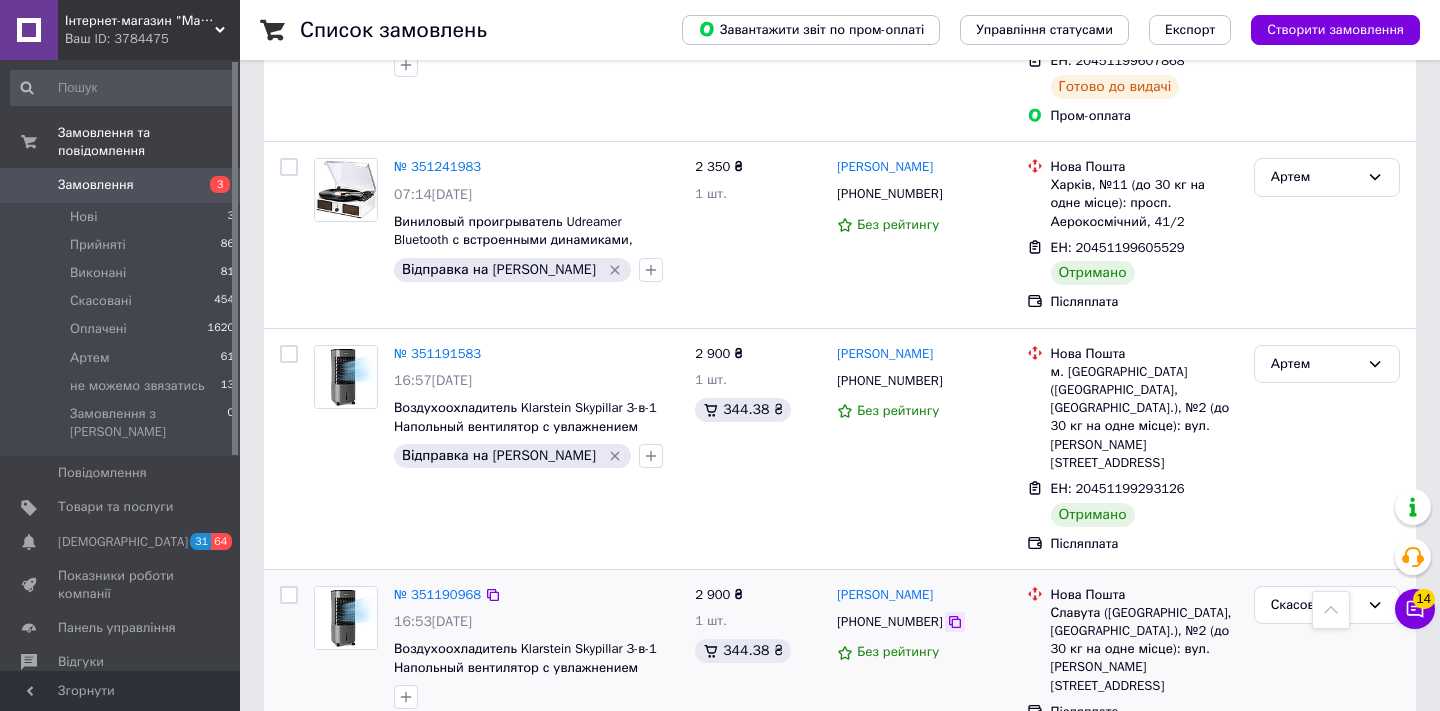 click 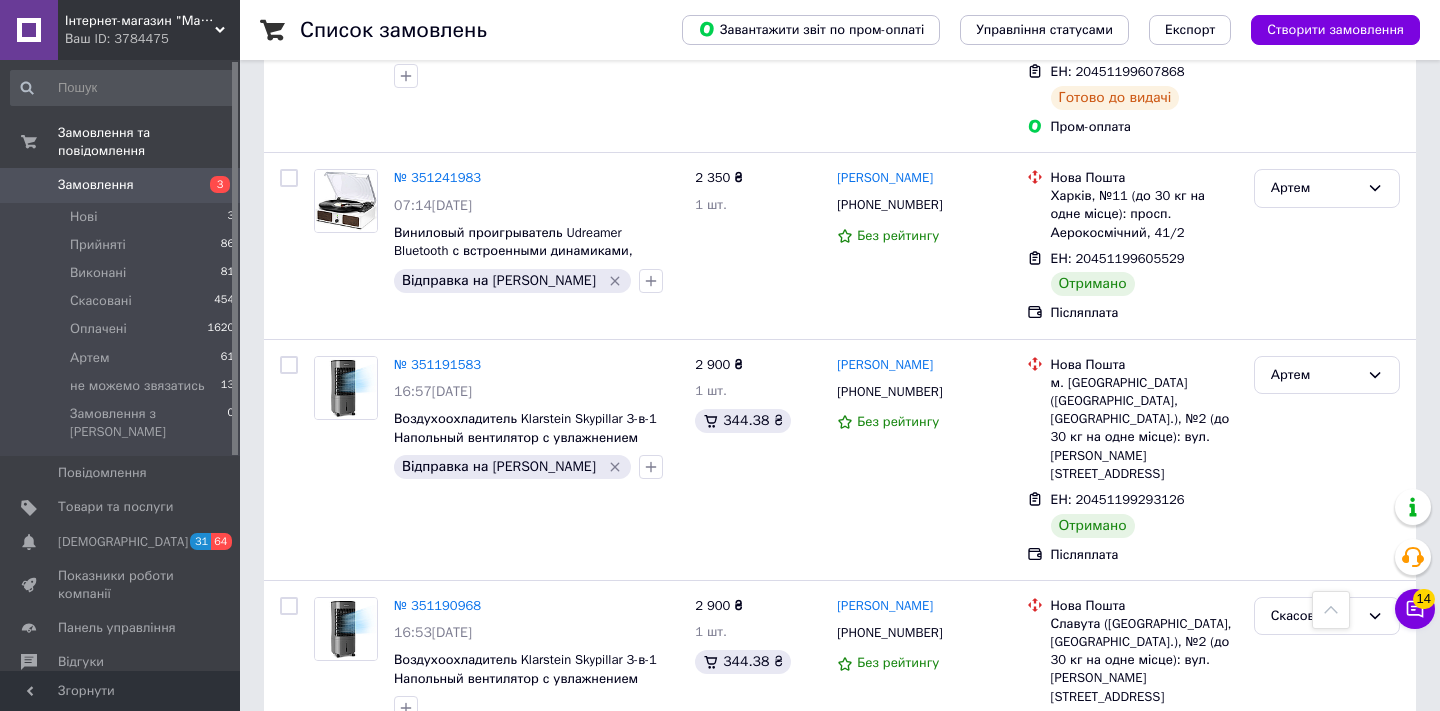 scroll, scrollTop: 2412, scrollLeft: 0, axis: vertical 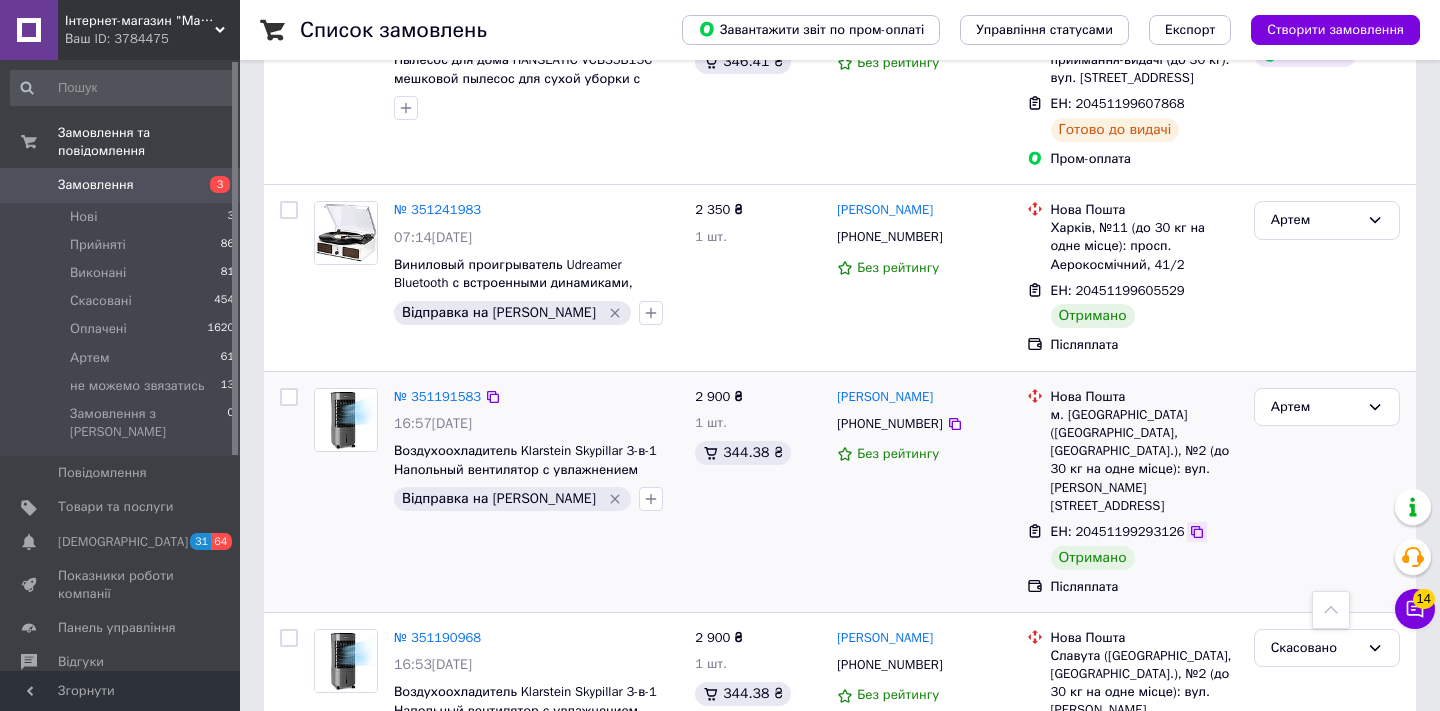 click 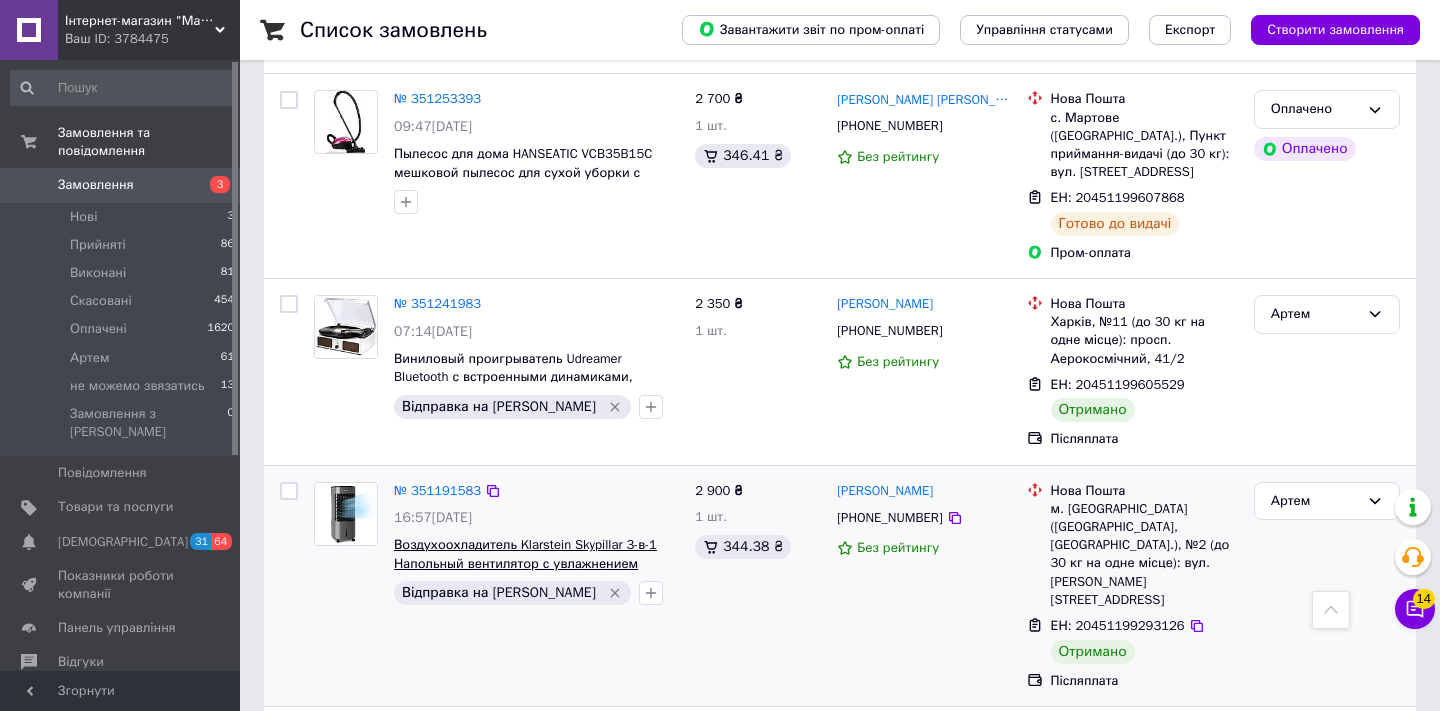 scroll, scrollTop: 2277, scrollLeft: 0, axis: vertical 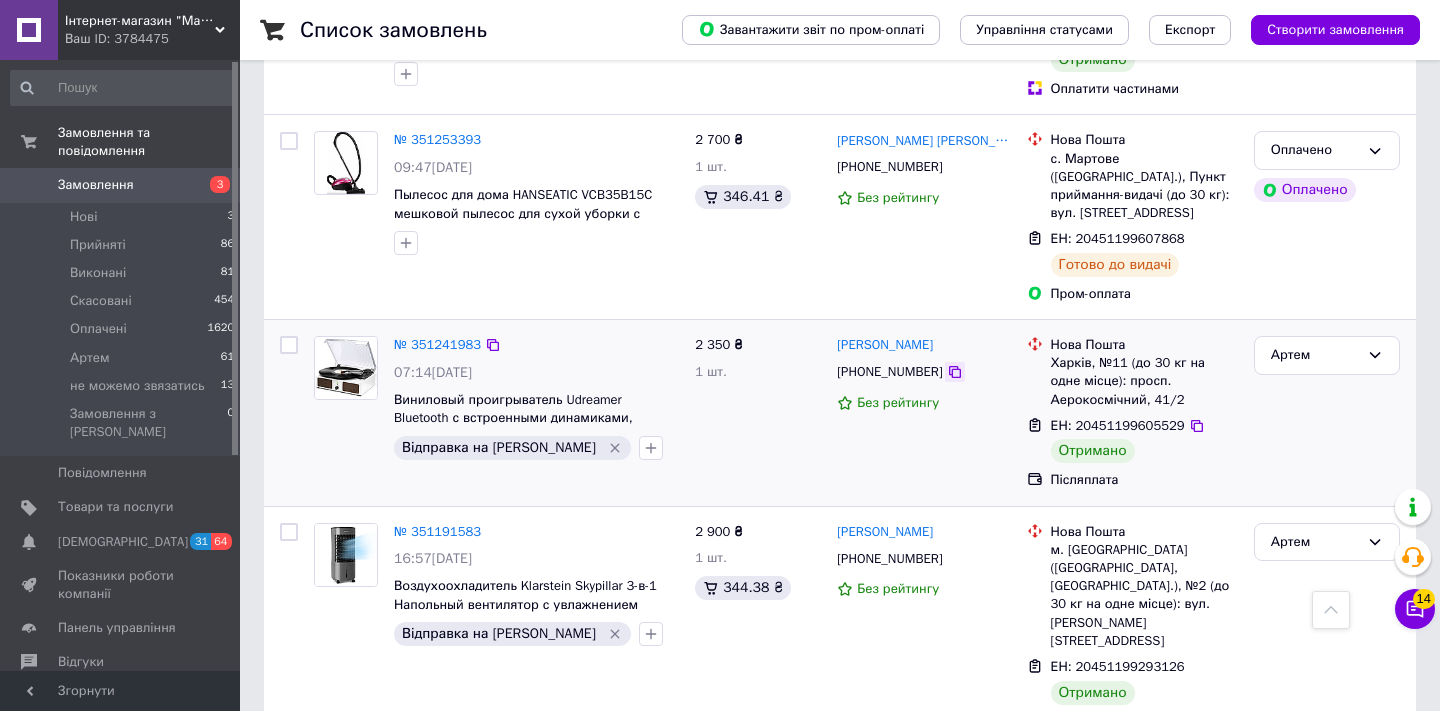 click 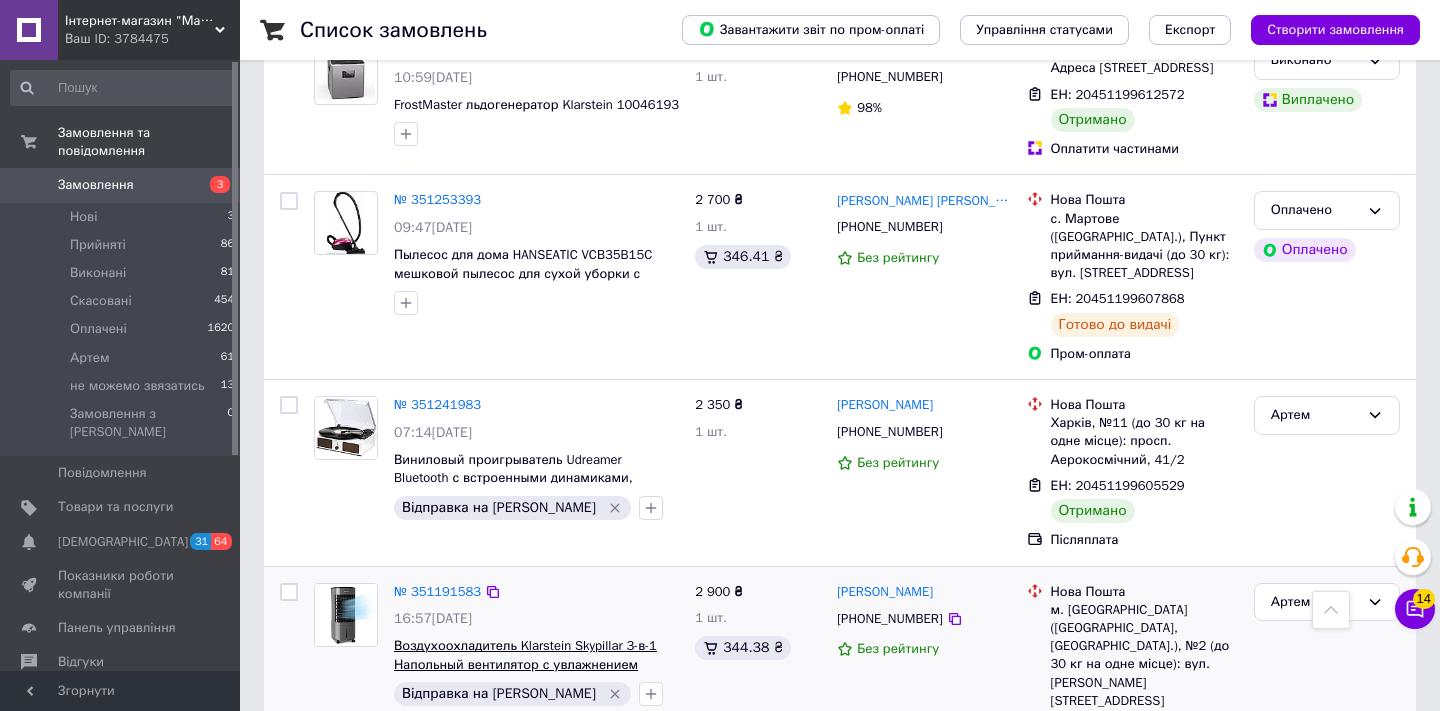 scroll, scrollTop: 2124, scrollLeft: 0, axis: vertical 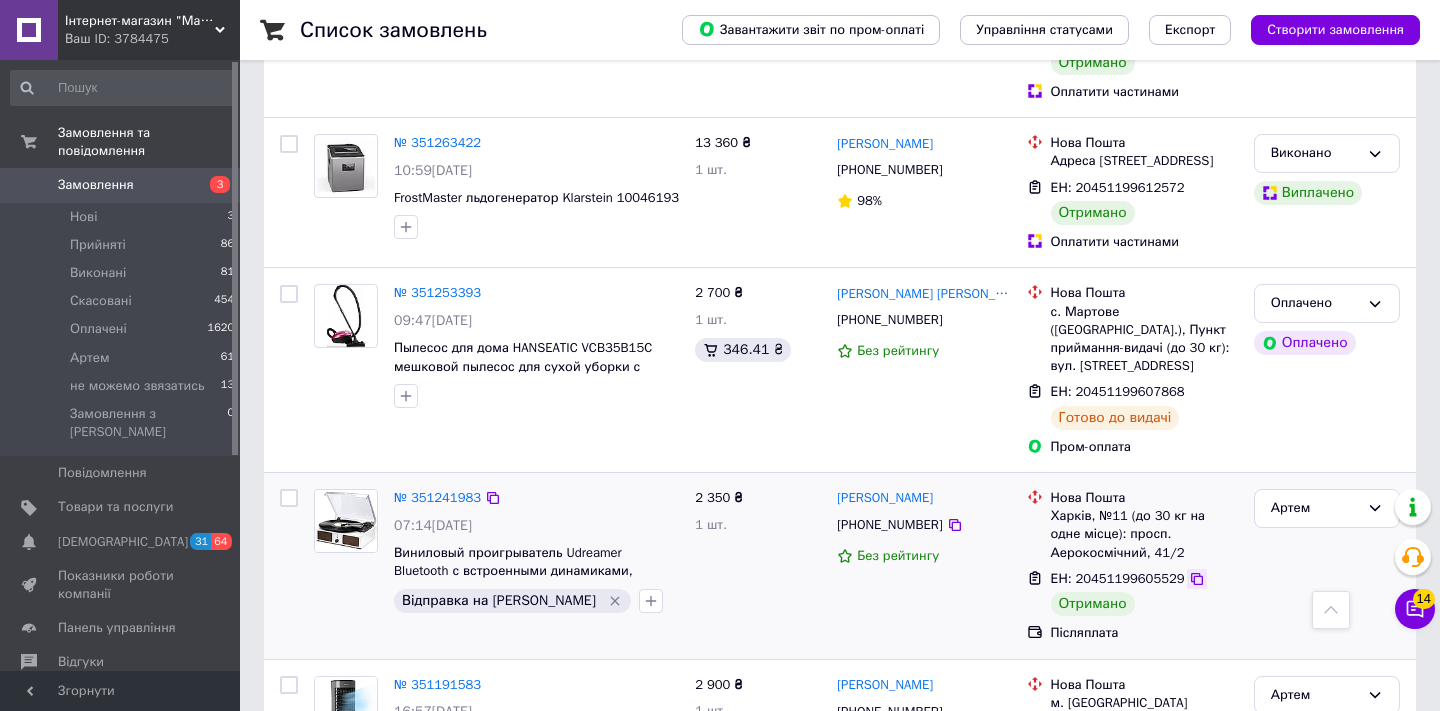 click 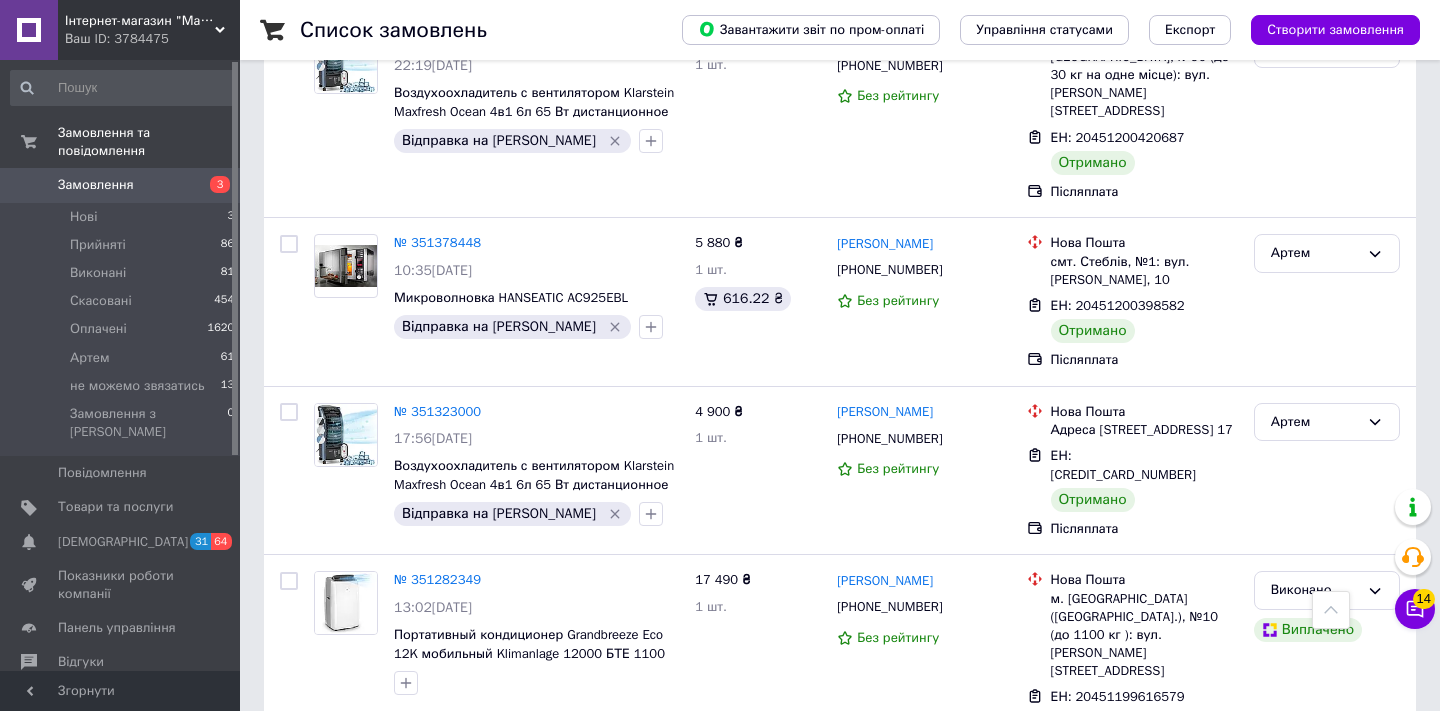 scroll, scrollTop: 1456, scrollLeft: 0, axis: vertical 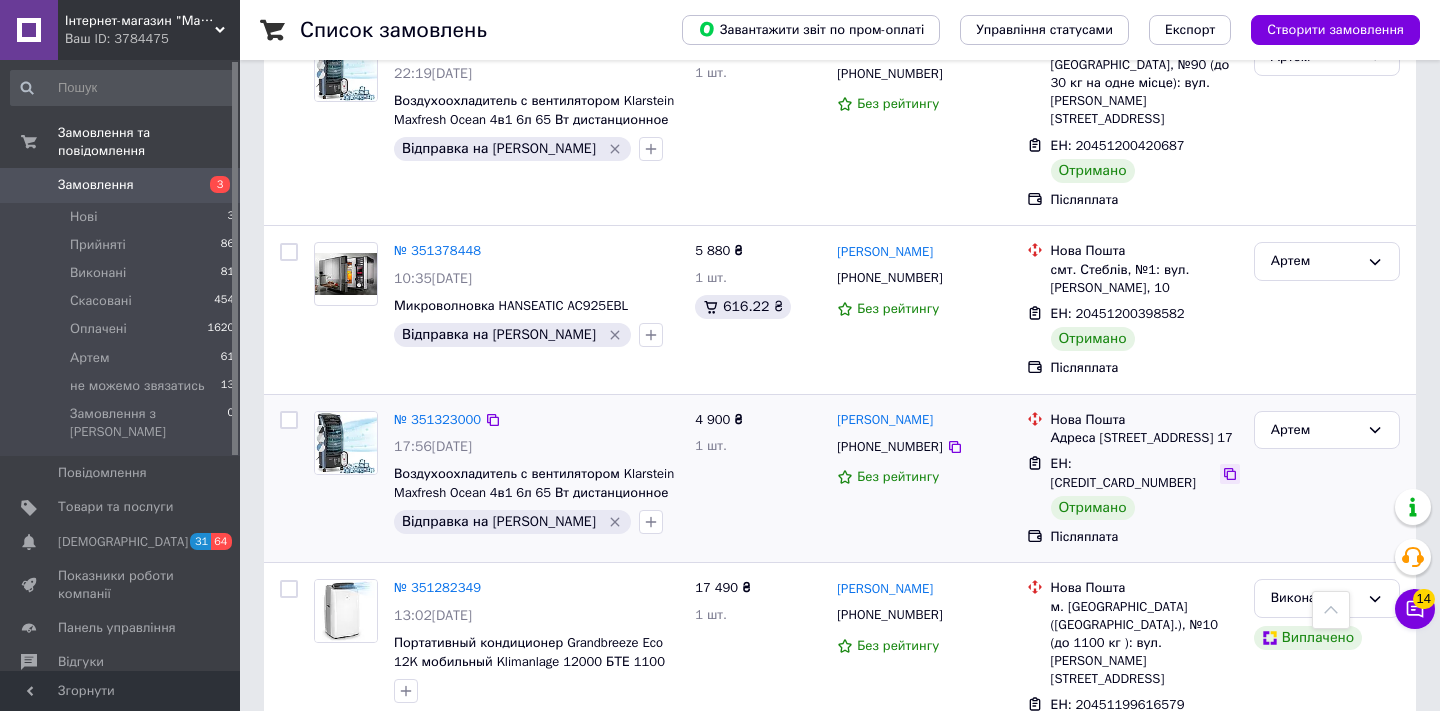click 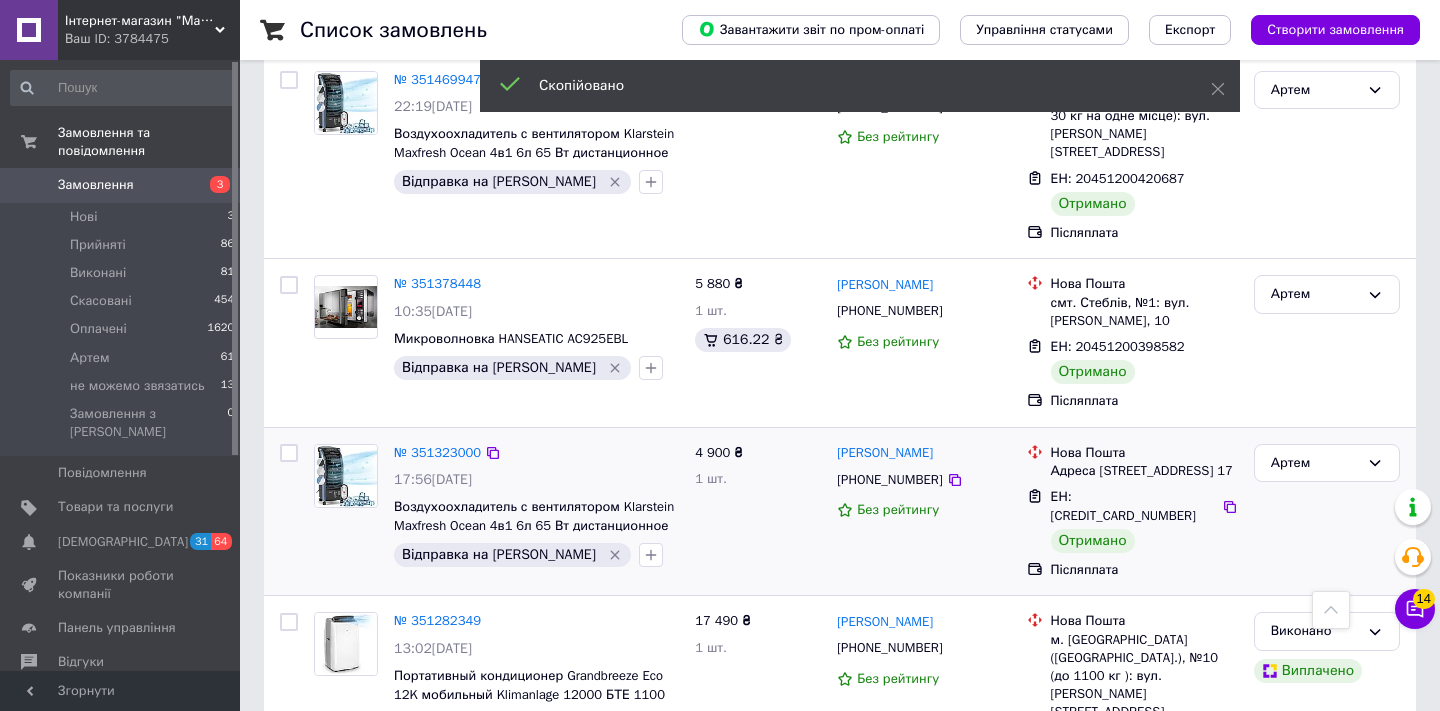 scroll, scrollTop: 1425, scrollLeft: 0, axis: vertical 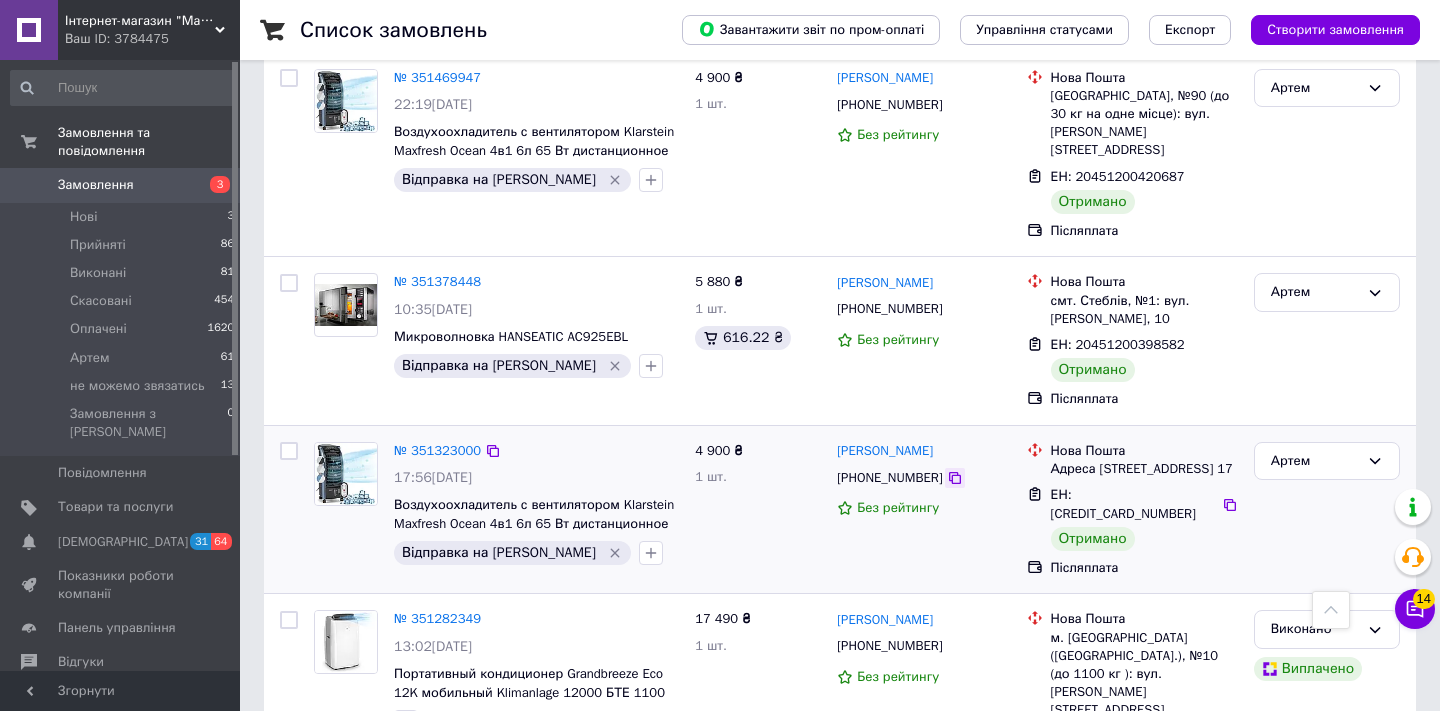 click 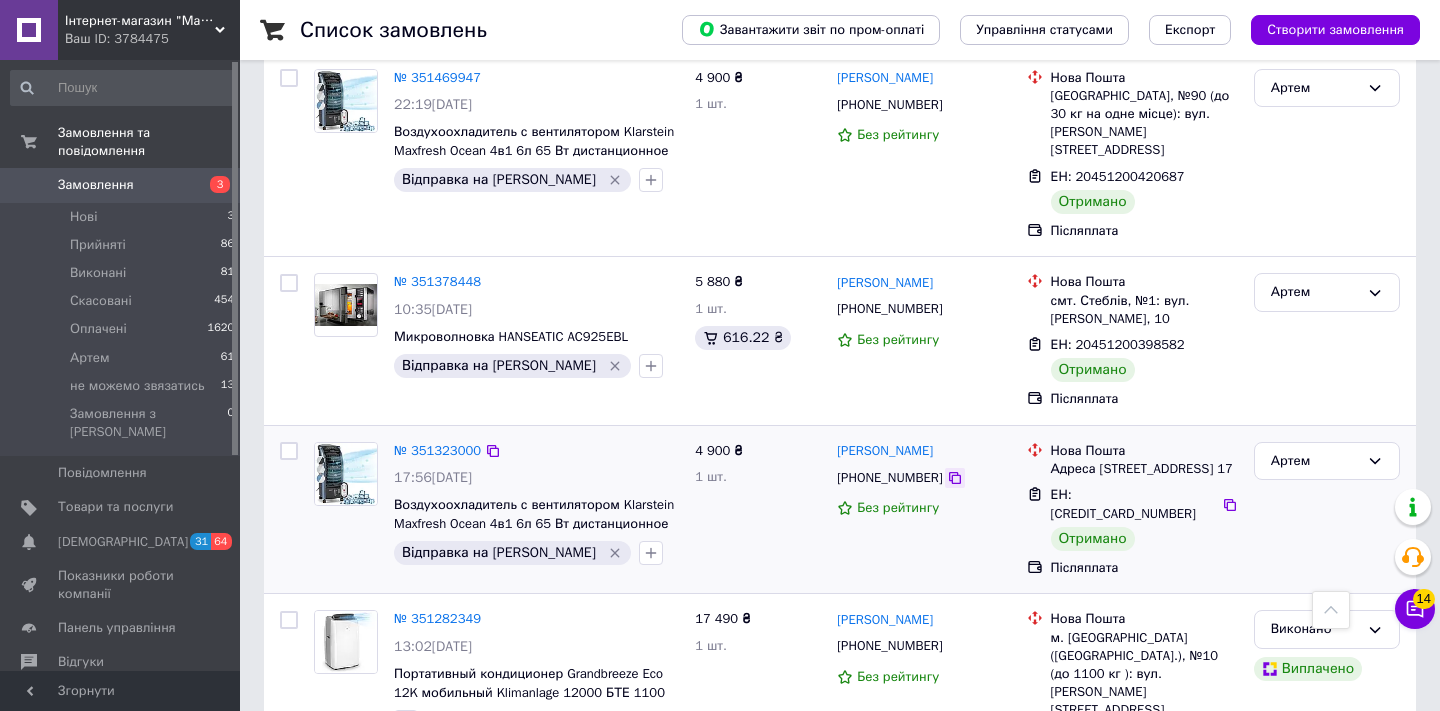 click 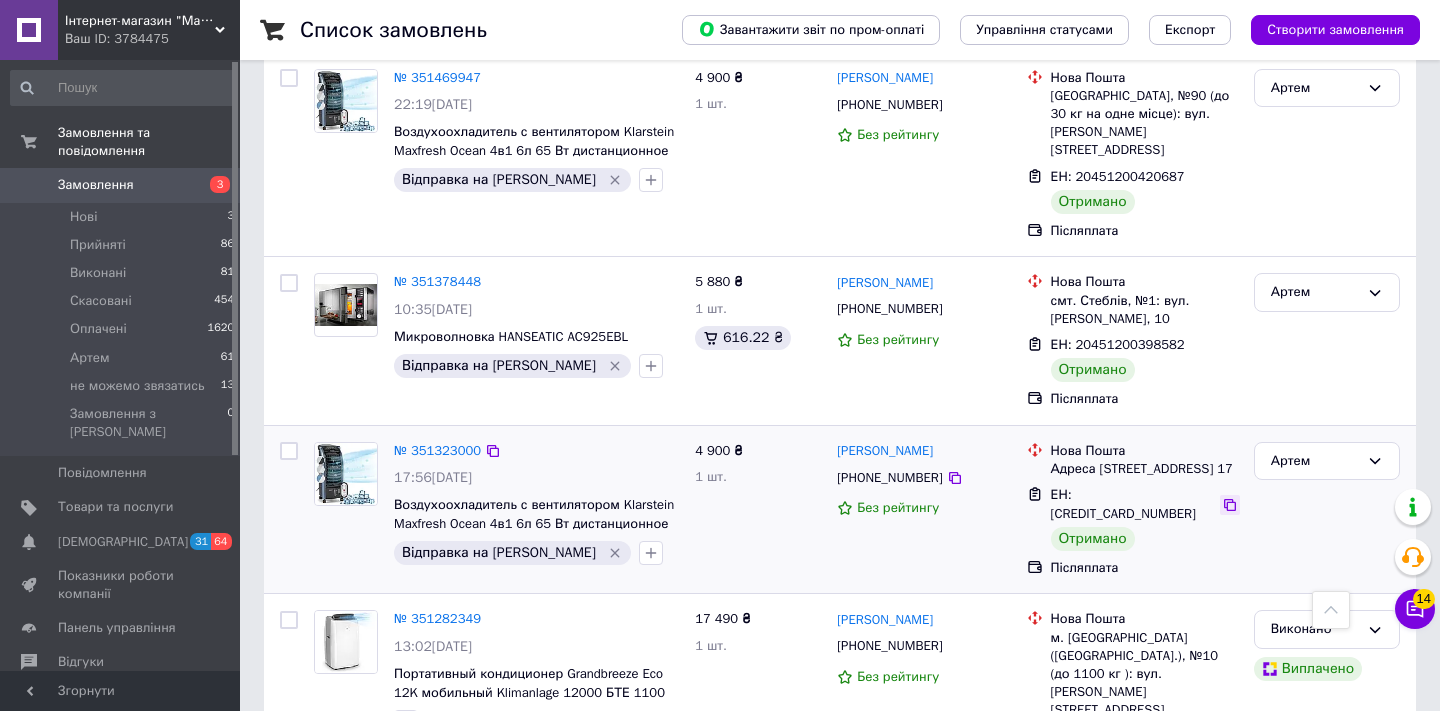 click 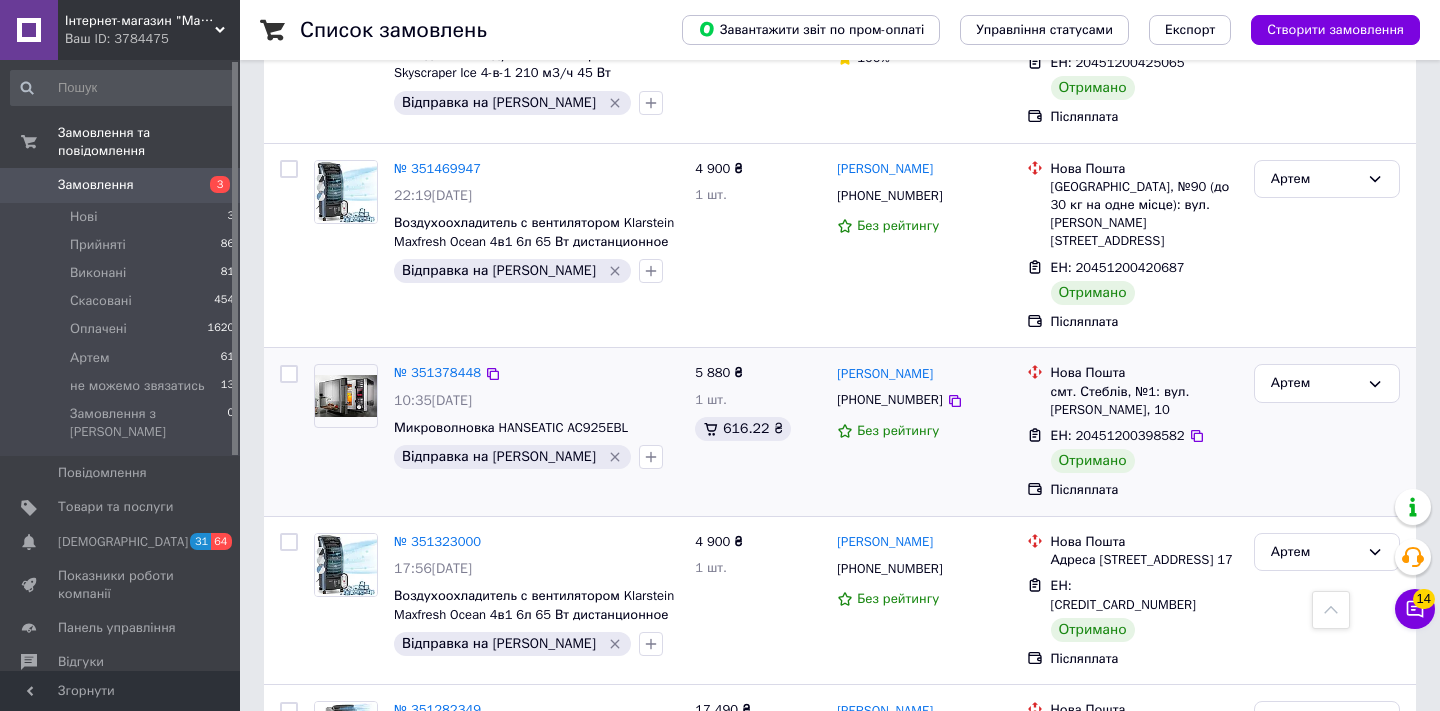 scroll, scrollTop: 1295, scrollLeft: 0, axis: vertical 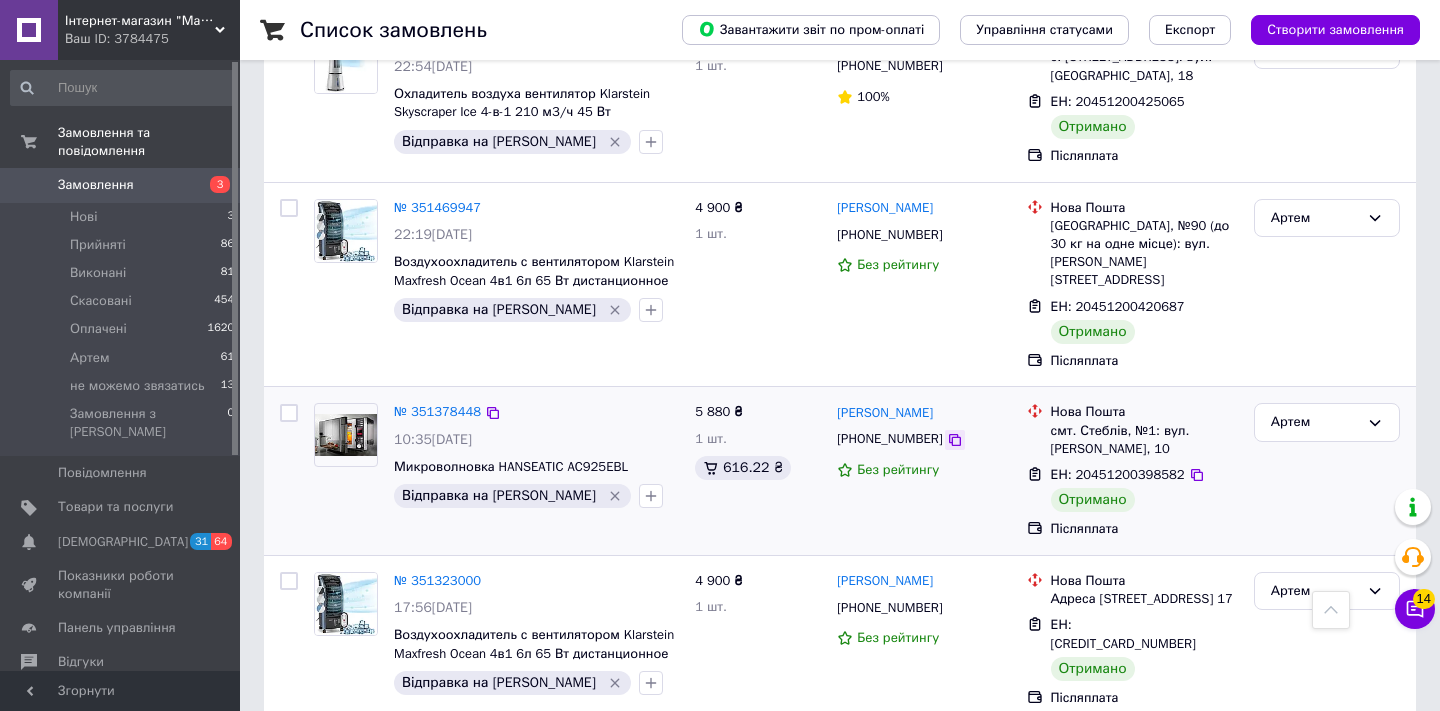 click 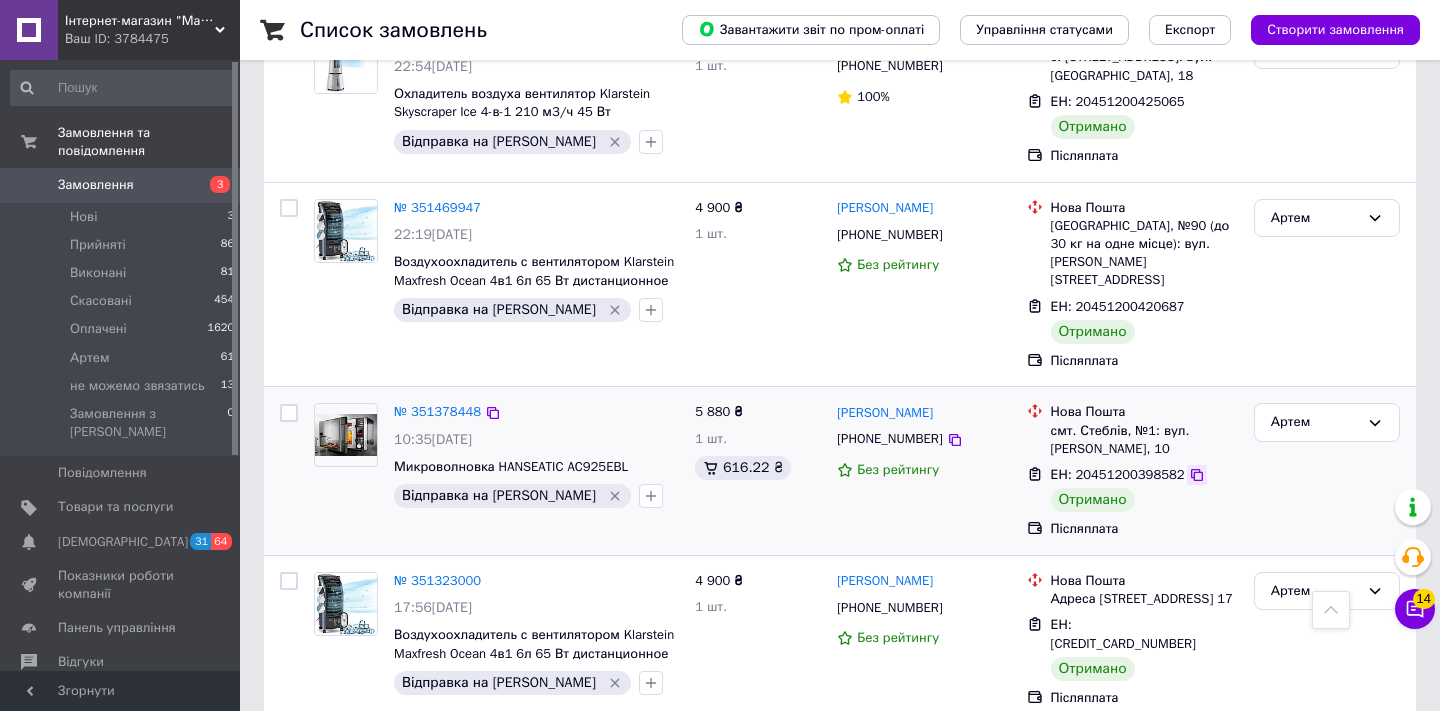 click 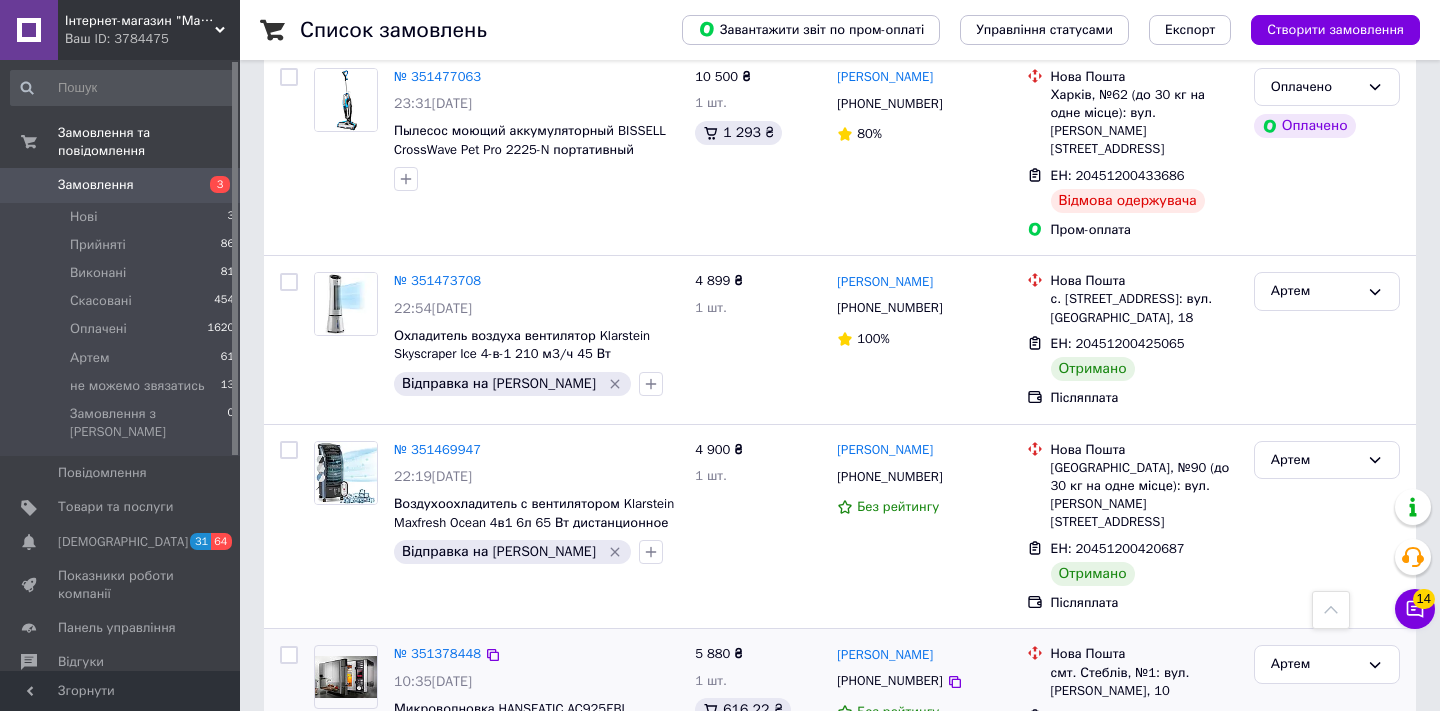 scroll, scrollTop: 1066, scrollLeft: 0, axis: vertical 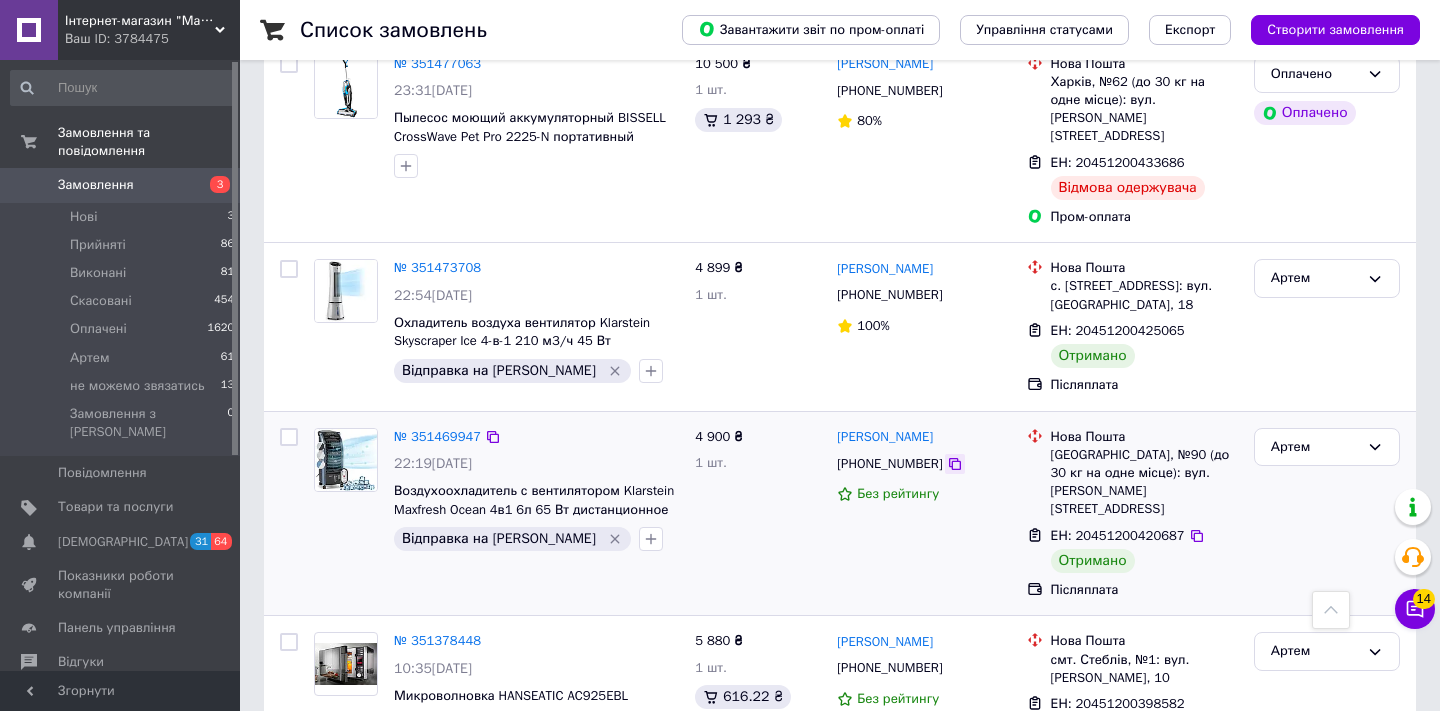 click 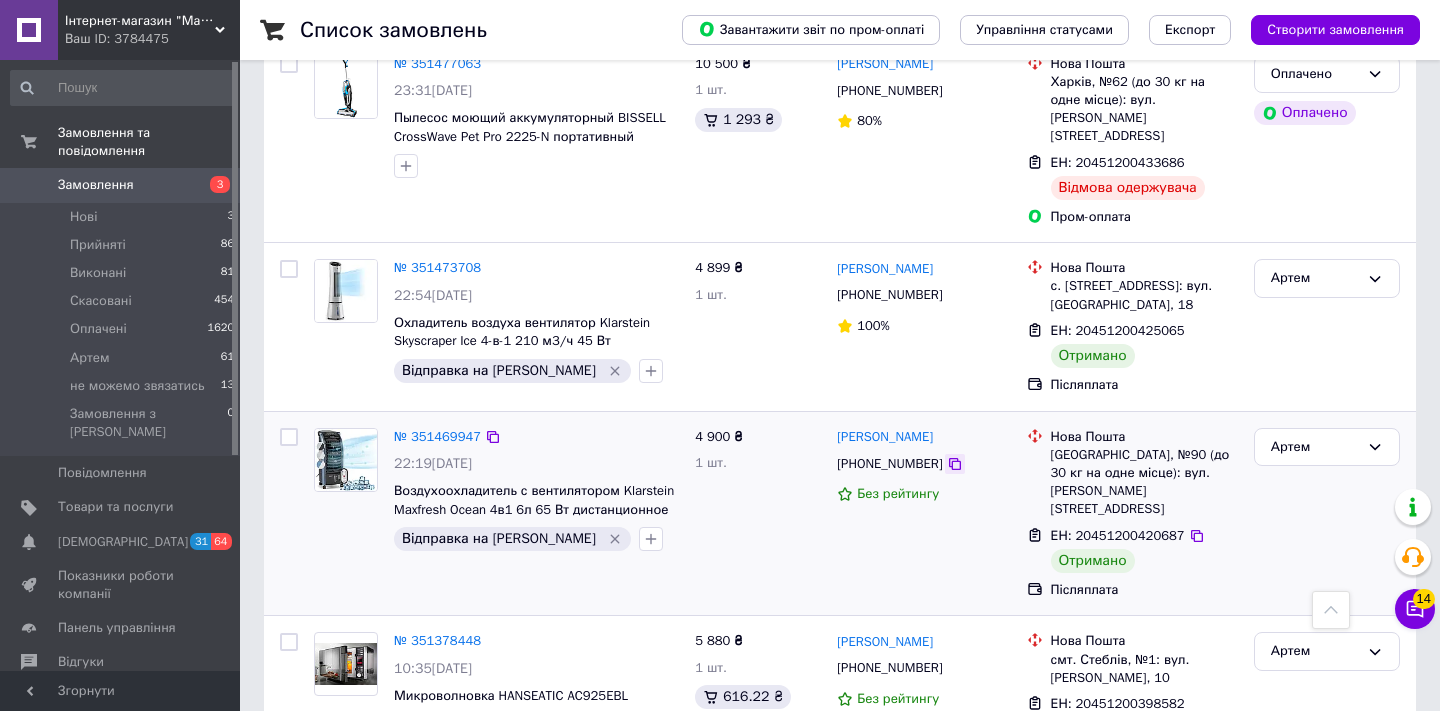 click 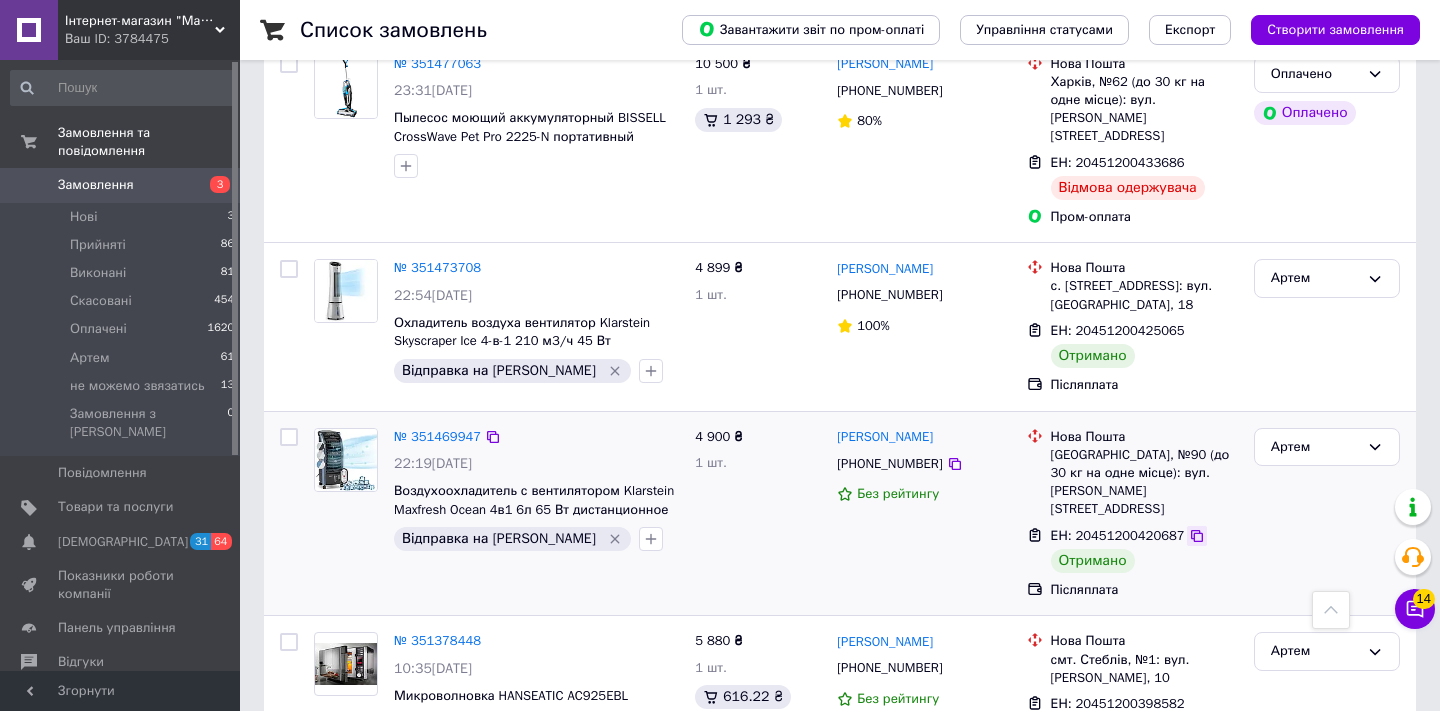 click 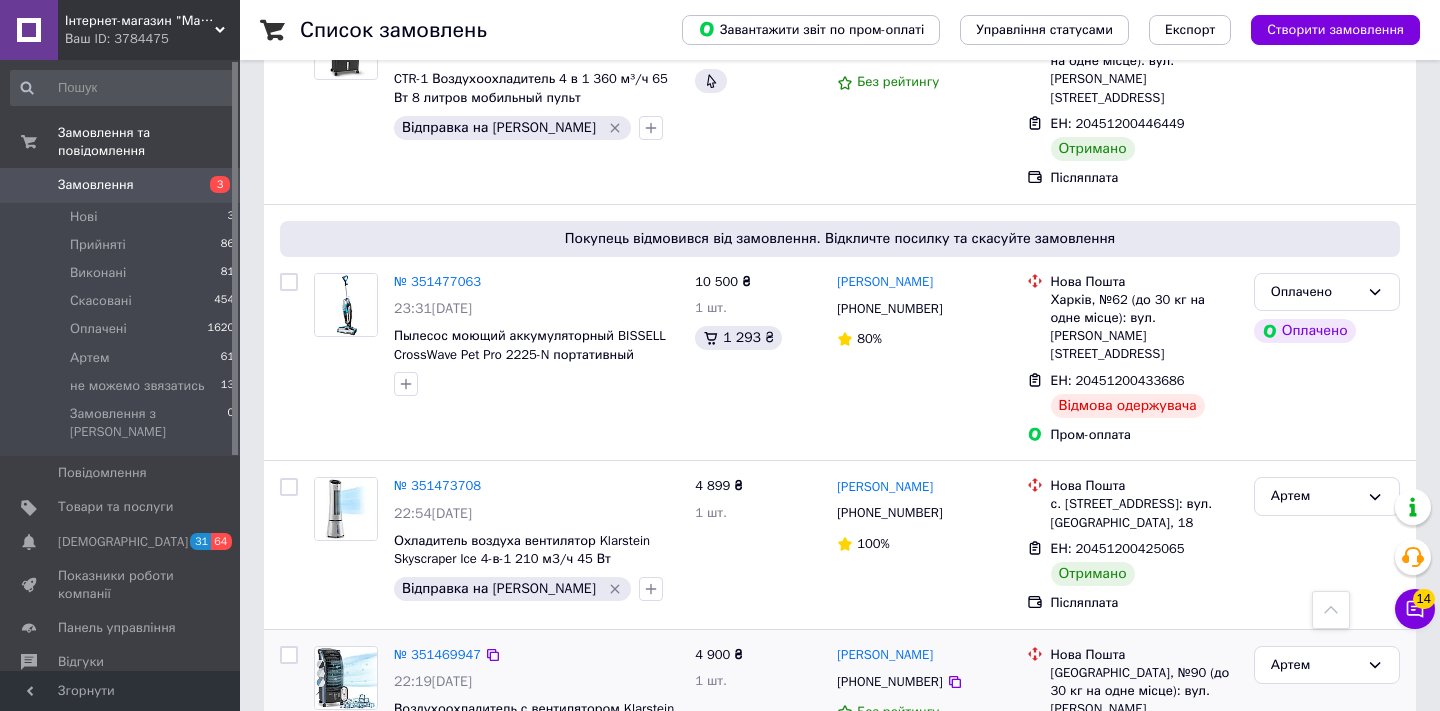 scroll, scrollTop: 850, scrollLeft: 0, axis: vertical 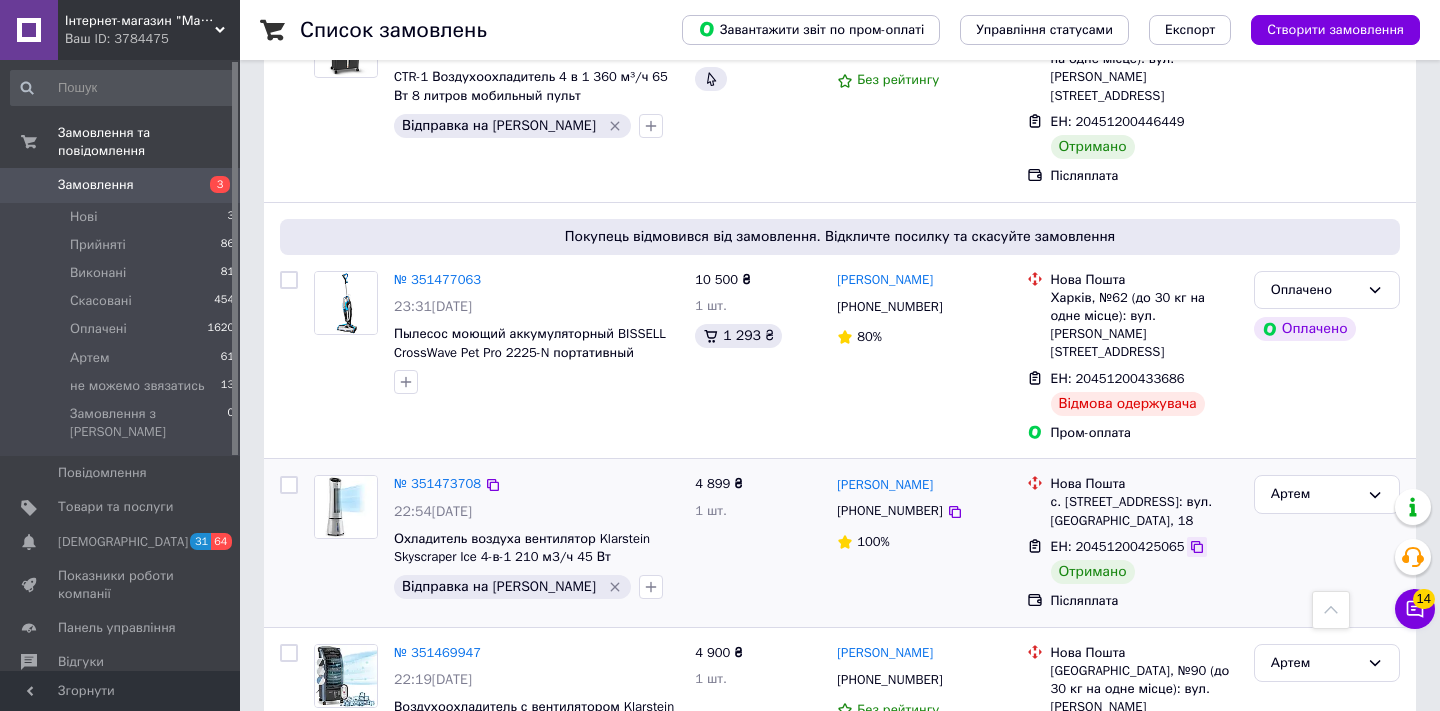 click 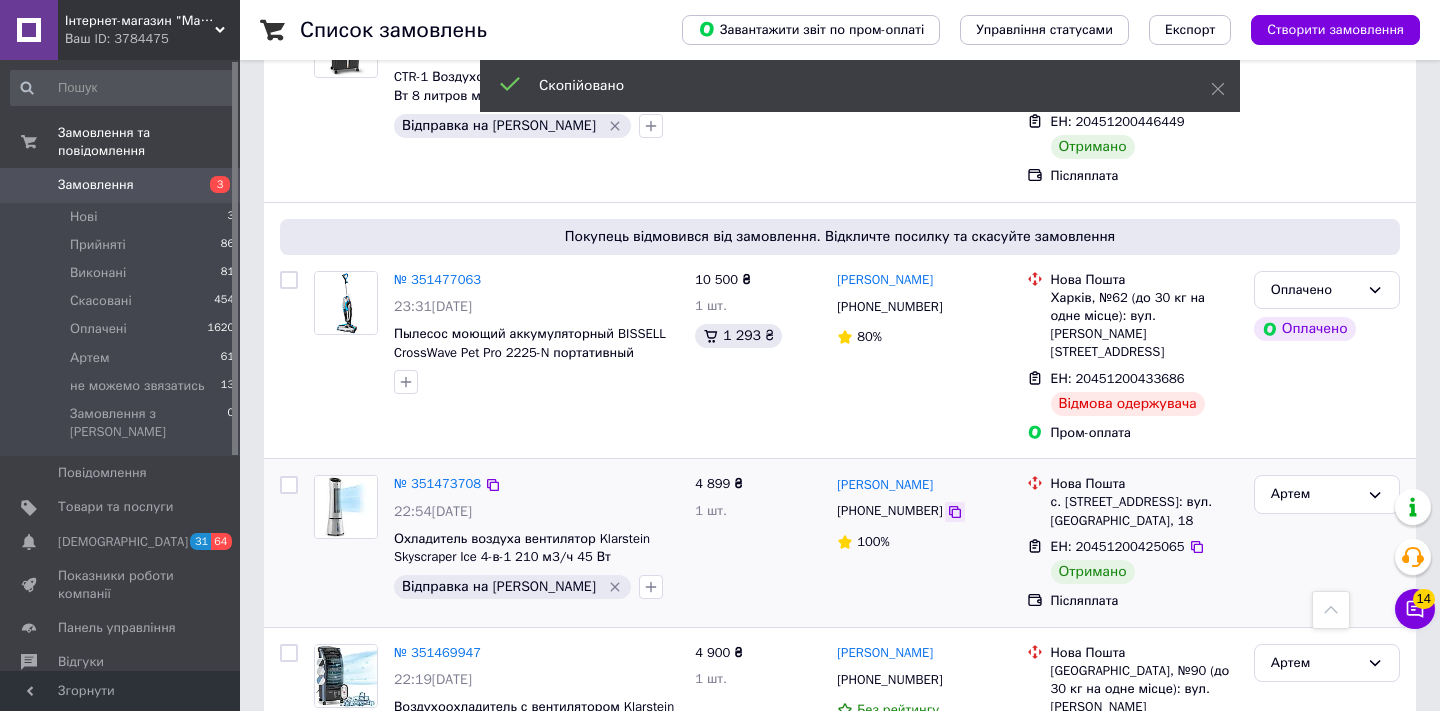 click at bounding box center (955, 512) 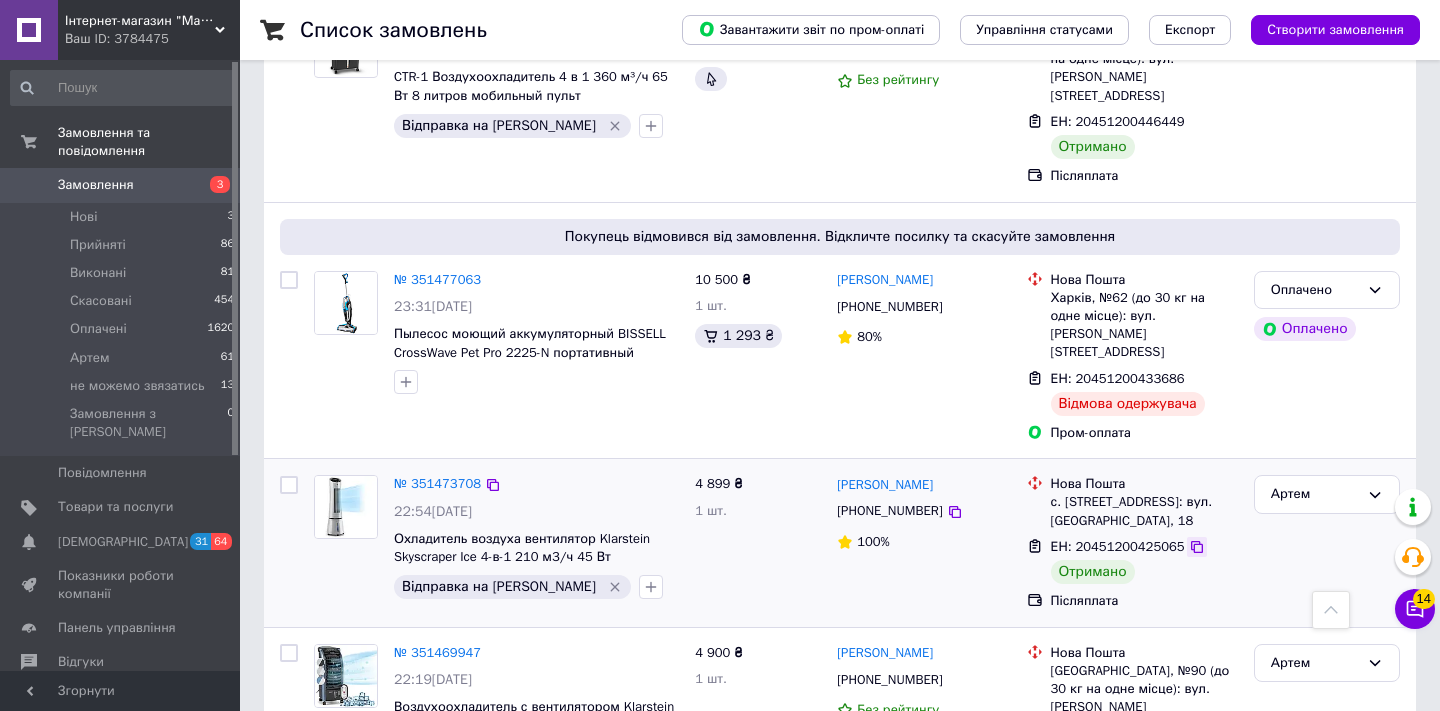 click 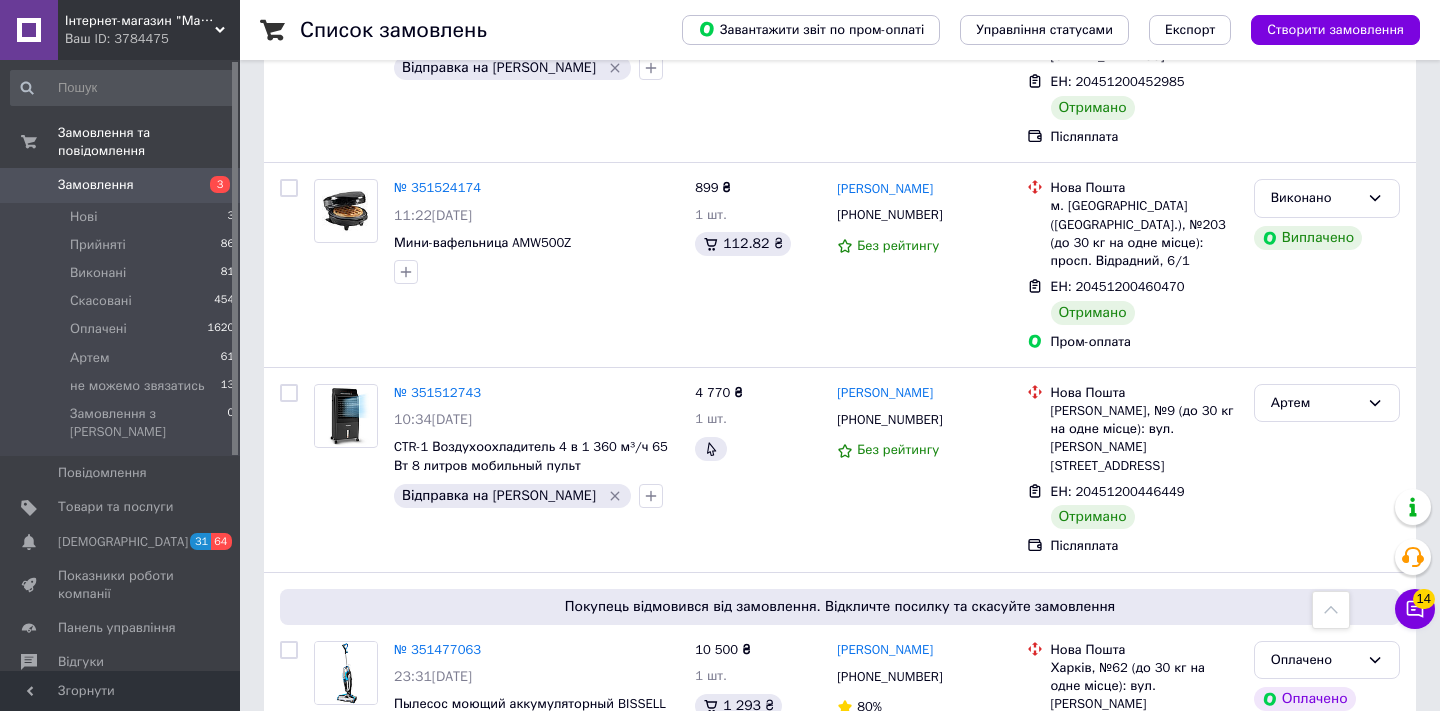 scroll, scrollTop: 446, scrollLeft: 0, axis: vertical 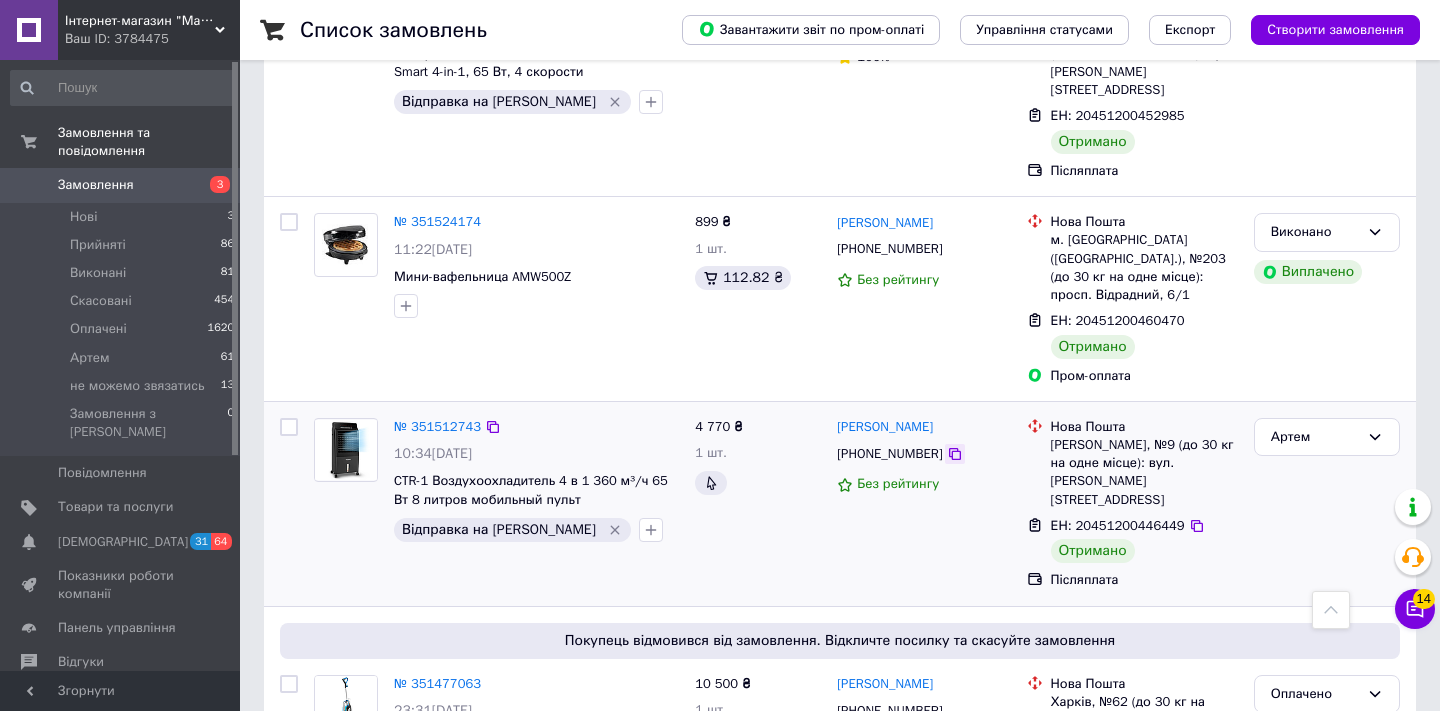 click 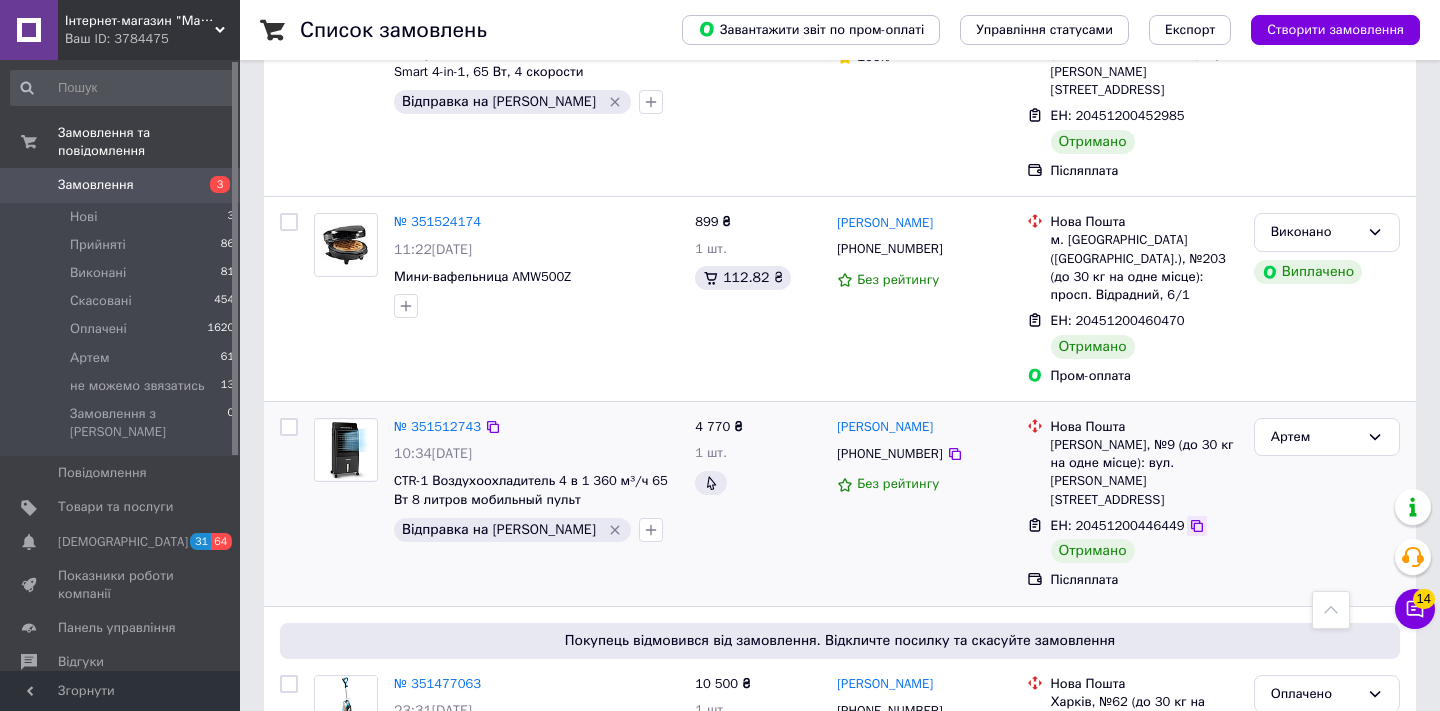 click 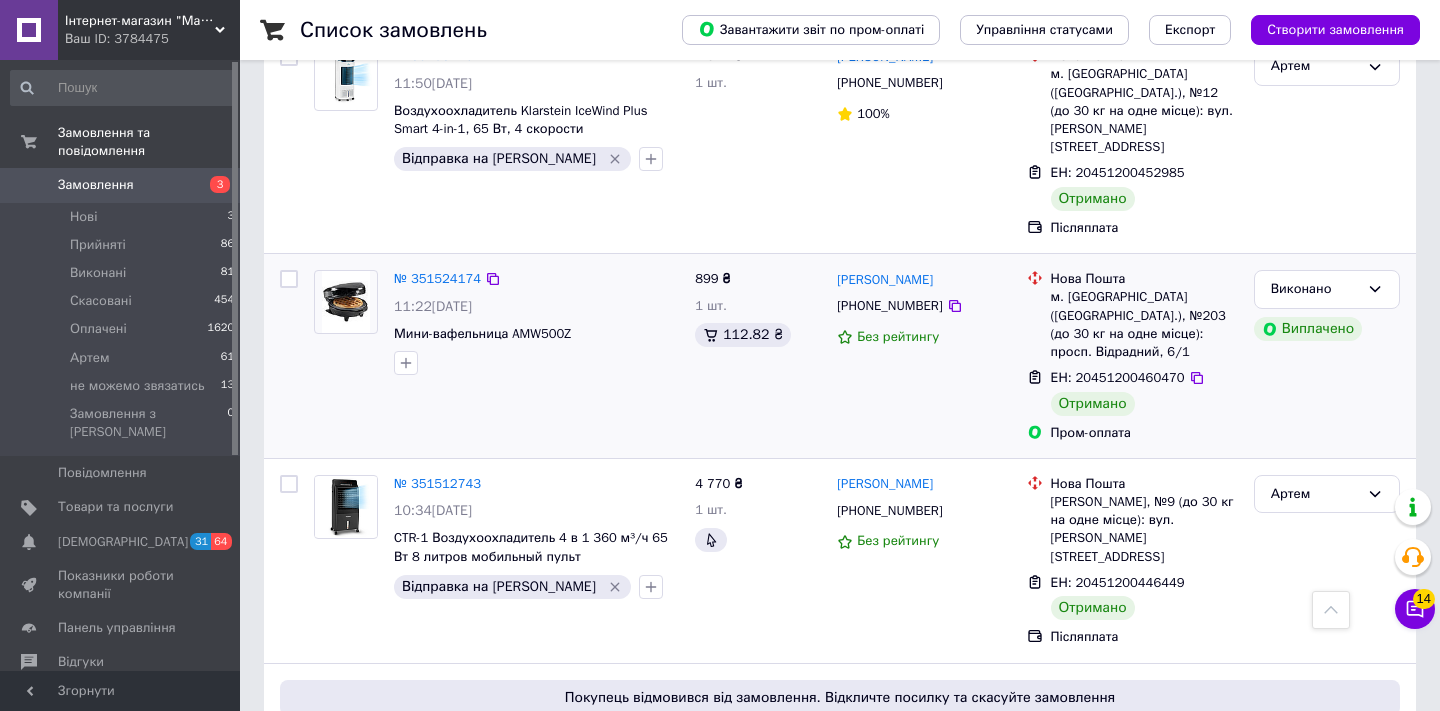 scroll, scrollTop: 321, scrollLeft: 0, axis: vertical 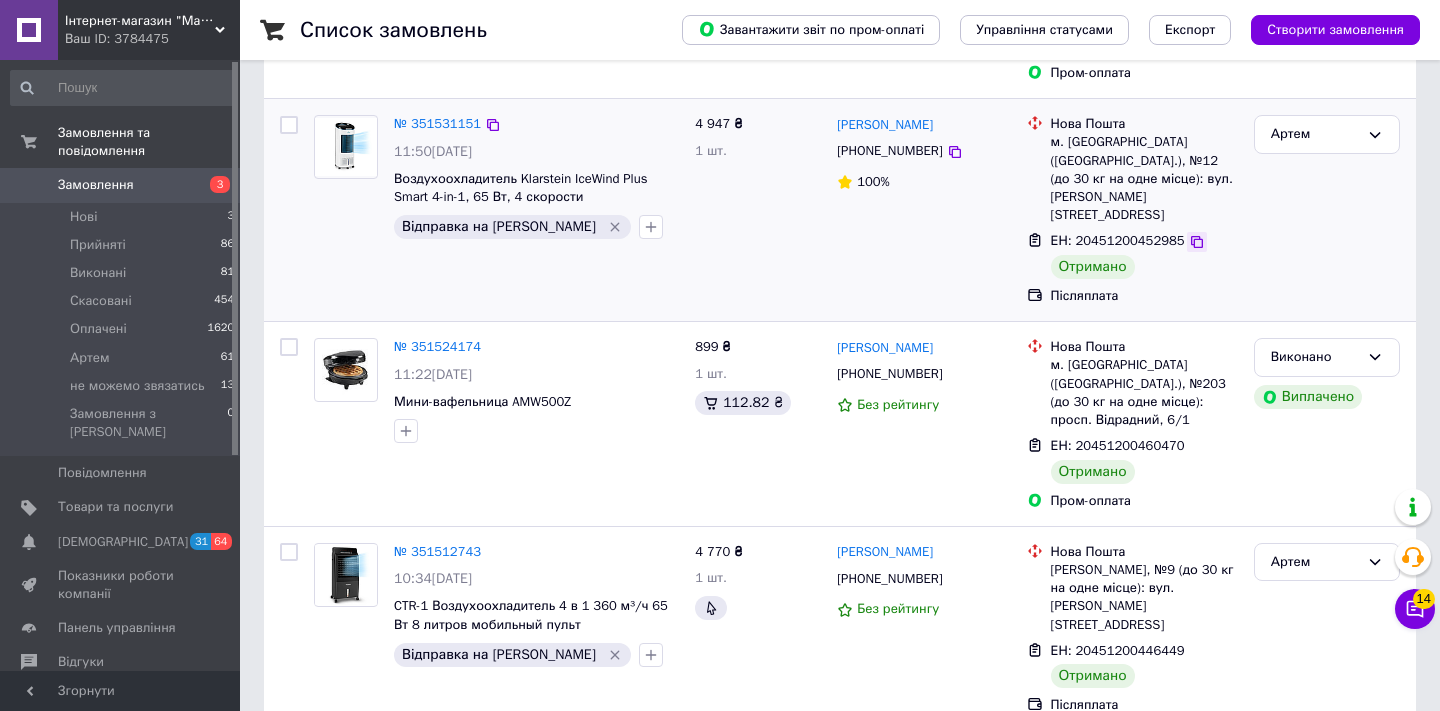 click at bounding box center (1197, 242) 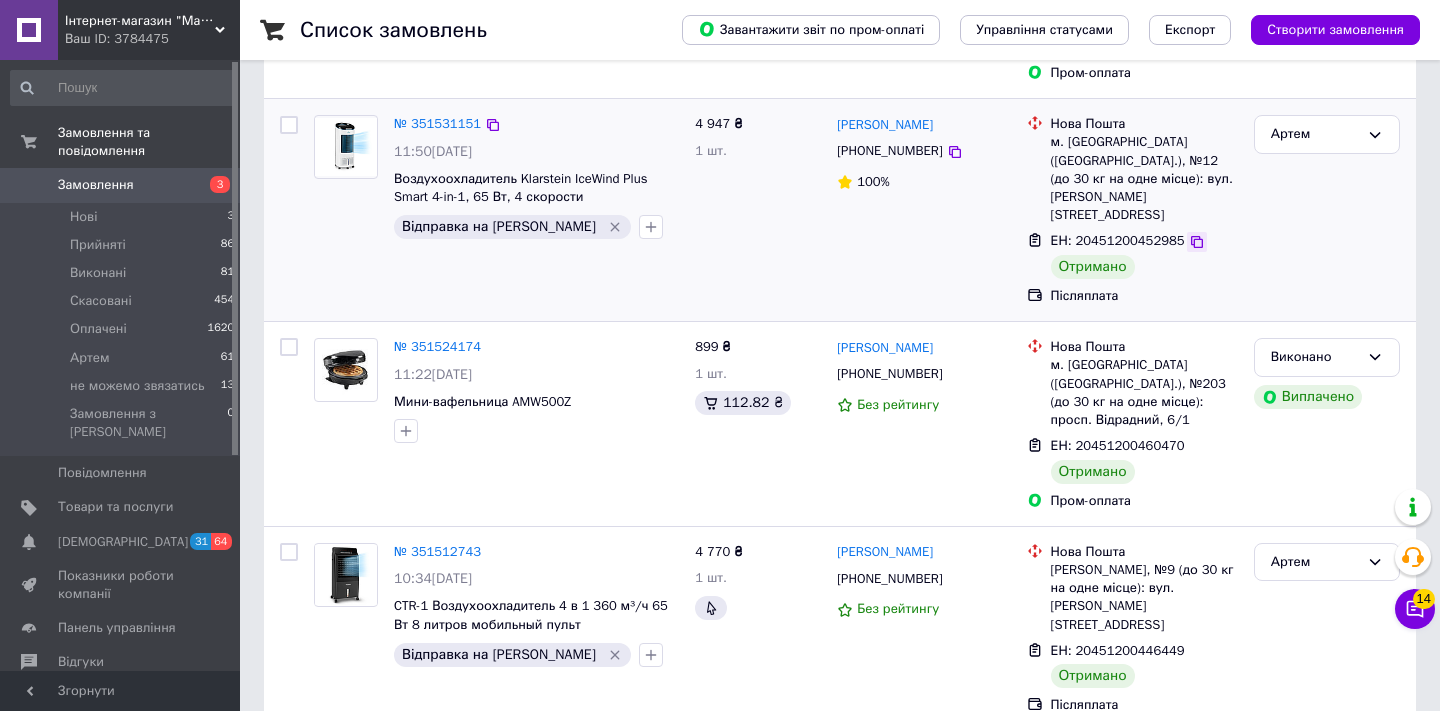 click 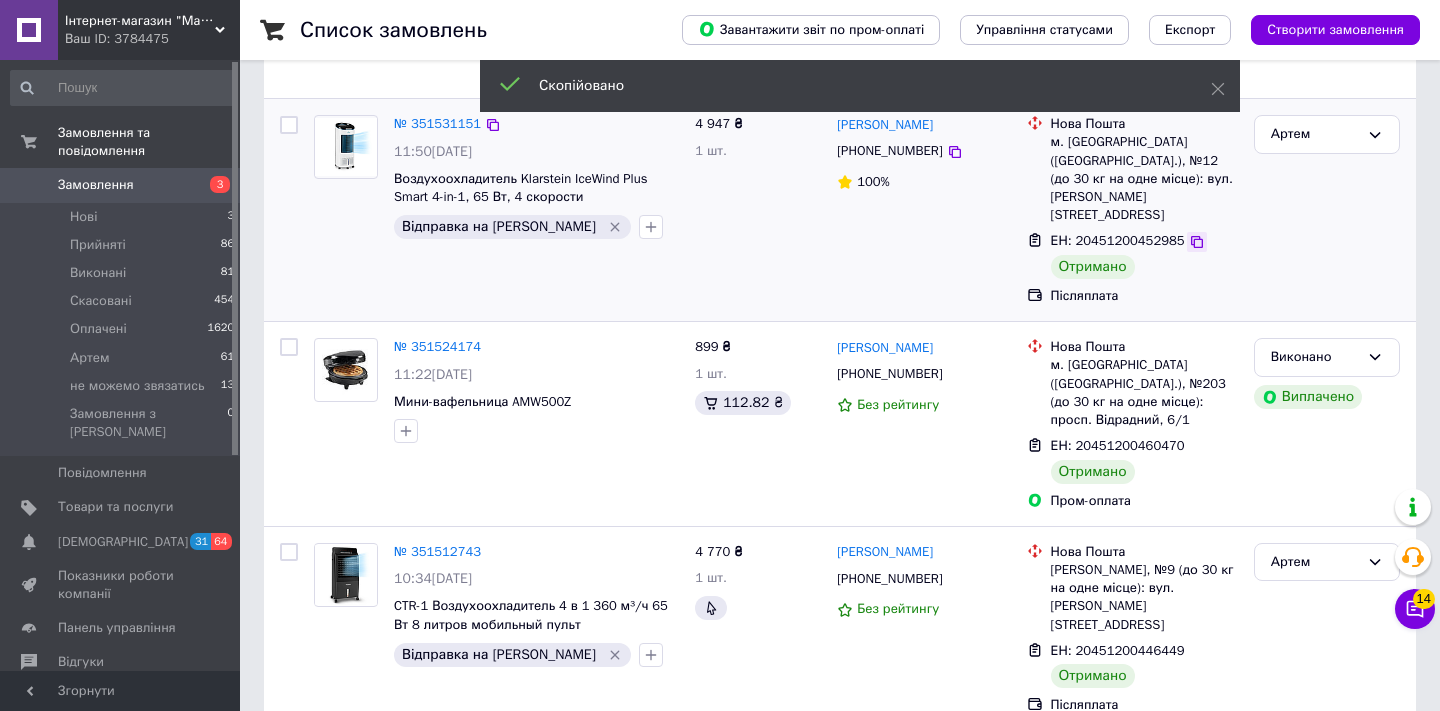 click 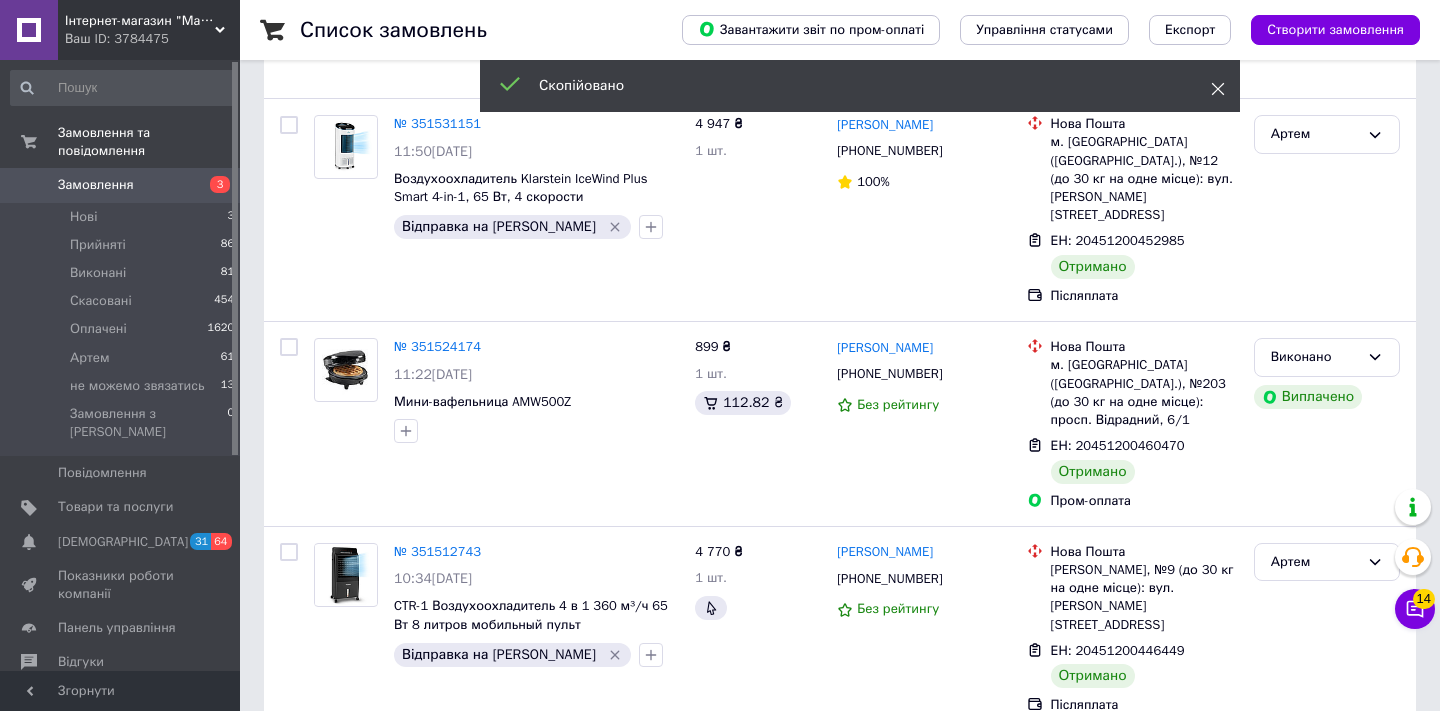 click 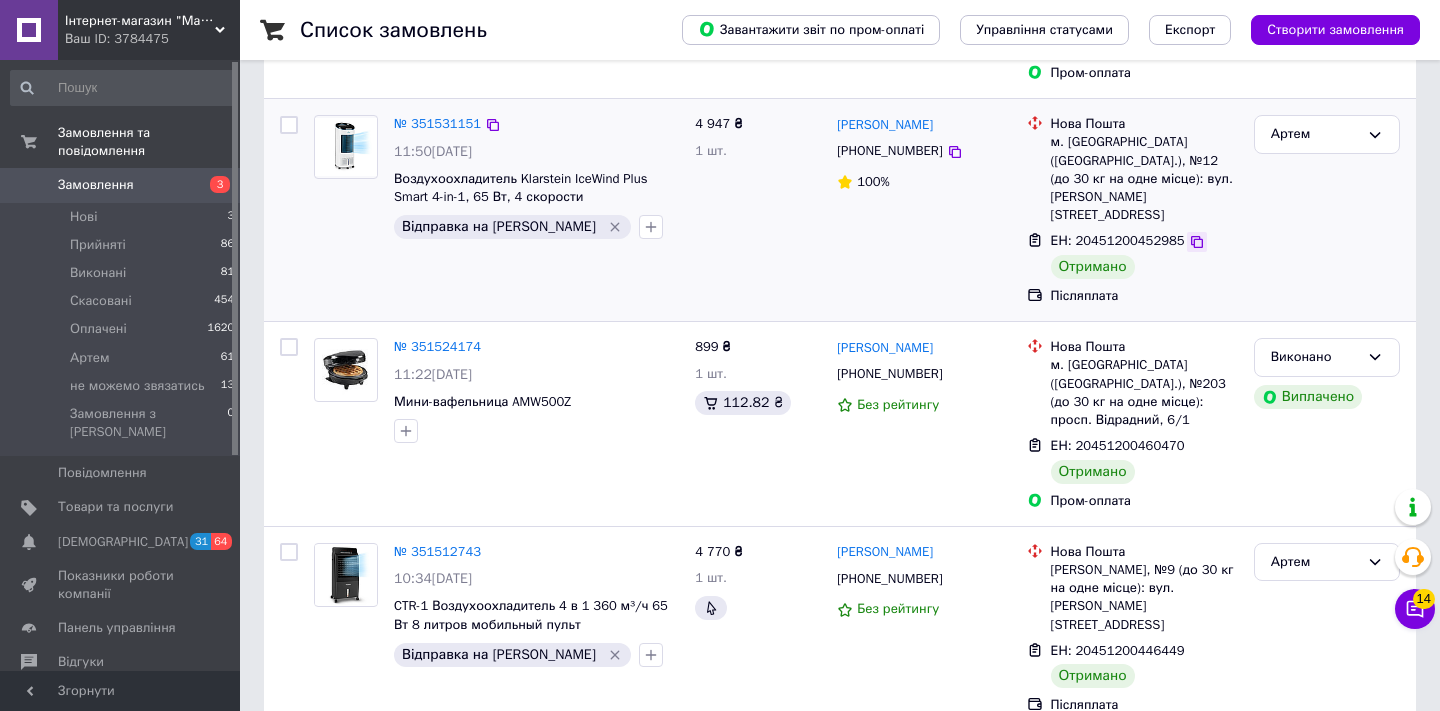 click 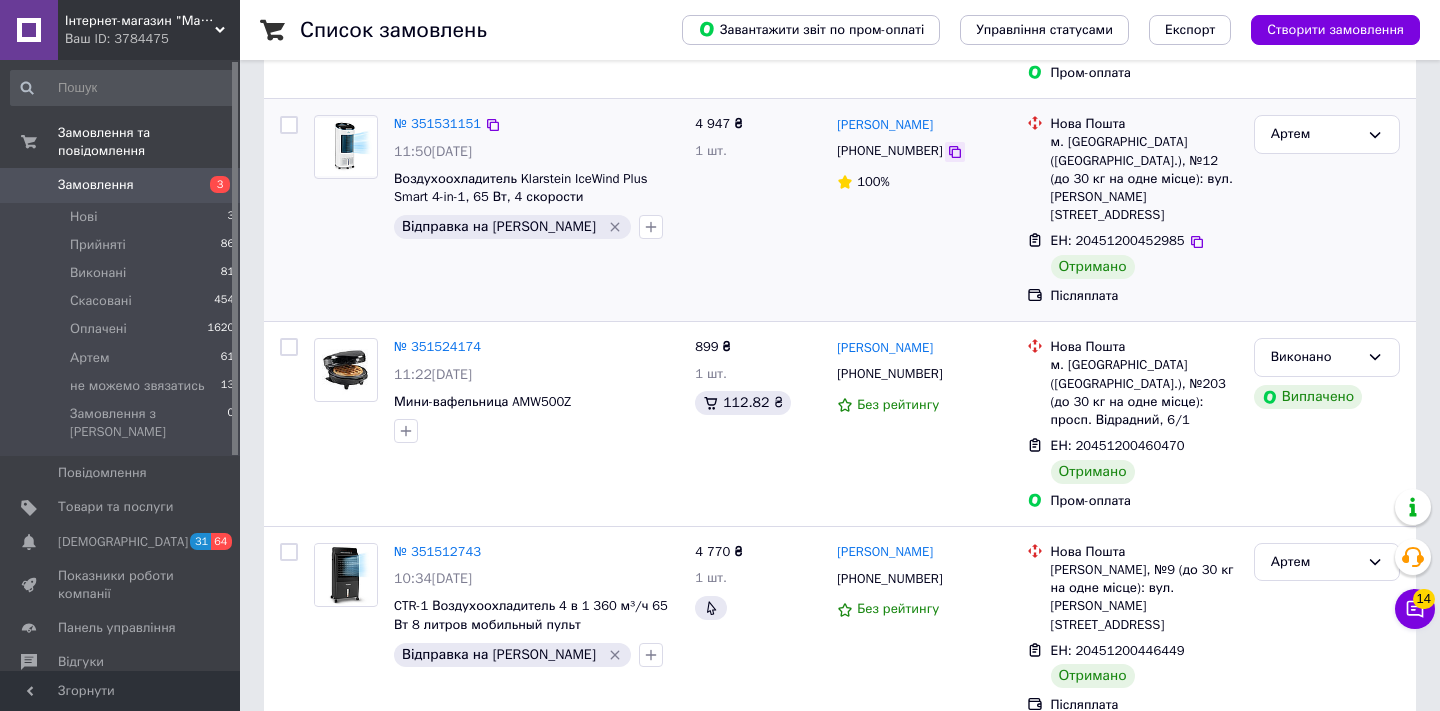 click 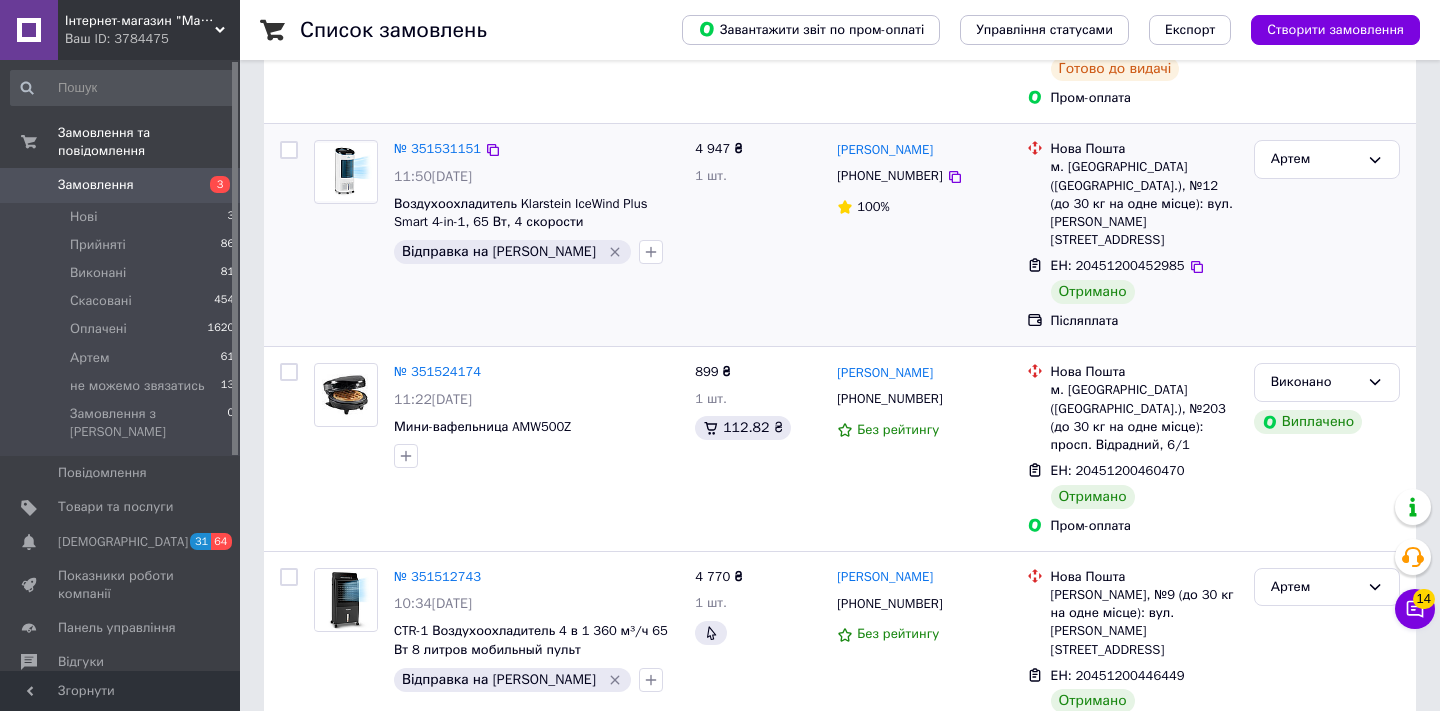 scroll, scrollTop: 284, scrollLeft: 0, axis: vertical 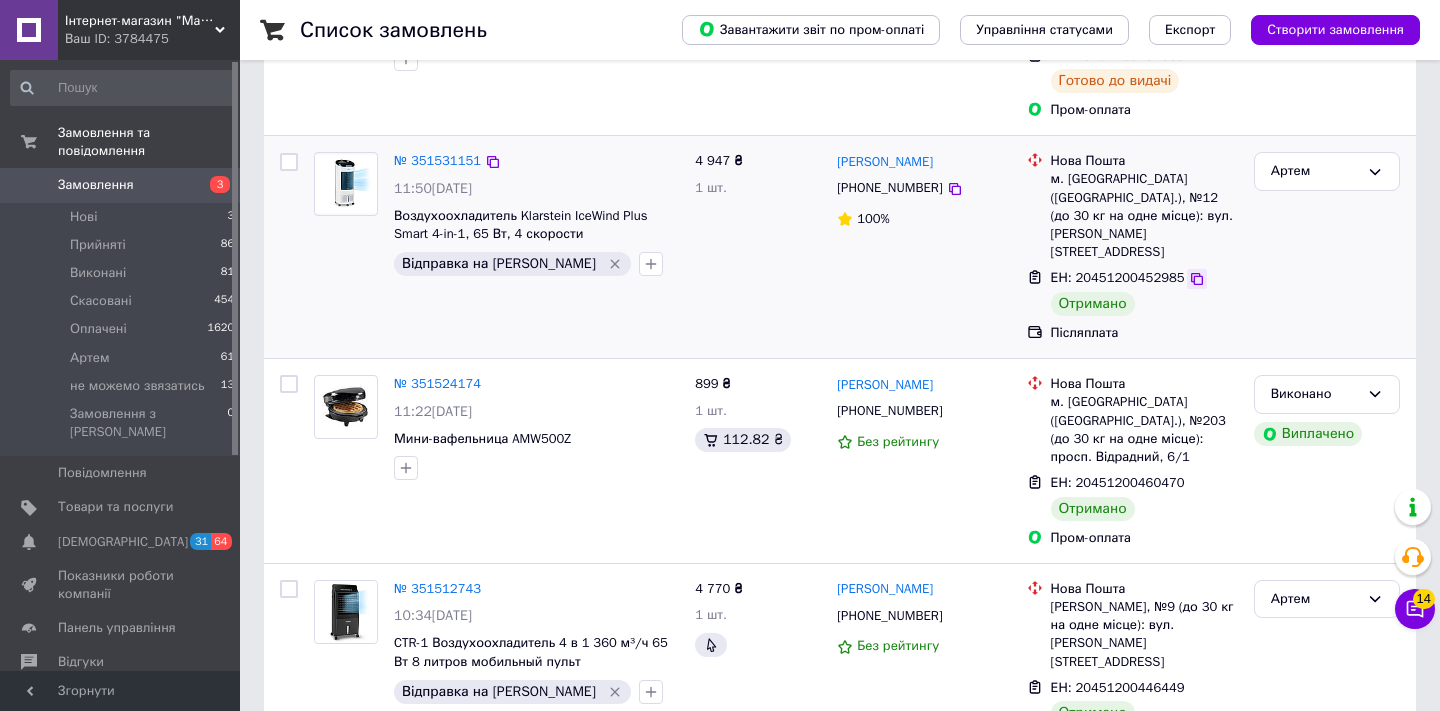 click 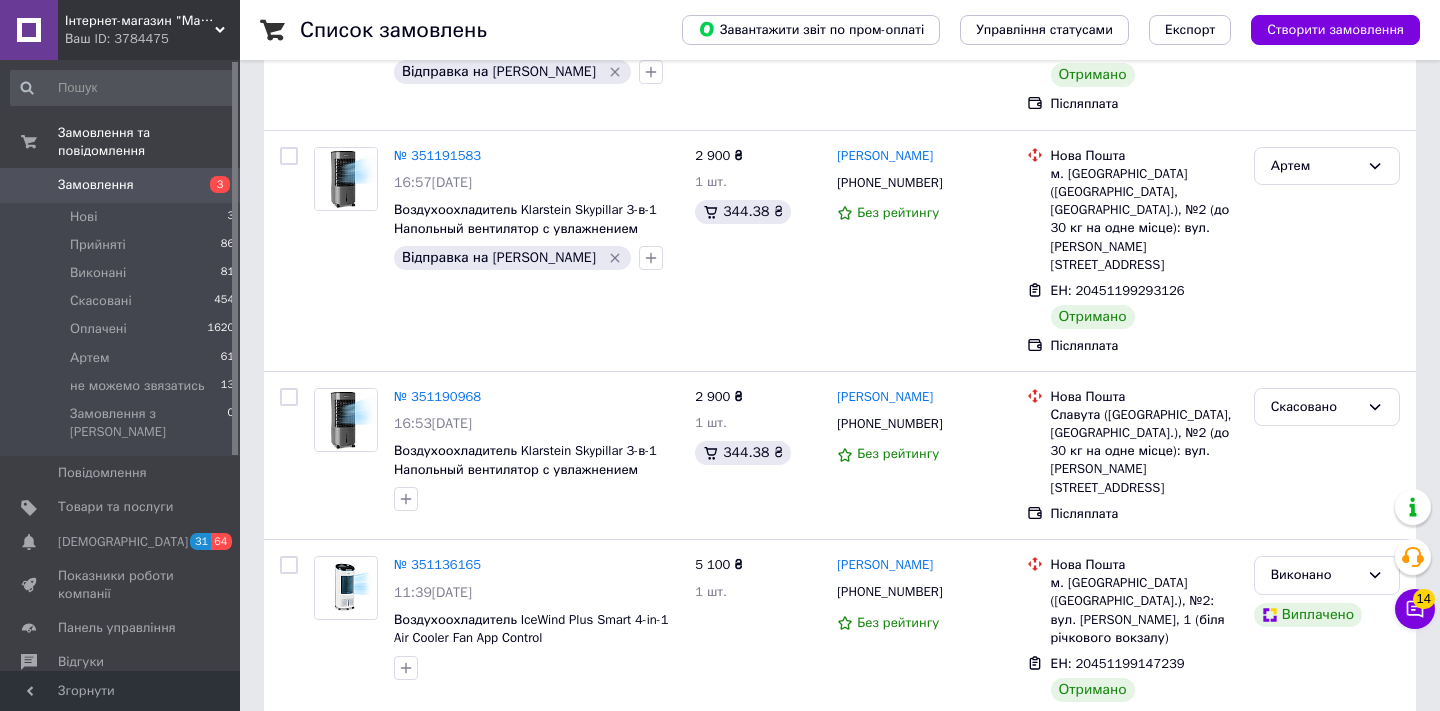 scroll, scrollTop: 3258, scrollLeft: 0, axis: vertical 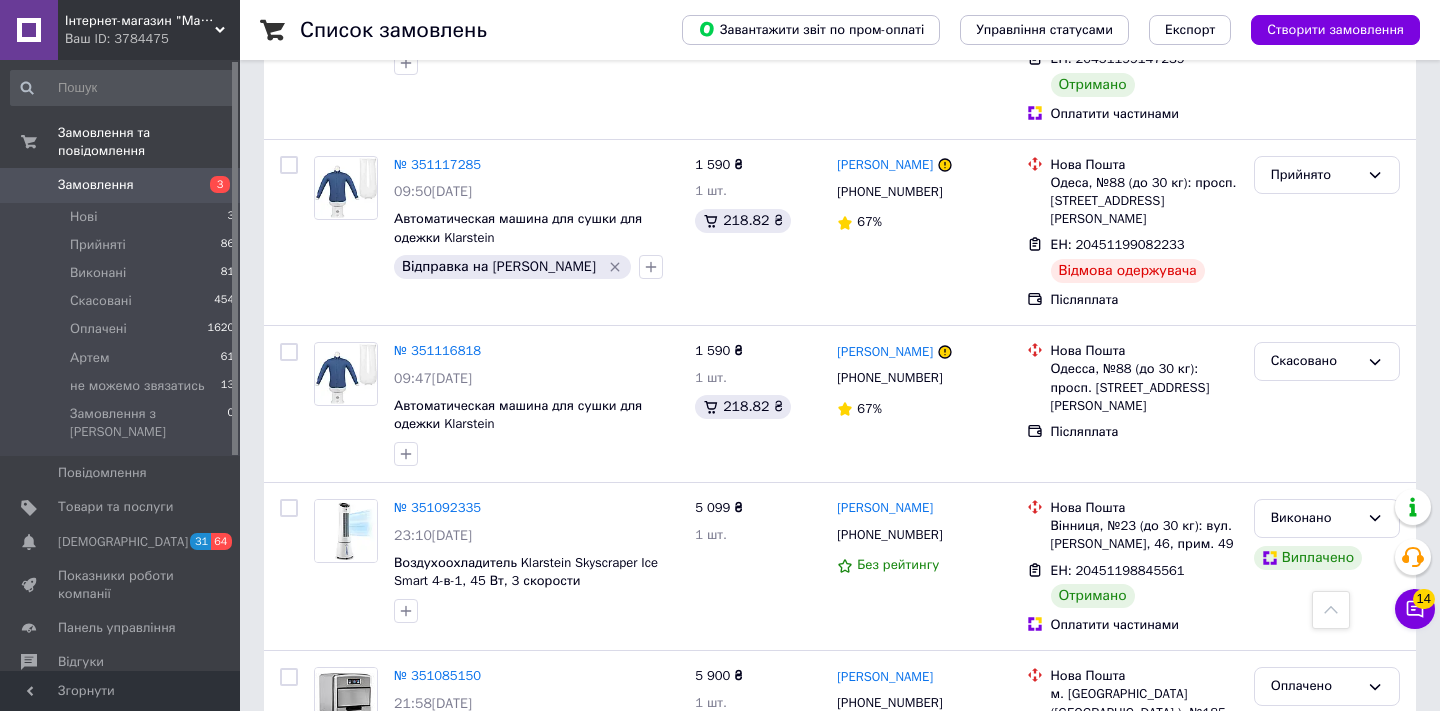 click on "1" at bounding box center [404, 918] 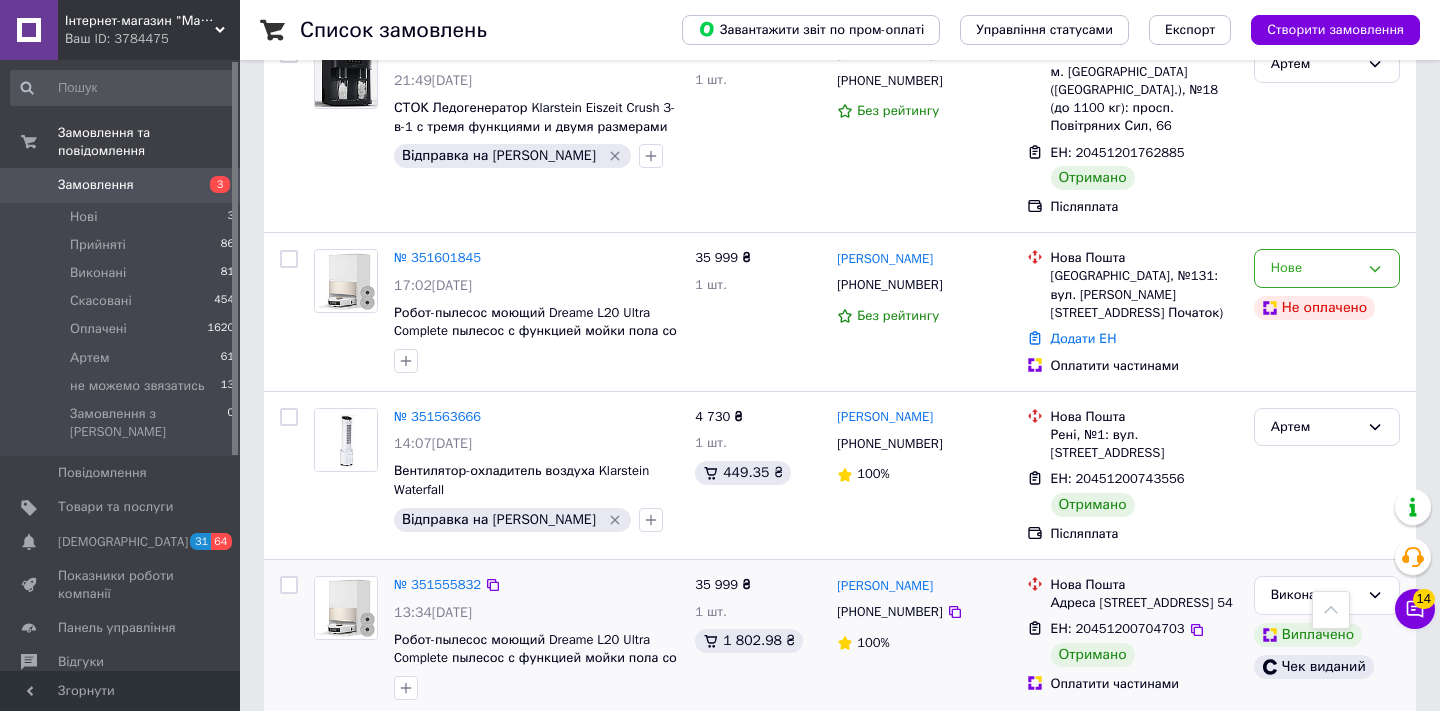 scroll, scrollTop: 2944, scrollLeft: 0, axis: vertical 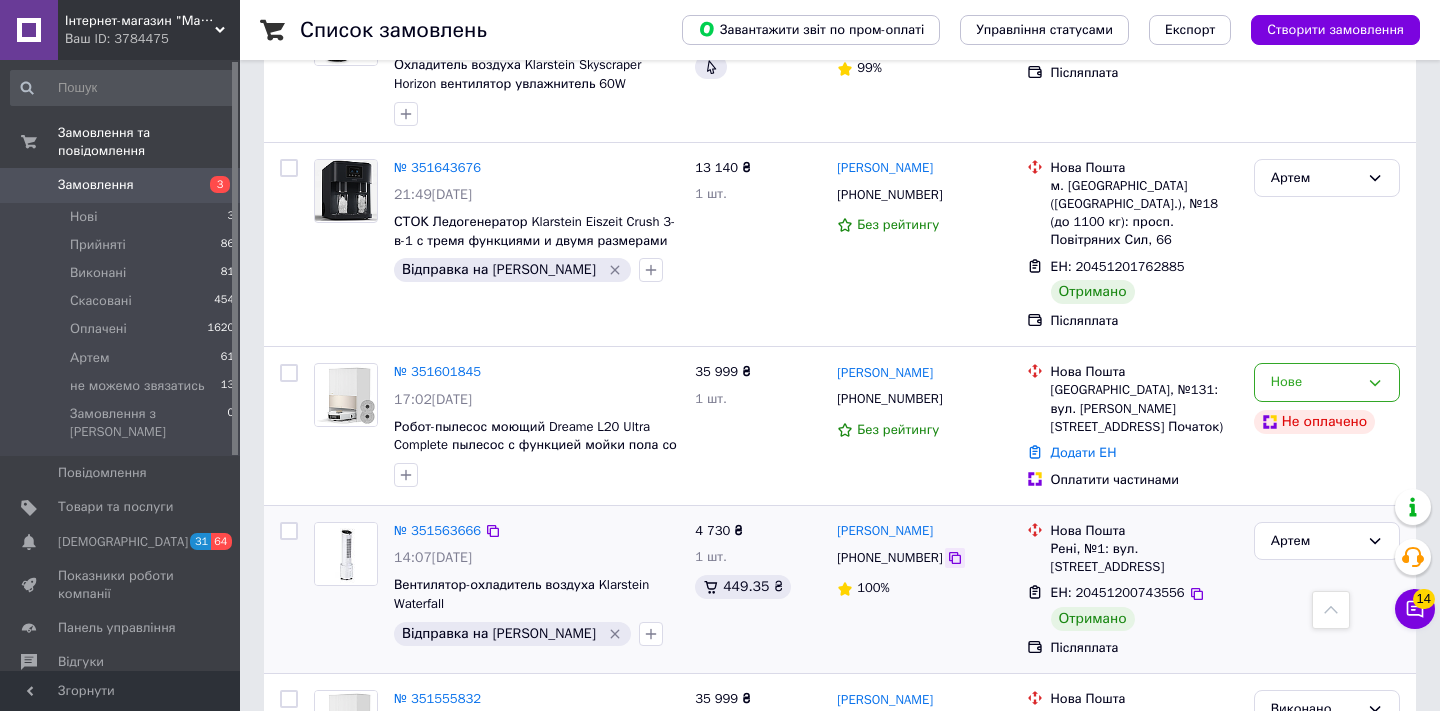 click 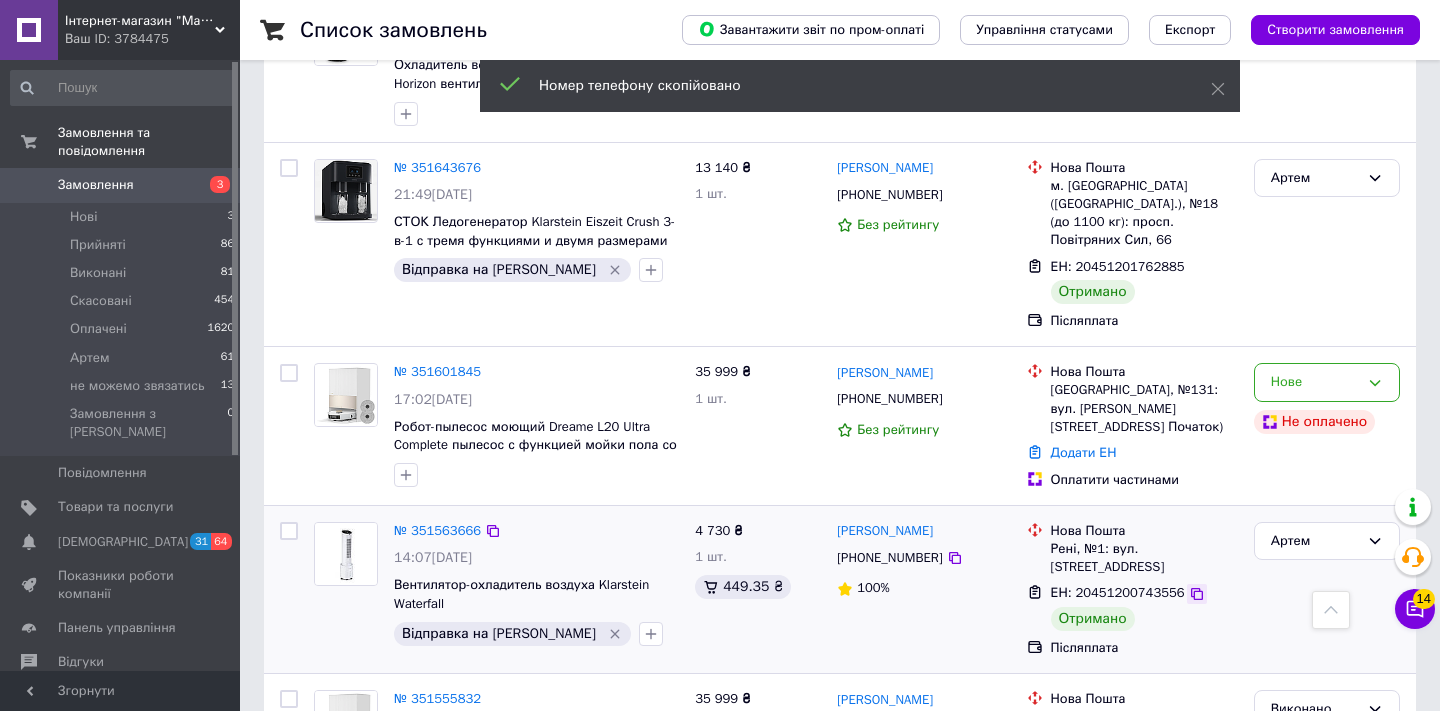 click 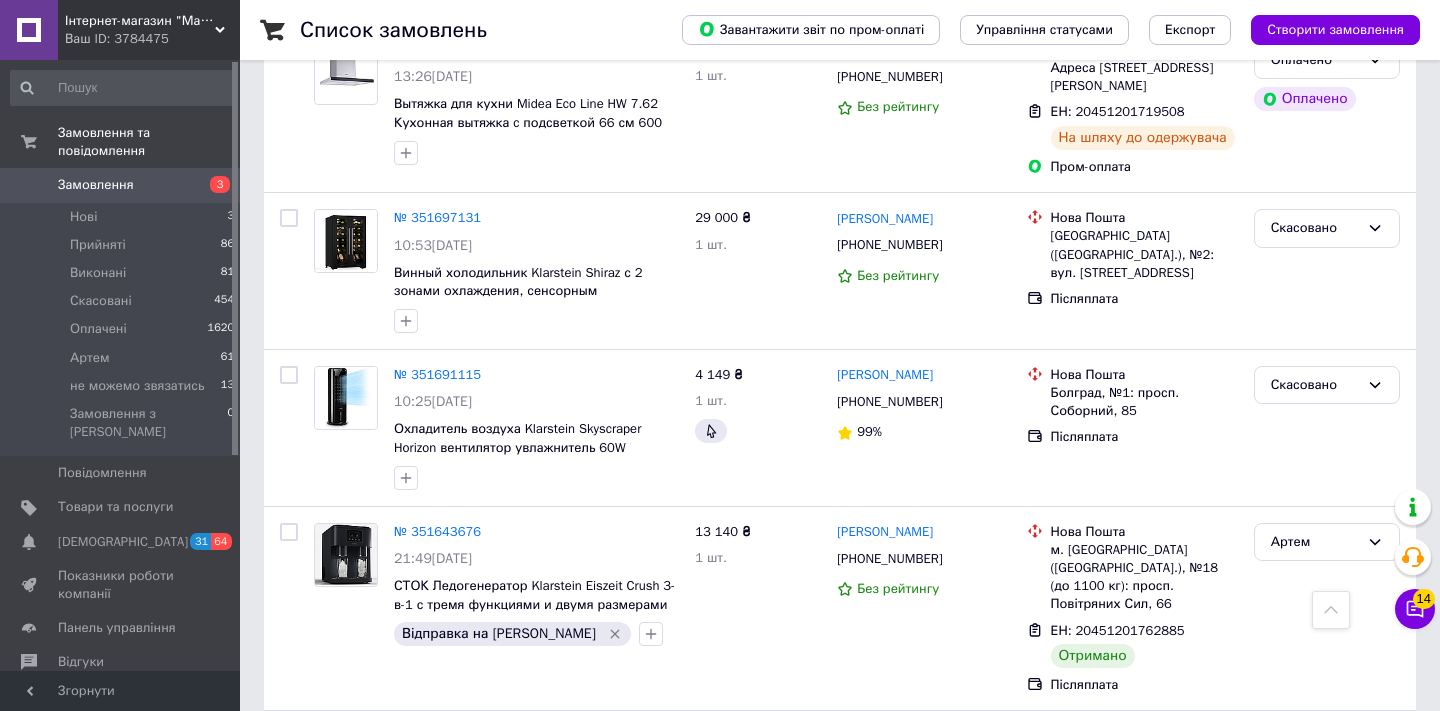 scroll, scrollTop: 2584, scrollLeft: 0, axis: vertical 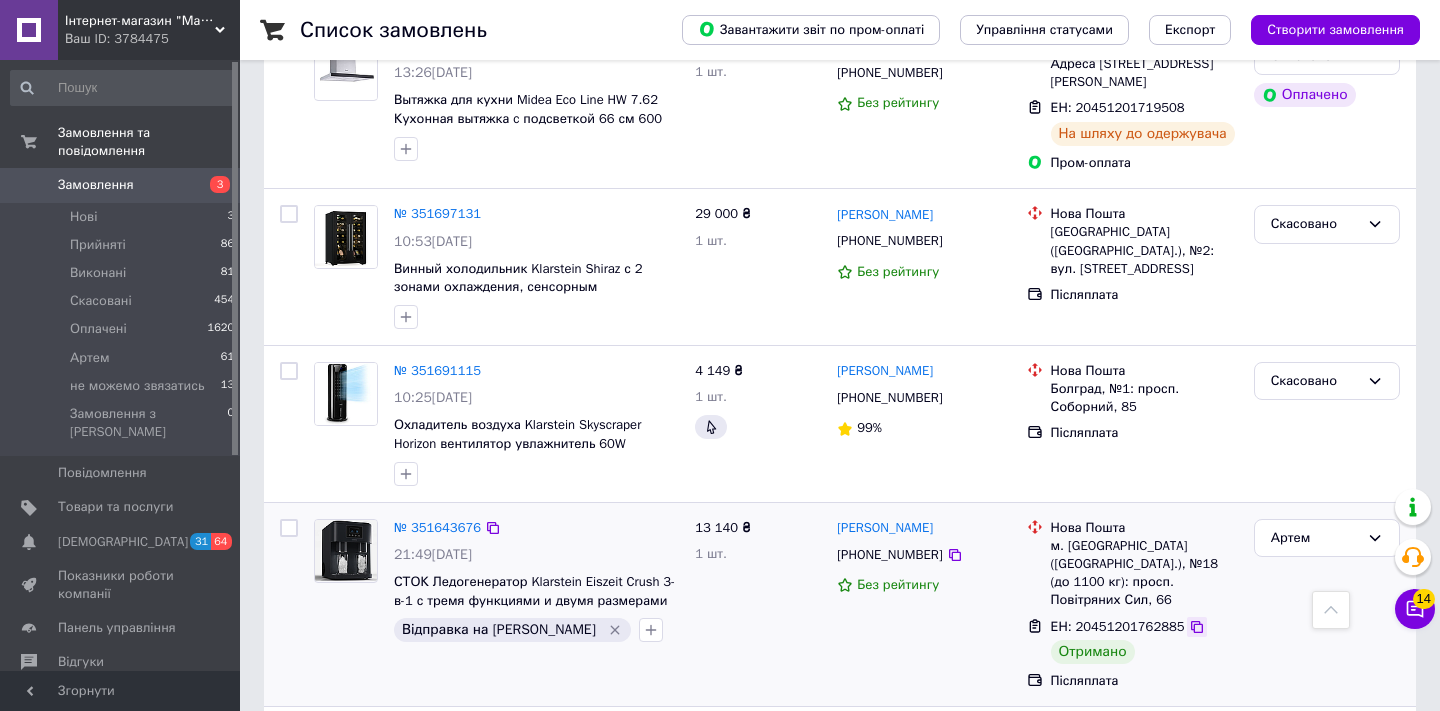 click 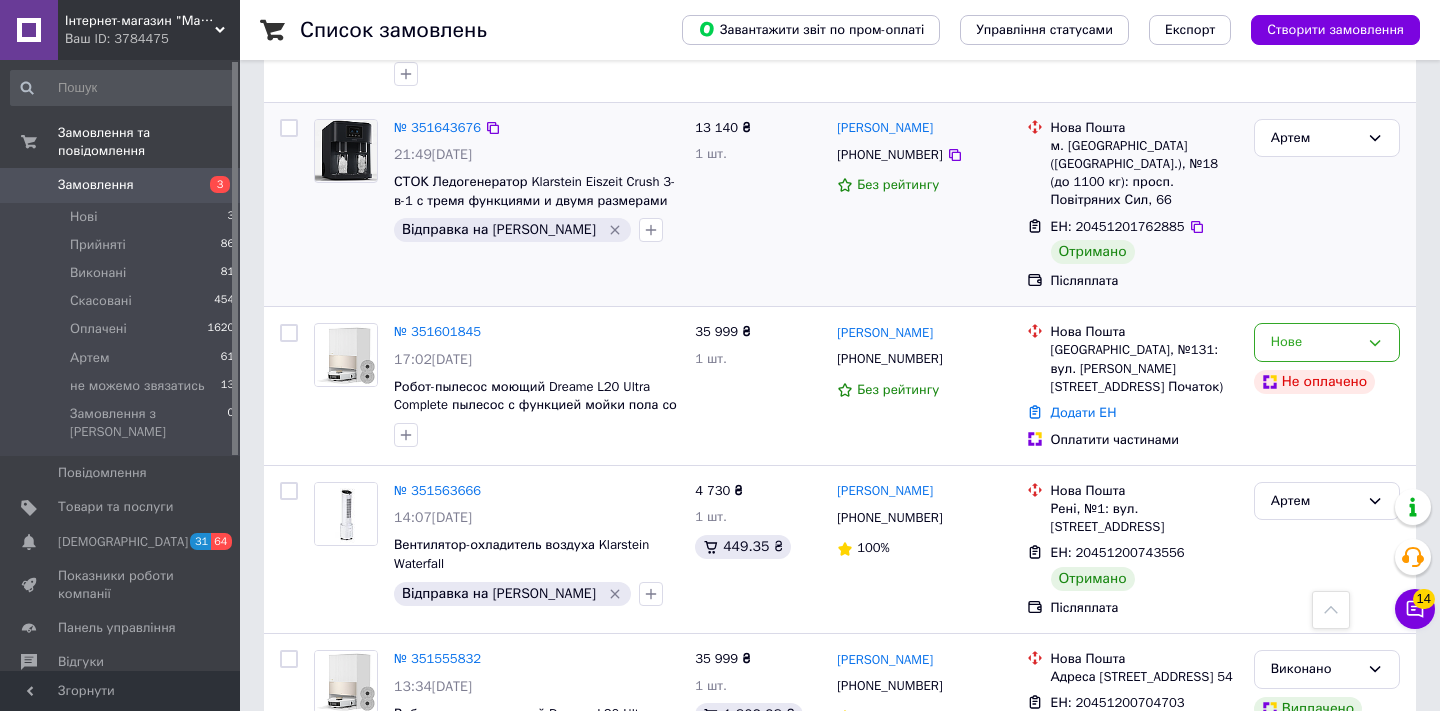scroll, scrollTop: 2982, scrollLeft: 0, axis: vertical 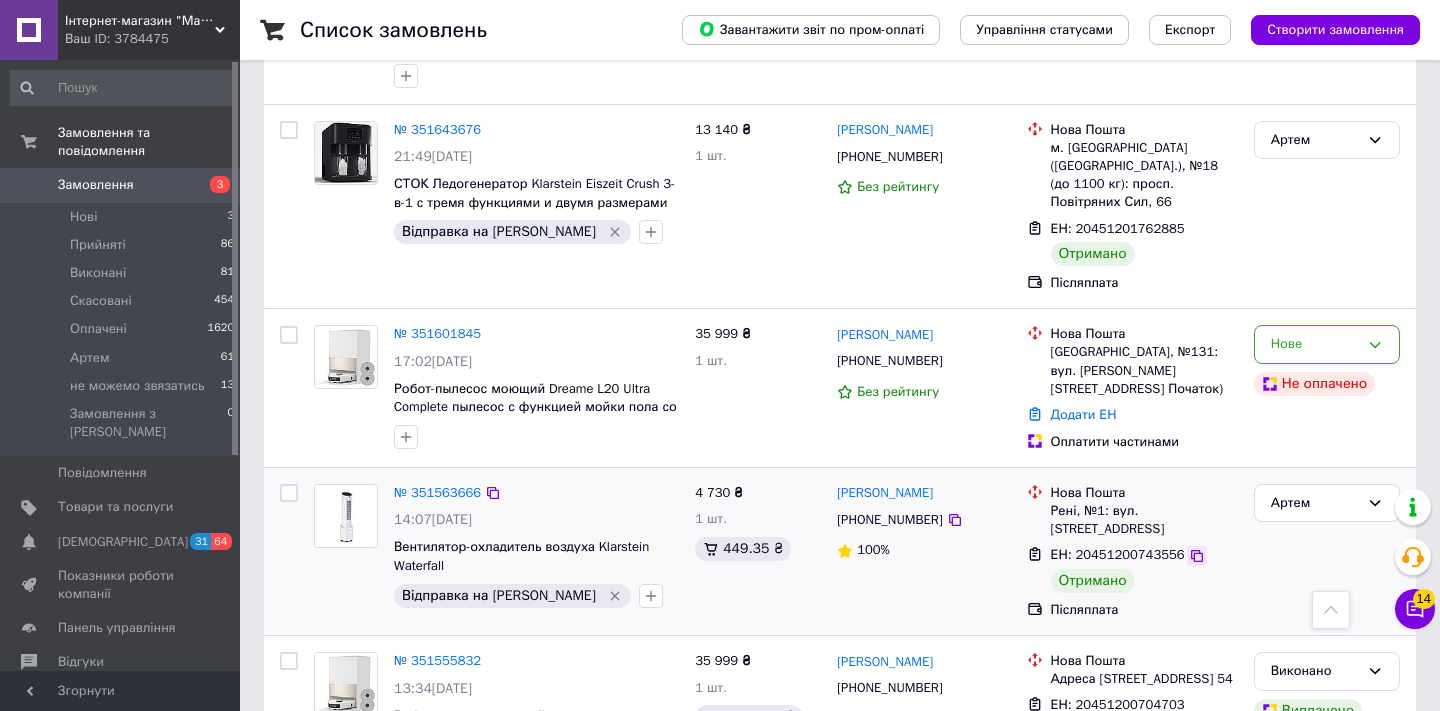 click 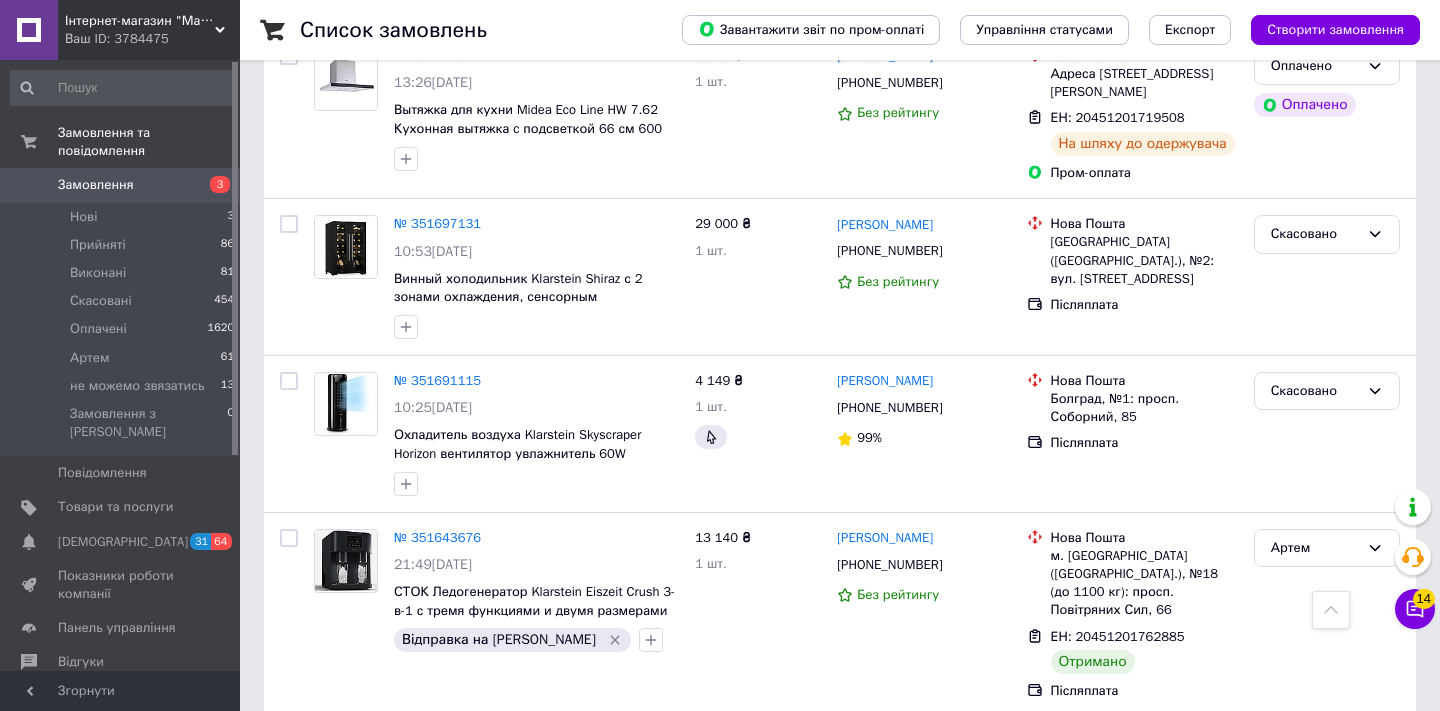 scroll, scrollTop: 2555, scrollLeft: 0, axis: vertical 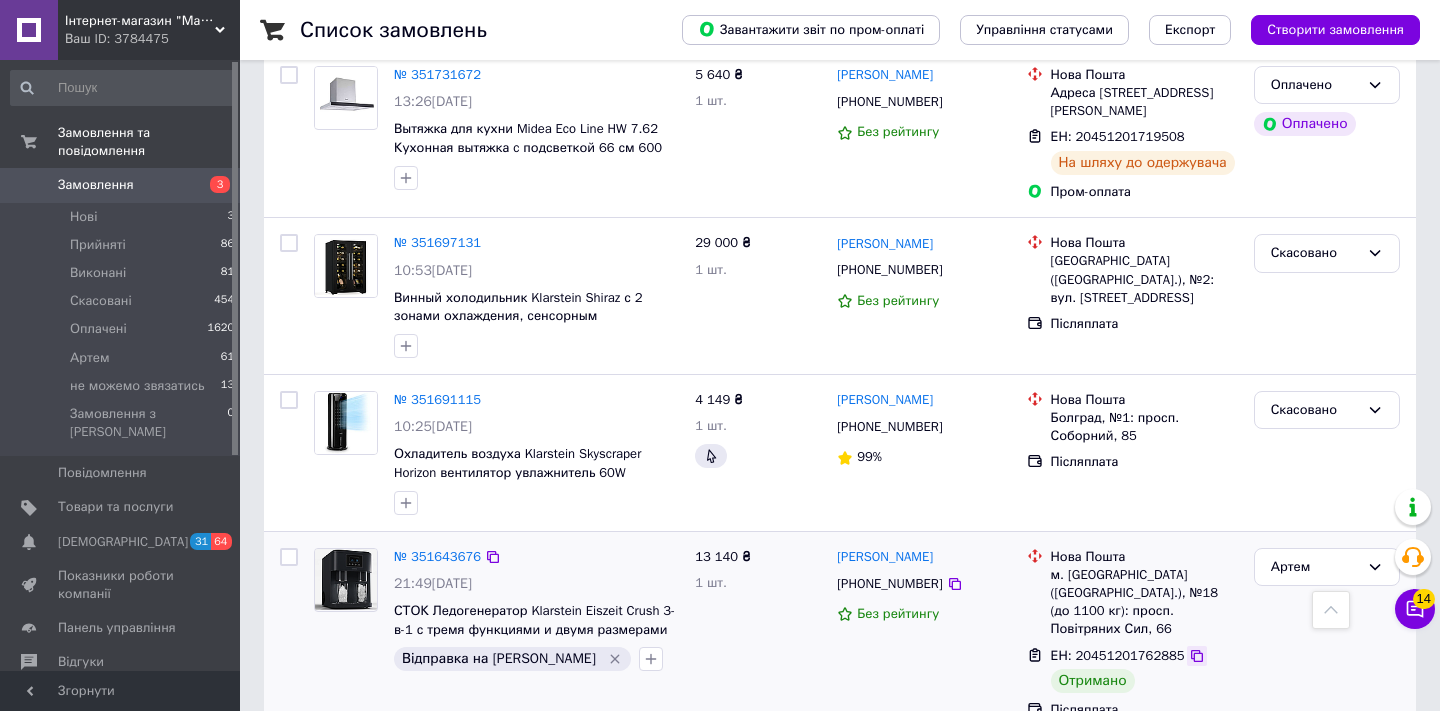 click 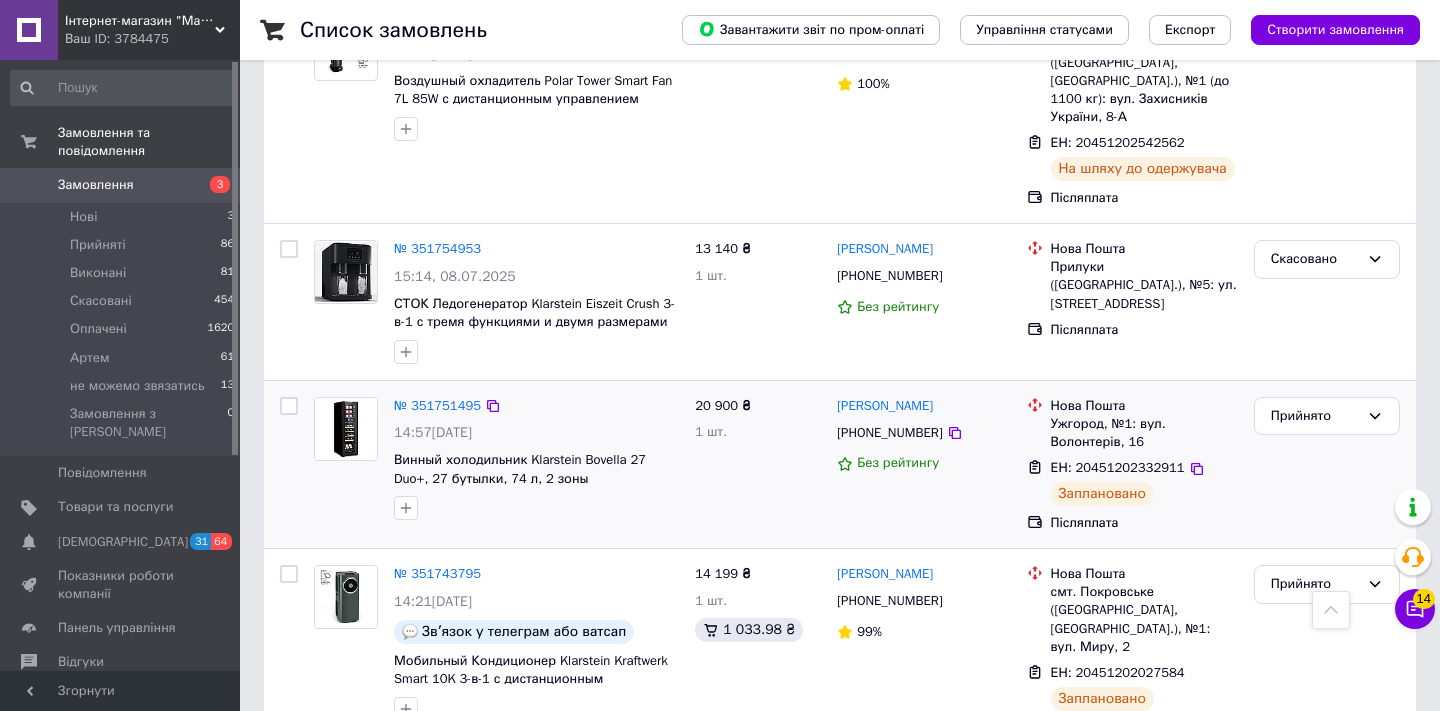 scroll, scrollTop: 1853, scrollLeft: 0, axis: vertical 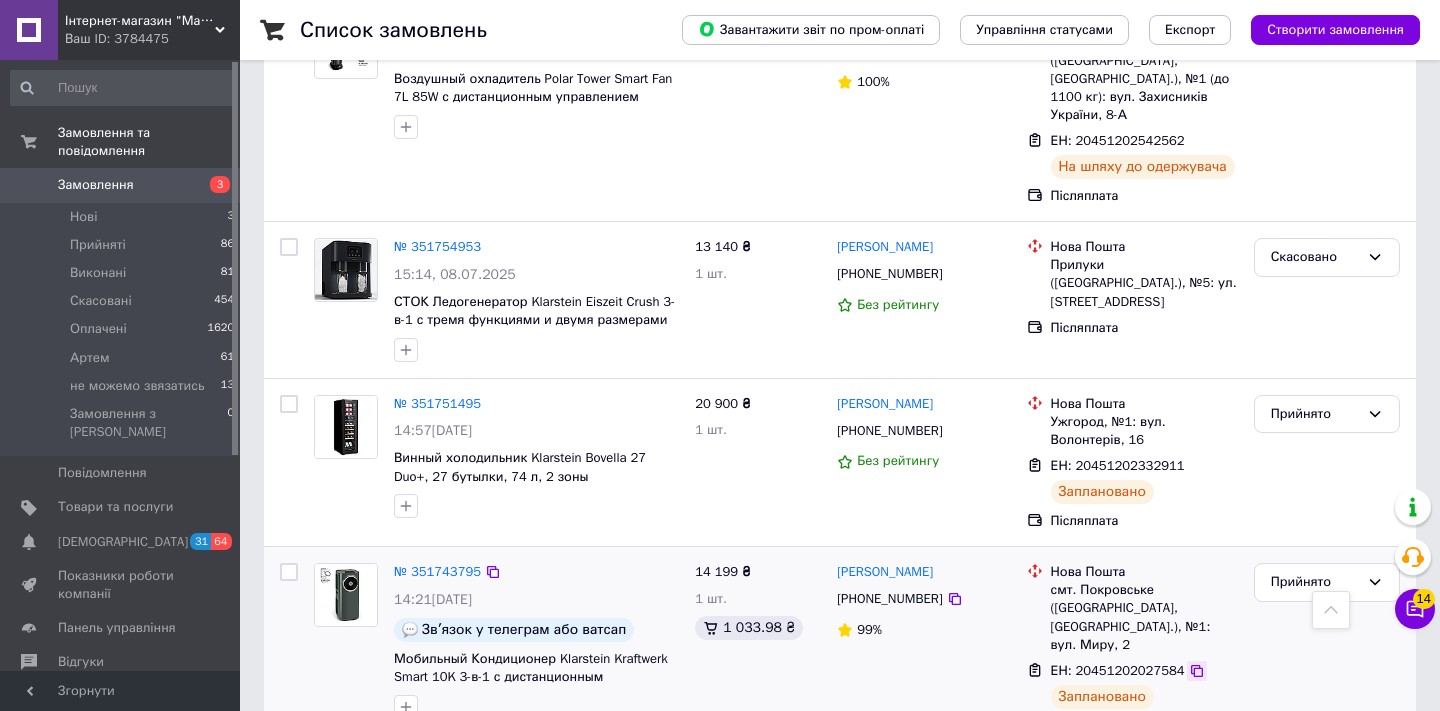 click 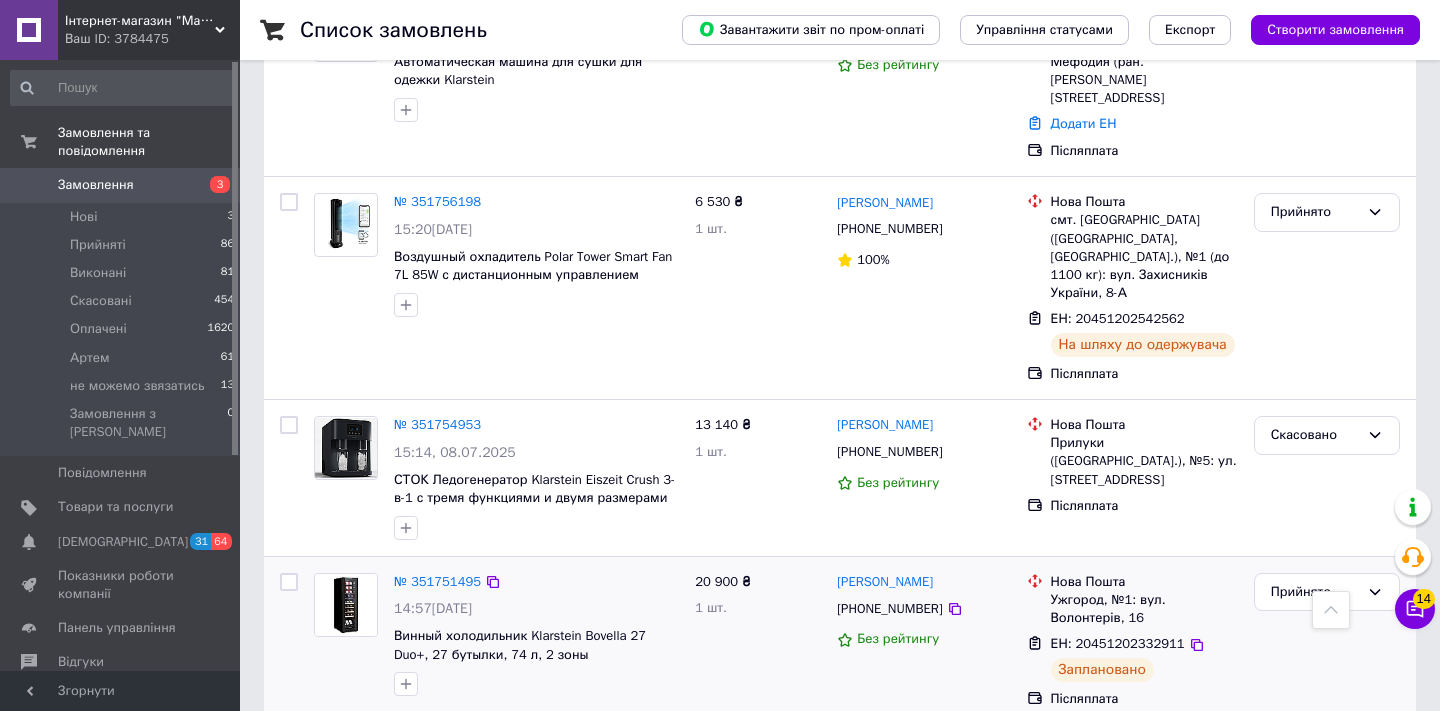scroll, scrollTop: 1673, scrollLeft: 0, axis: vertical 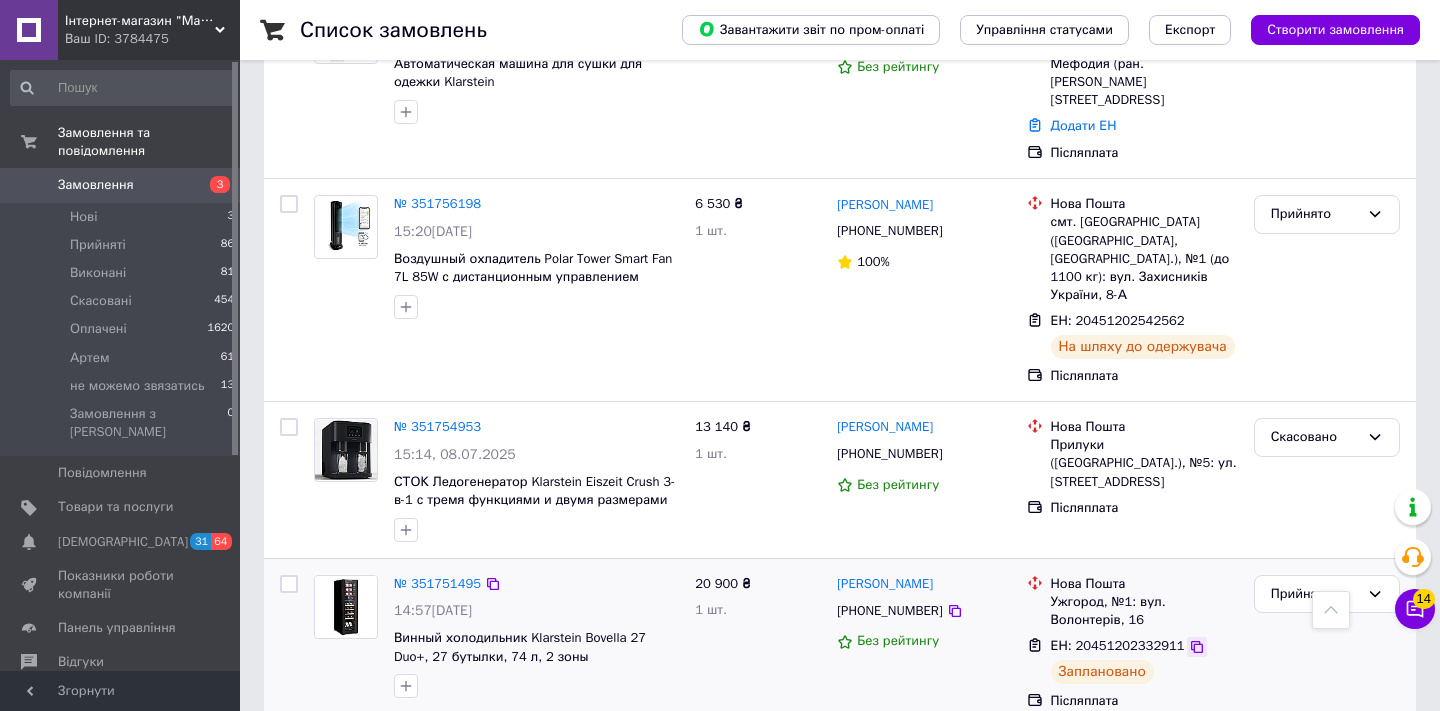 click at bounding box center [1197, 647] 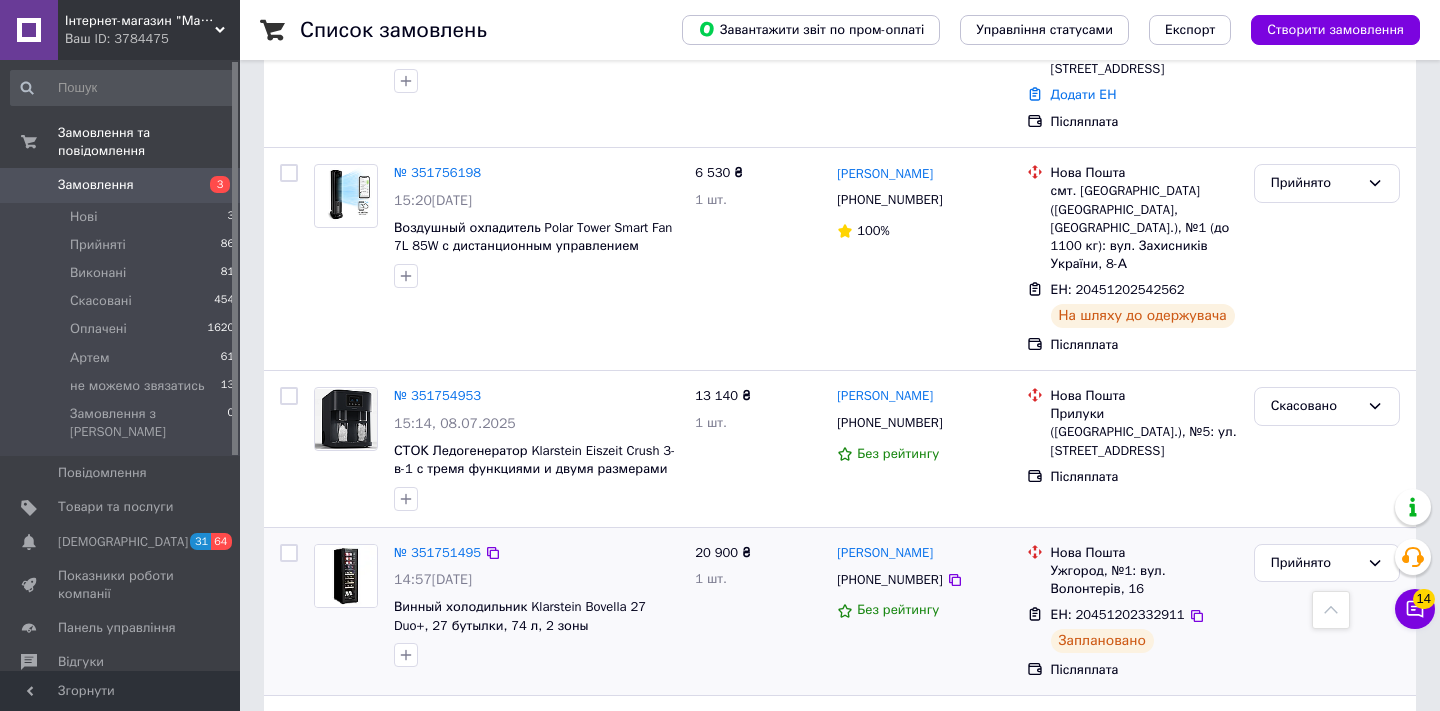 scroll, scrollTop: 1703, scrollLeft: 0, axis: vertical 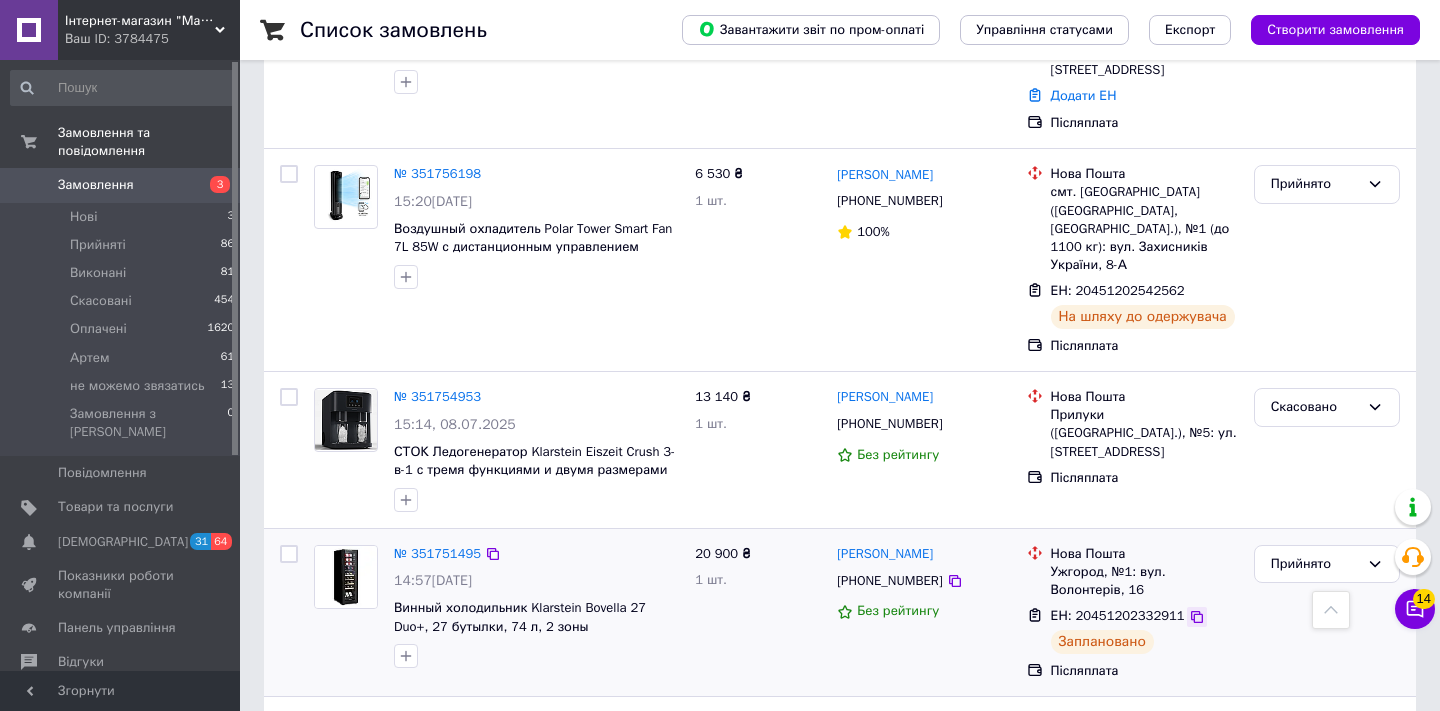 click 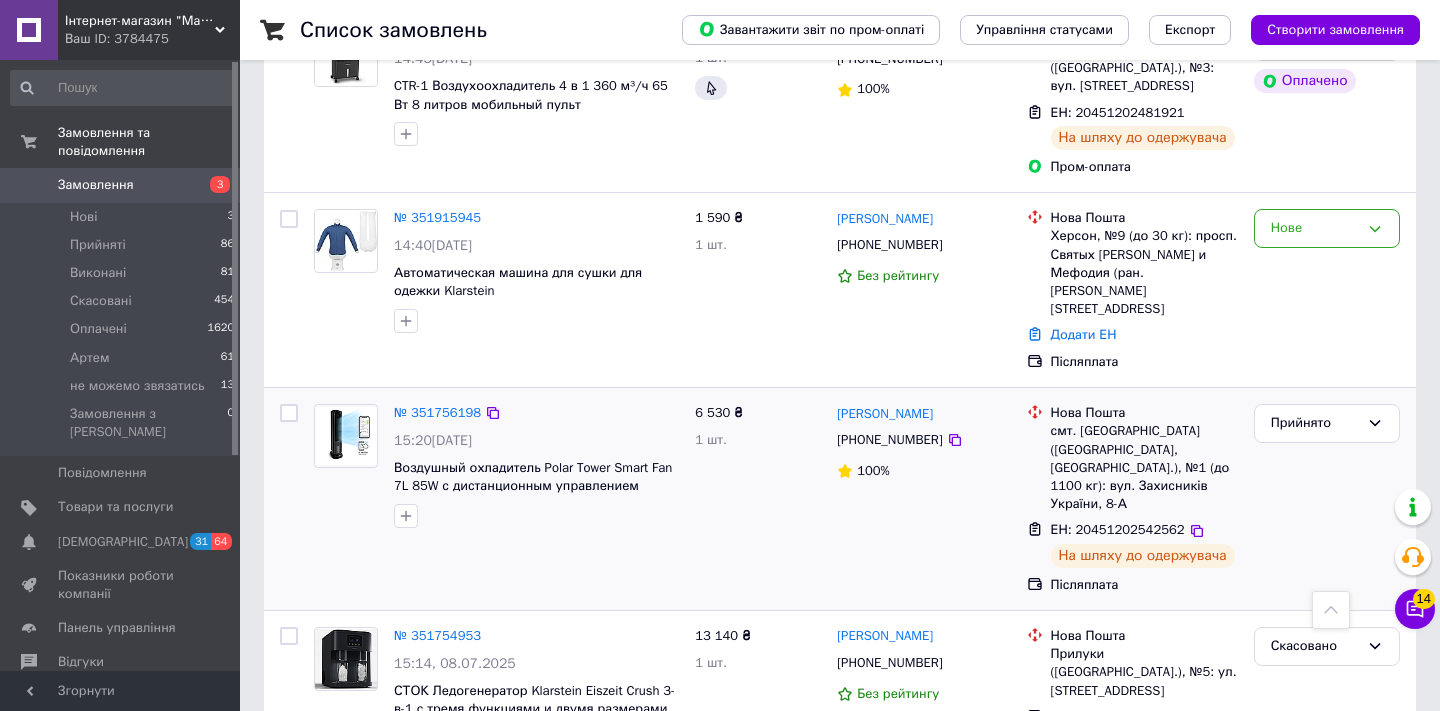 scroll, scrollTop: 1441, scrollLeft: 0, axis: vertical 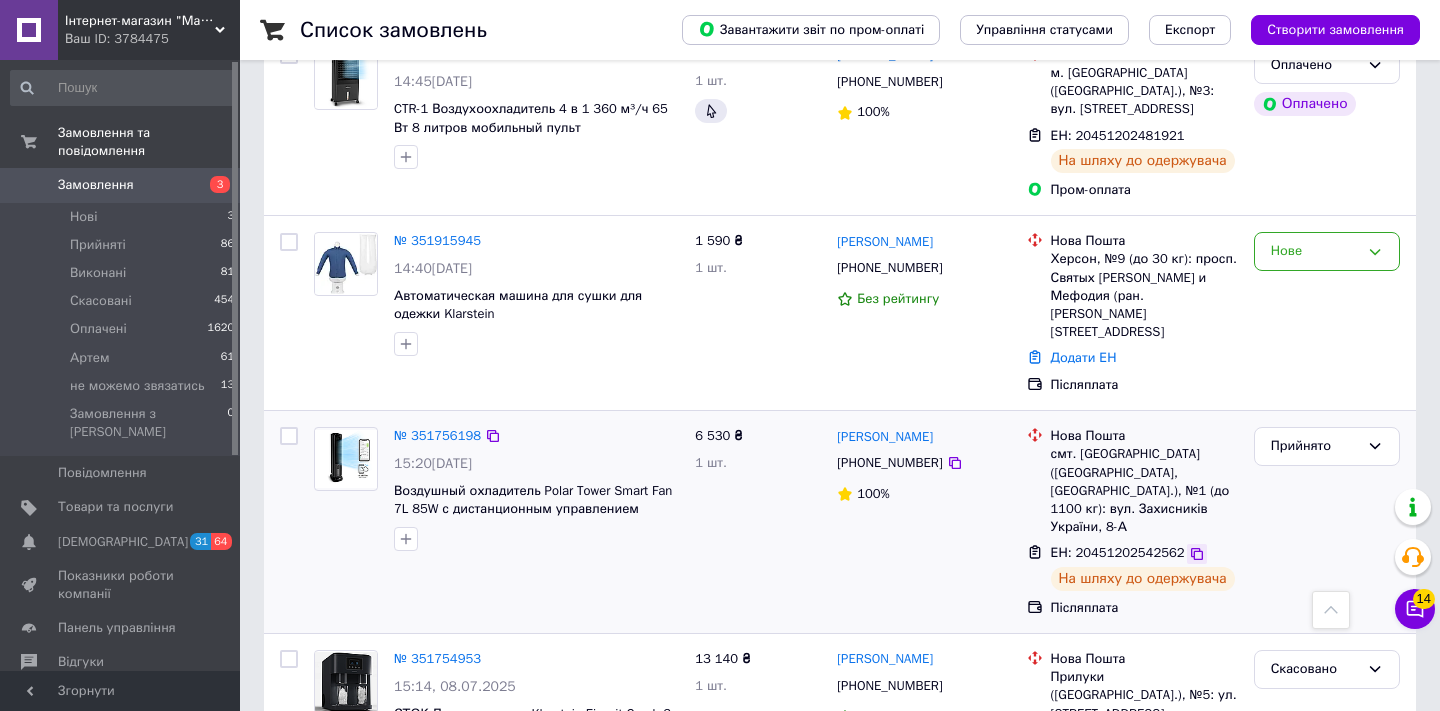 click 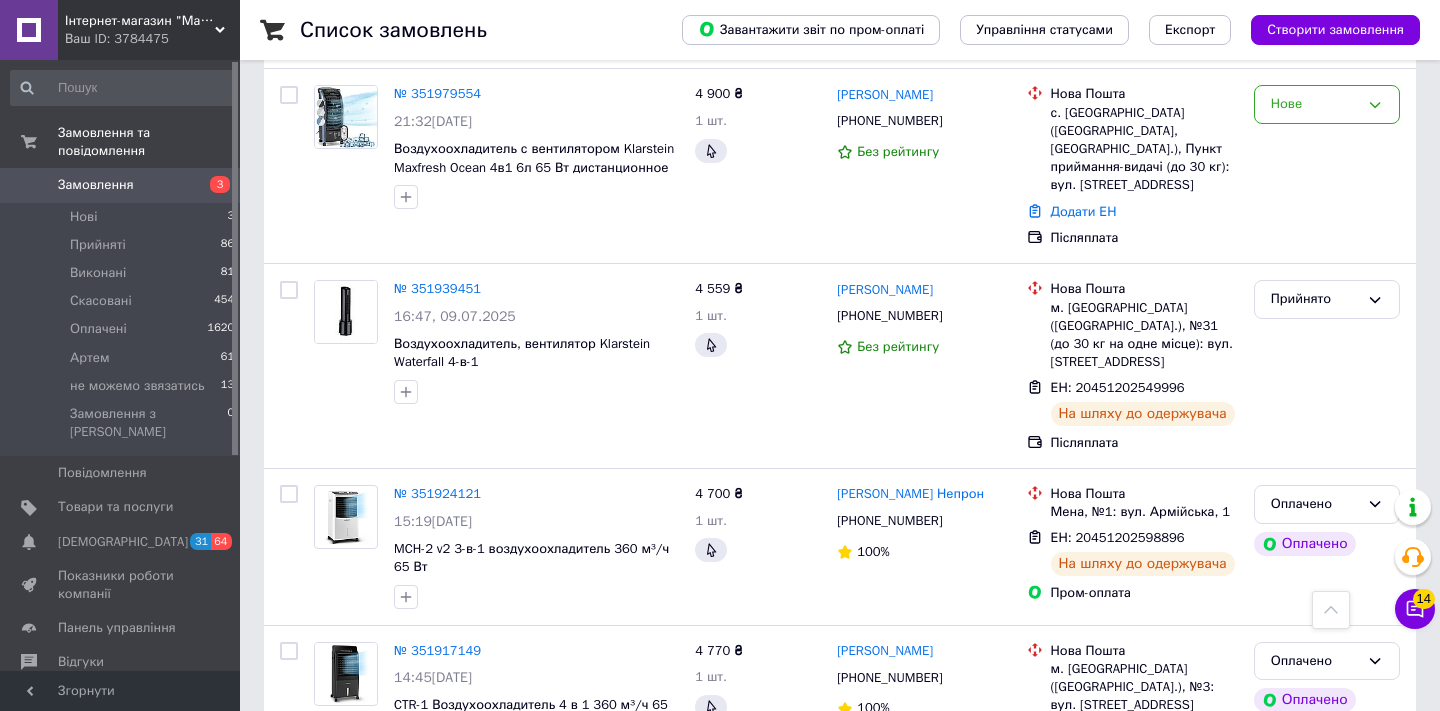 scroll, scrollTop: 844, scrollLeft: 0, axis: vertical 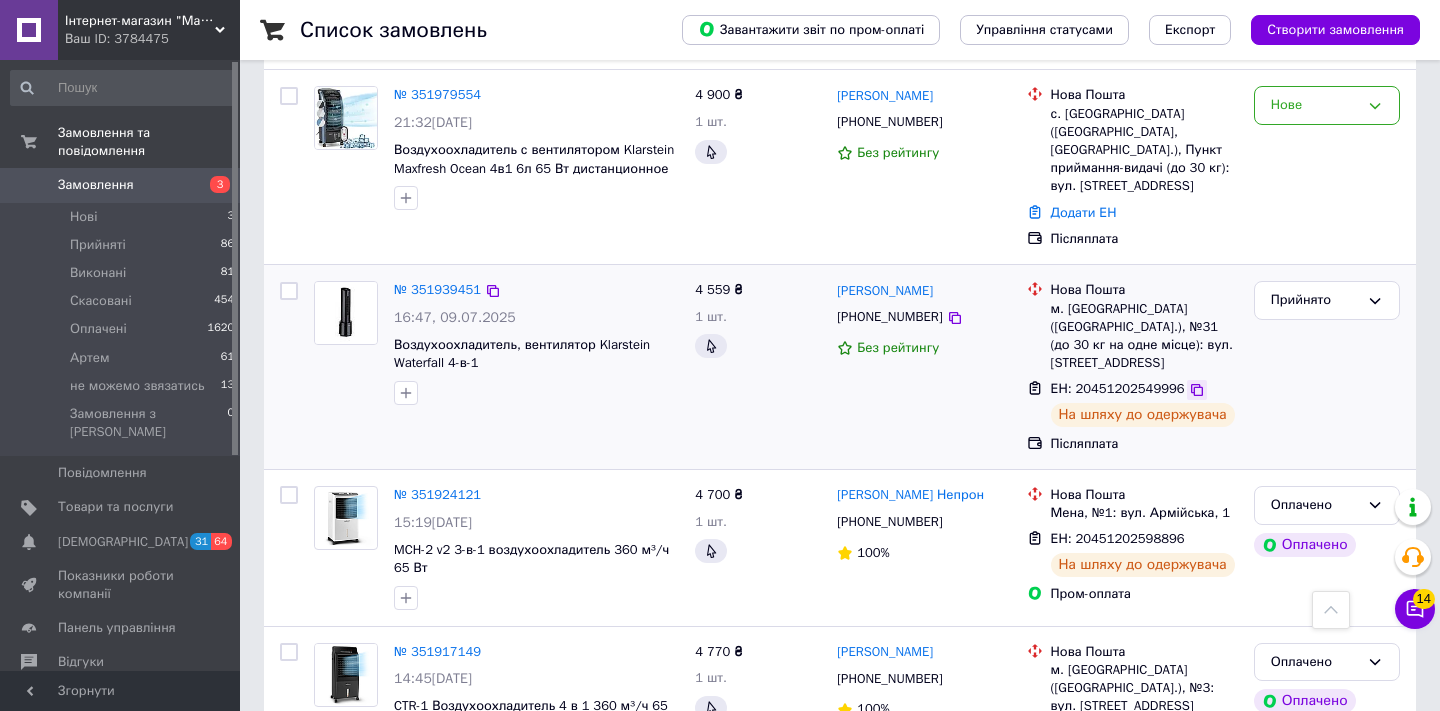 click 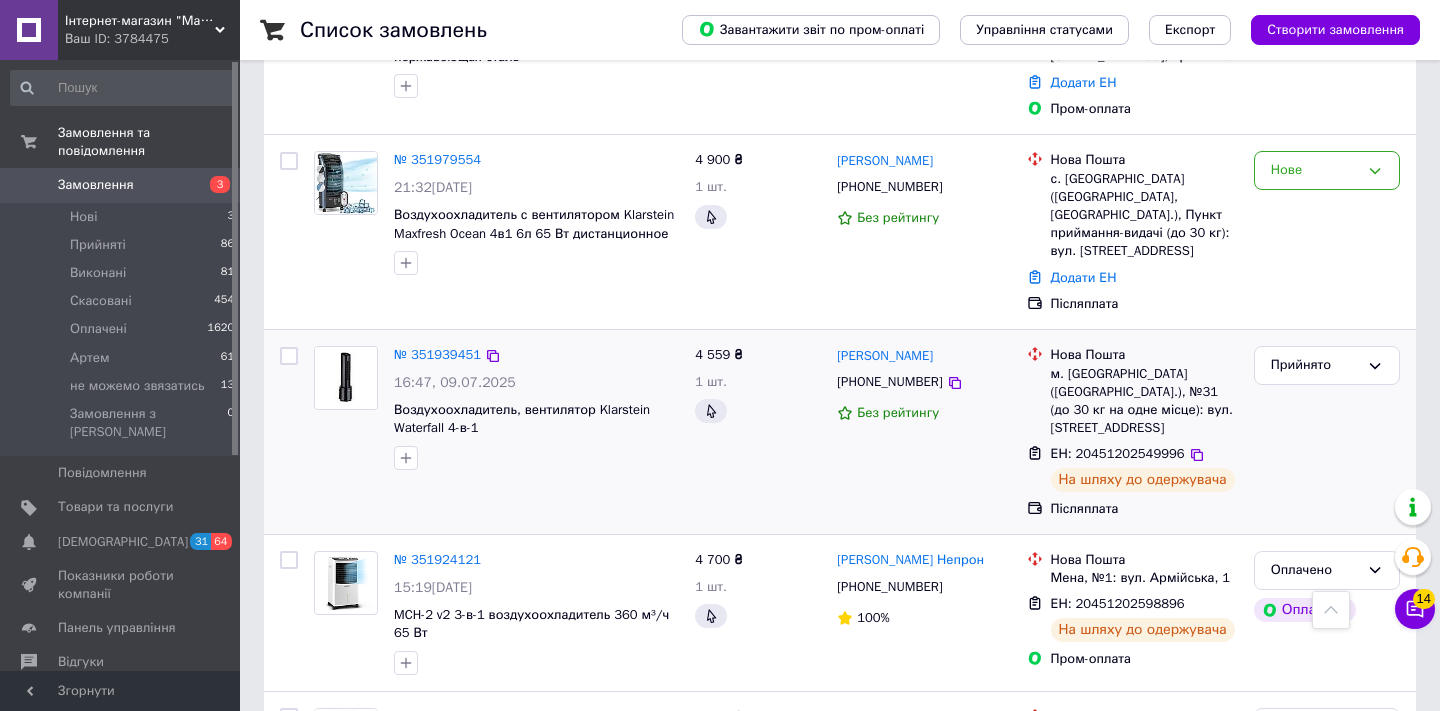 scroll, scrollTop: 778, scrollLeft: 0, axis: vertical 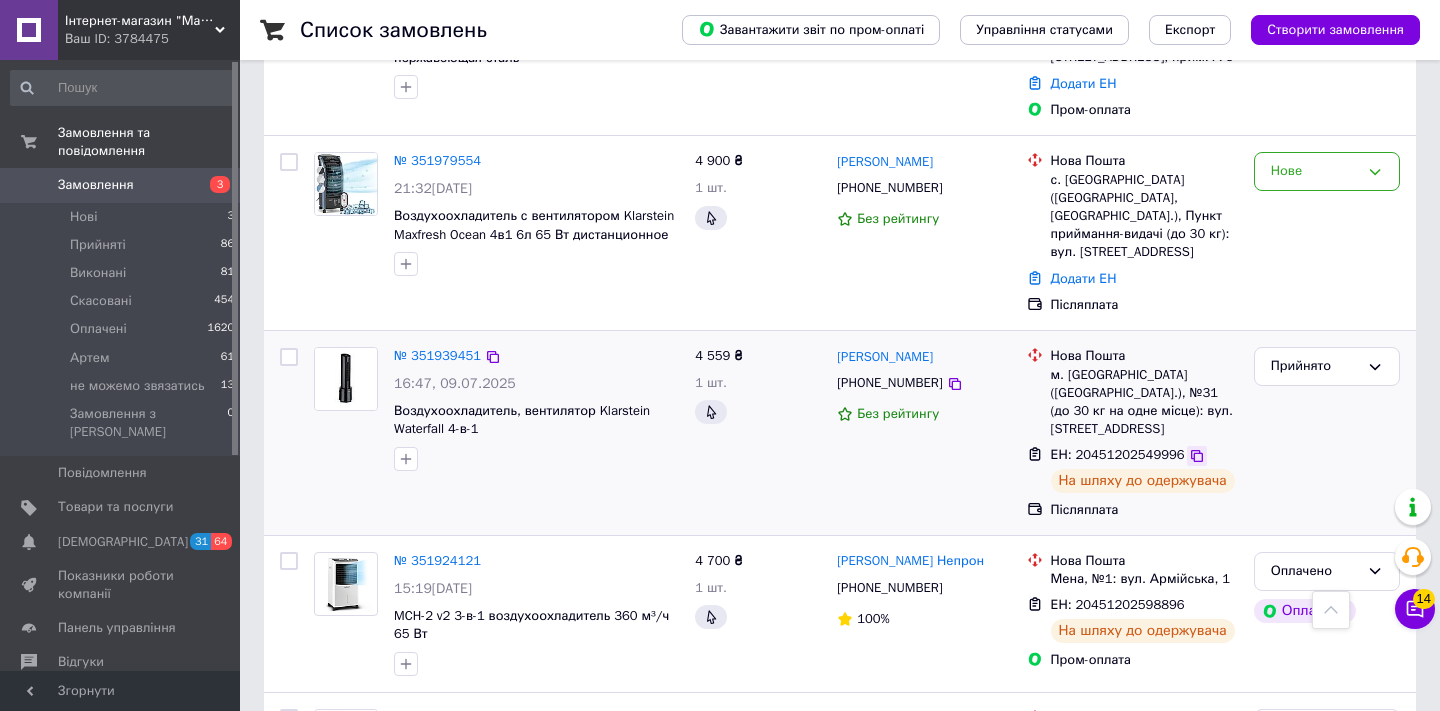 click 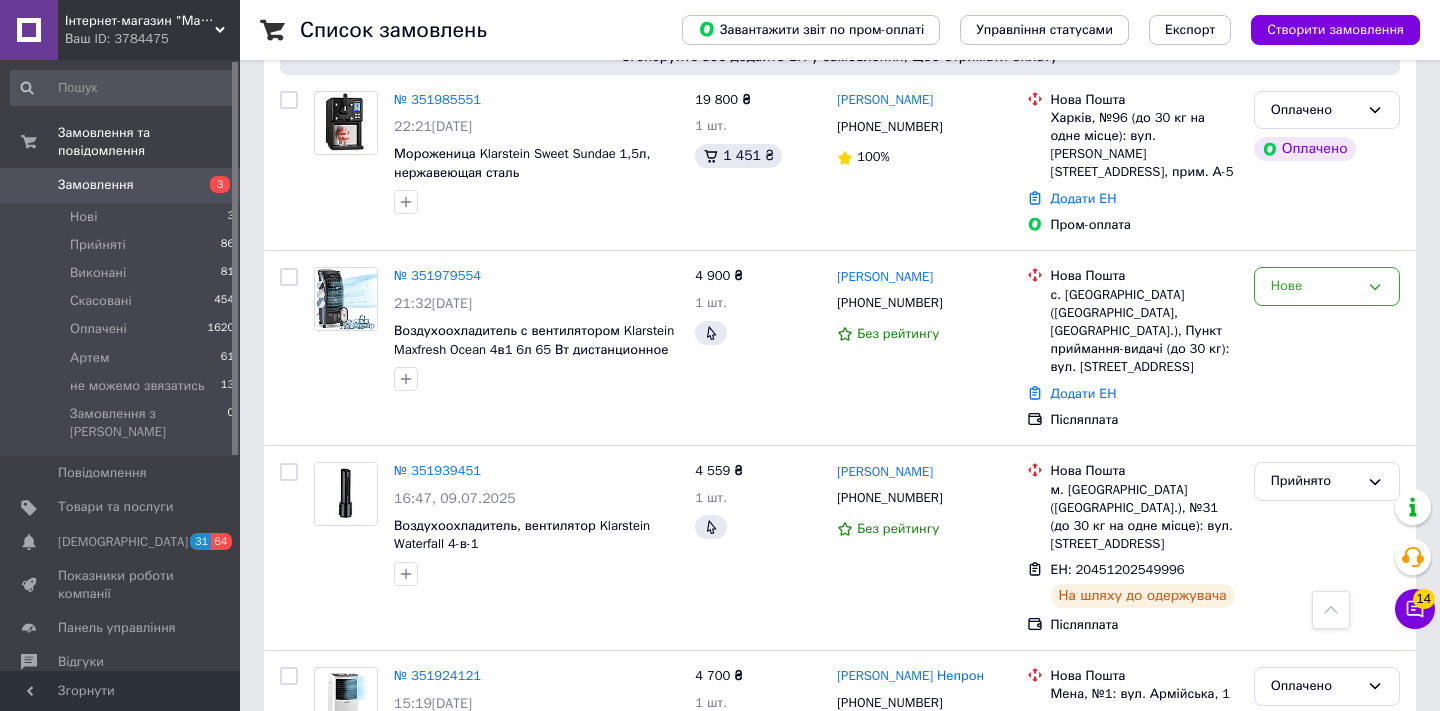 scroll, scrollTop: 671, scrollLeft: 0, axis: vertical 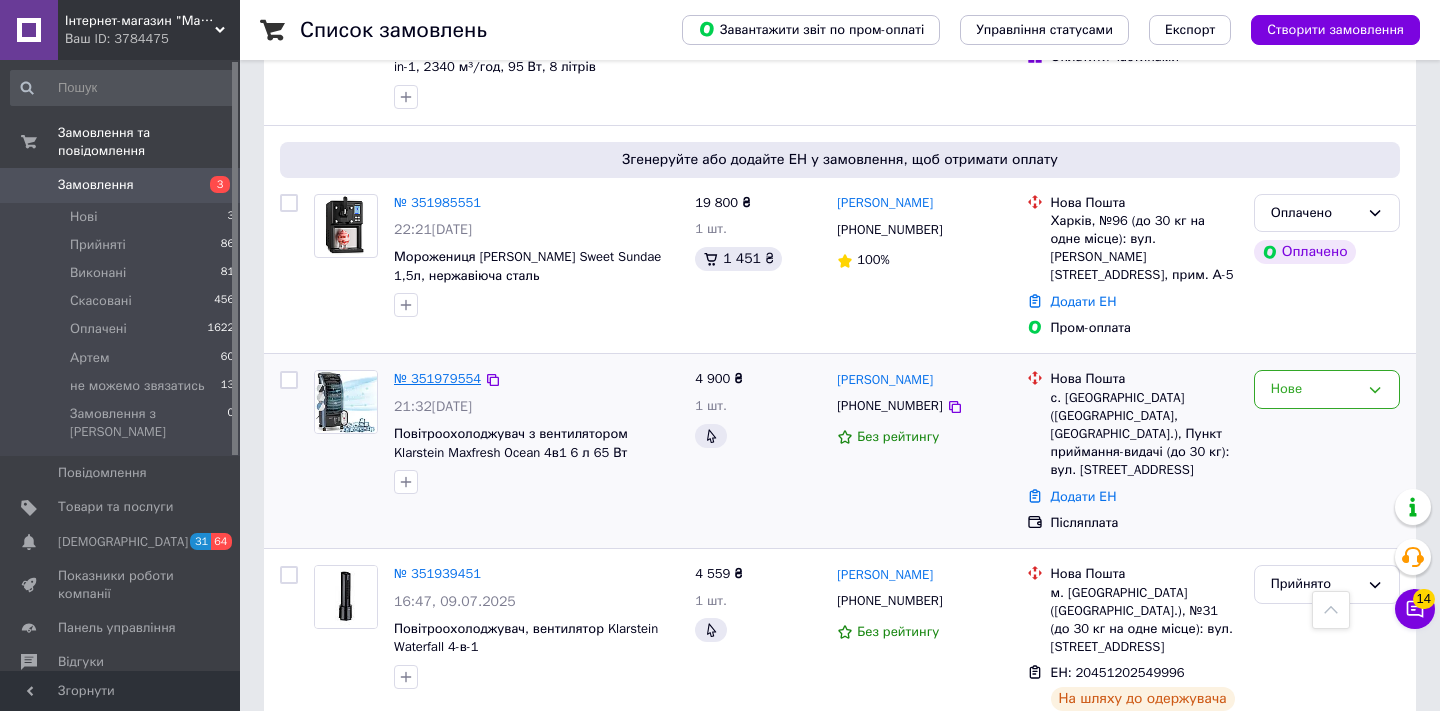click on "№ 351979554" at bounding box center [437, 378] 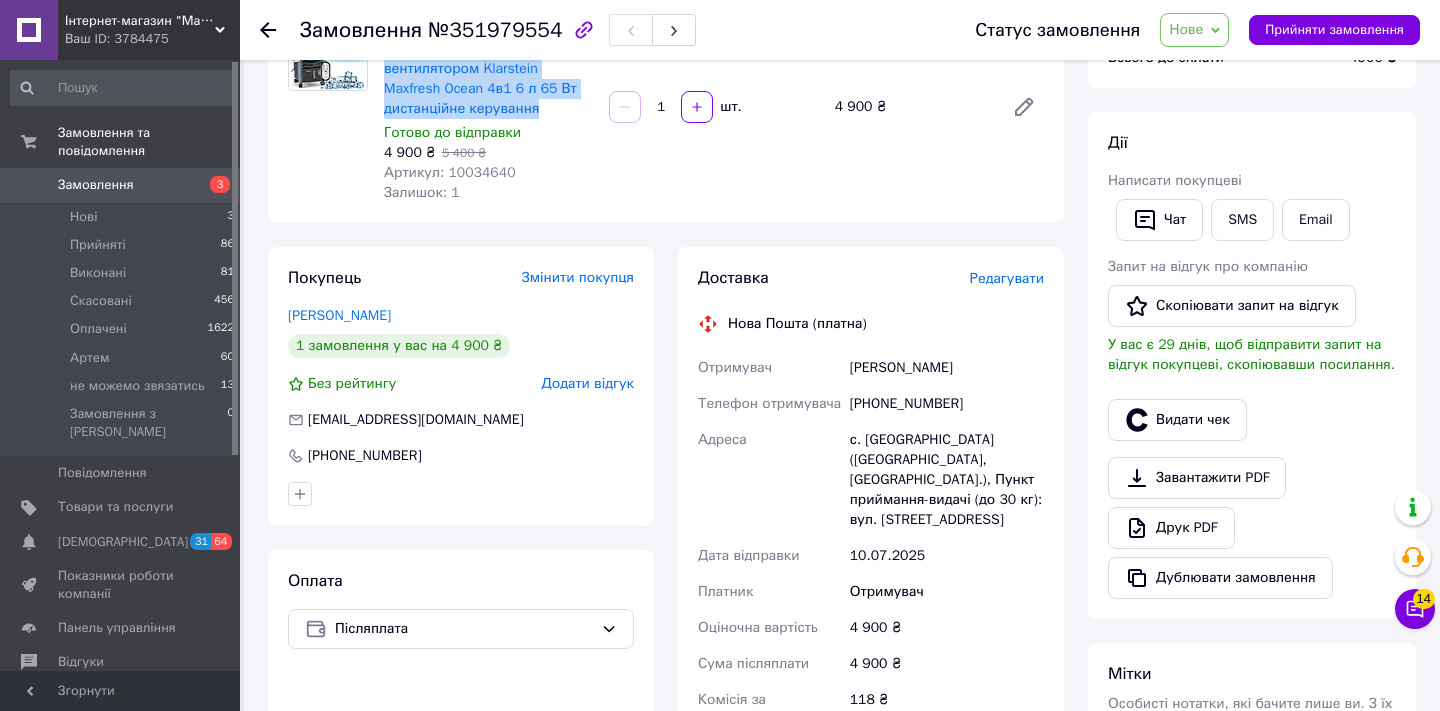 scroll, scrollTop: 0, scrollLeft: 0, axis: both 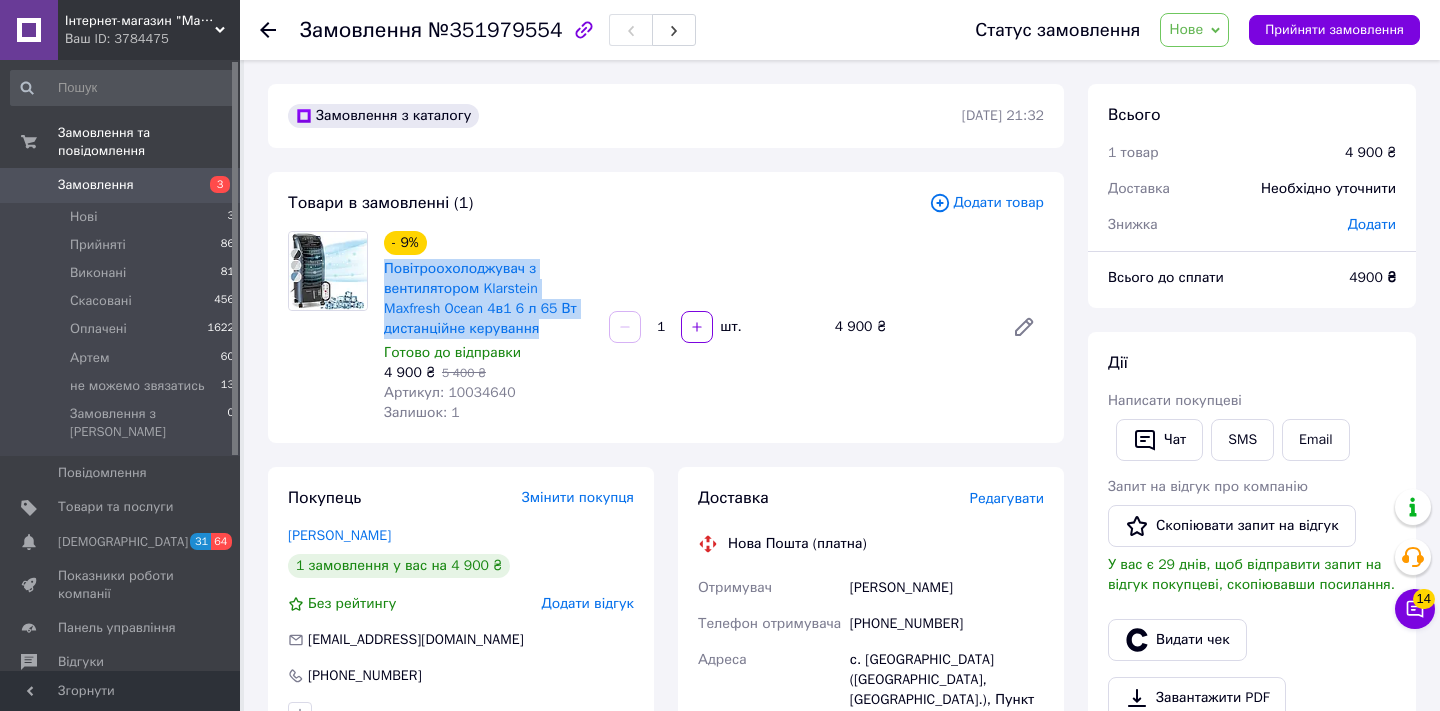 click on "- 9% Повітроохолоджувач з вентилятором Klarstein  Maxfresh Ocean 4в1 6 л 65 Вт дистанційне керування Готово до відправки 4 900 ₴   5 400 ₴ Артикул: 10034640 Залишок: 1 1   шт. 4 900 ₴" at bounding box center [714, 327] 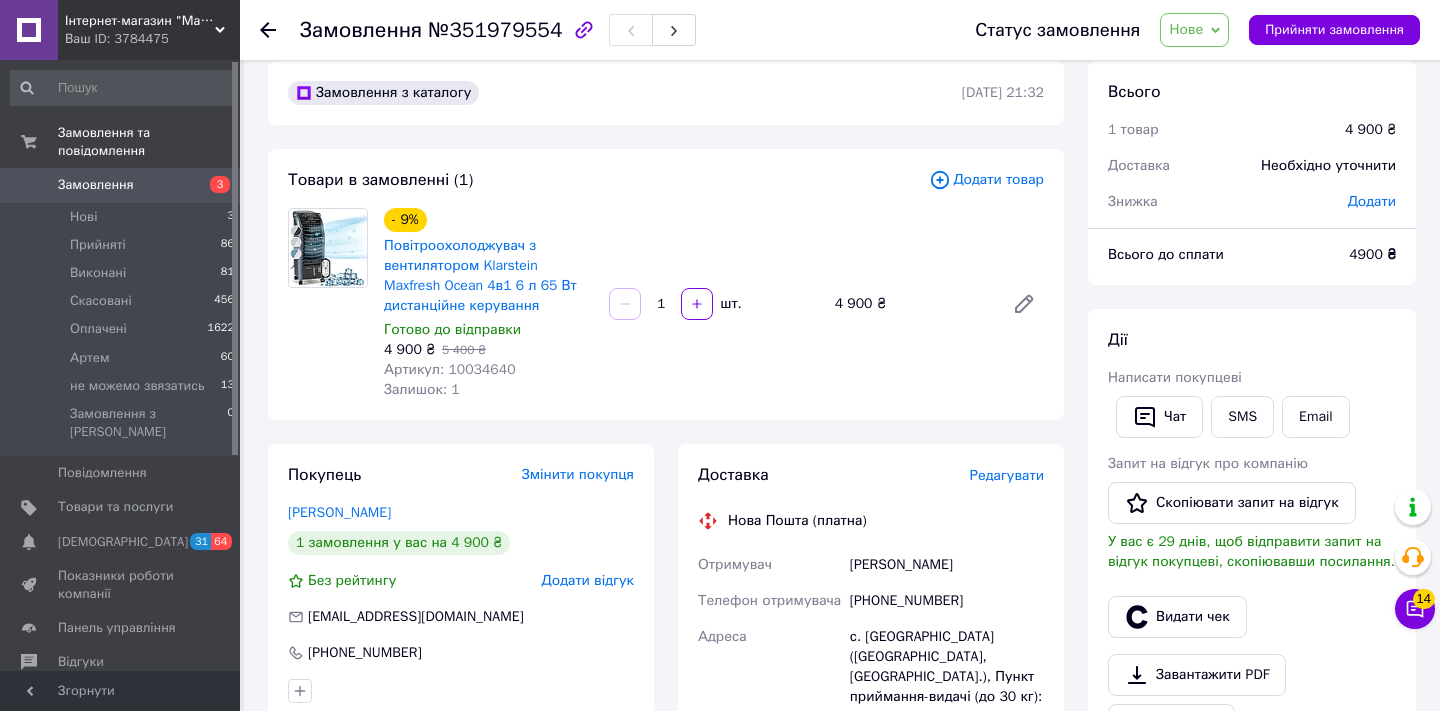 scroll, scrollTop: 17, scrollLeft: 0, axis: vertical 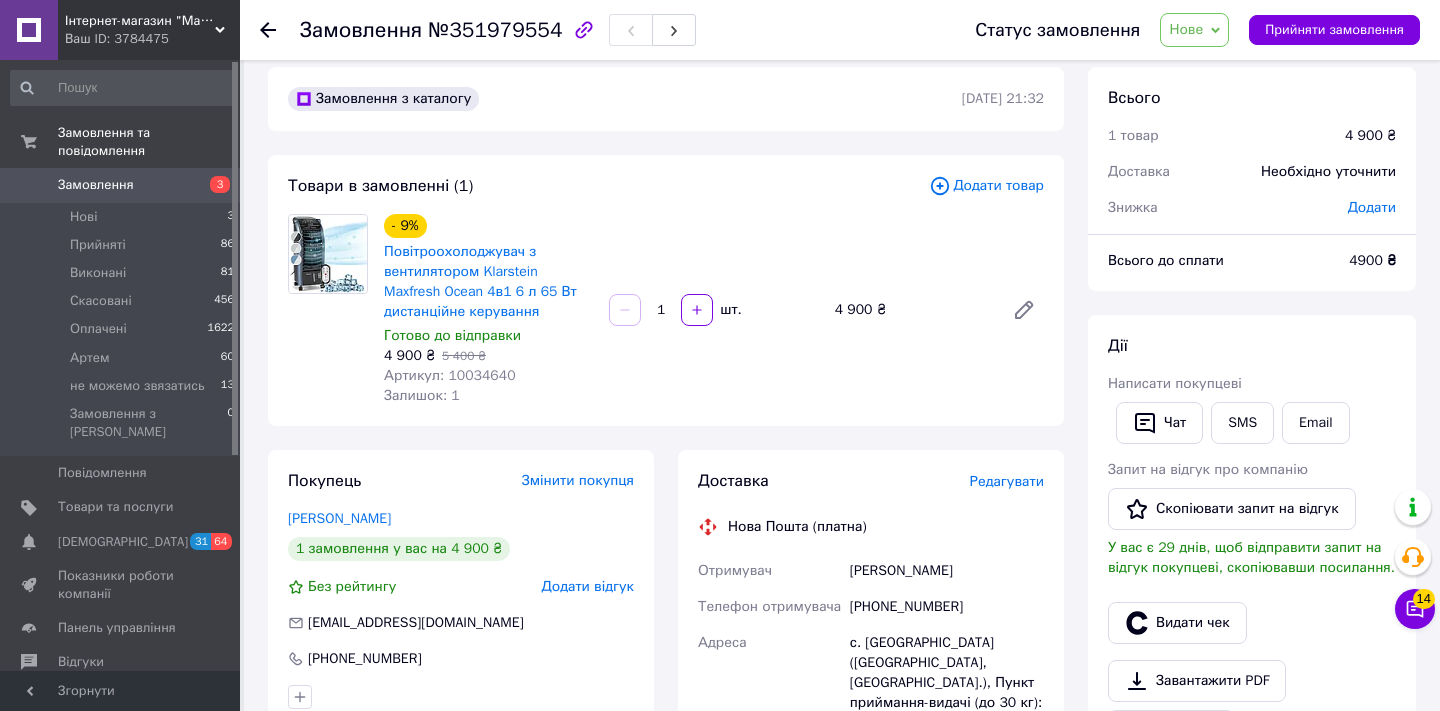 click on "Артикул: 10034640" at bounding box center [450, 375] 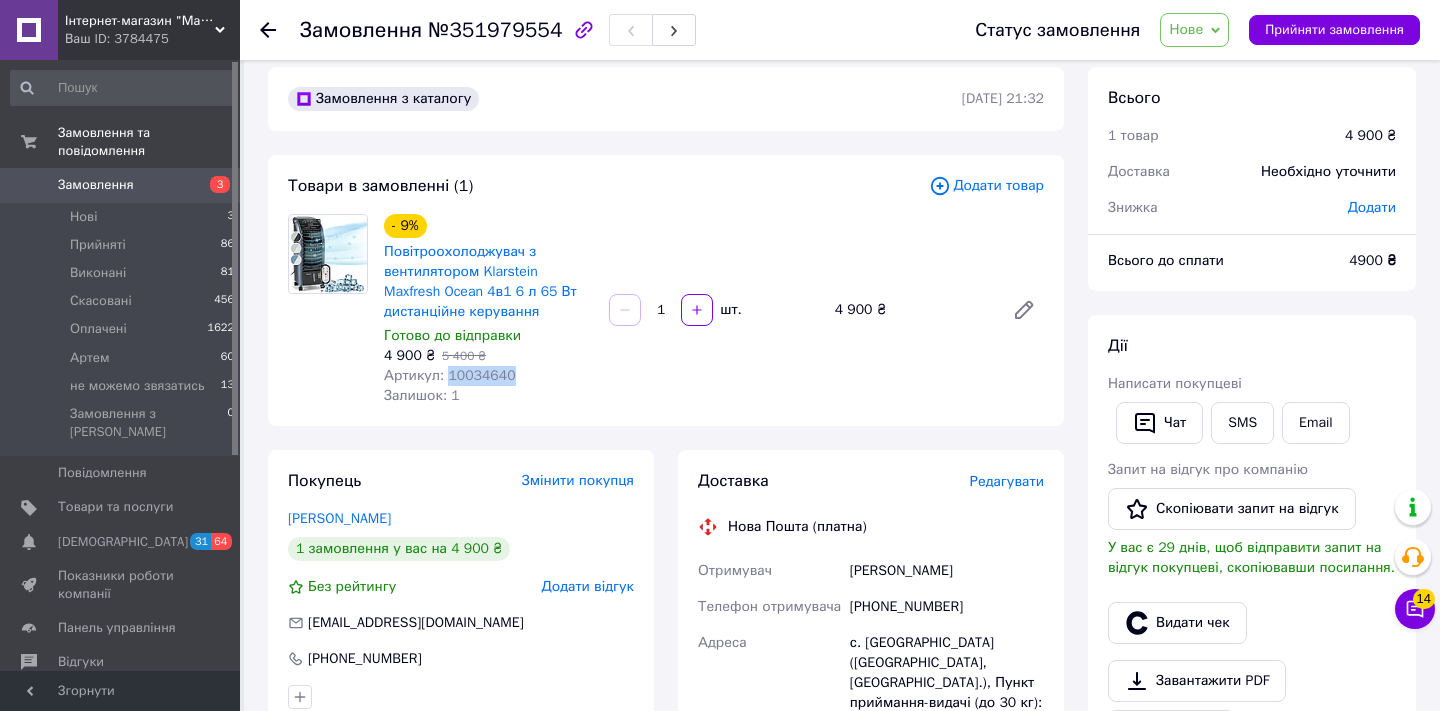 copy on "10034640" 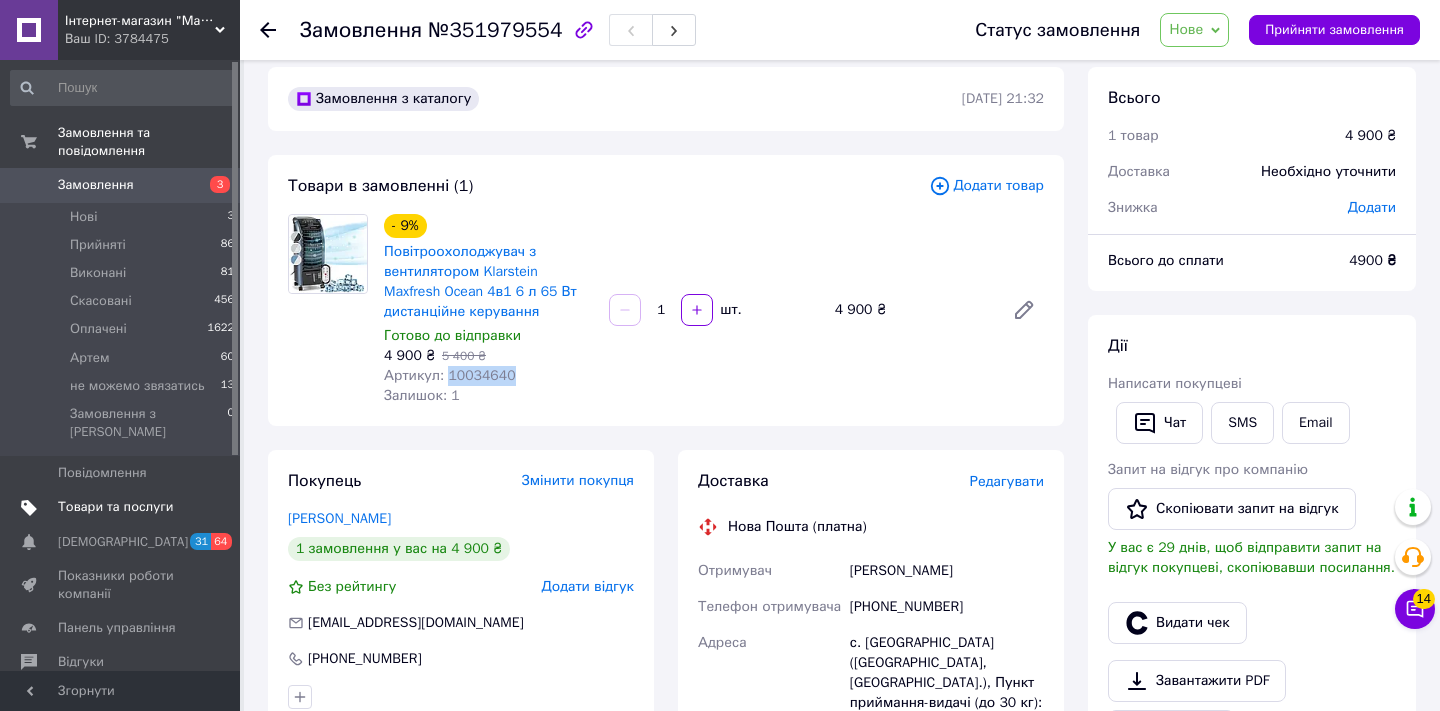 click on "Товари та послуги" at bounding box center [123, 507] 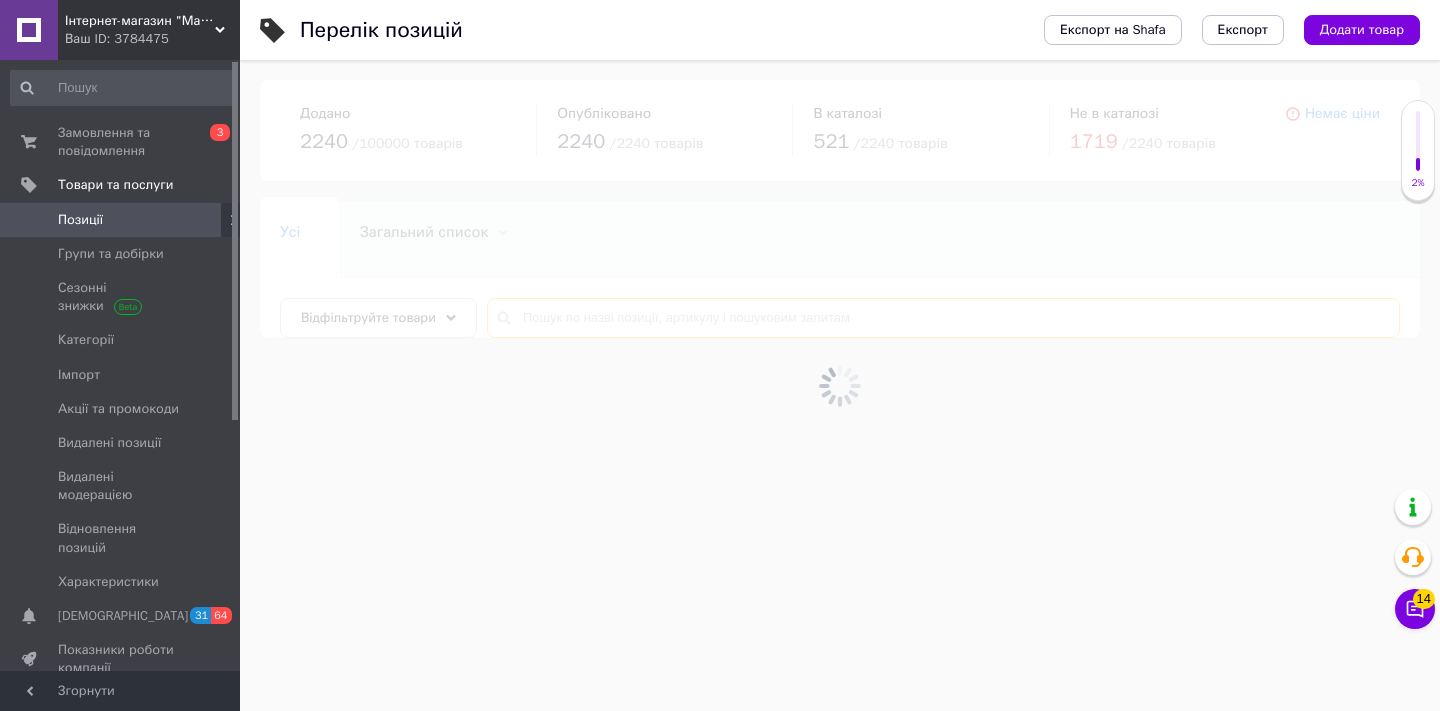 click at bounding box center [943, 318] 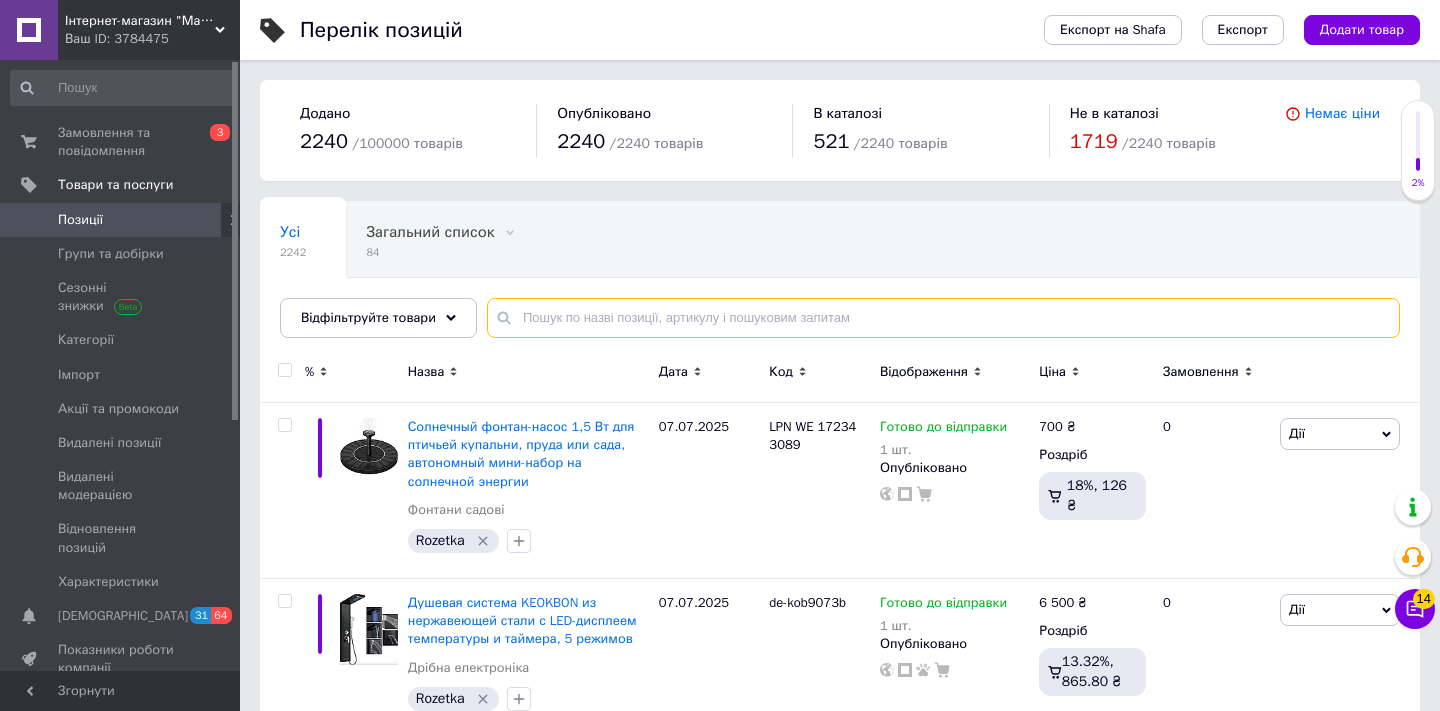 paste on "10034640" 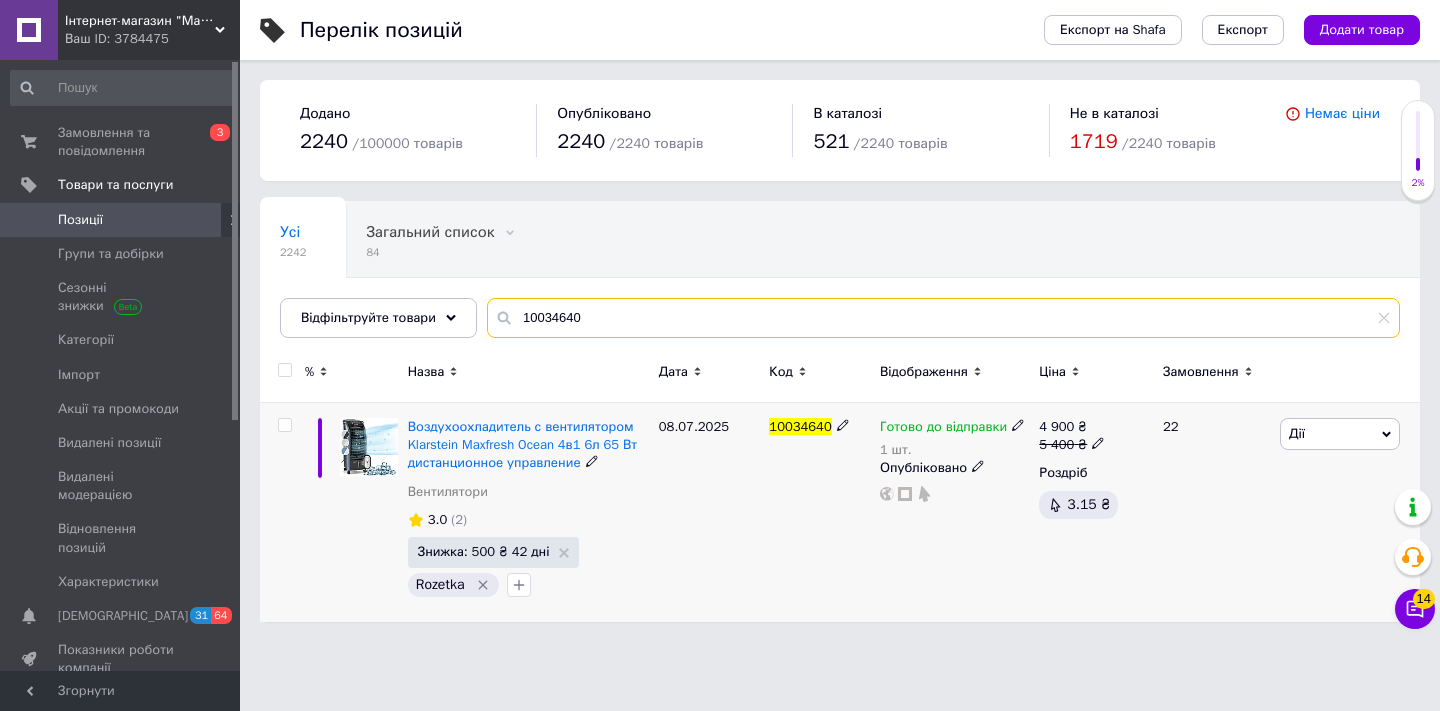 type on "10034640" 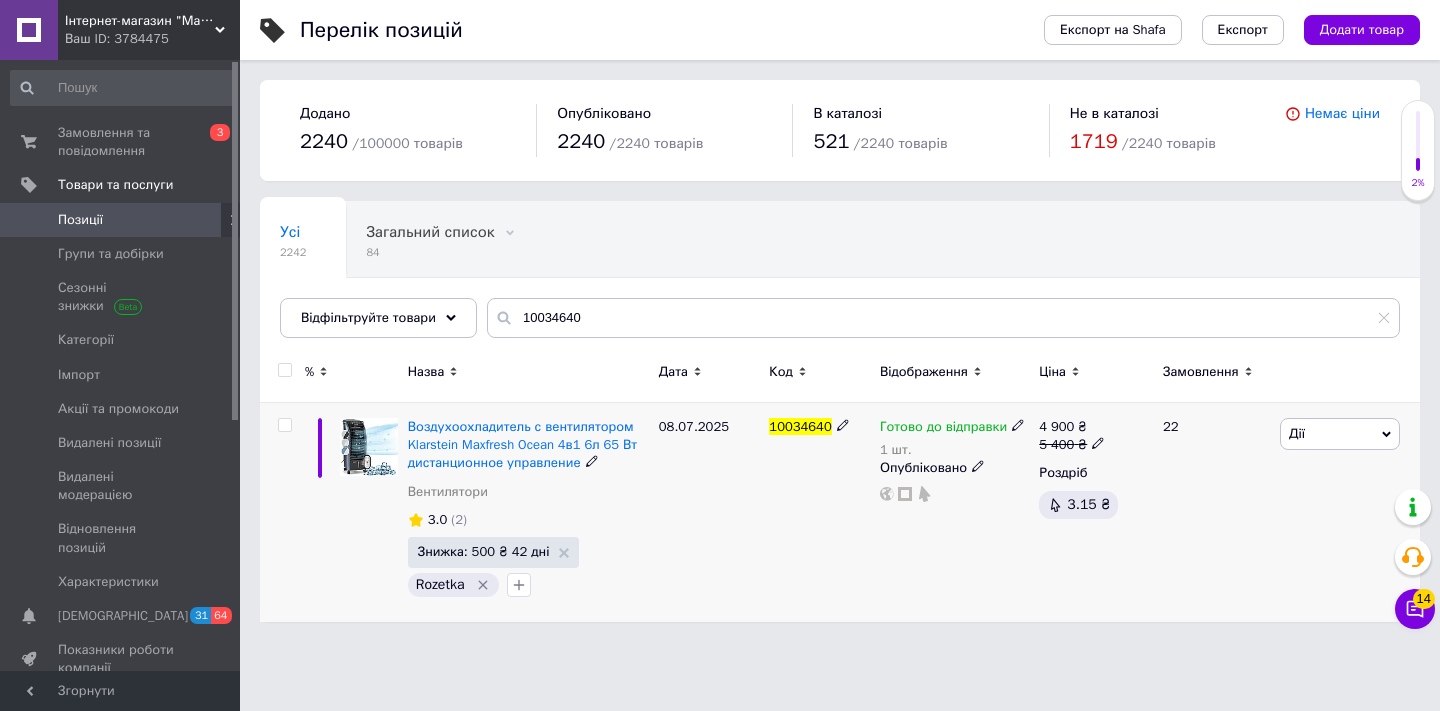 click on "1 шт." at bounding box center (952, 450) 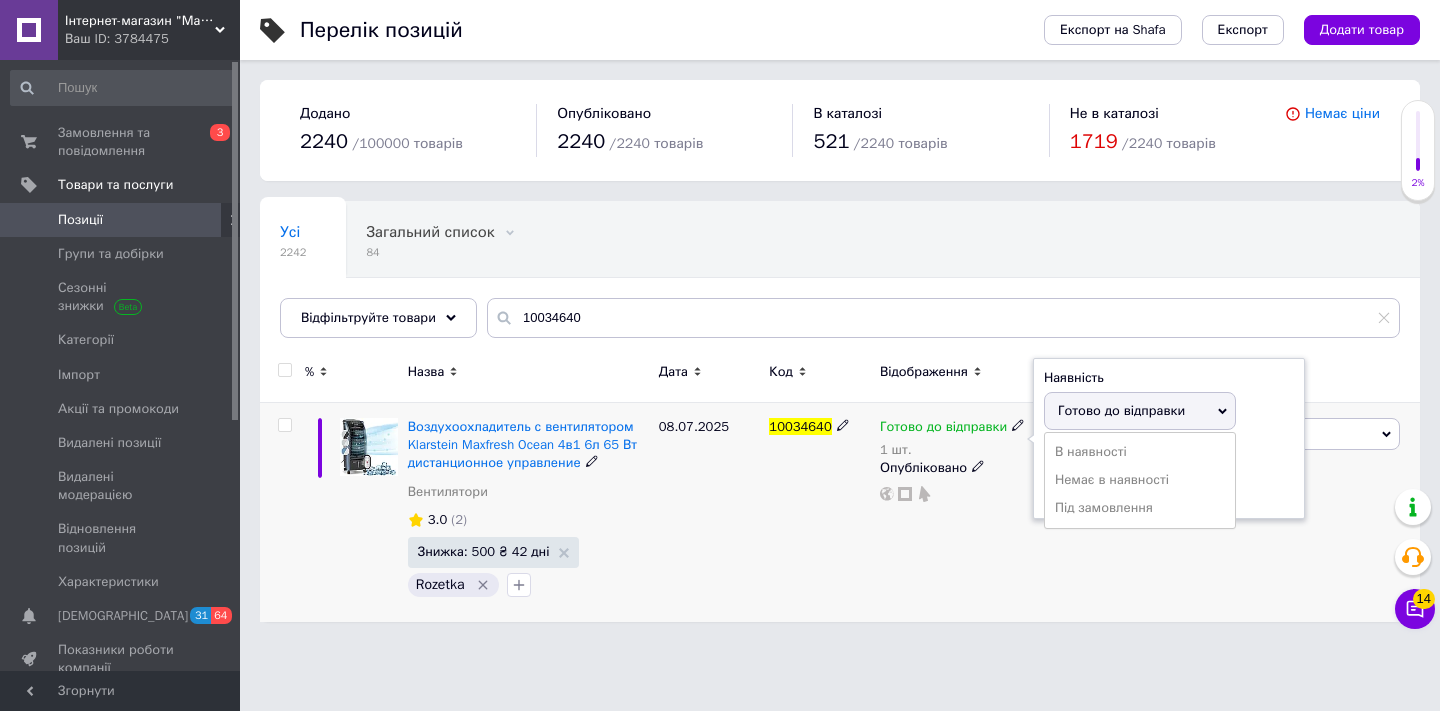 click on "1 шт." at bounding box center [952, 450] 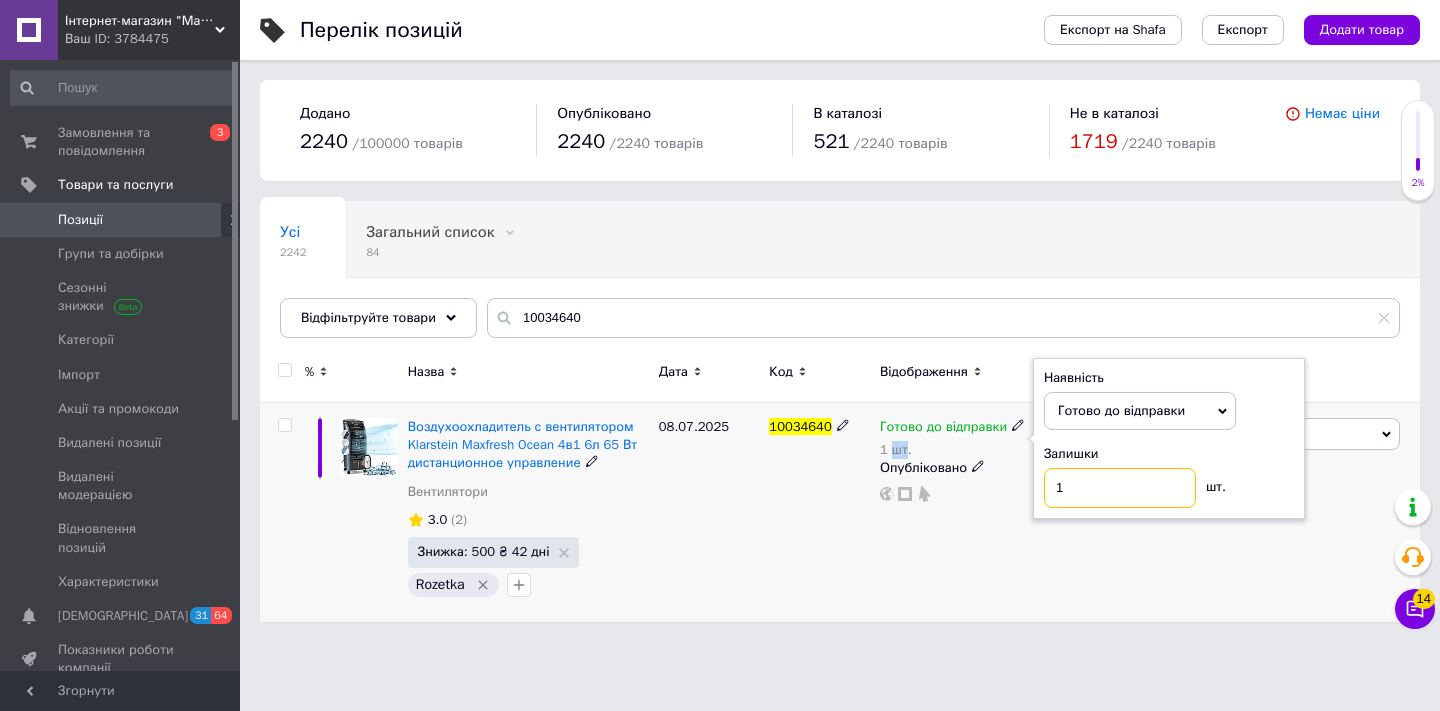 click on "1" at bounding box center (1120, 488) 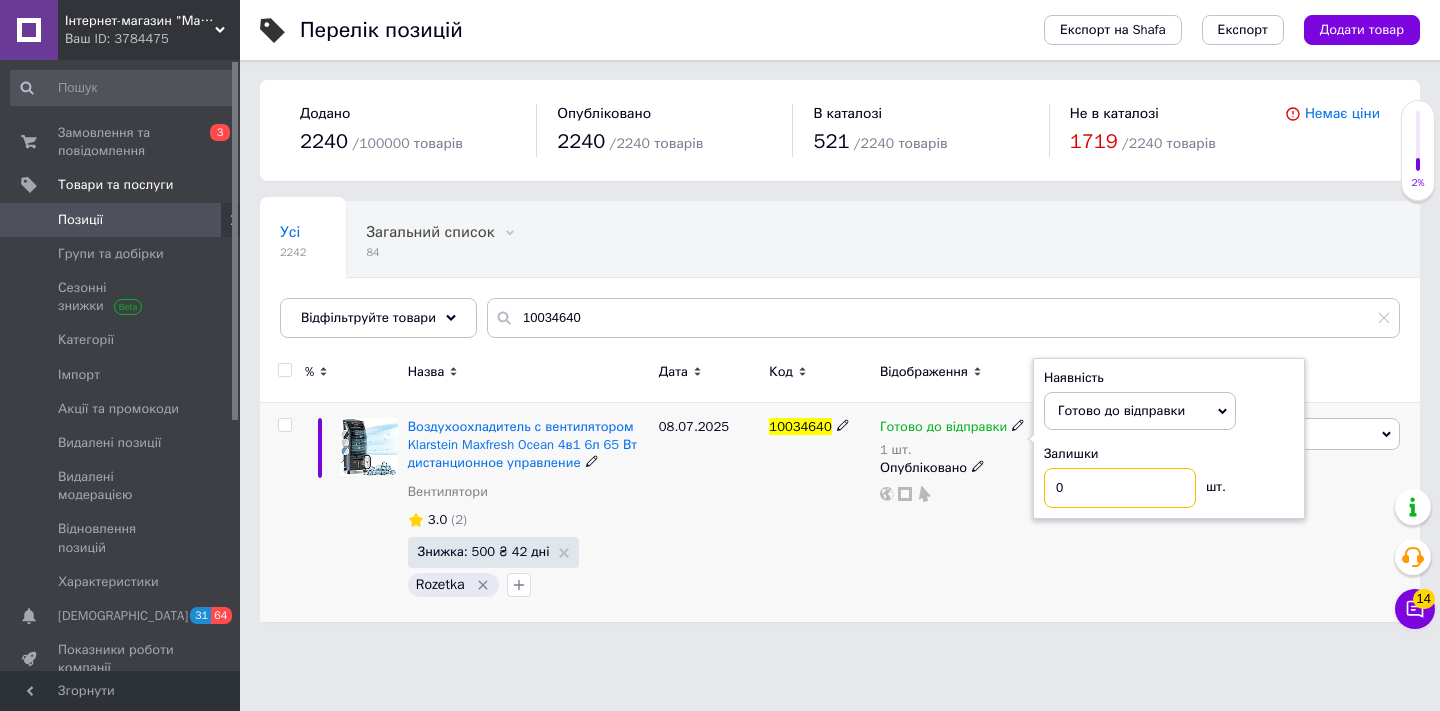 type on "0" 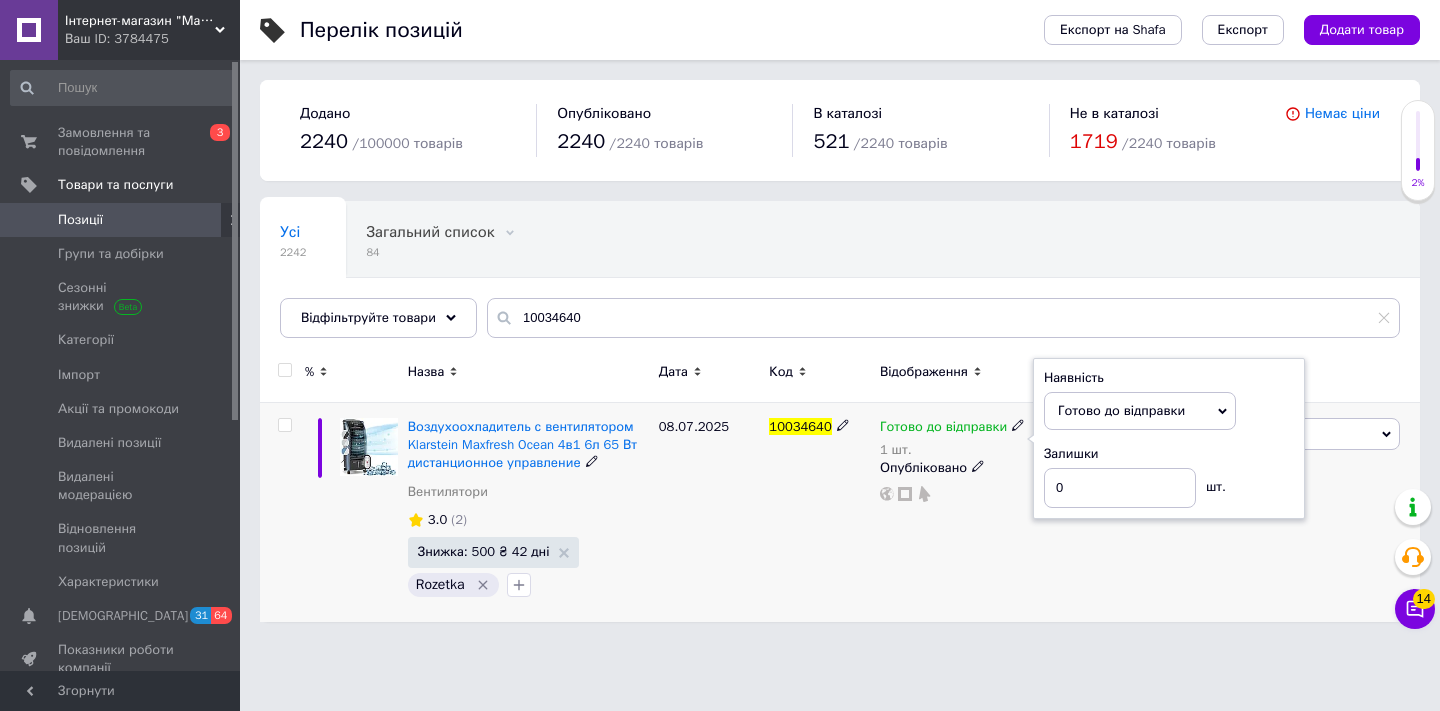 click on "Готово до відправки 1 шт. Наявність Готово до відправки В наявності Немає в наявності Під замовлення Залишки 0 шт. Опубліковано" at bounding box center (954, 512) 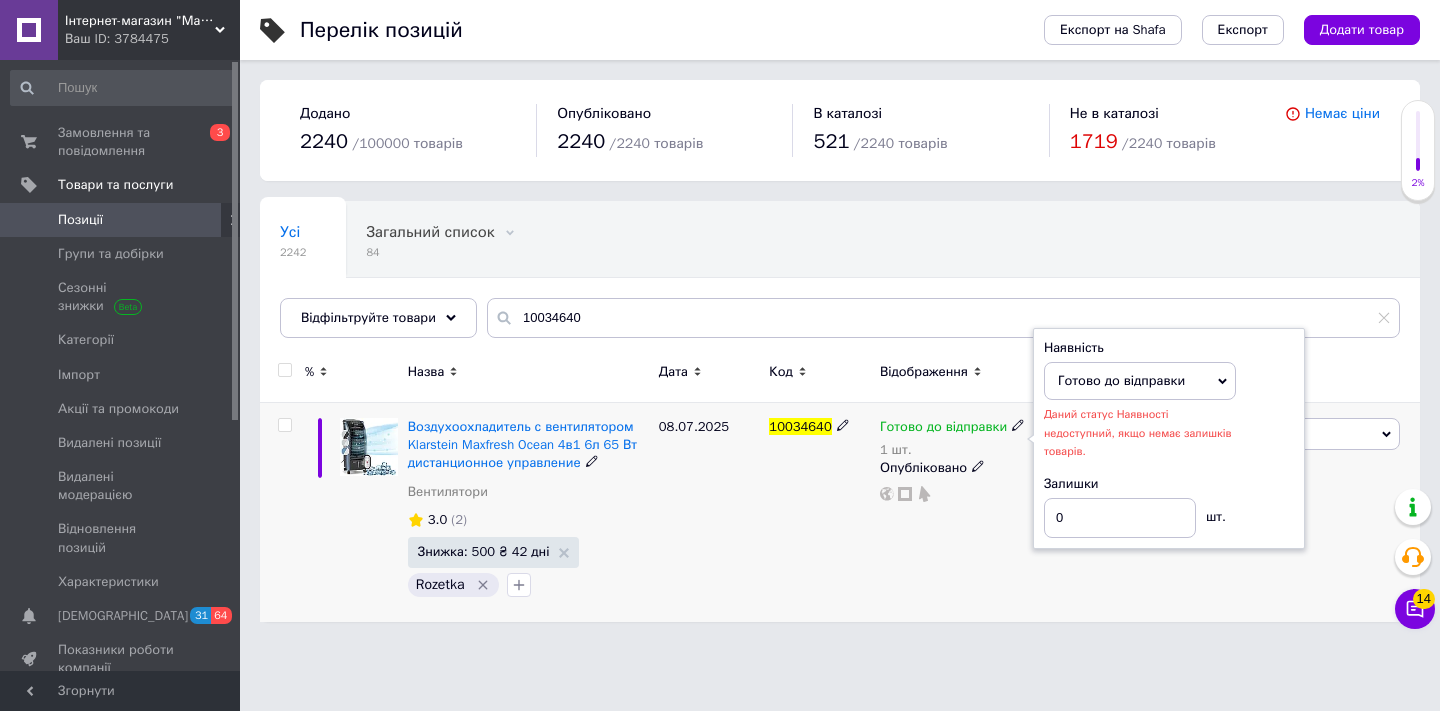 click on "Готово до відправки" at bounding box center (1121, 380) 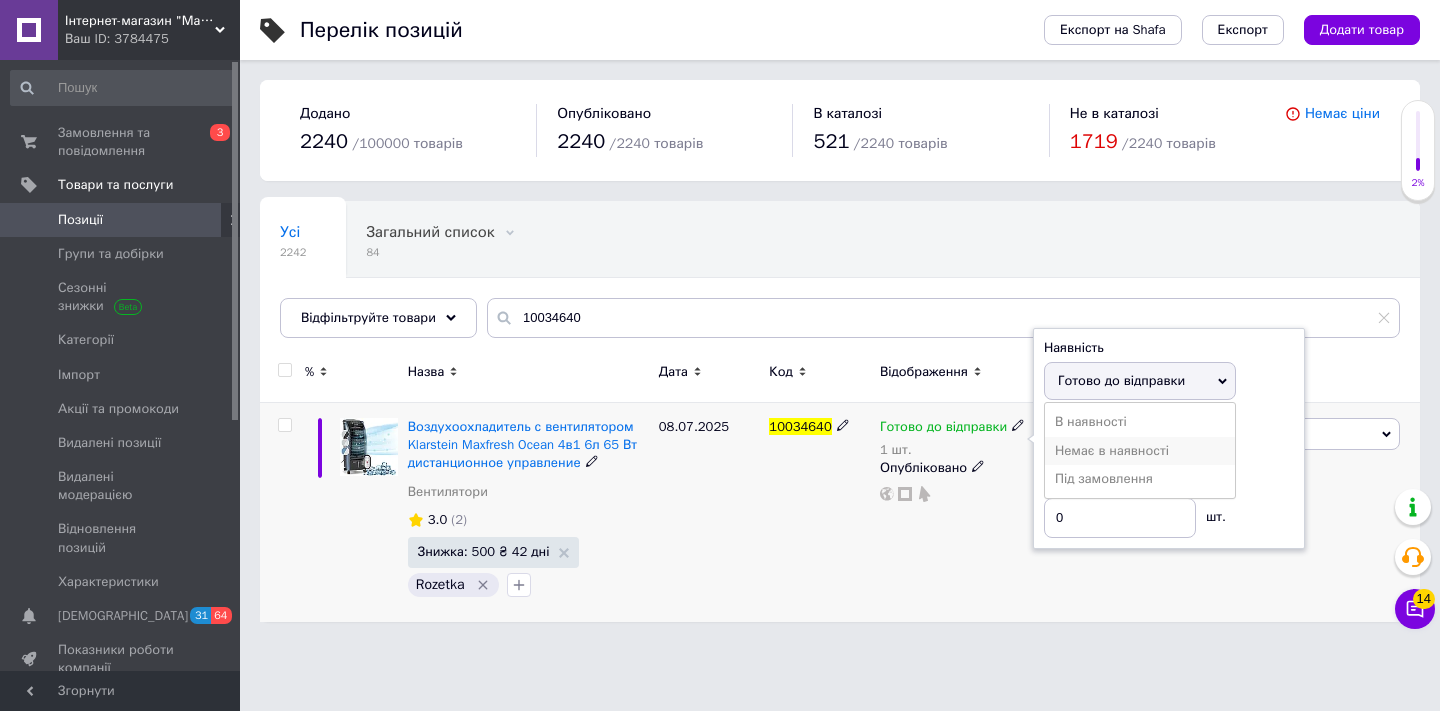 click on "Немає в наявності" at bounding box center [1140, 451] 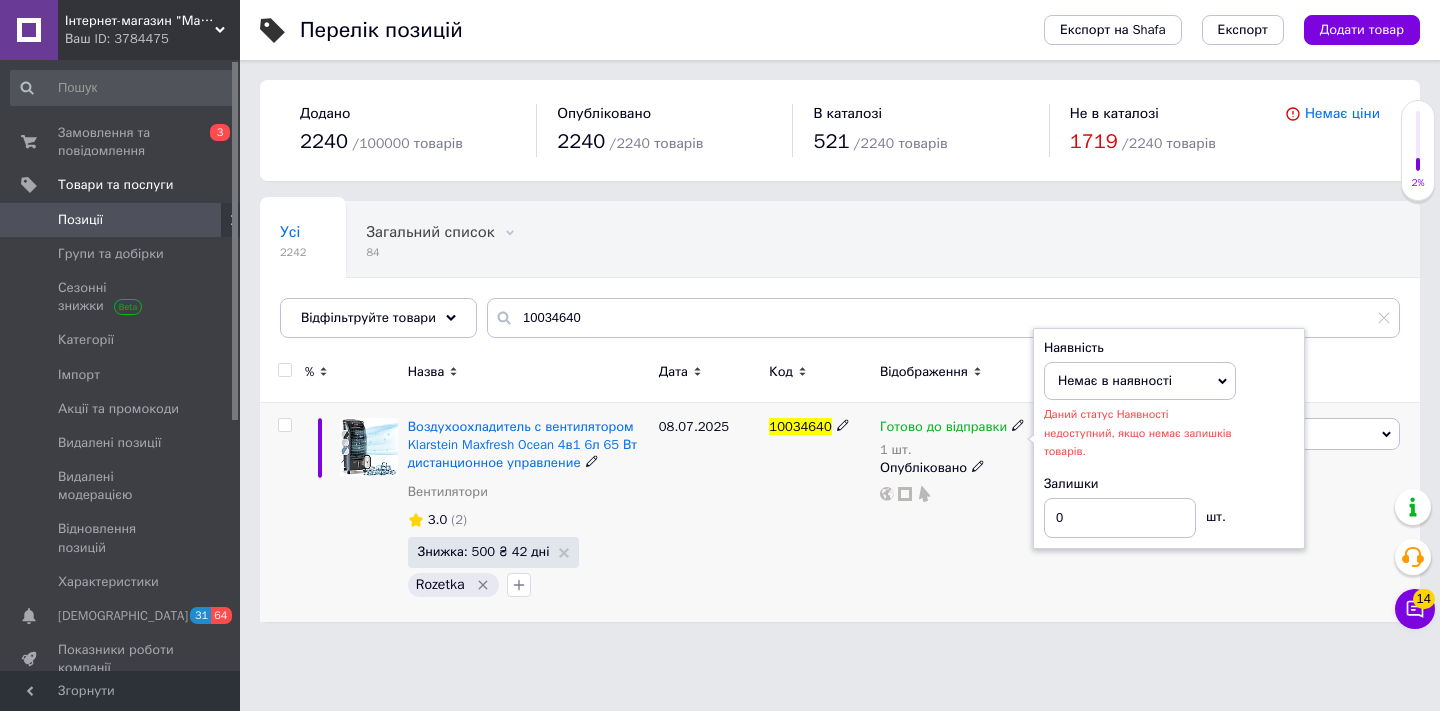 click on "10034640" at bounding box center (819, 512) 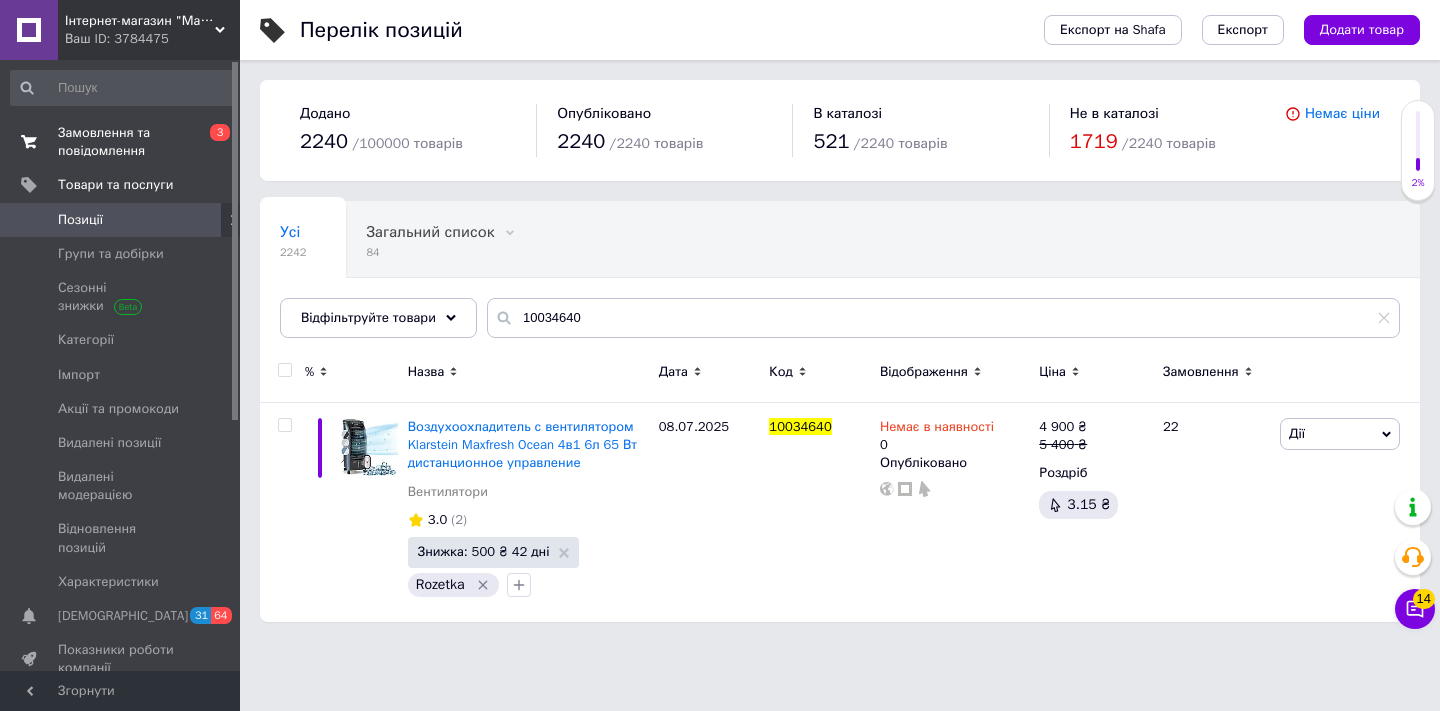 click on "Замовлення та повідомлення" at bounding box center [121, 142] 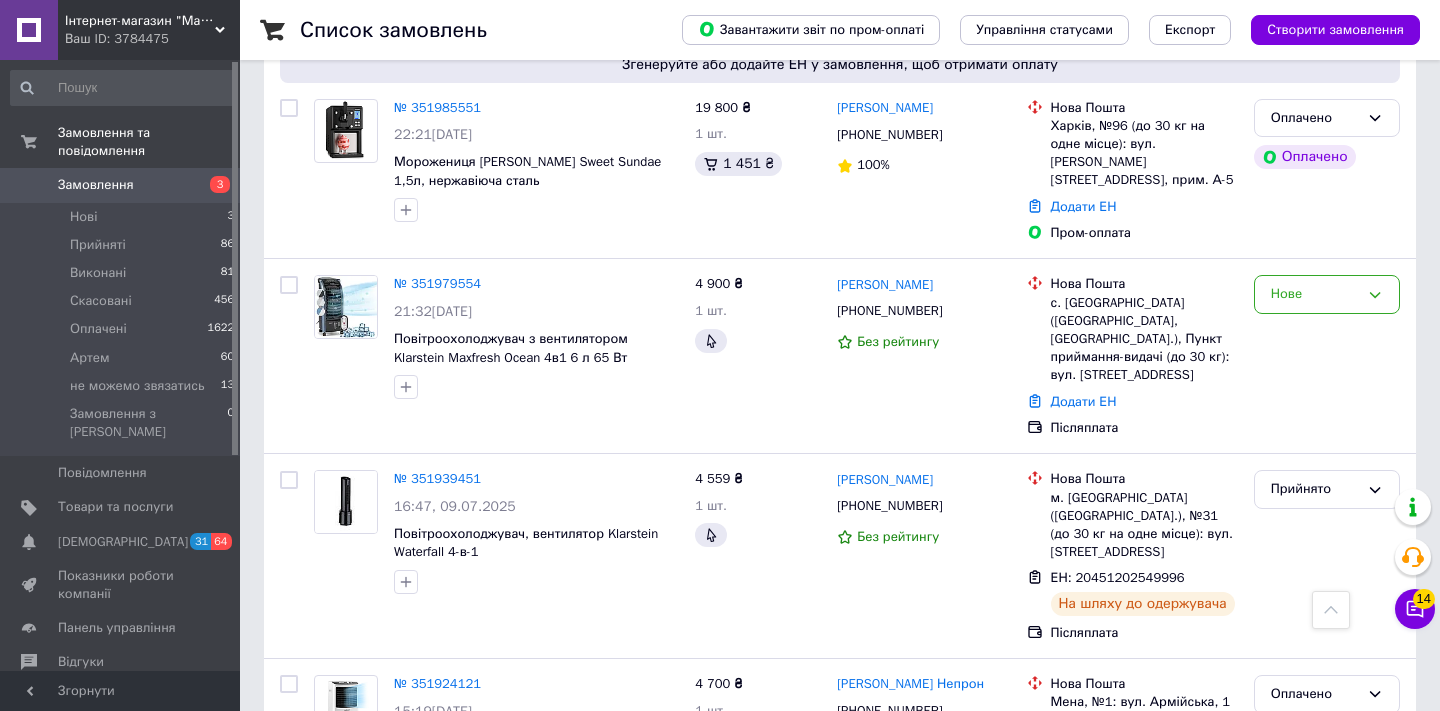 scroll, scrollTop: 660, scrollLeft: 0, axis: vertical 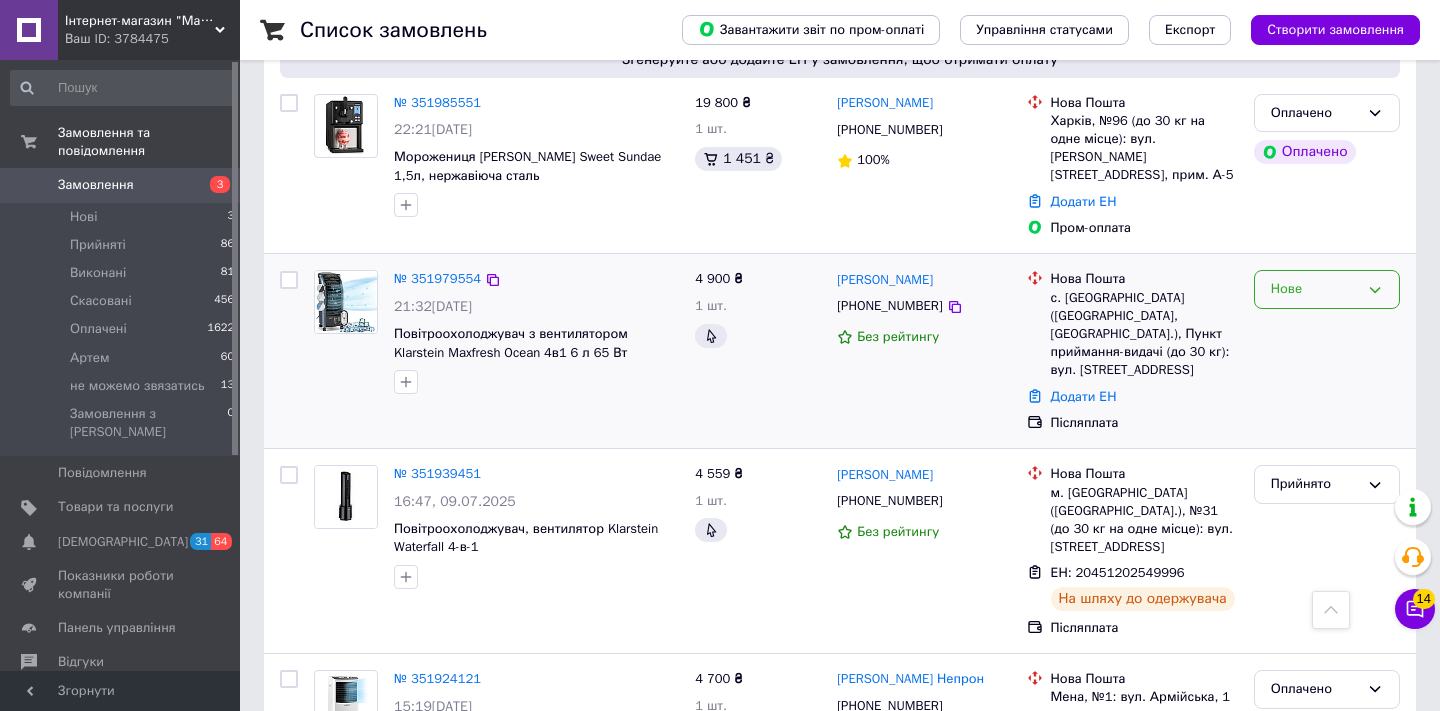 click on "Нове" at bounding box center [1315, 289] 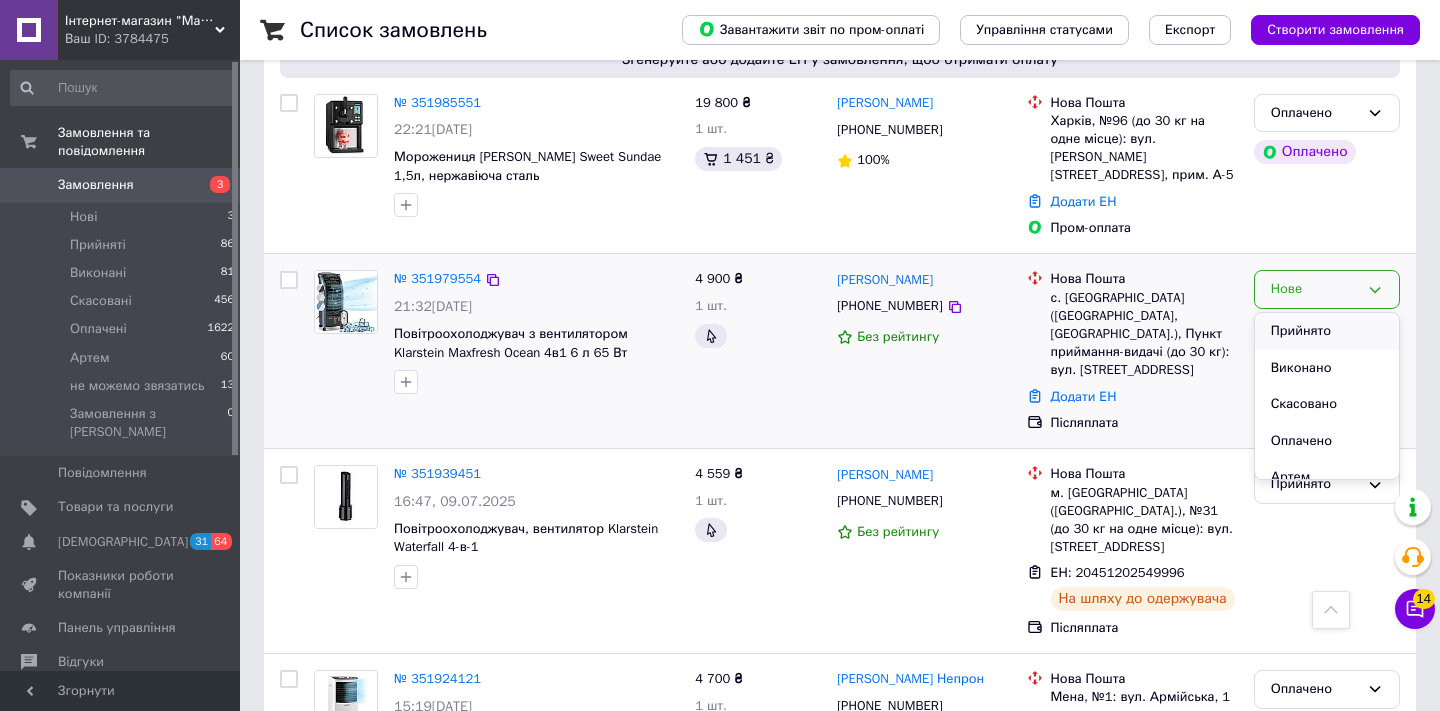 click on "Прийнято" at bounding box center (1327, 331) 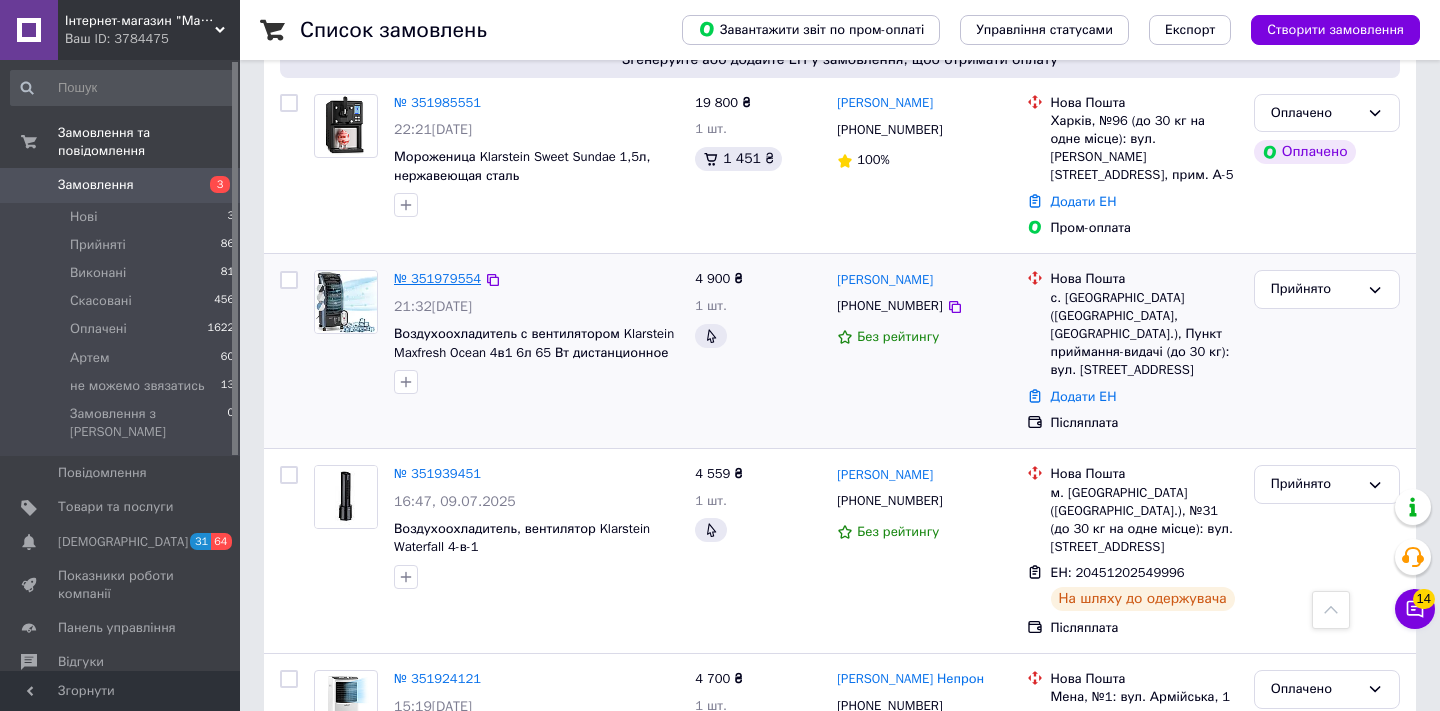 click on "№ 351979554" at bounding box center (437, 278) 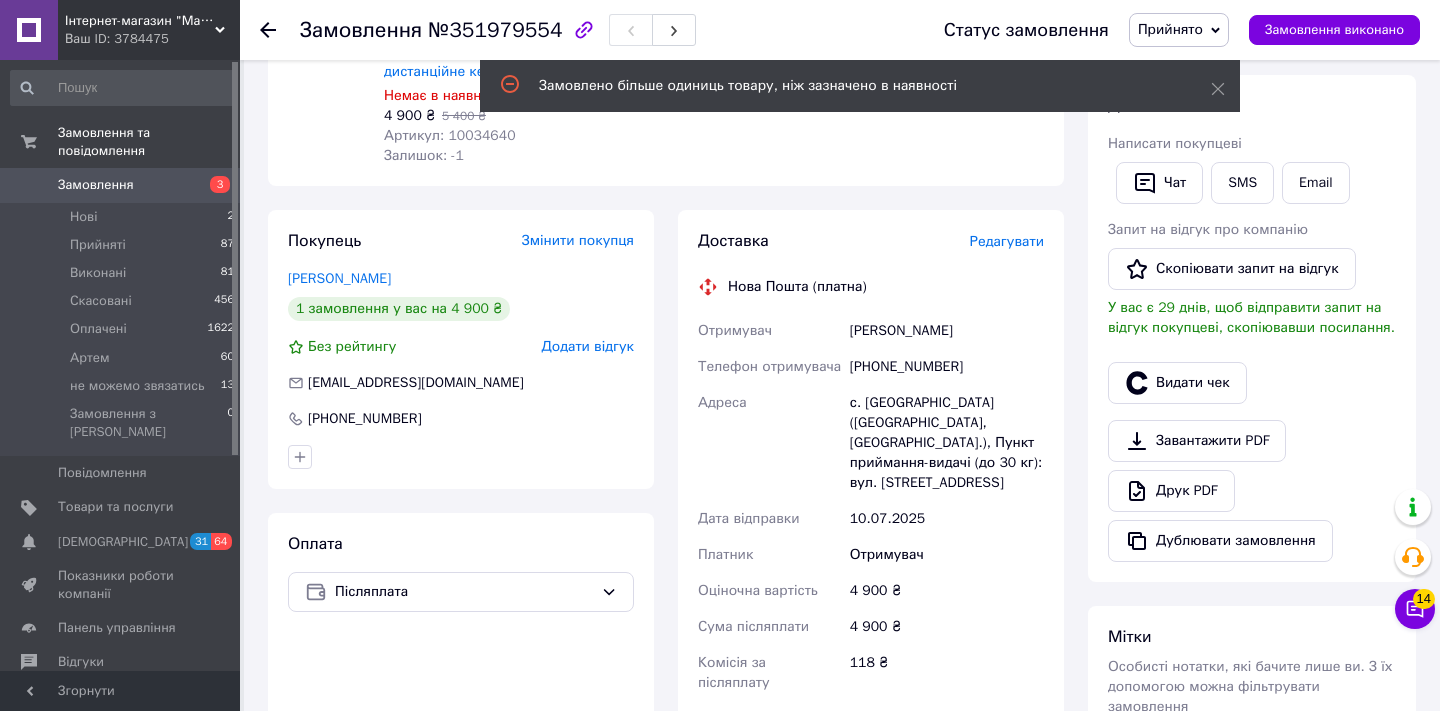 scroll, scrollTop: 258, scrollLeft: 0, axis: vertical 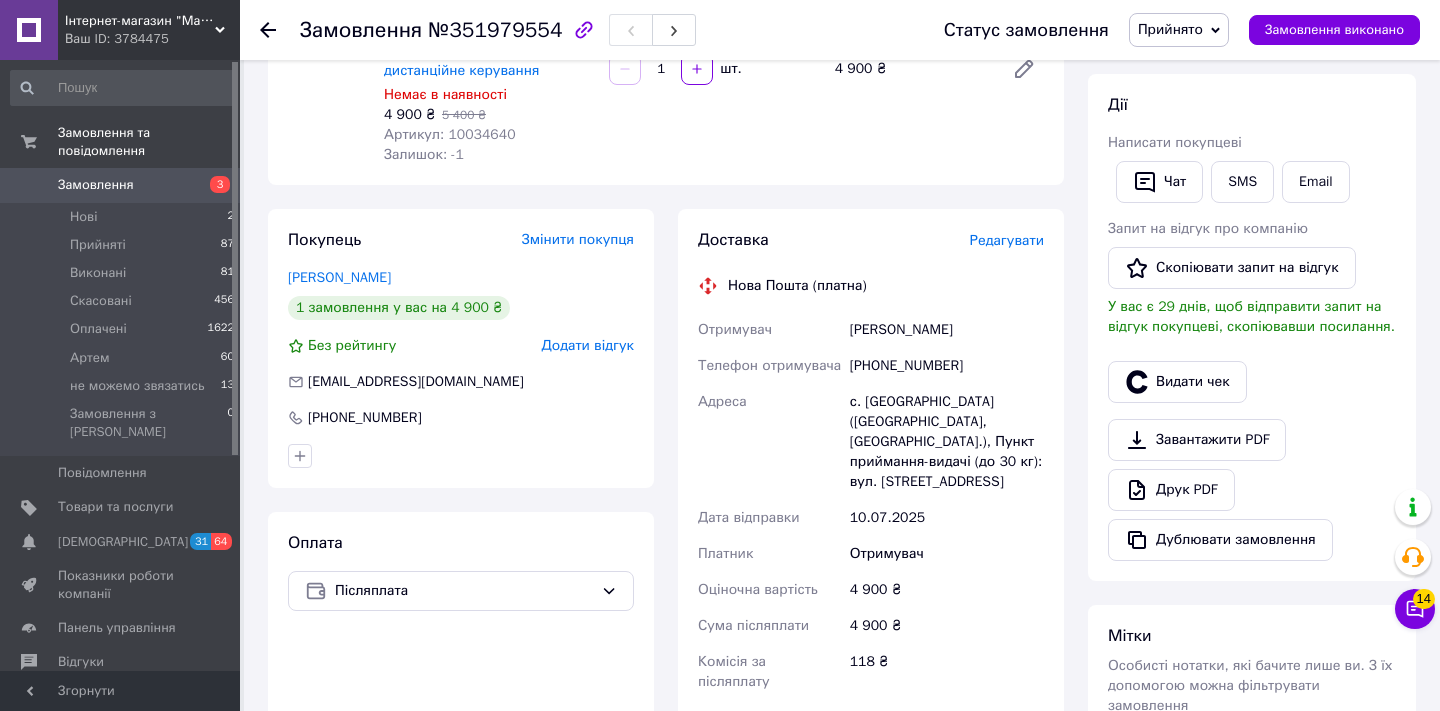 click on "Замовлення" at bounding box center [121, 185] 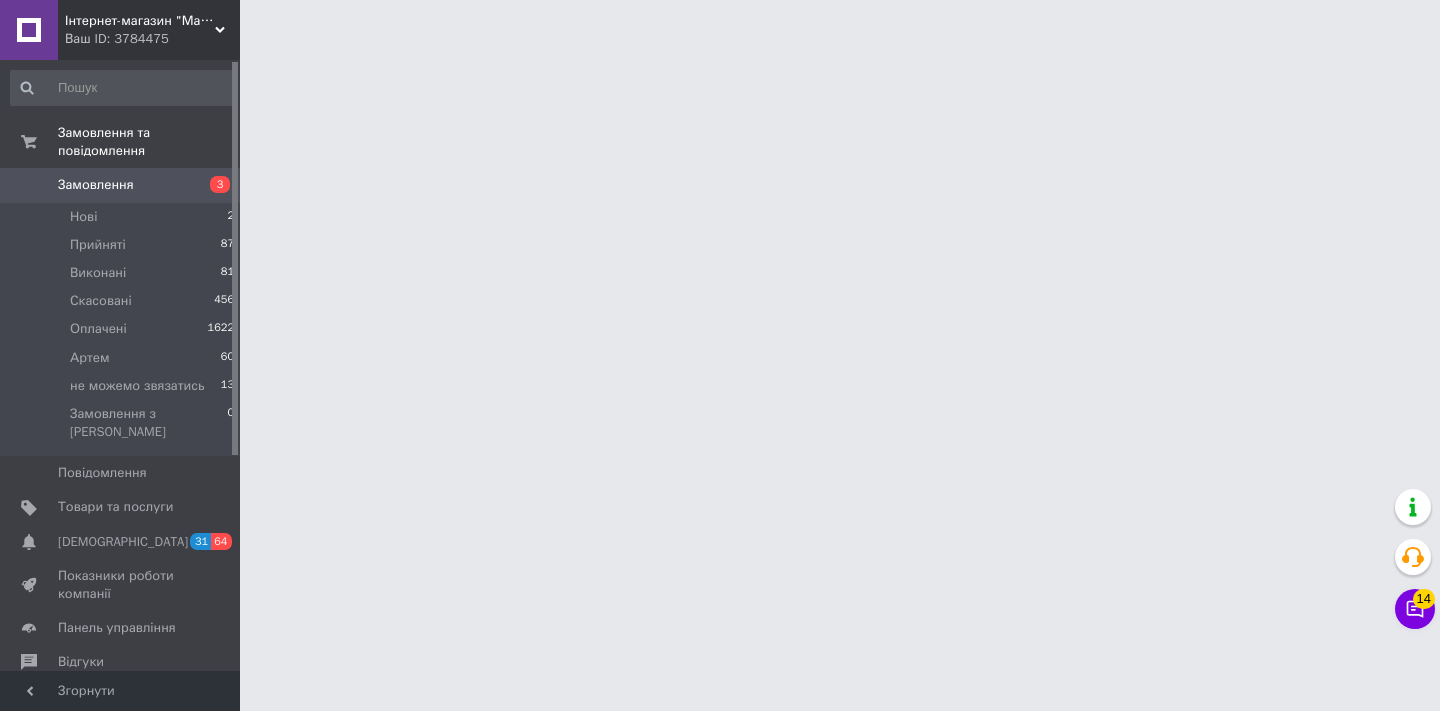 scroll, scrollTop: 0, scrollLeft: 0, axis: both 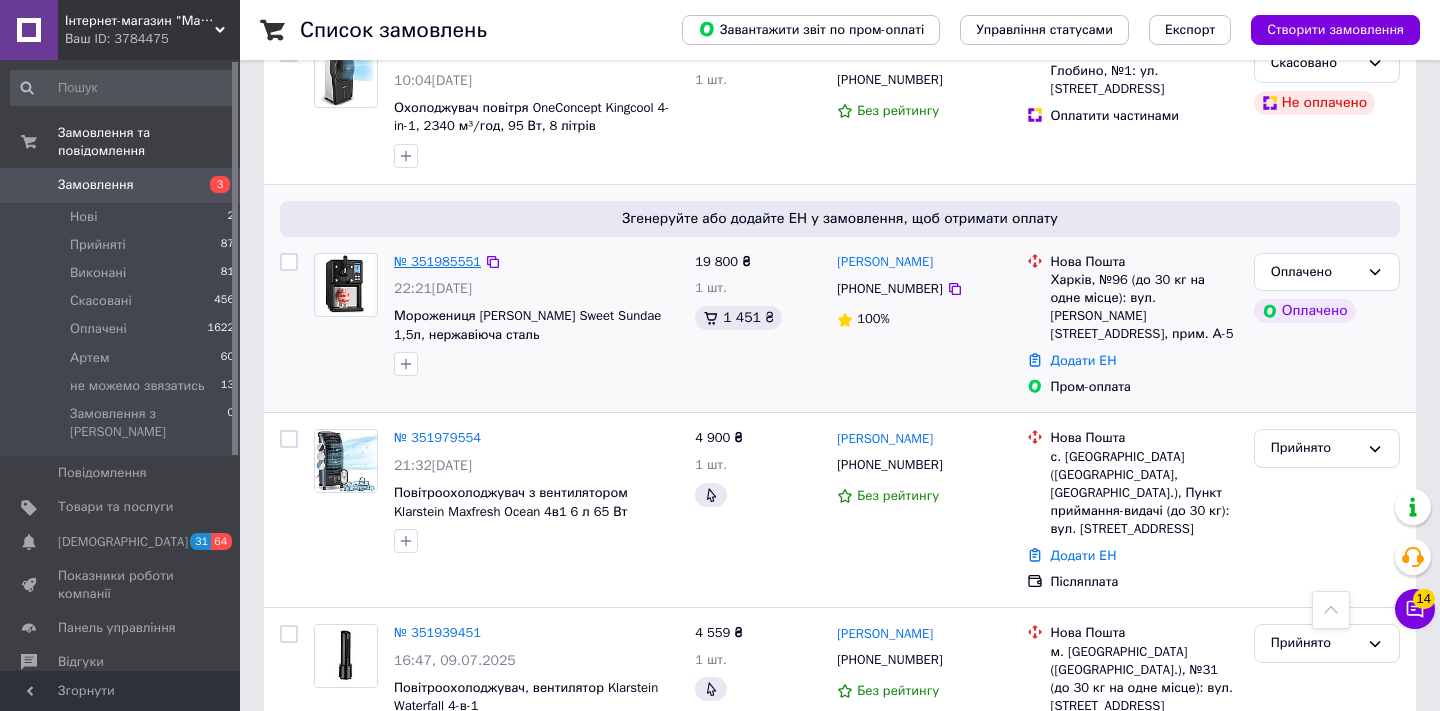 click on "№ 351985551" at bounding box center [437, 261] 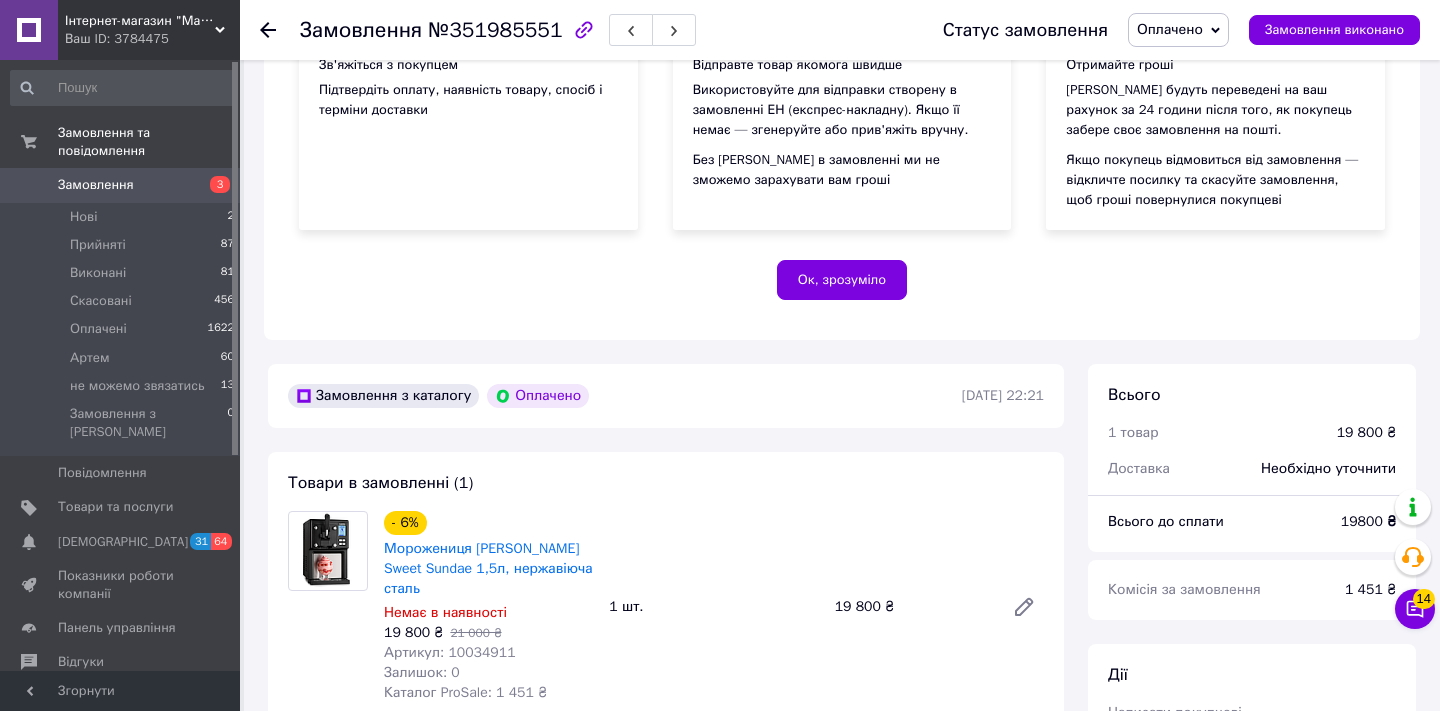scroll, scrollTop: 278, scrollLeft: 0, axis: vertical 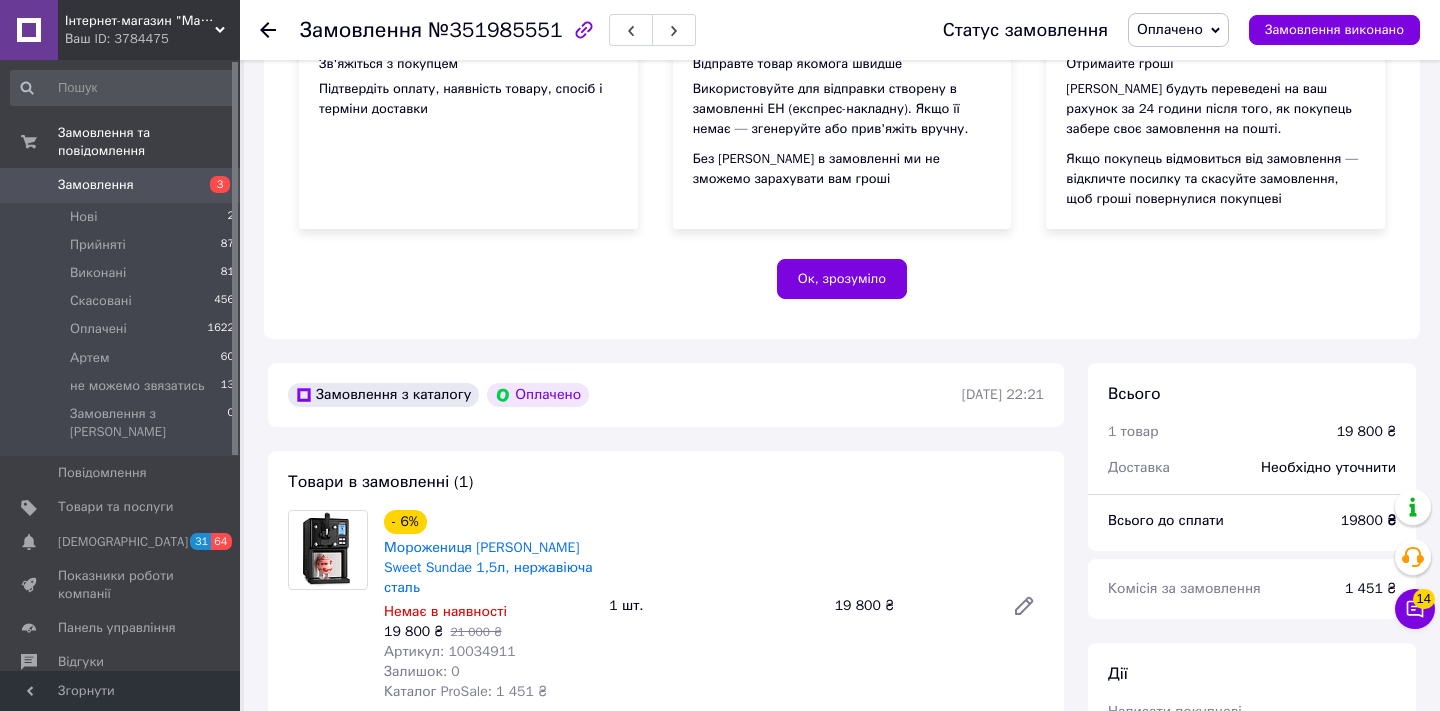 click on "Морожениця [PERSON_NAME] Sweet Sundae 1,5л, нержавіюча сталь" at bounding box center (488, 568) 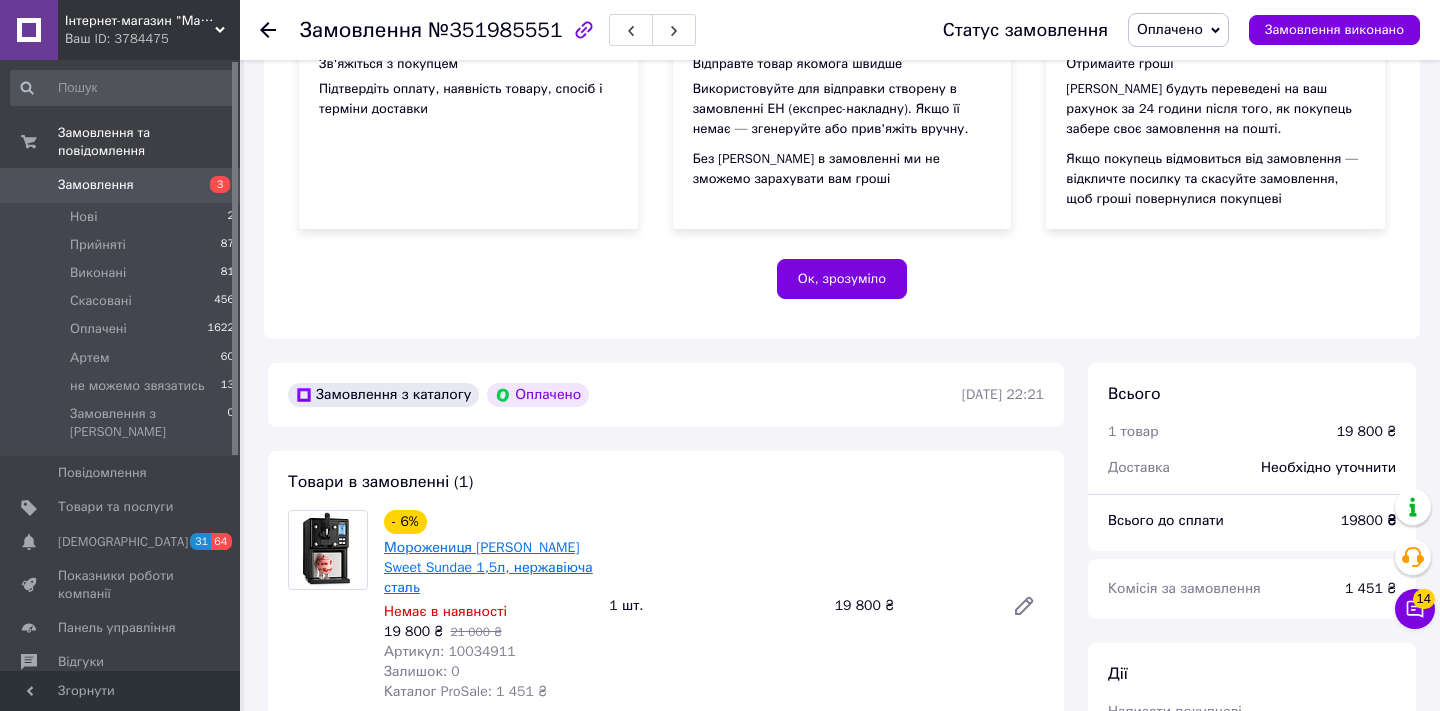 click on "Морожениця [PERSON_NAME] Sweet Sundae 1,5л, нержавіюча сталь" at bounding box center [488, 567] 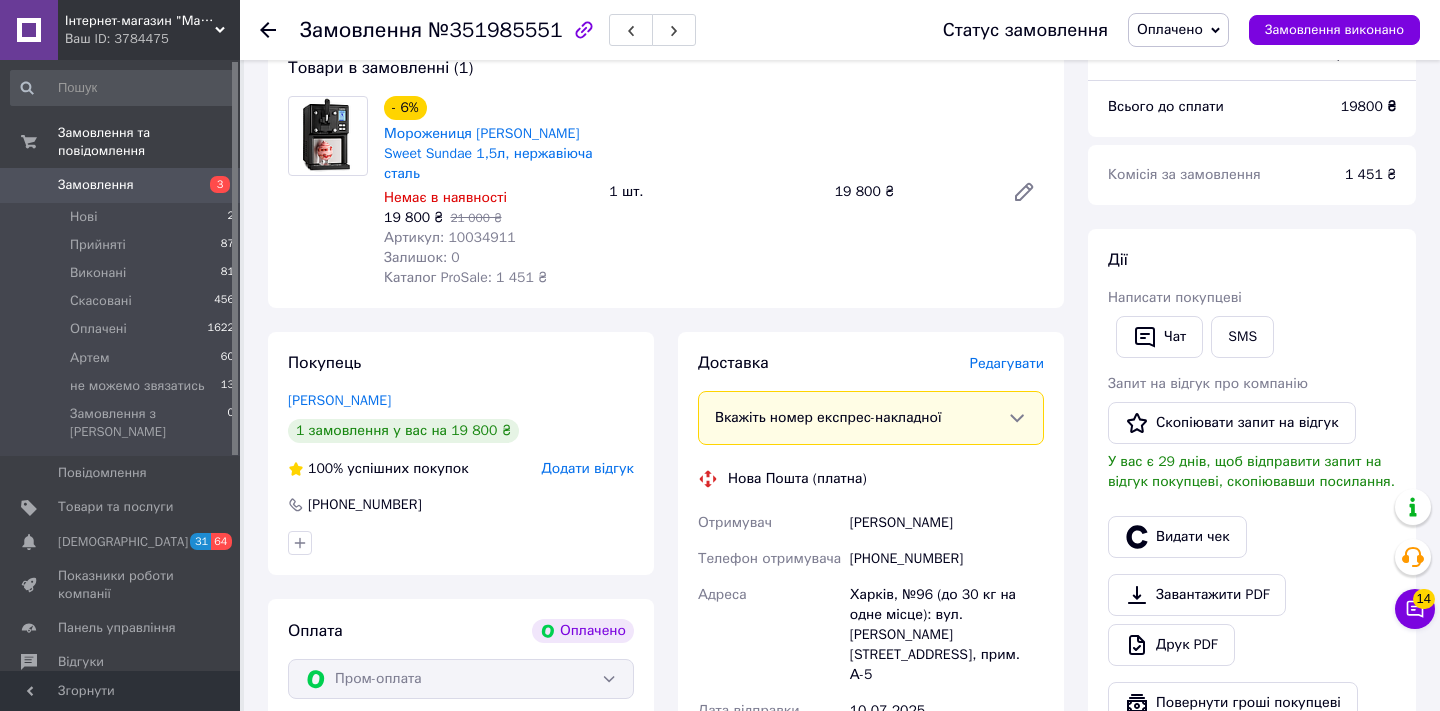 scroll, scrollTop: 670, scrollLeft: 0, axis: vertical 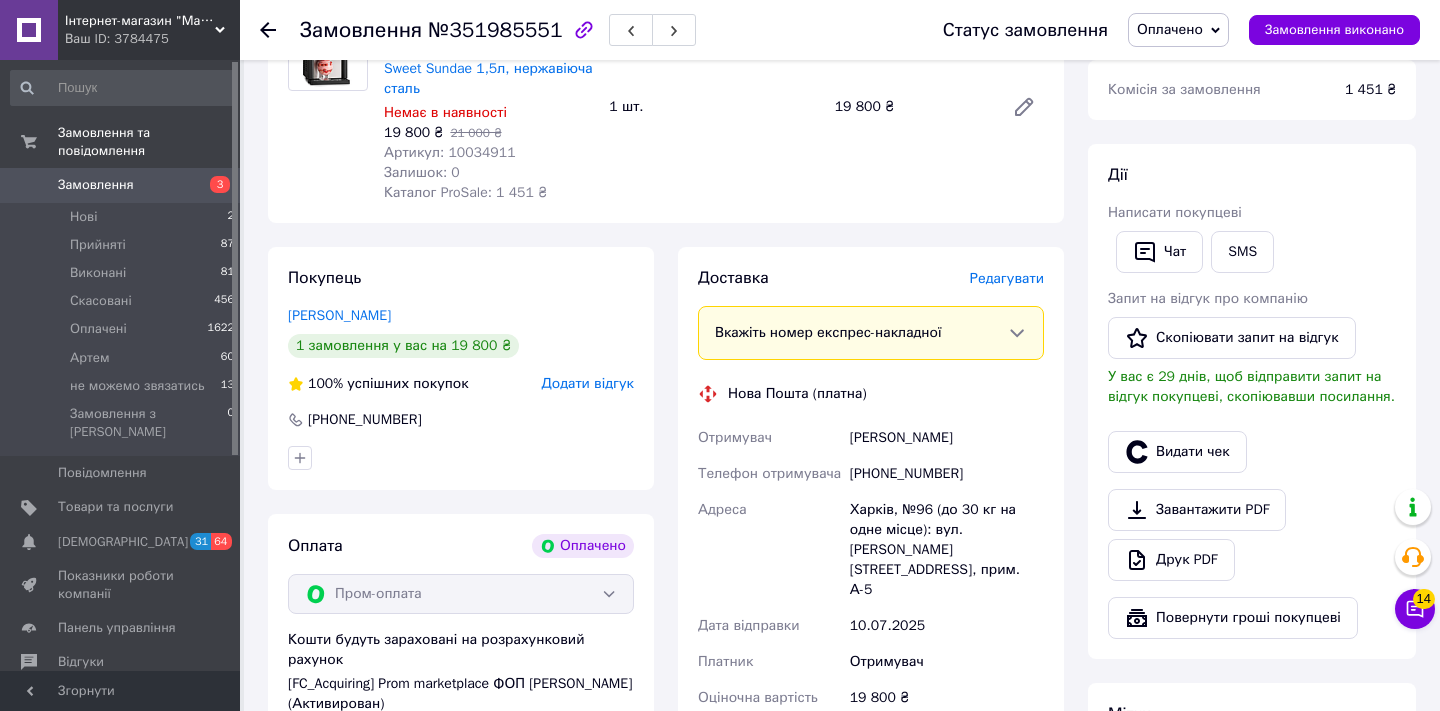 click on "Редагувати" at bounding box center (1007, 278) 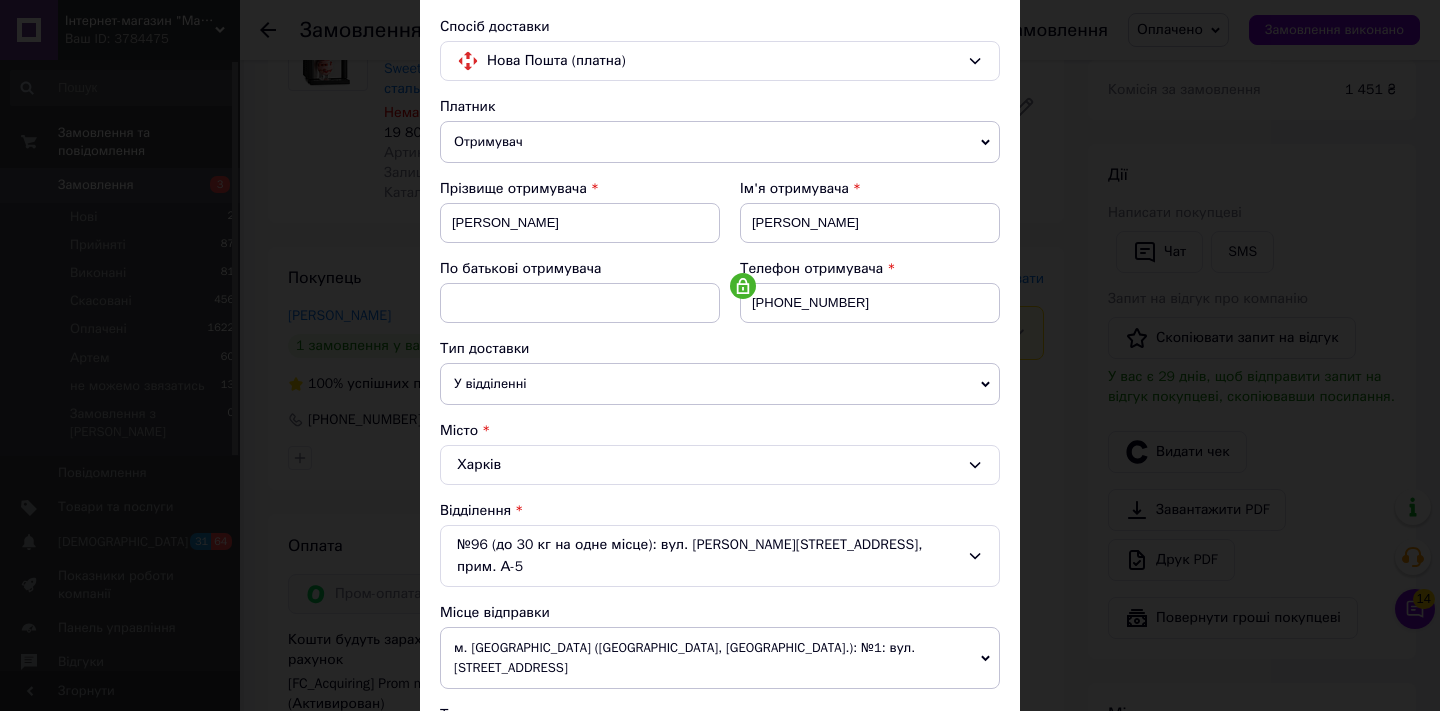 scroll, scrollTop: 256, scrollLeft: 0, axis: vertical 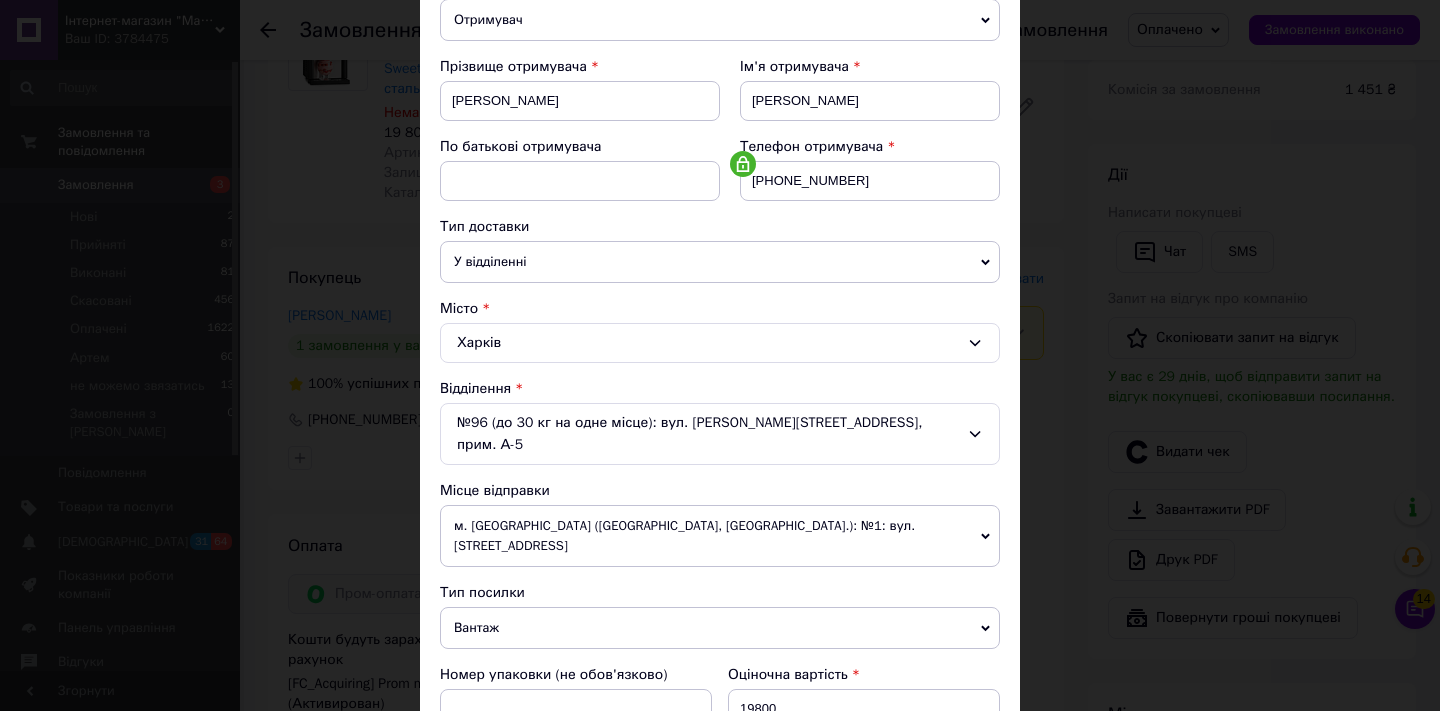 click on "№96 (до 30 кг на одне місце): вул. Леся Курбаса, 9, прим. А-5" at bounding box center (720, 434) 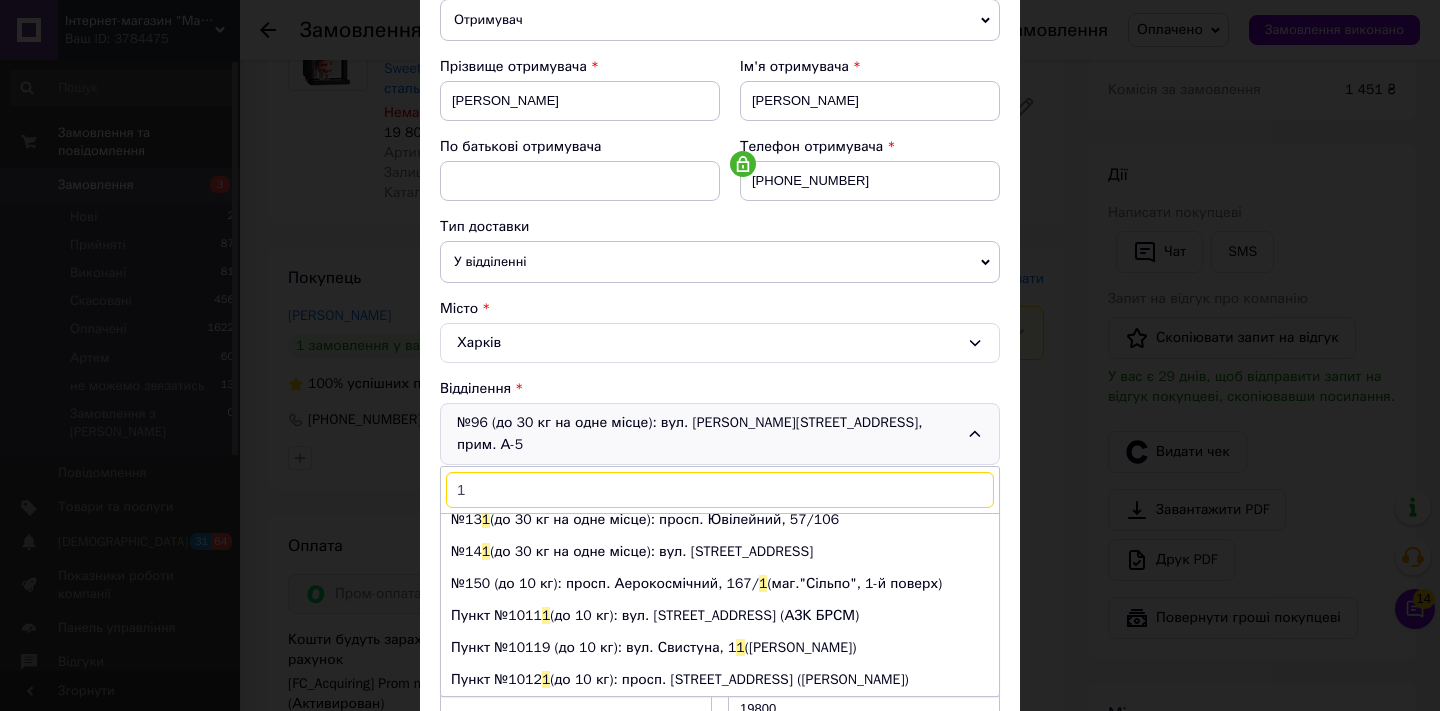 scroll, scrollTop: 0, scrollLeft: 0, axis: both 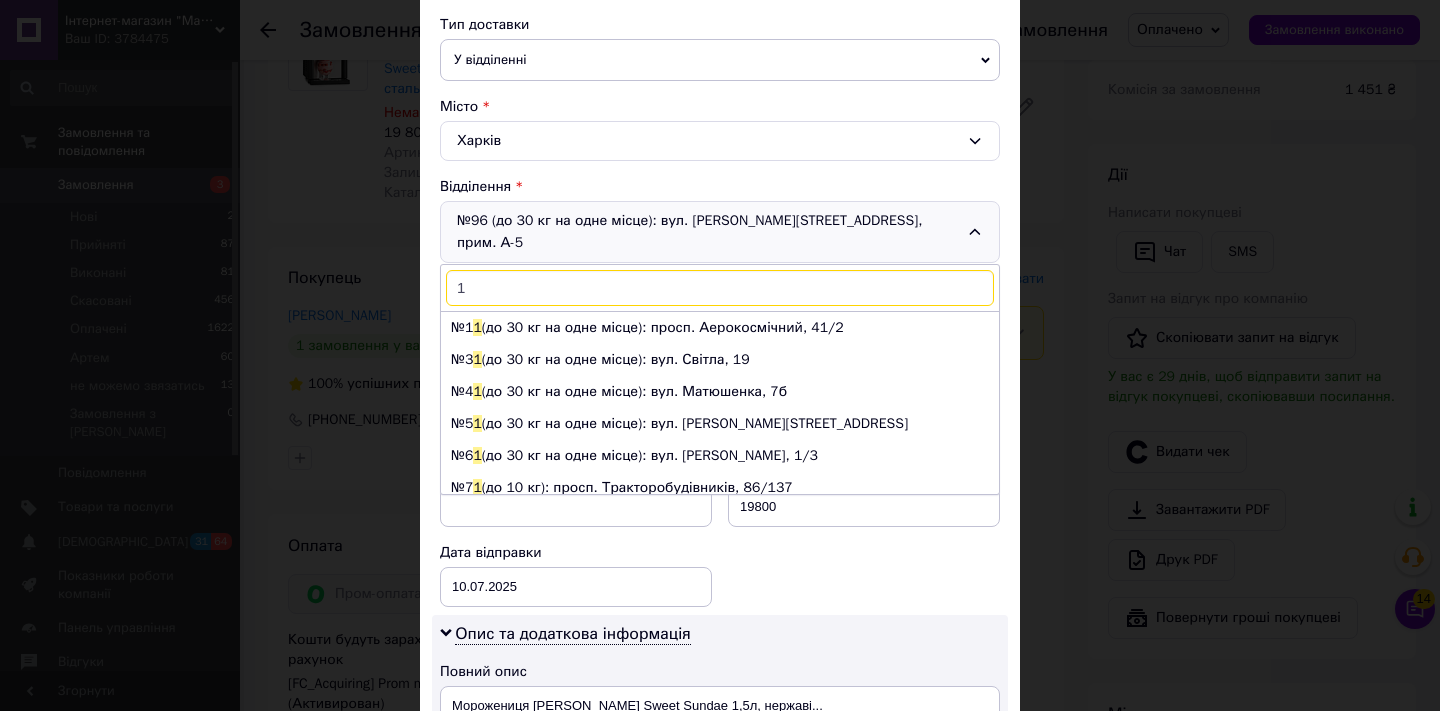 type on "1" 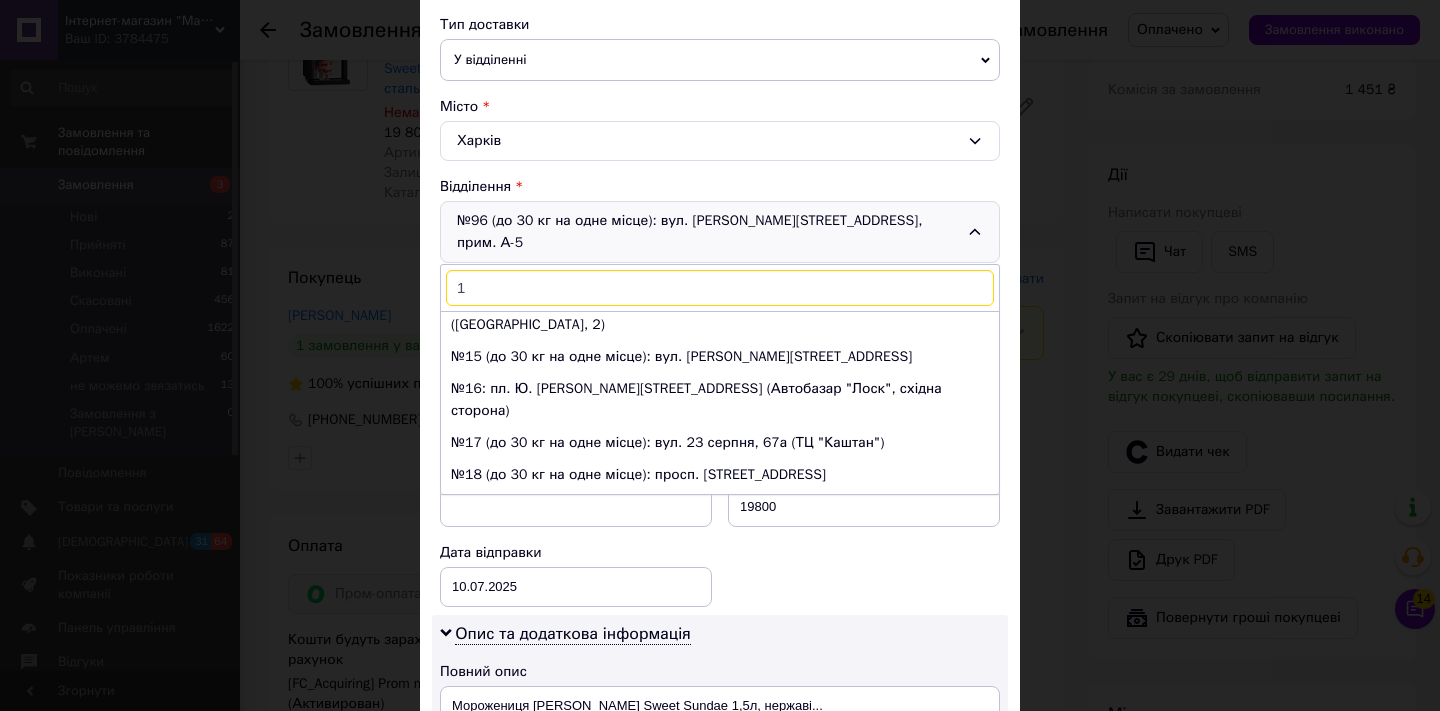 scroll, scrollTop: 0, scrollLeft: 0, axis: both 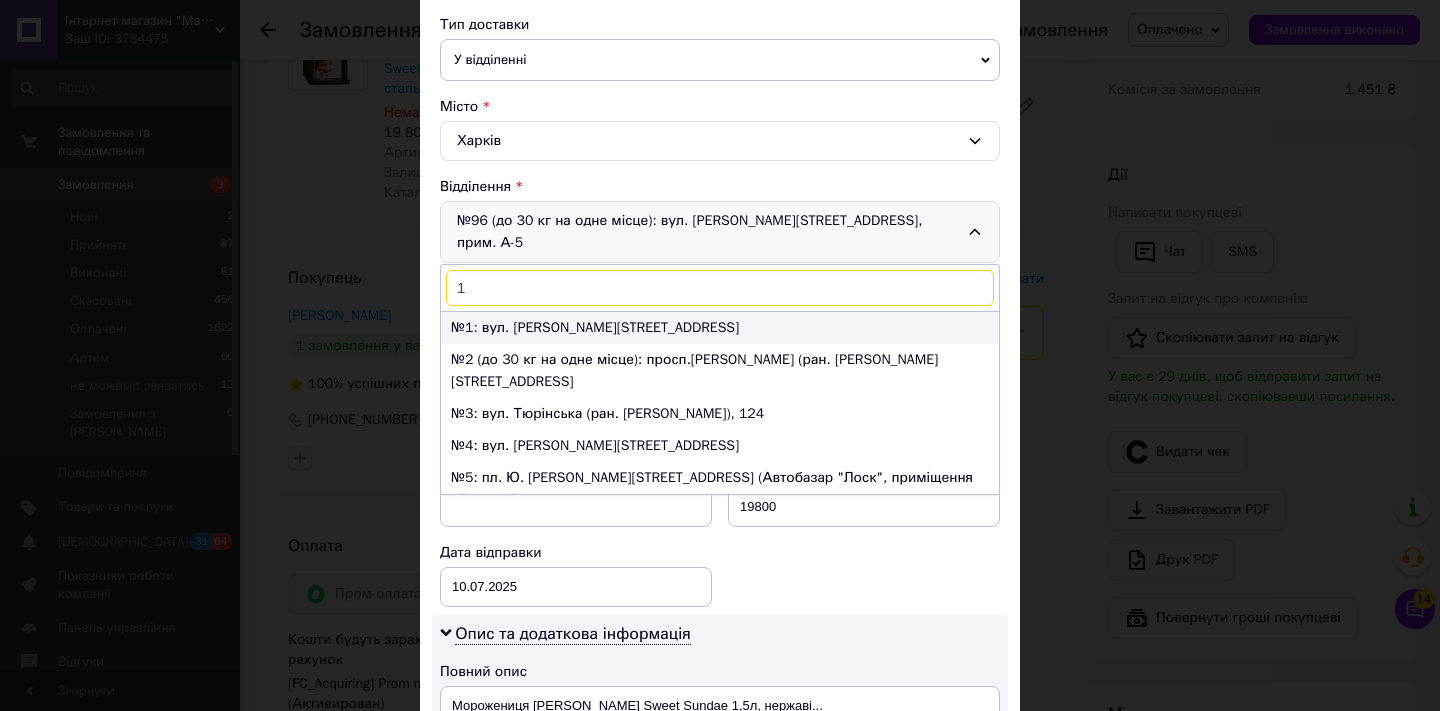 click on "№1: вул. Польова, 67" at bounding box center (720, 328) 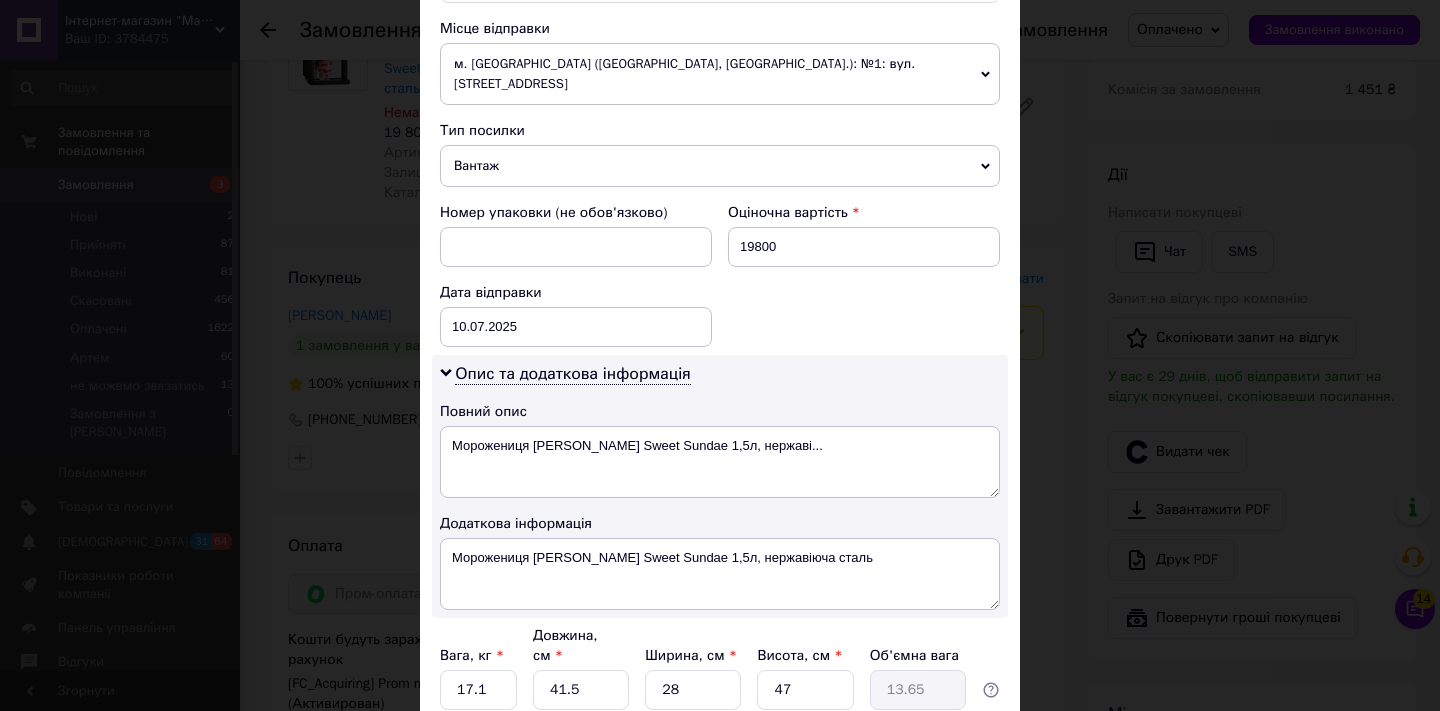 scroll, scrollTop: 861, scrollLeft: 0, axis: vertical 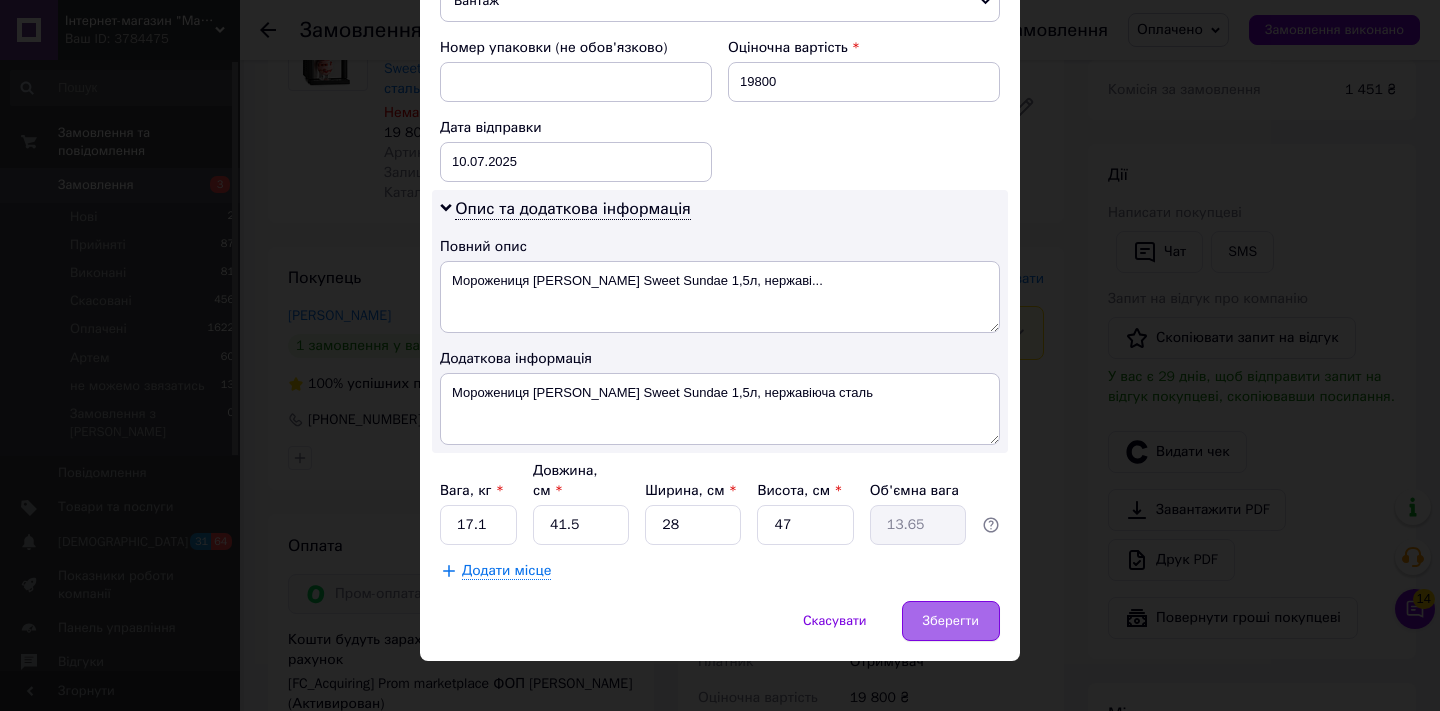 click on "Зберегти" at bounding box center [951, 621] 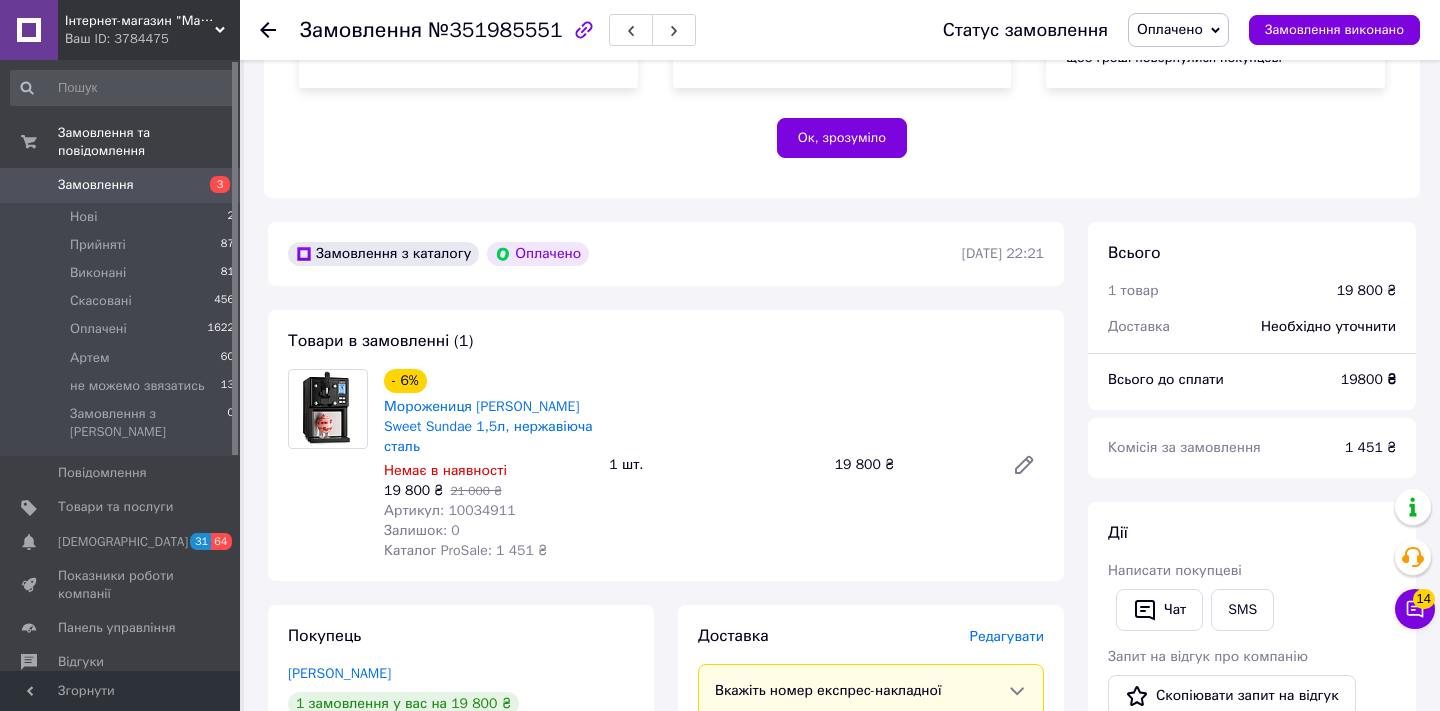 scroll, scrollTop: 403, scrollLeft: 0, axis: vertical 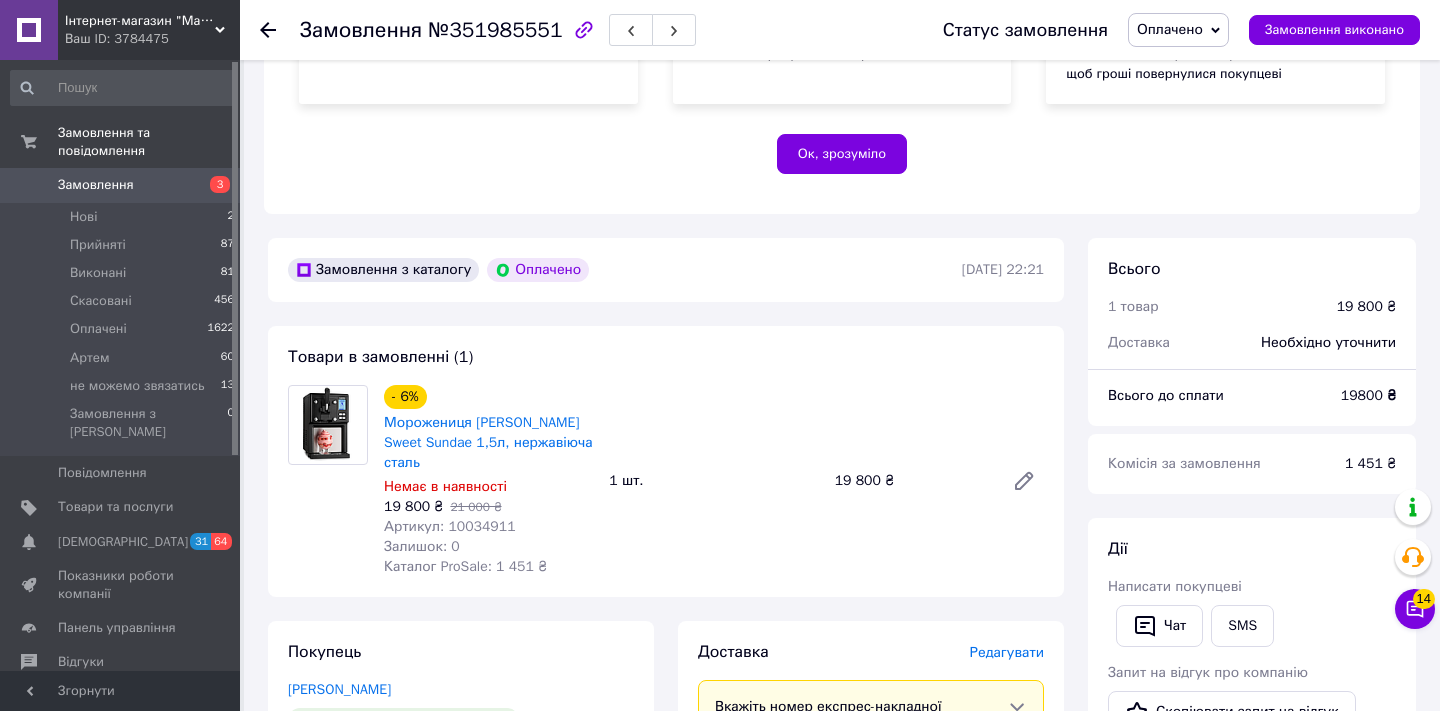 click on "Артикул: 10034911" at bounding box center (450, 526) 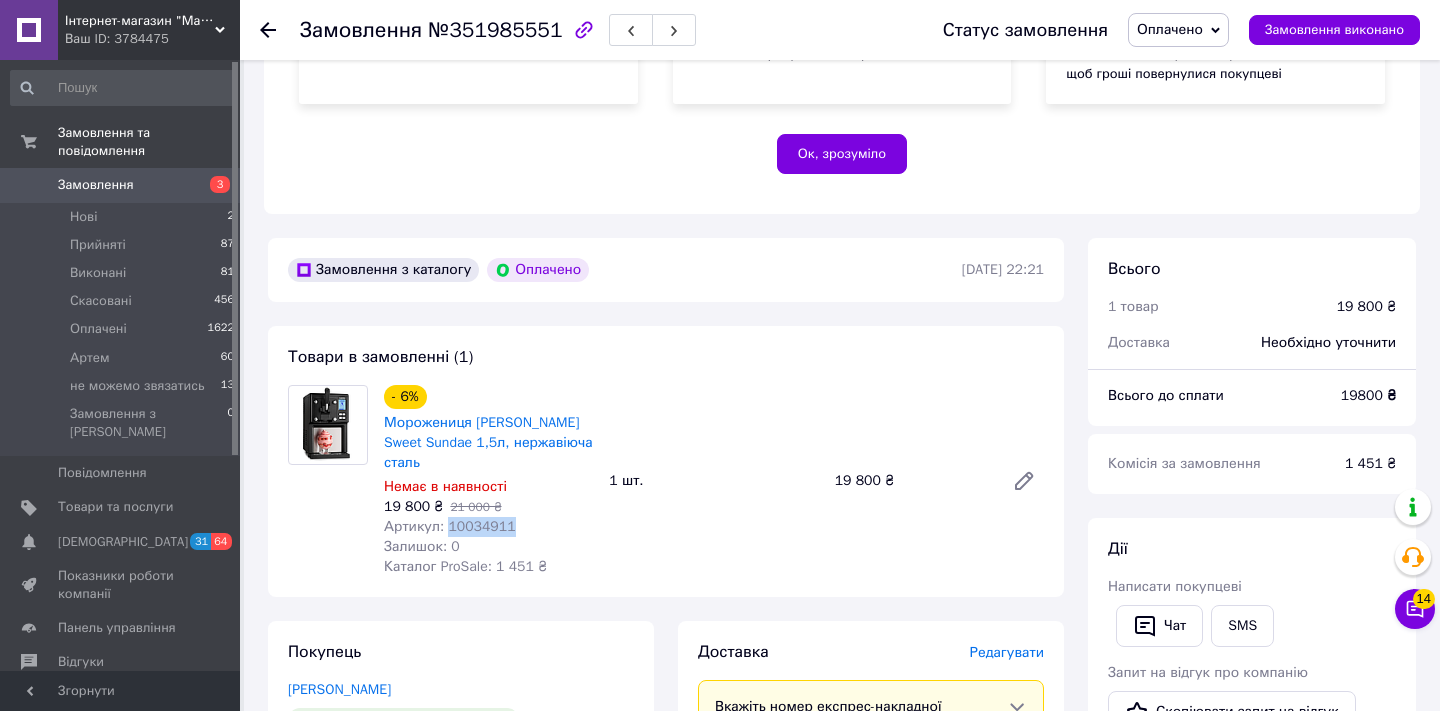copy on "10034911" 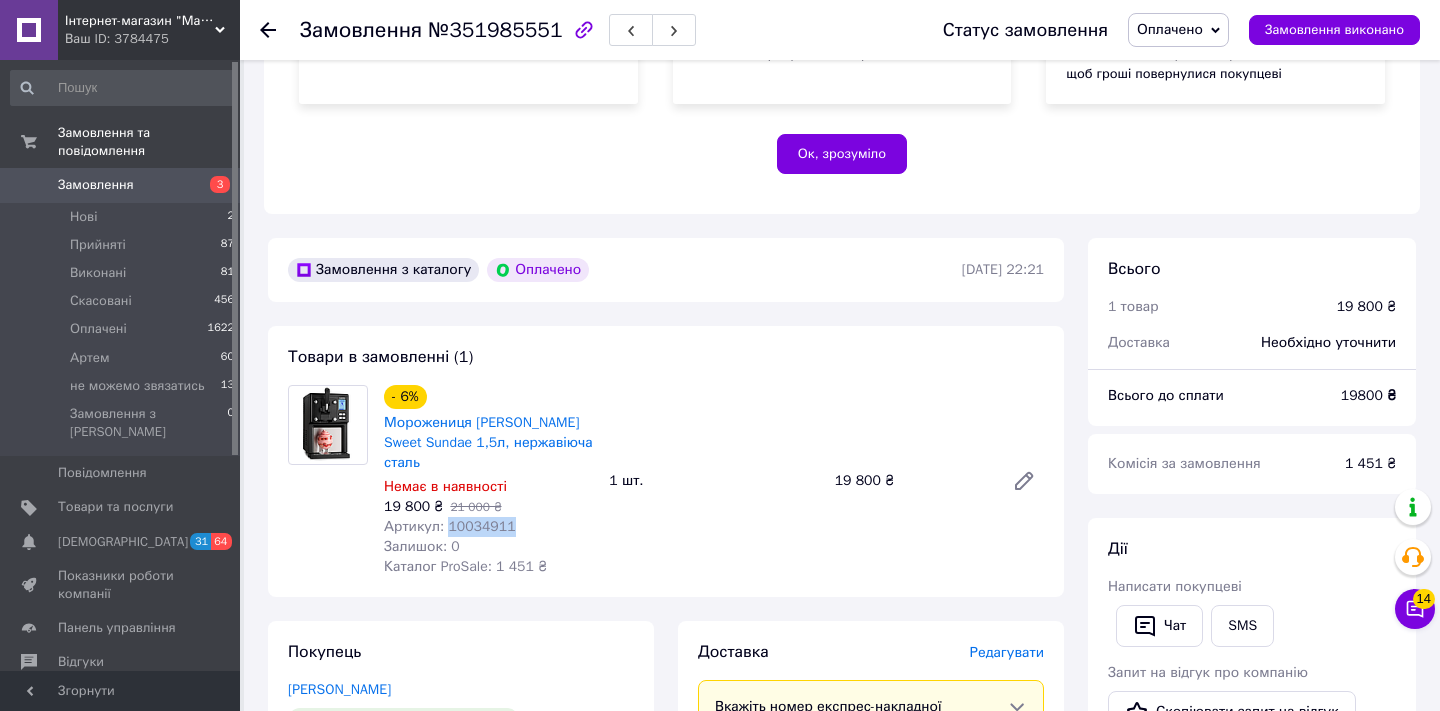 click on "Замовлення 3" at bounding box center (123, 185) 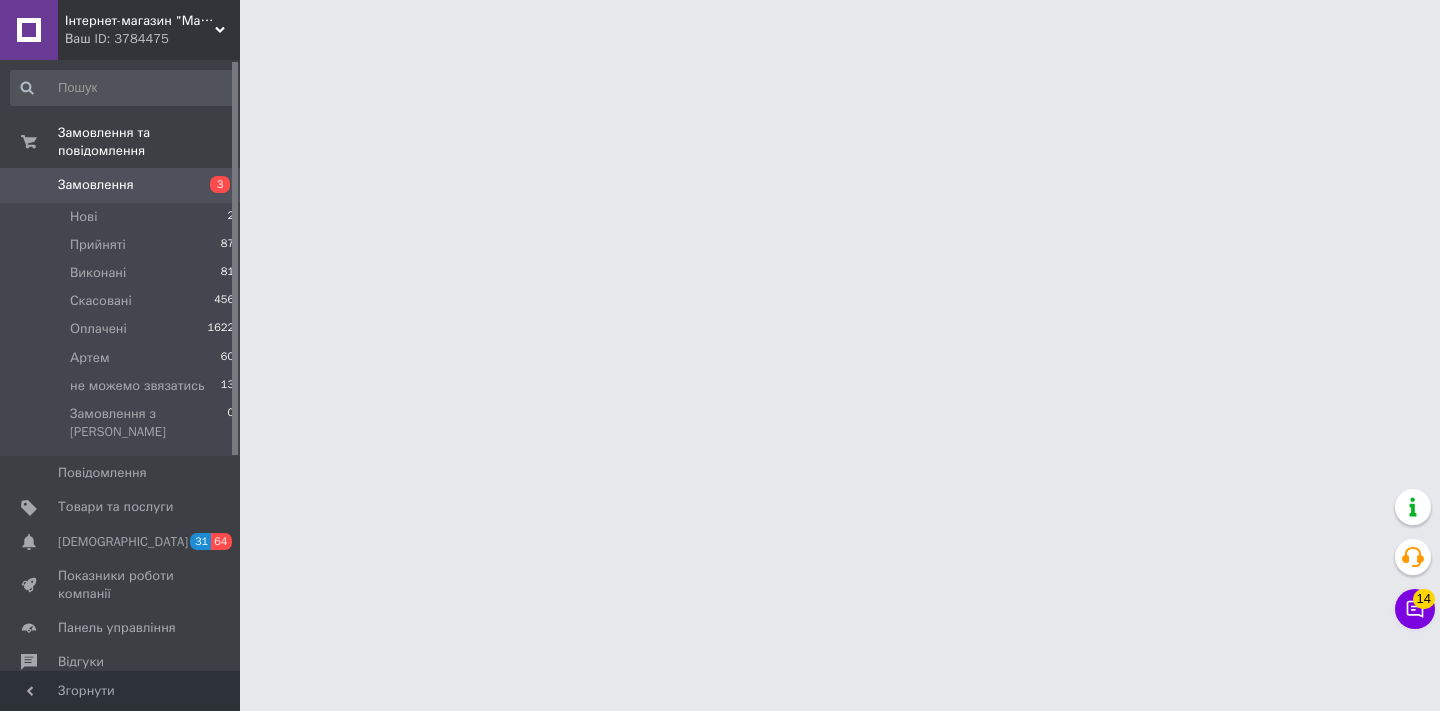 scroll, scrollTop: 0, scrollLeft: 0, axis: both 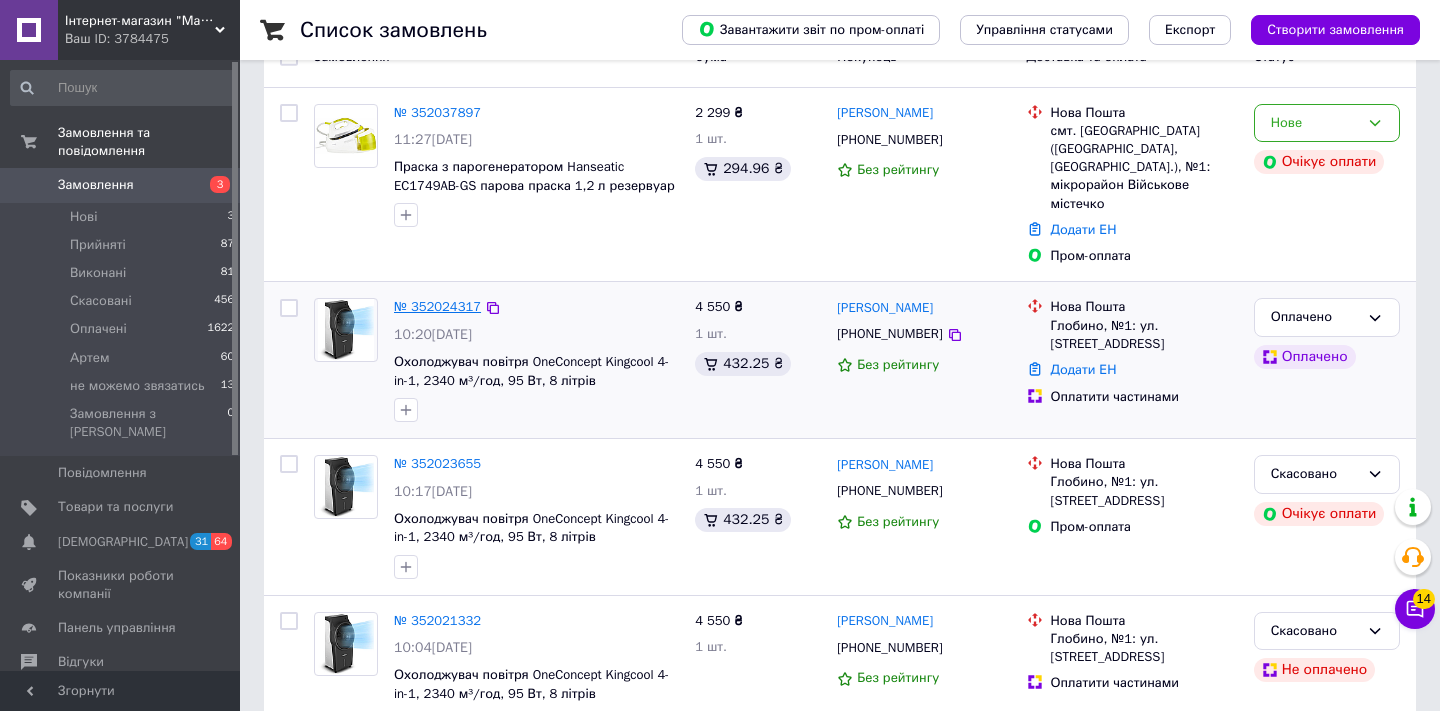 click on "№ 352024317" at bounding box center [437, 306] 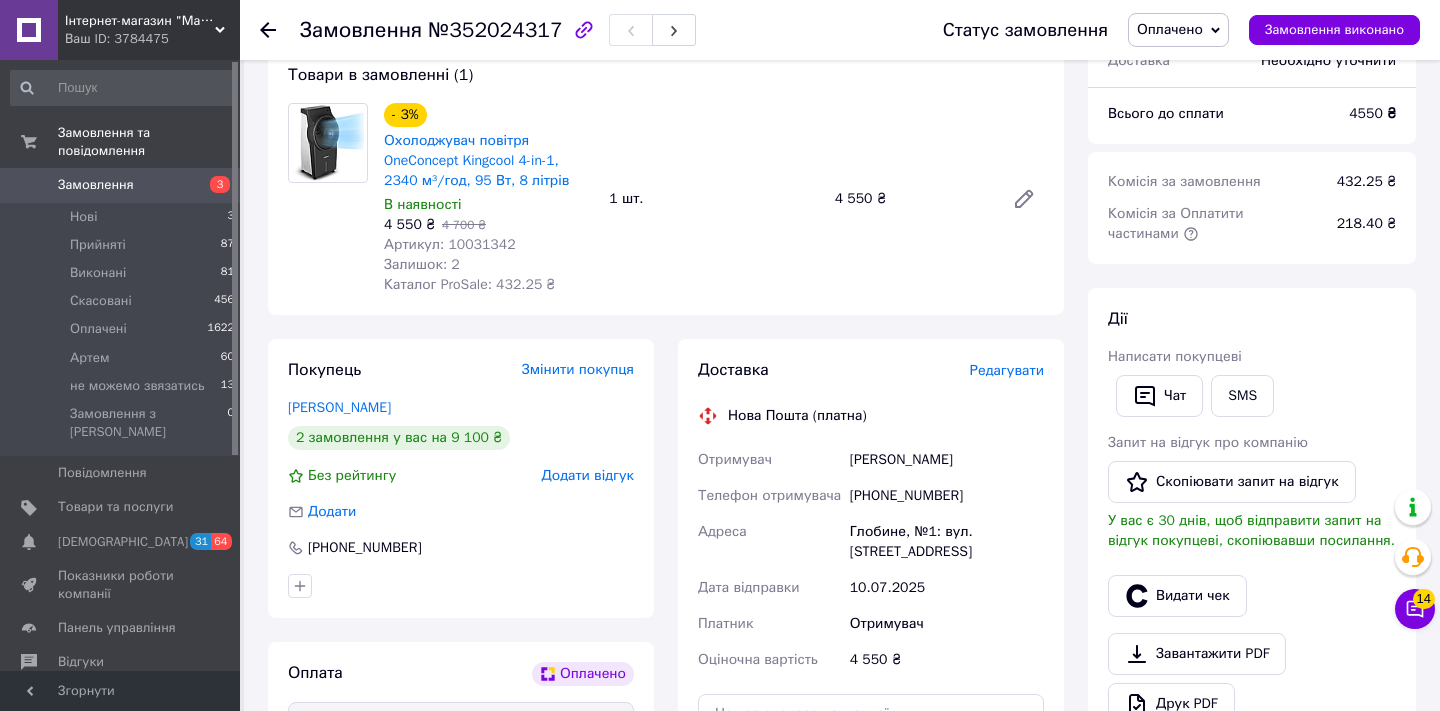 click on "Артикул: 10031342" at bounding box center [450, 244] 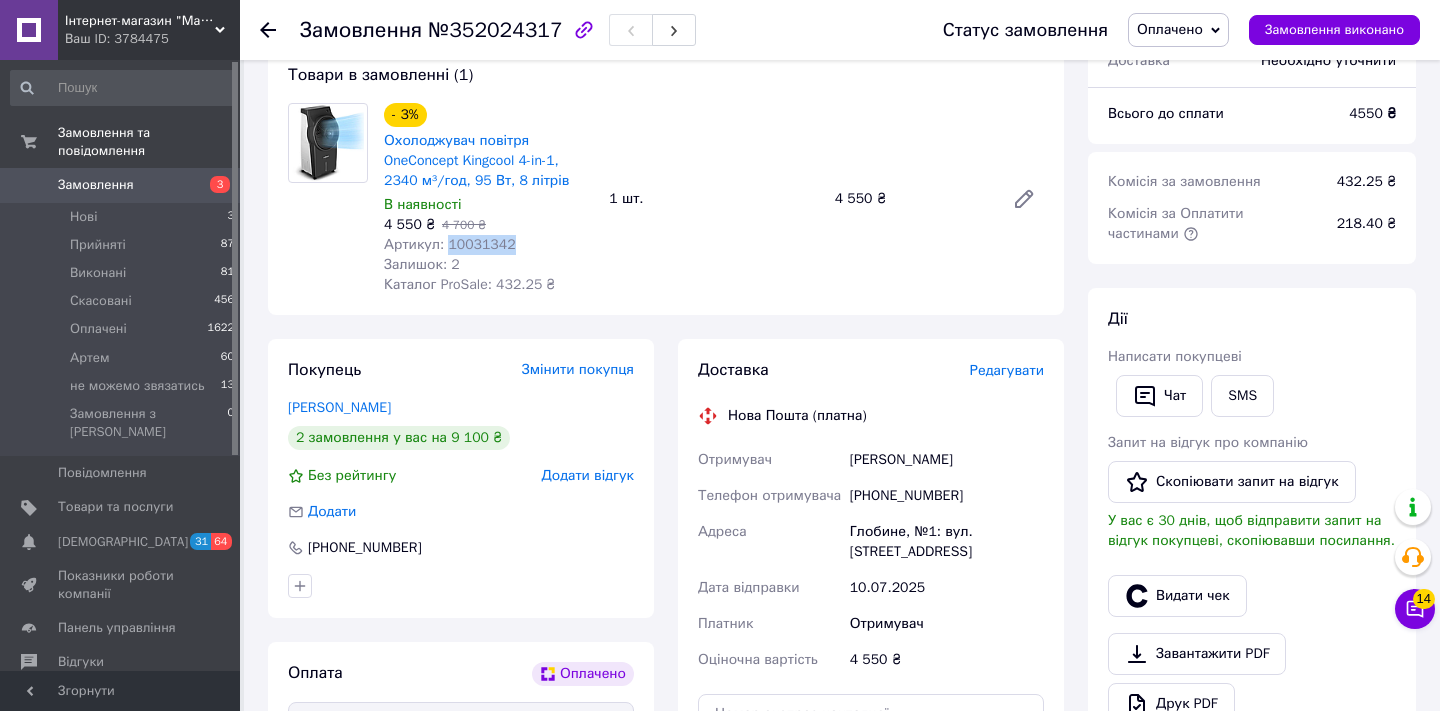 copy on "10031342" 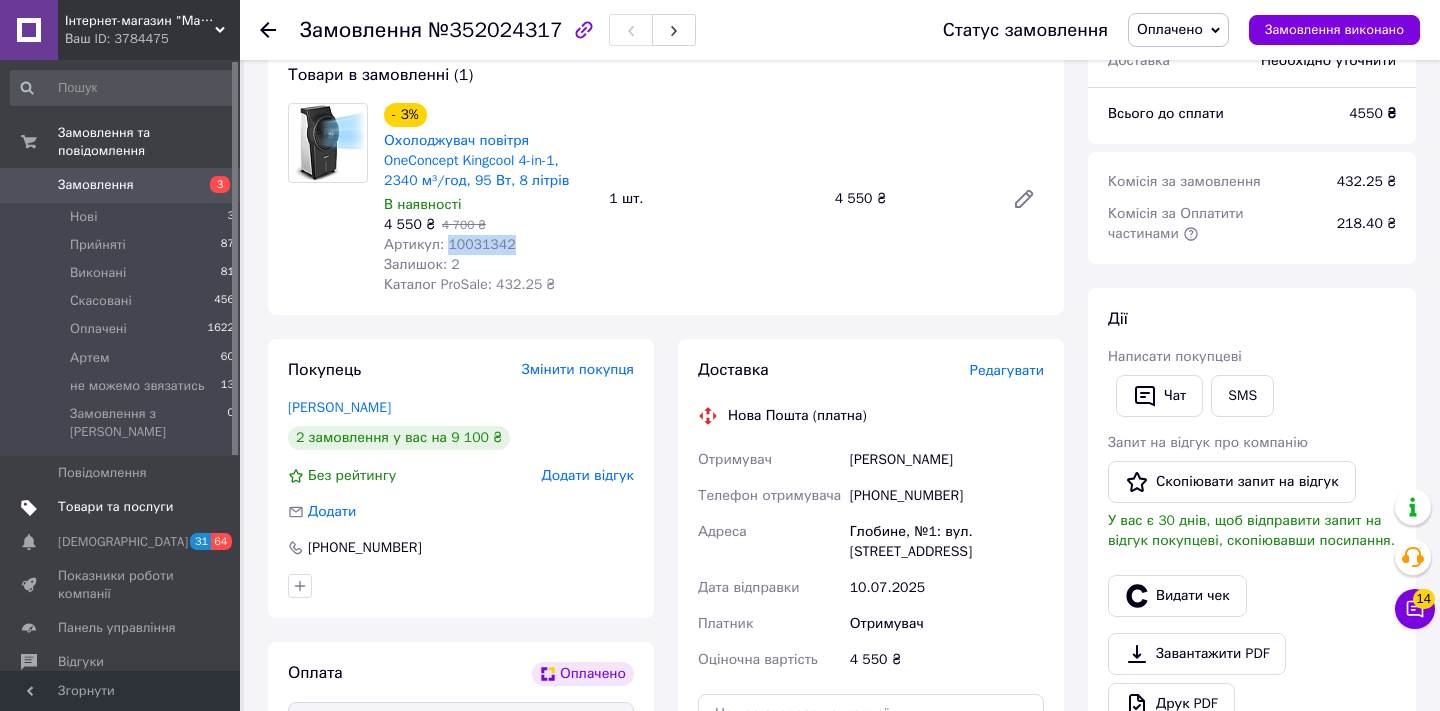 click on "Товари та послуги" at bounding box center (123, 507) 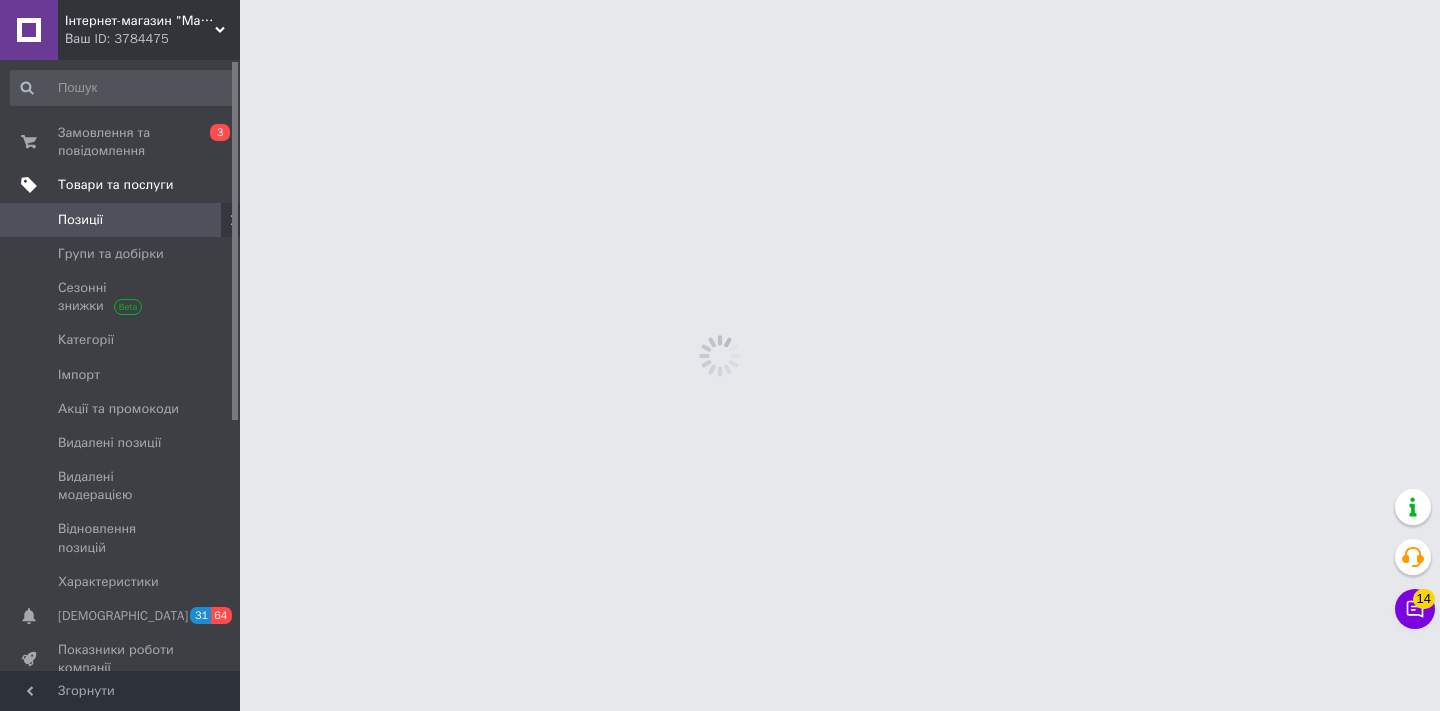 scroll, scrollTop: 0, scrollLeft: 0, axis: both 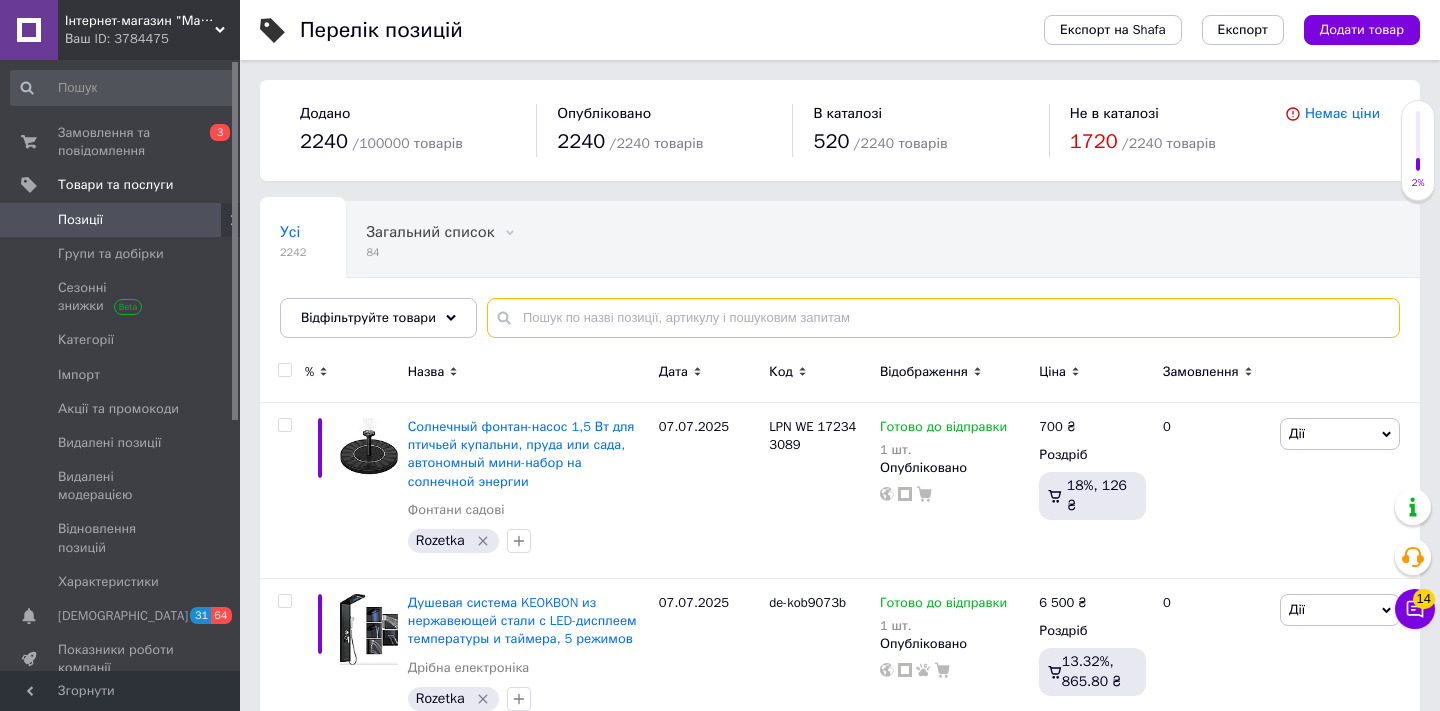 click at bounding box center (943, 318) 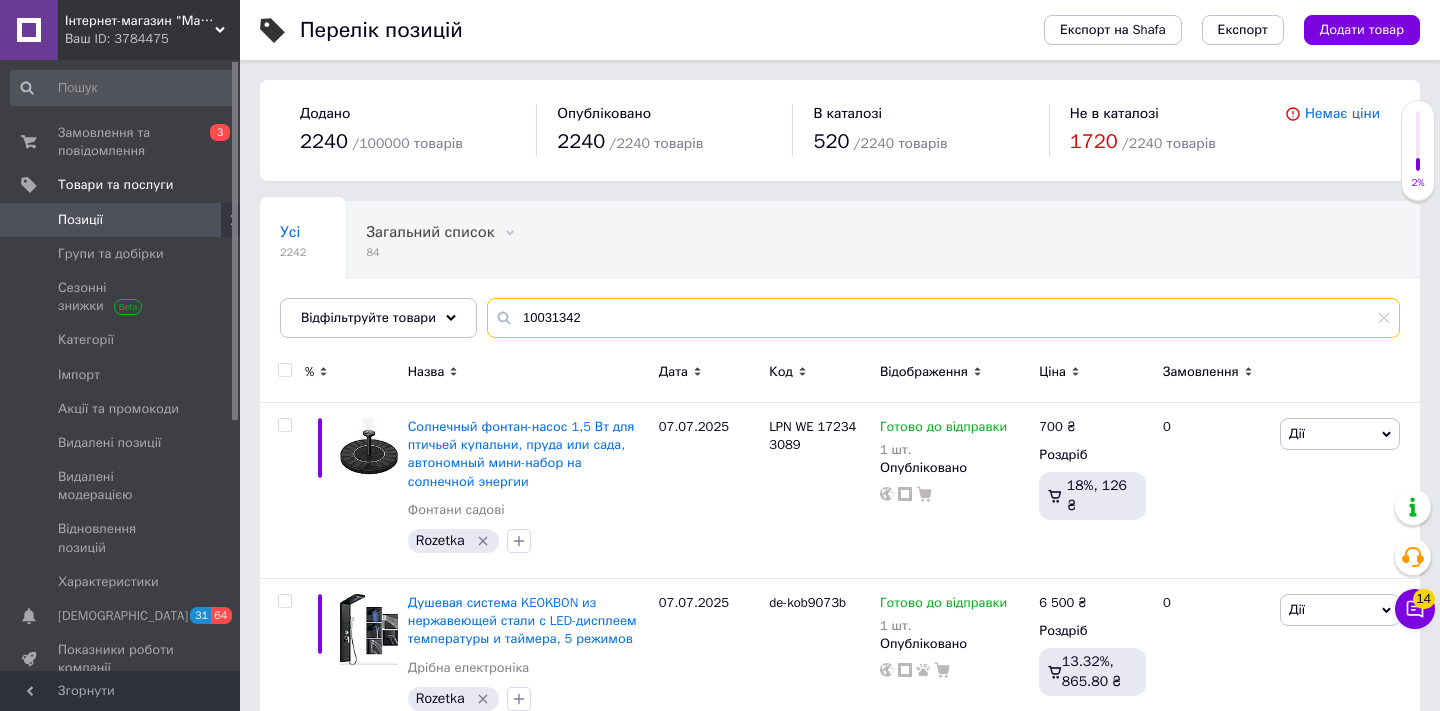 type on "10031342" 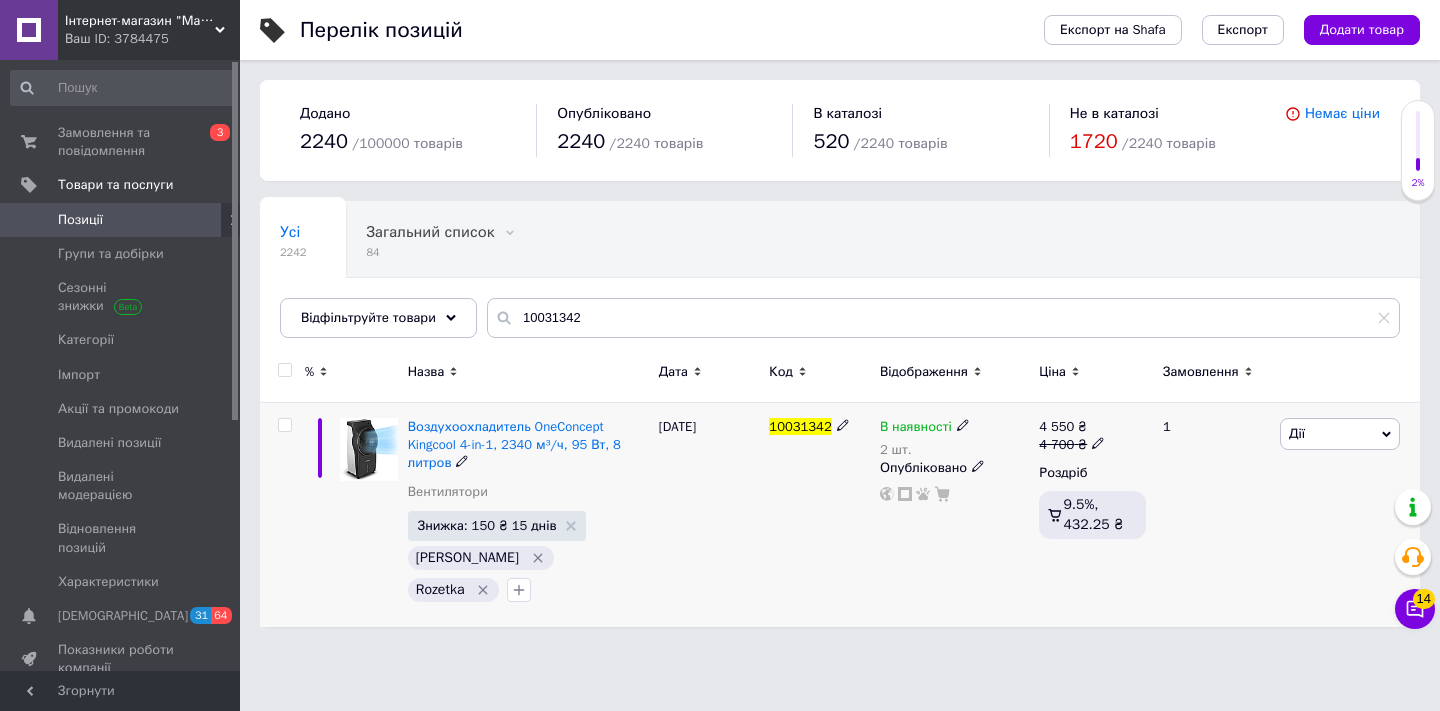 click on "2 шт." at bounding box center [925, 450] 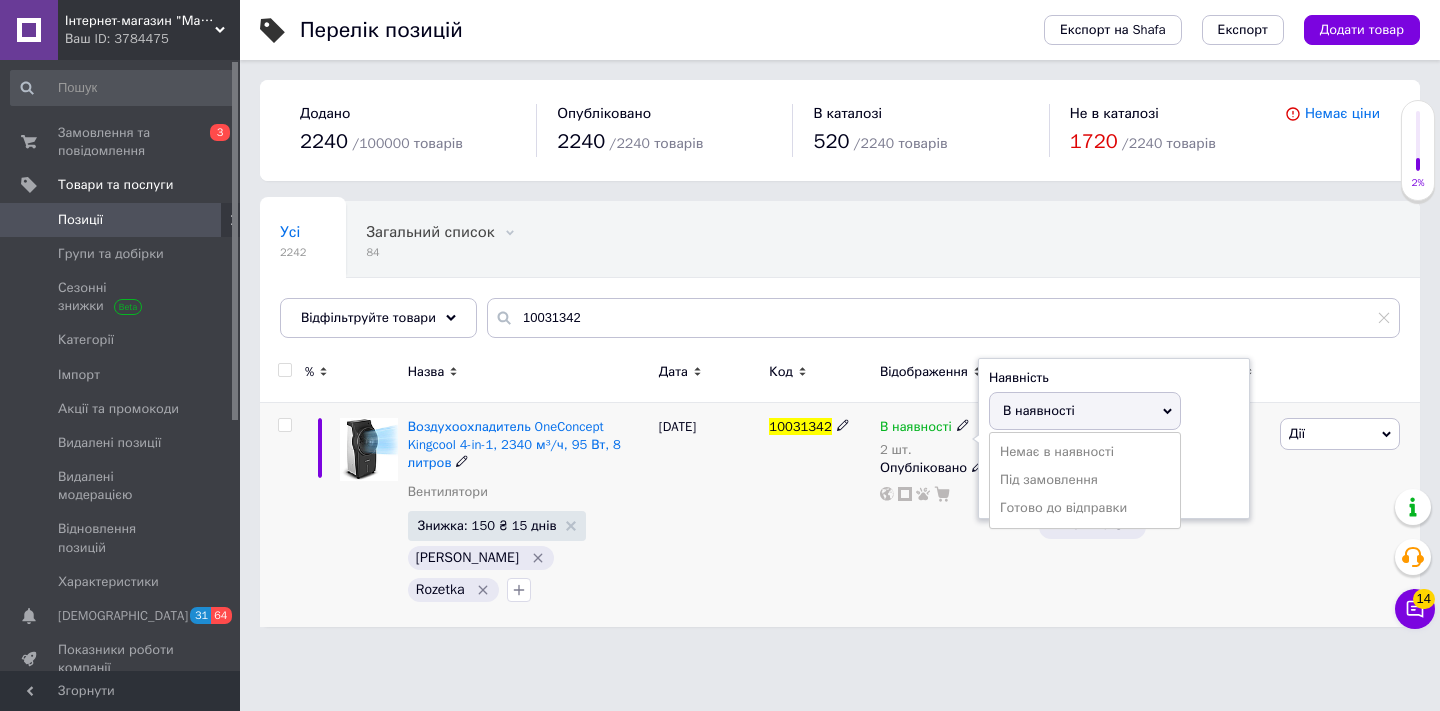 click on "2 шт." at bounding box center [925, 450] 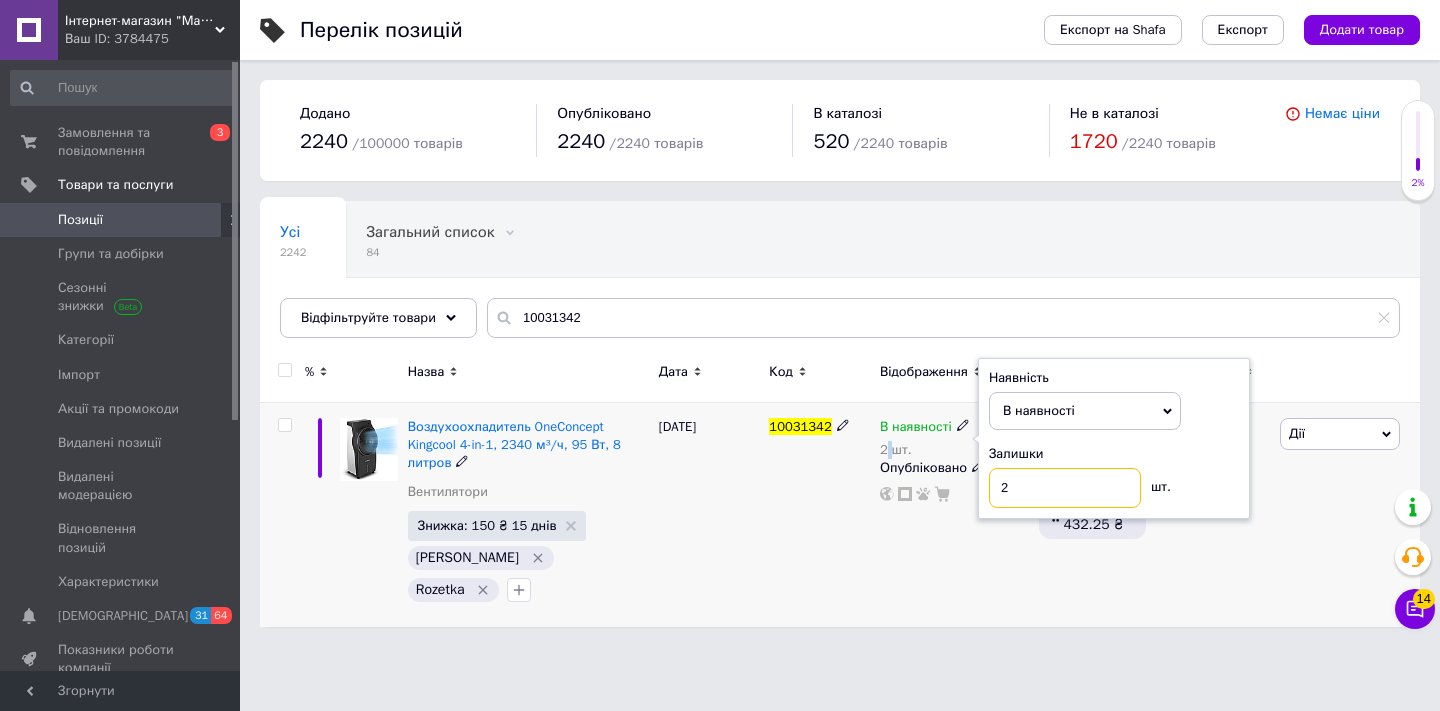 click on "2" at bounding box center (1065, 488) 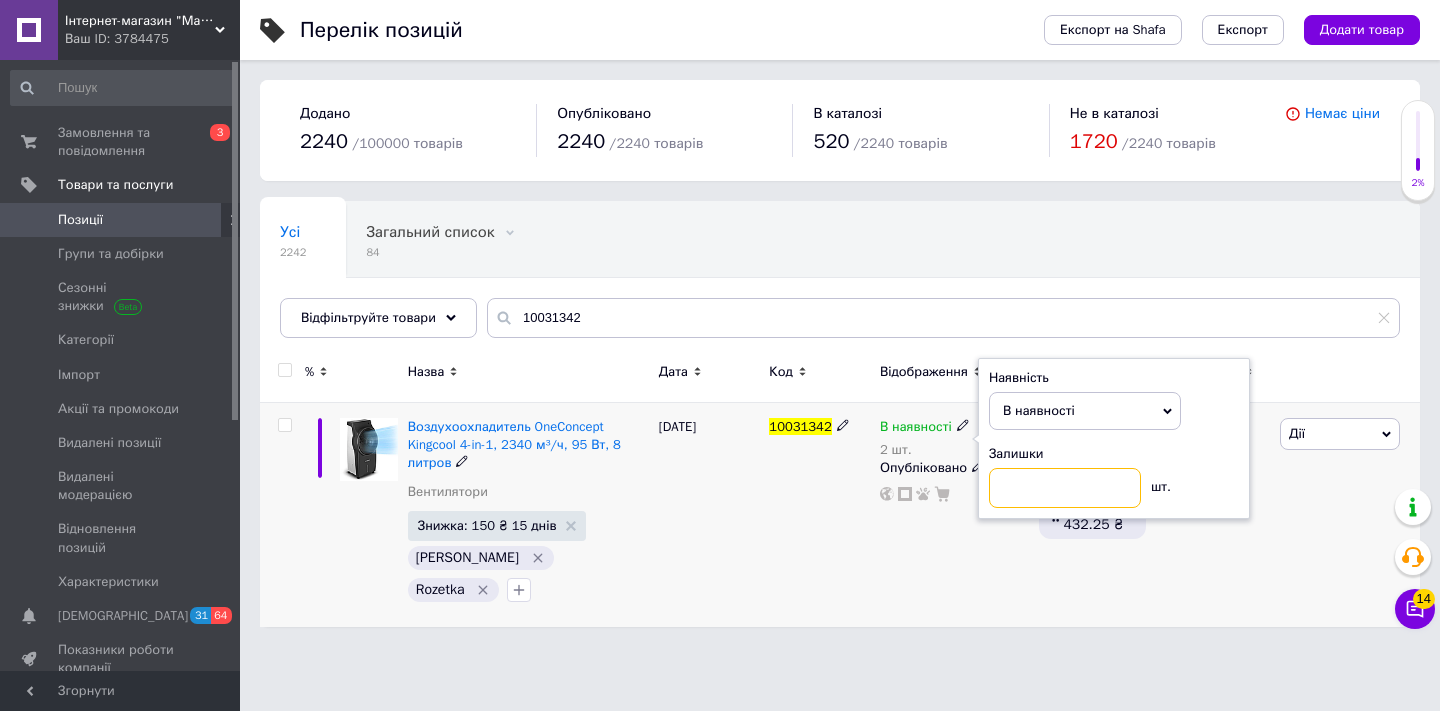 type on "1" 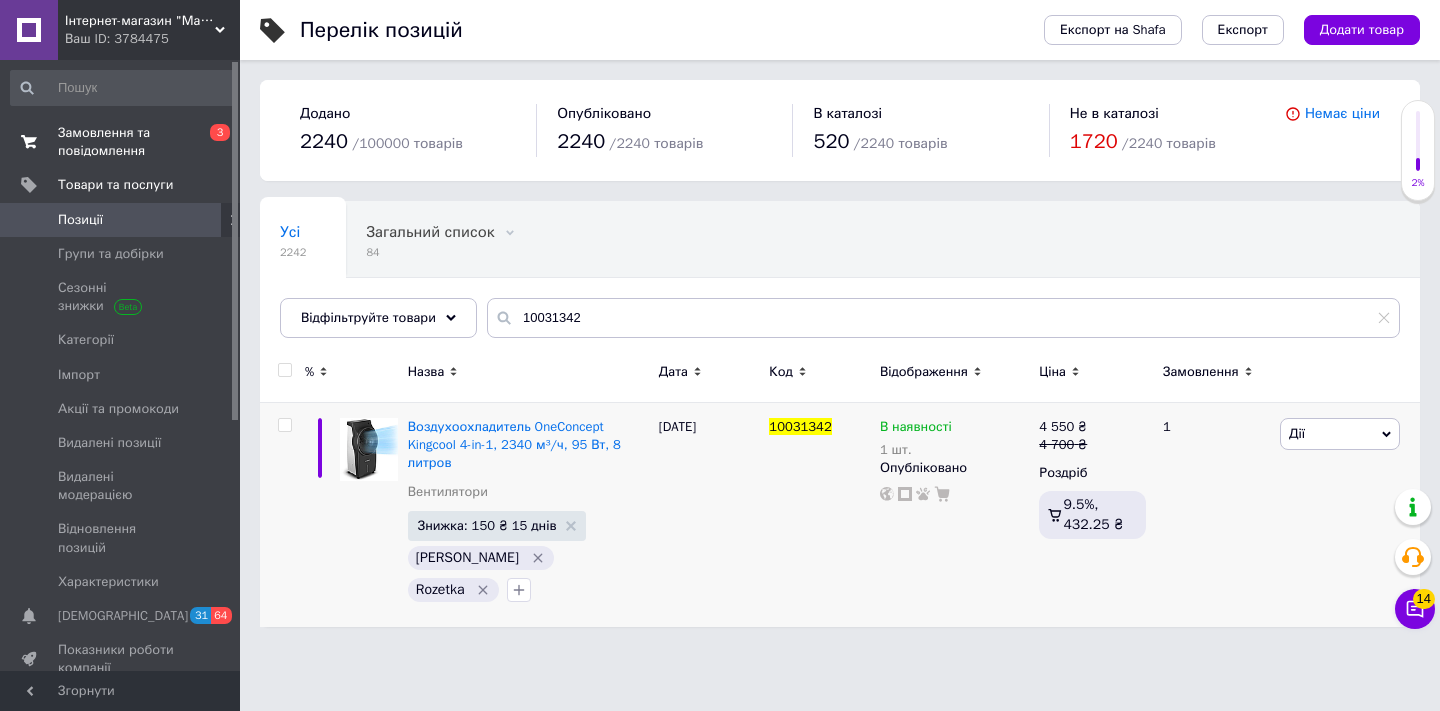 click on "0 3" at bounding box center (212, 142) 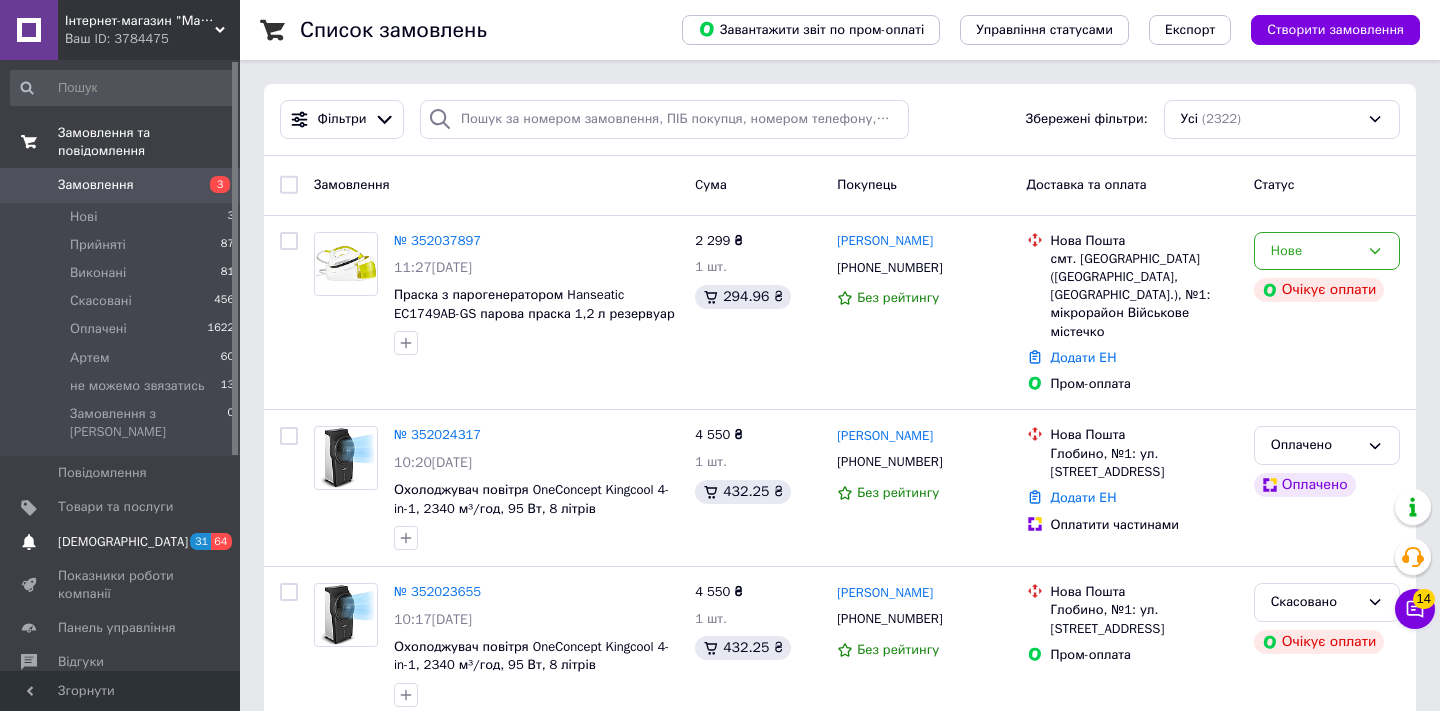 click on "Сповіщення 31 64" at bounding box center [123, 542] 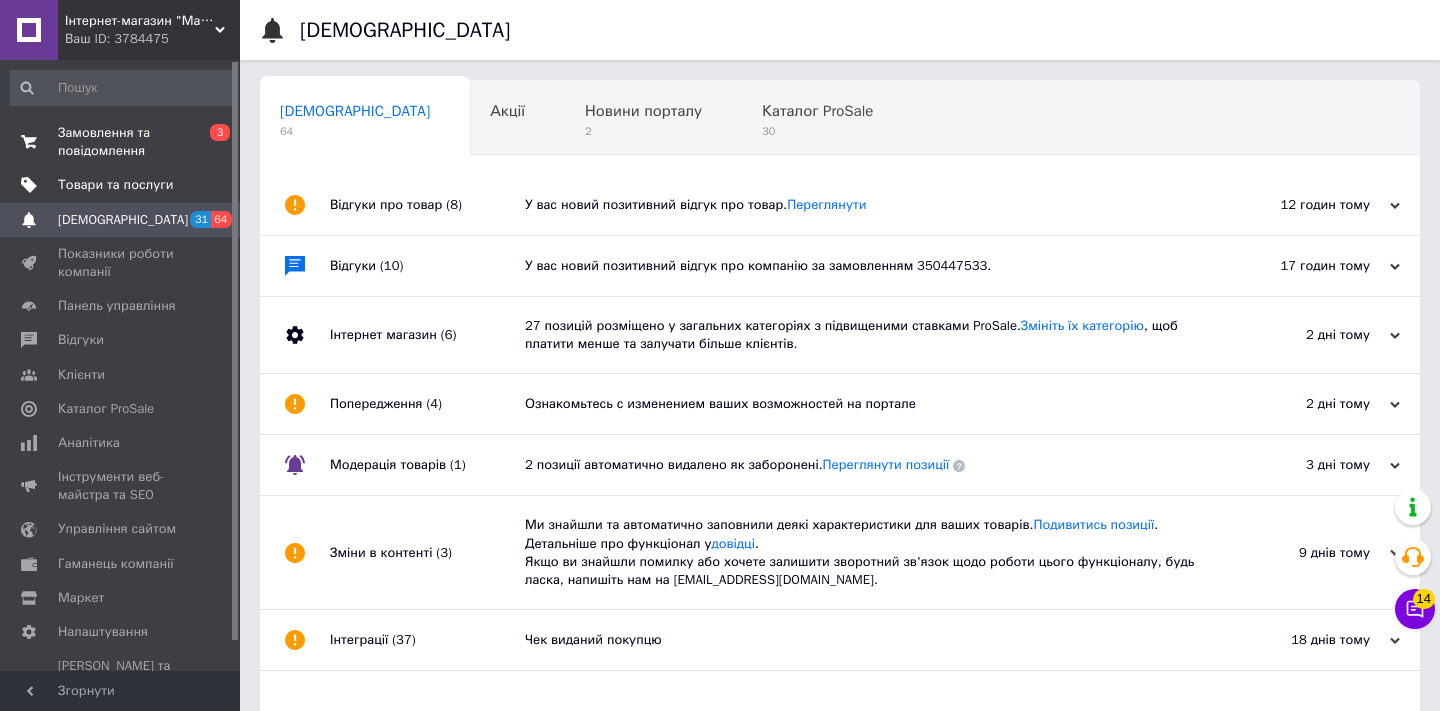 click on "Товари та послуги" at bounding box center [115, 185] 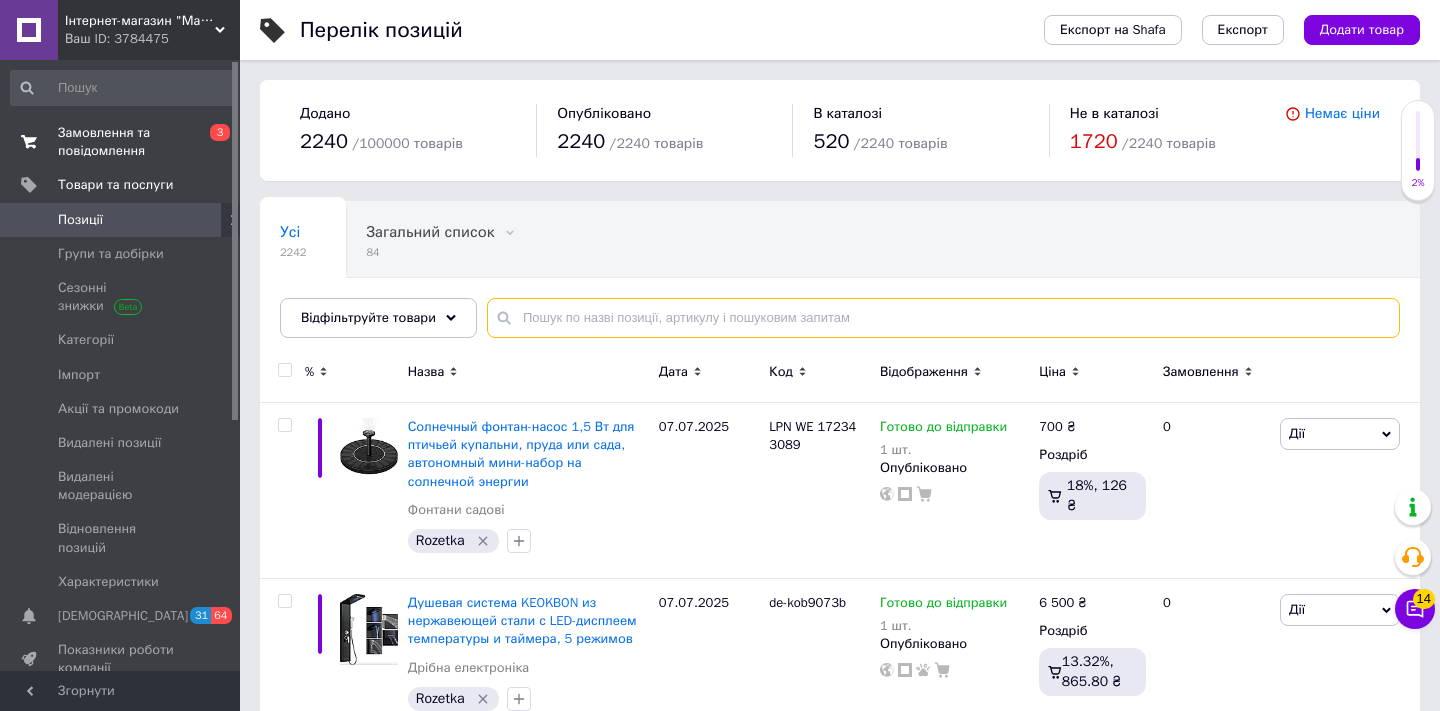 click at bounding box center (943, 318) 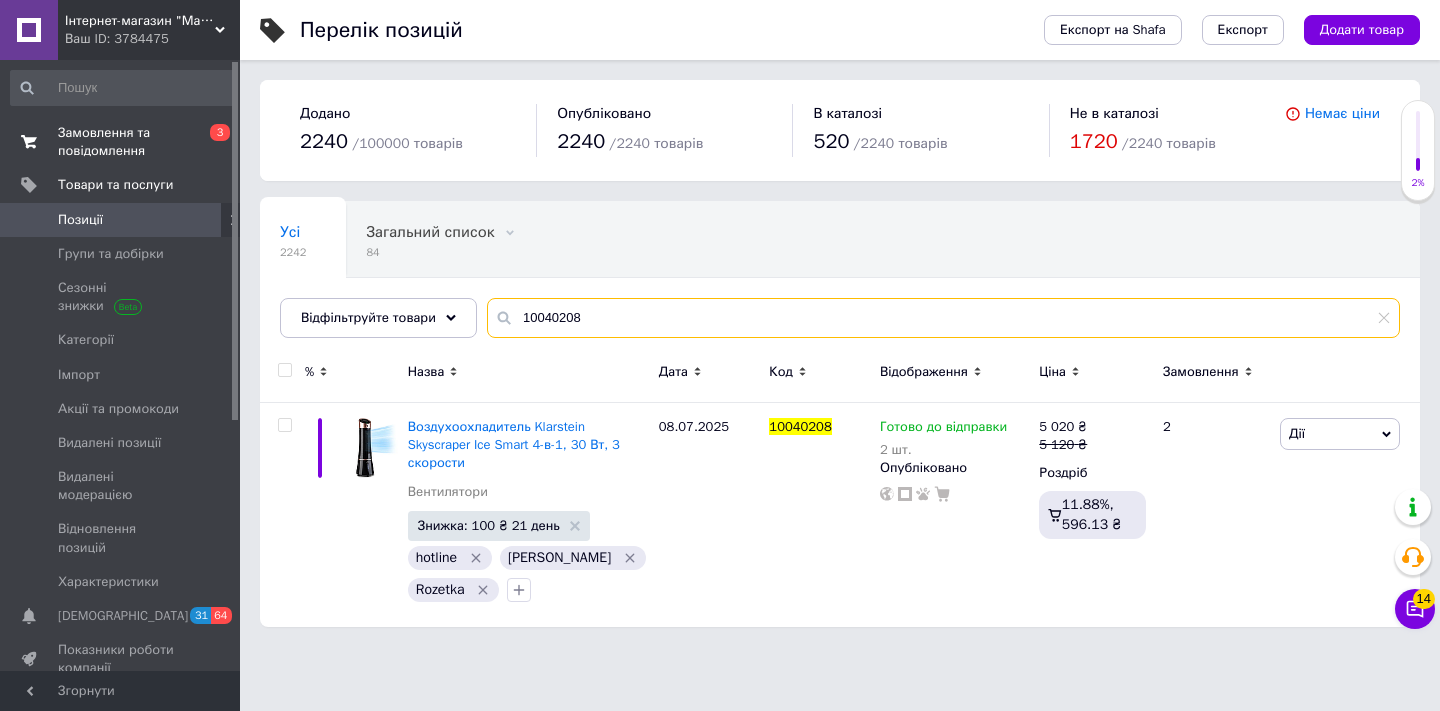 type on "10040208" 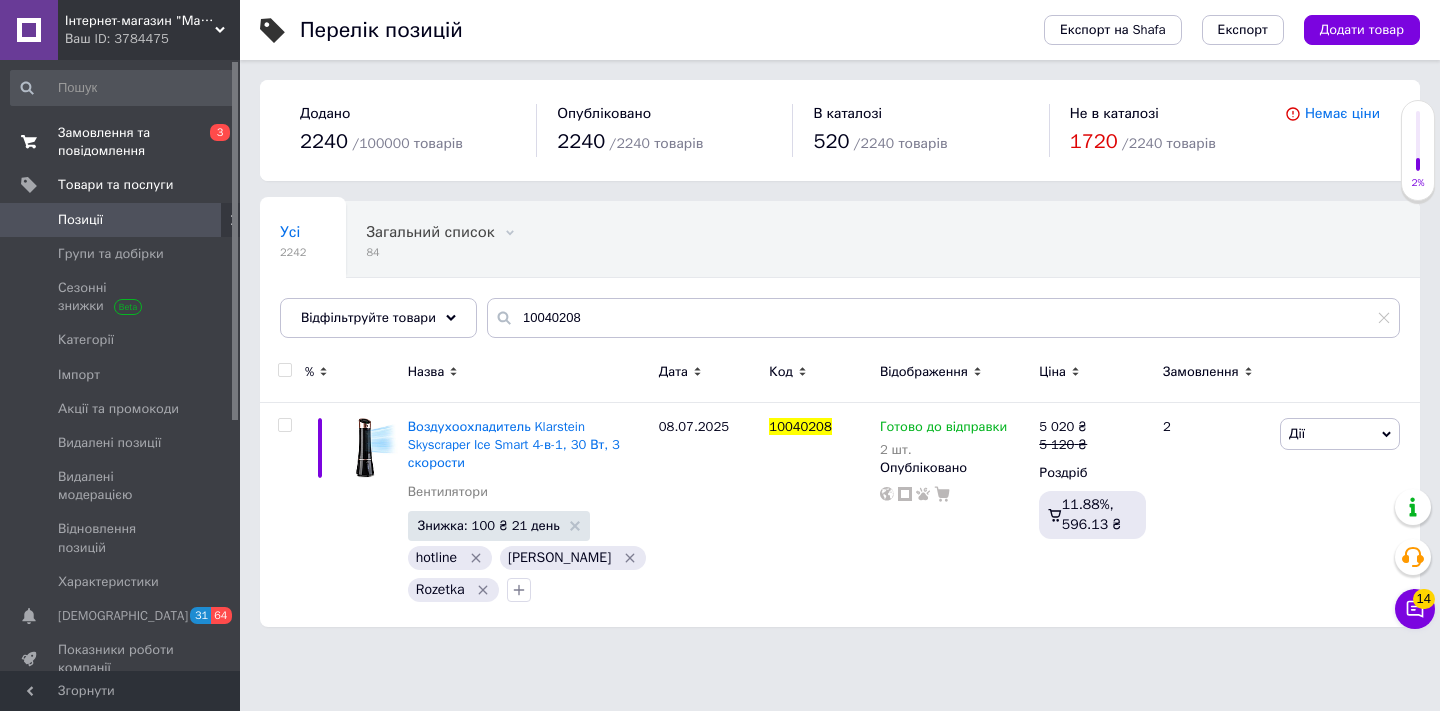 click on "Замовлення та повідомлення" at bounding box center [121, 142] 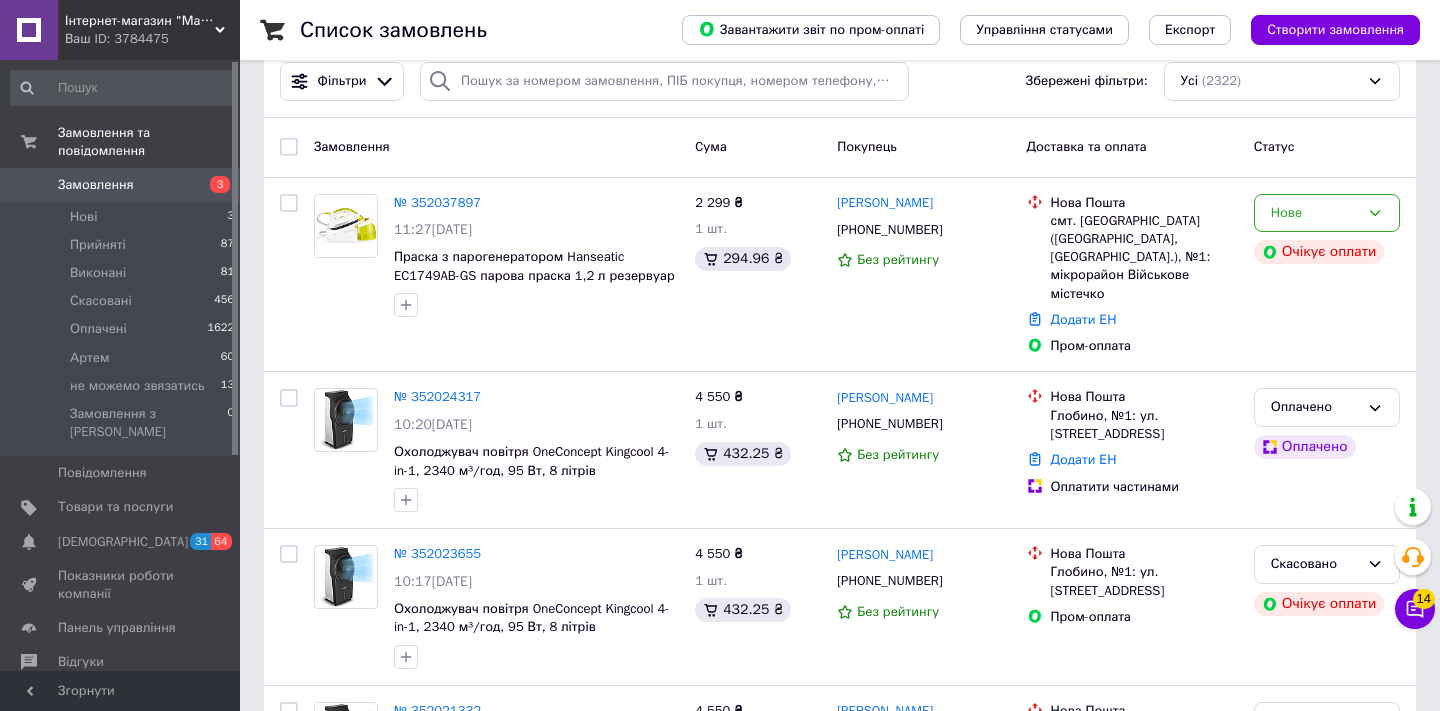 scroll, scrollTop: 0, scrollLeft: 0, axis: both 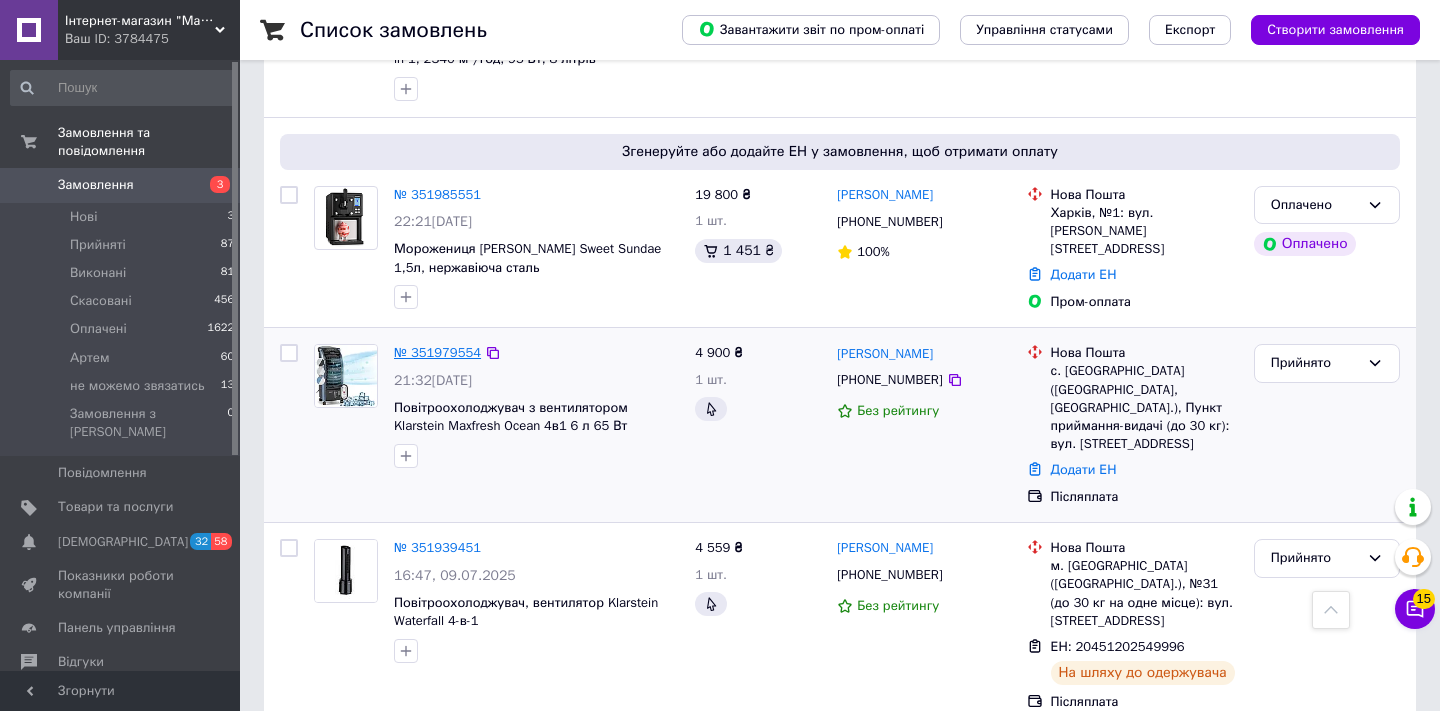 click on "№ 351979554" at bounding box center [437, 352] 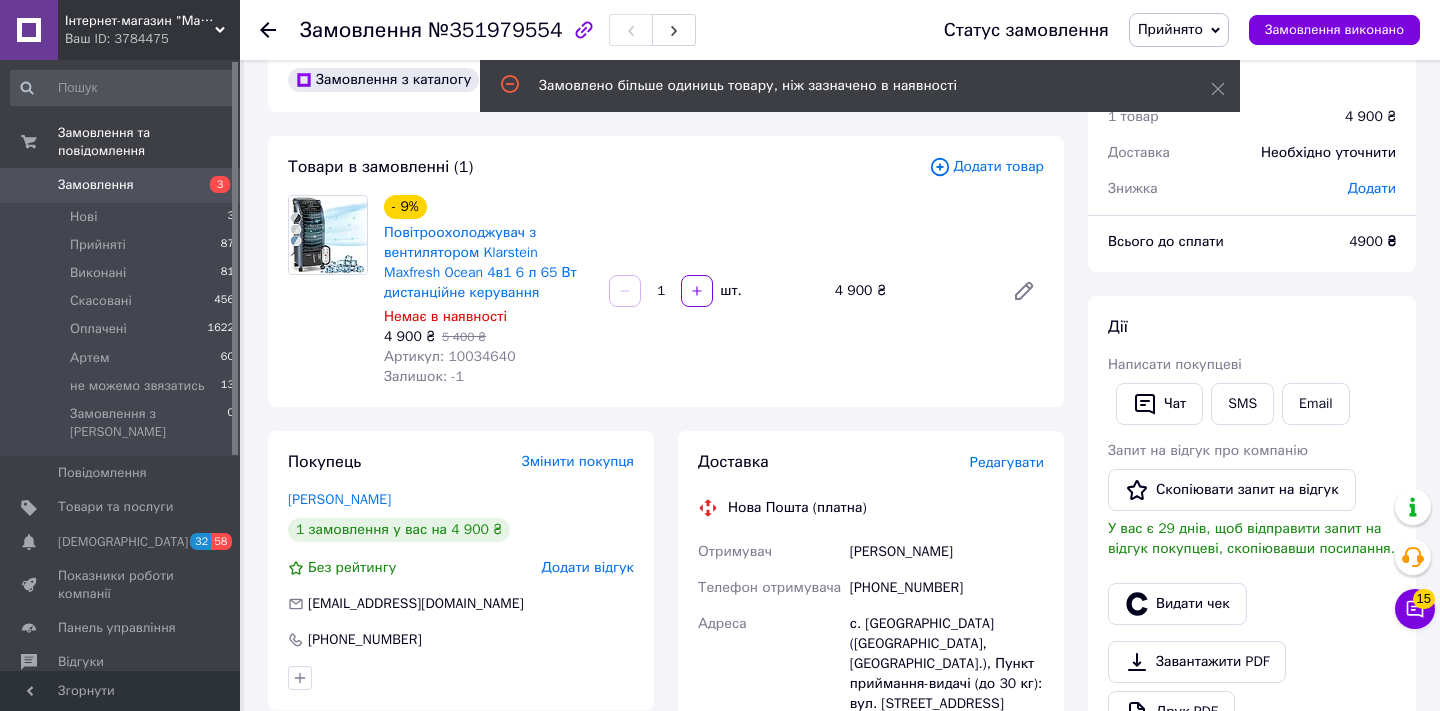 scroll, scrollTop: 37, scrollLeft: 0, axis: vertical 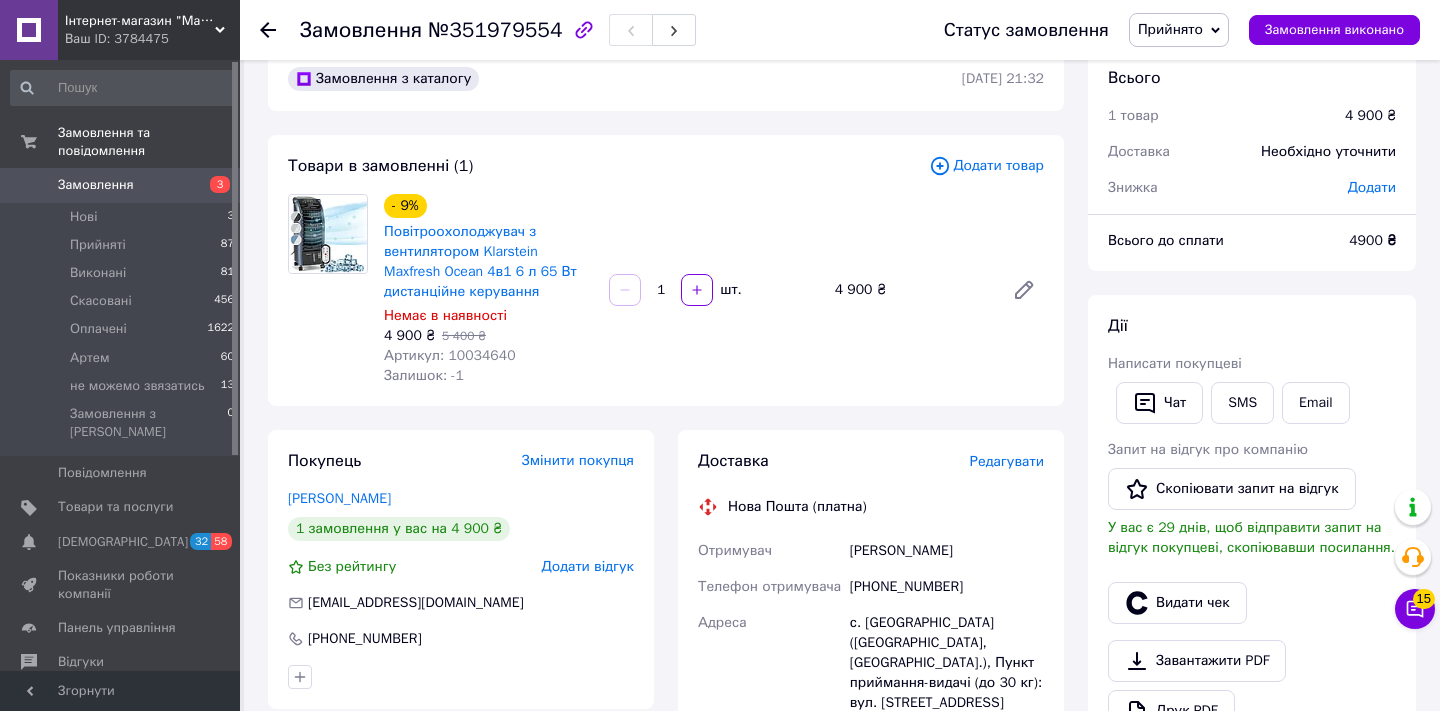 click on "Замовлення 3" at bounding box center [123, 185] 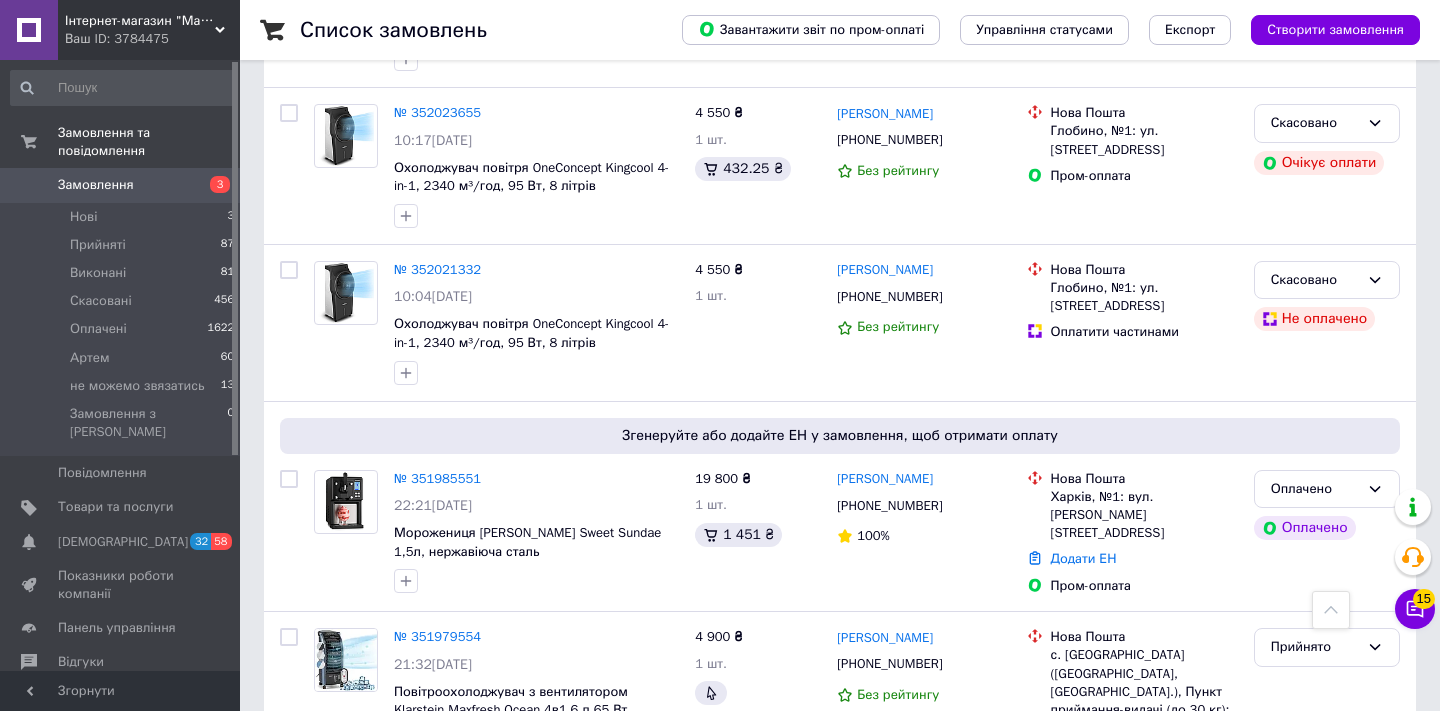 scroll, scrollTop: 0, scrollLeft: 0, axis: both 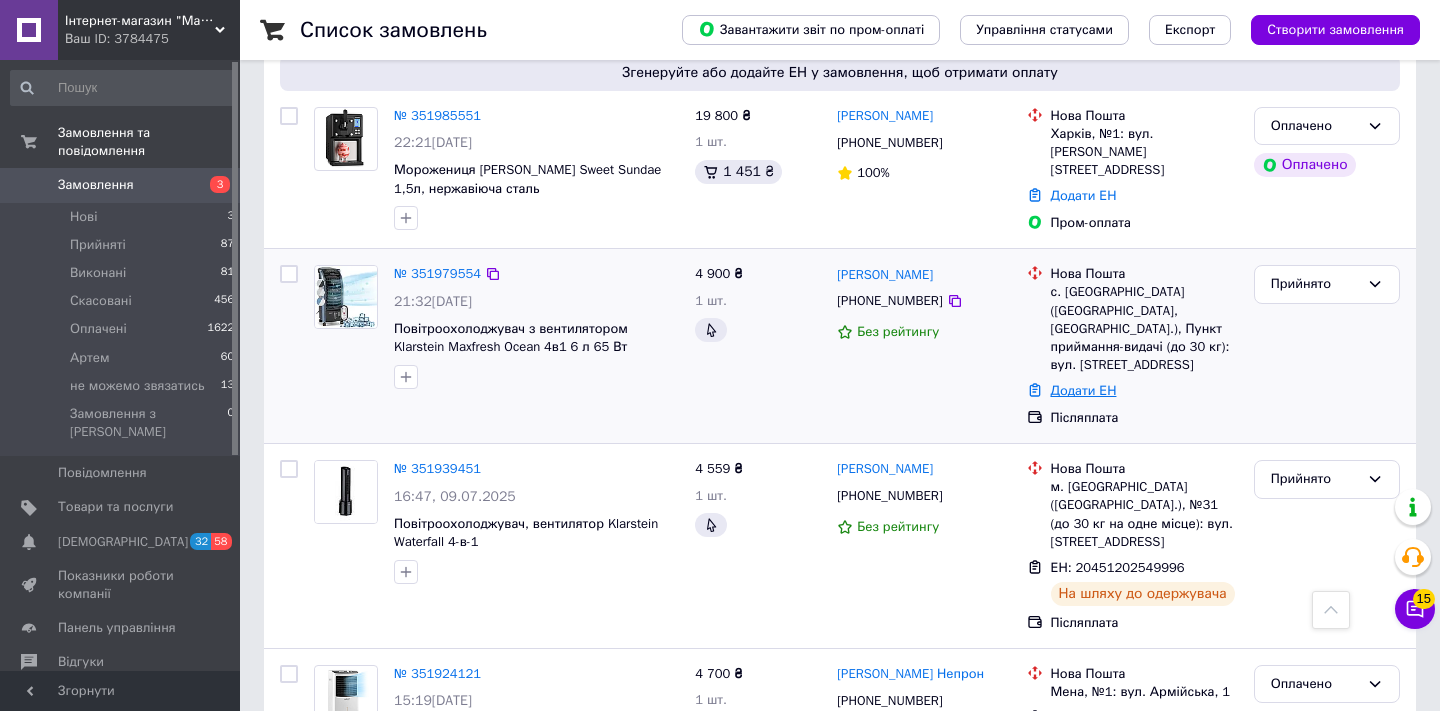 click on "Додати ЕН" at bounding box center [1084, 390] 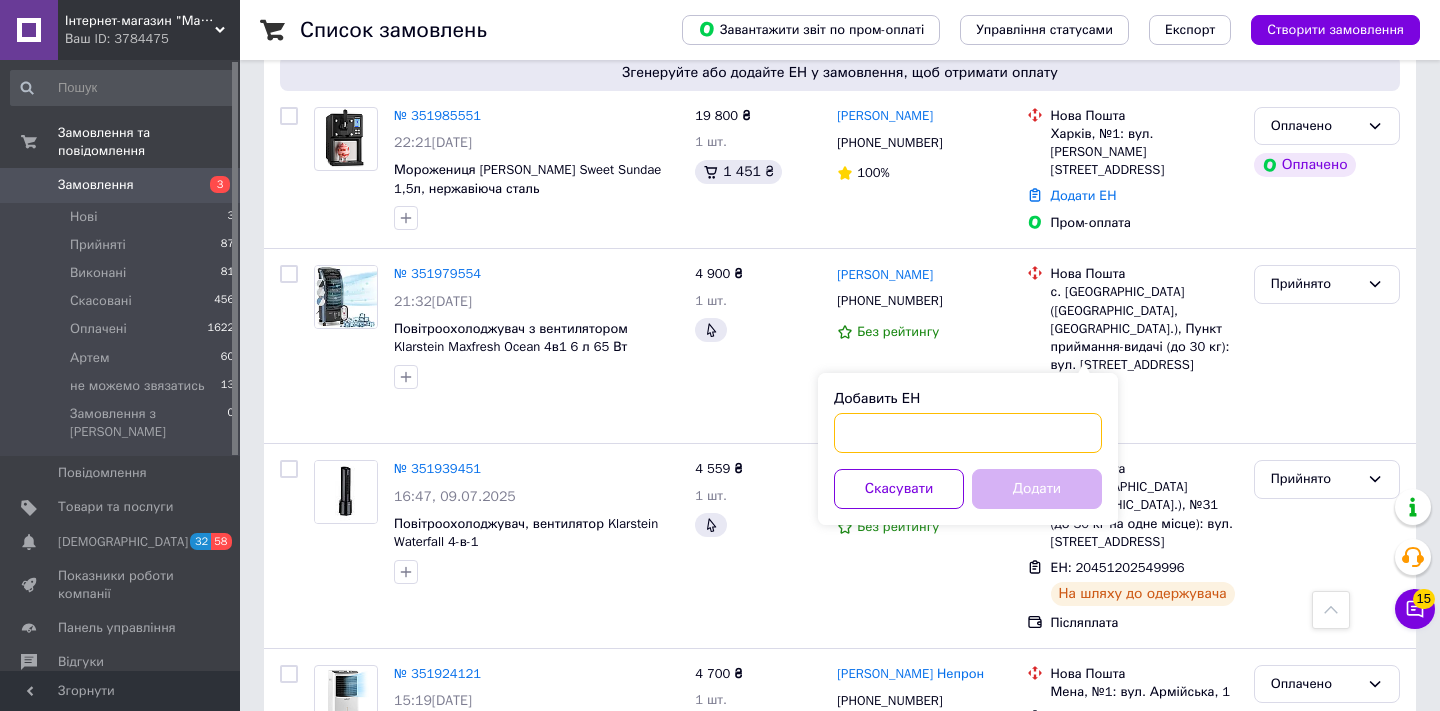 click on "Добавить ЕН" at bounding box center [968, 433] 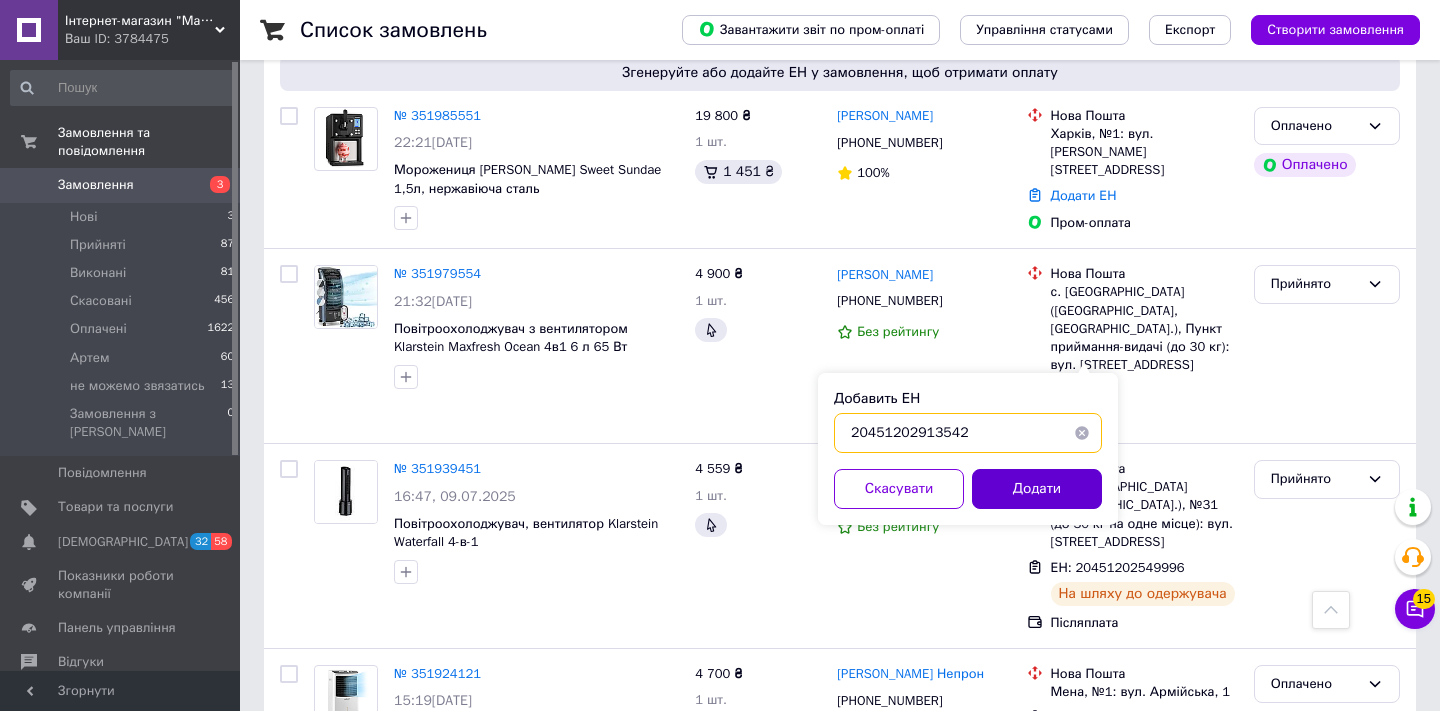 type on "20451202913542" 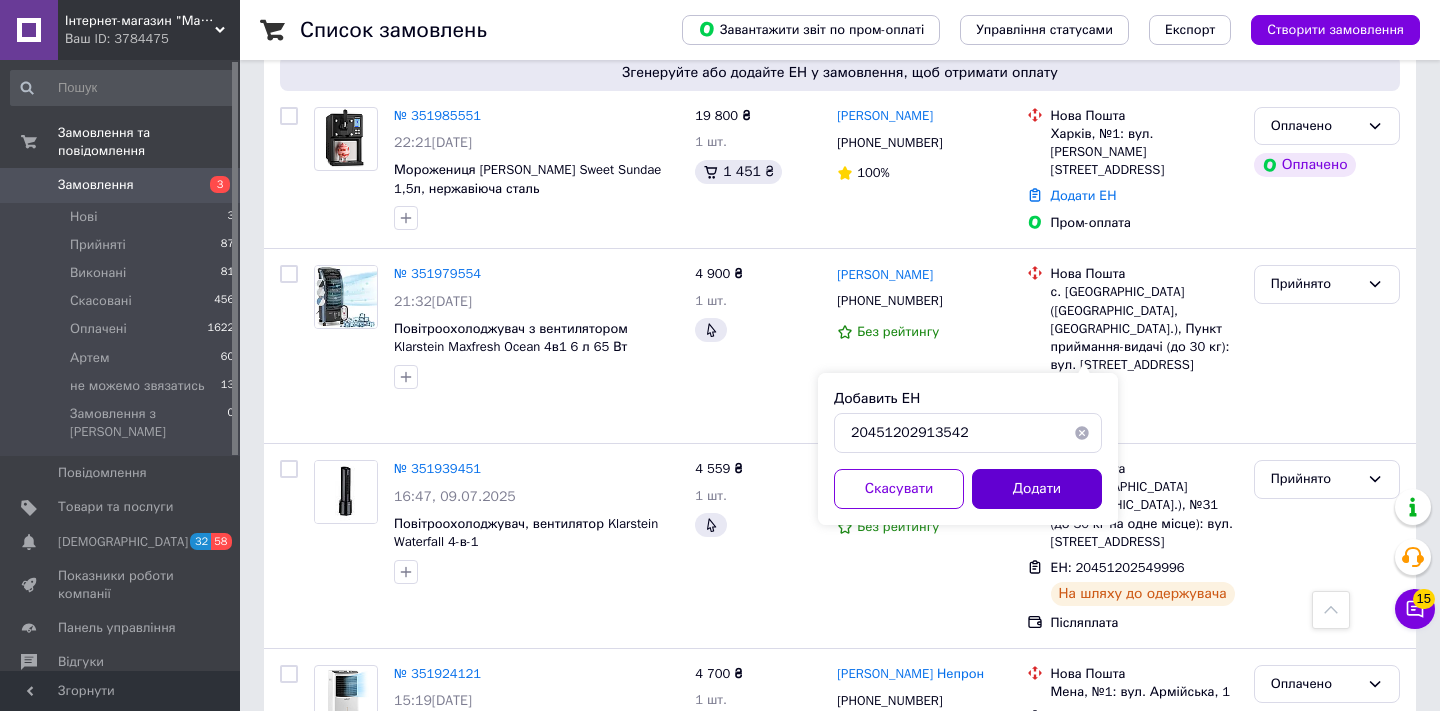 click on "Додати" at bounding box center [1037, 489] 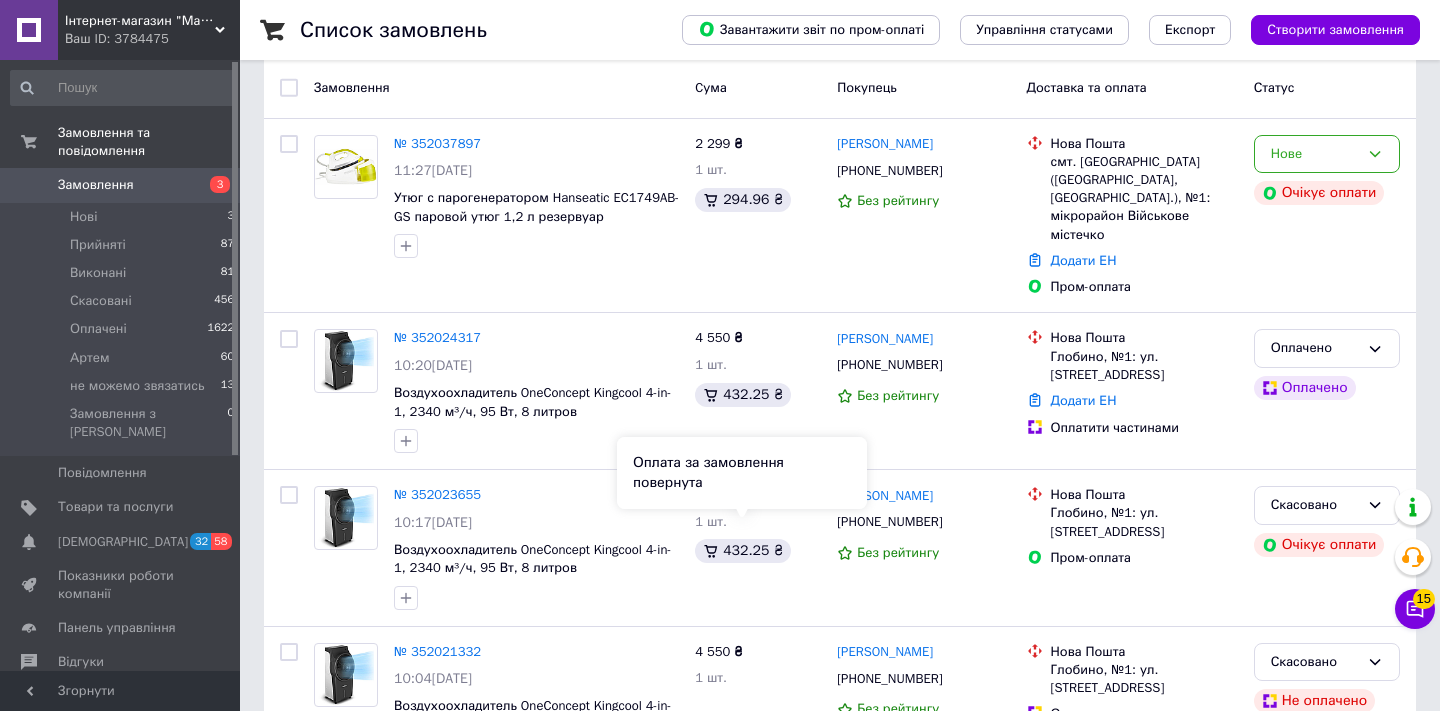 scroll, scrollTop: 0, scrollLeft: 0, axis: both 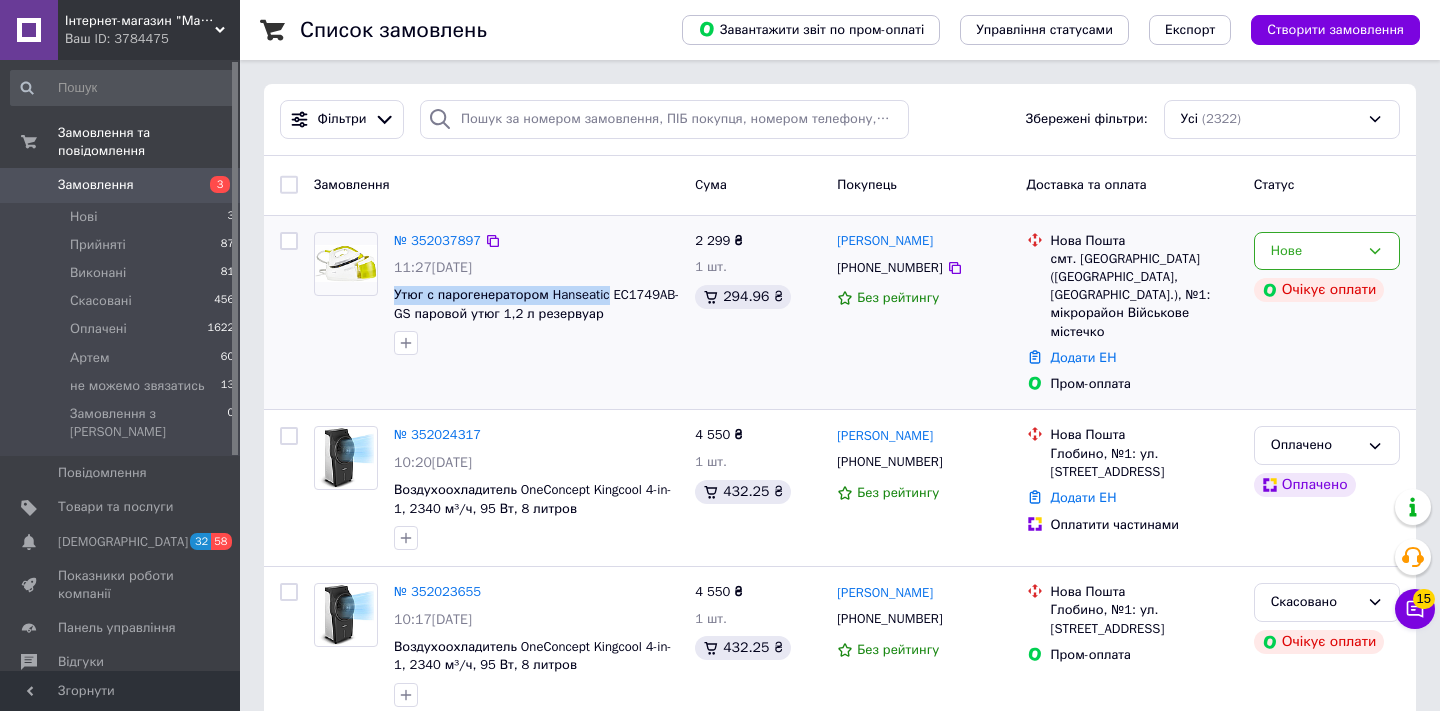 drag, startPoint x: 626, startPoint y: 295, endPoint x: 607, endPoint y: 280, distance: 24.207438 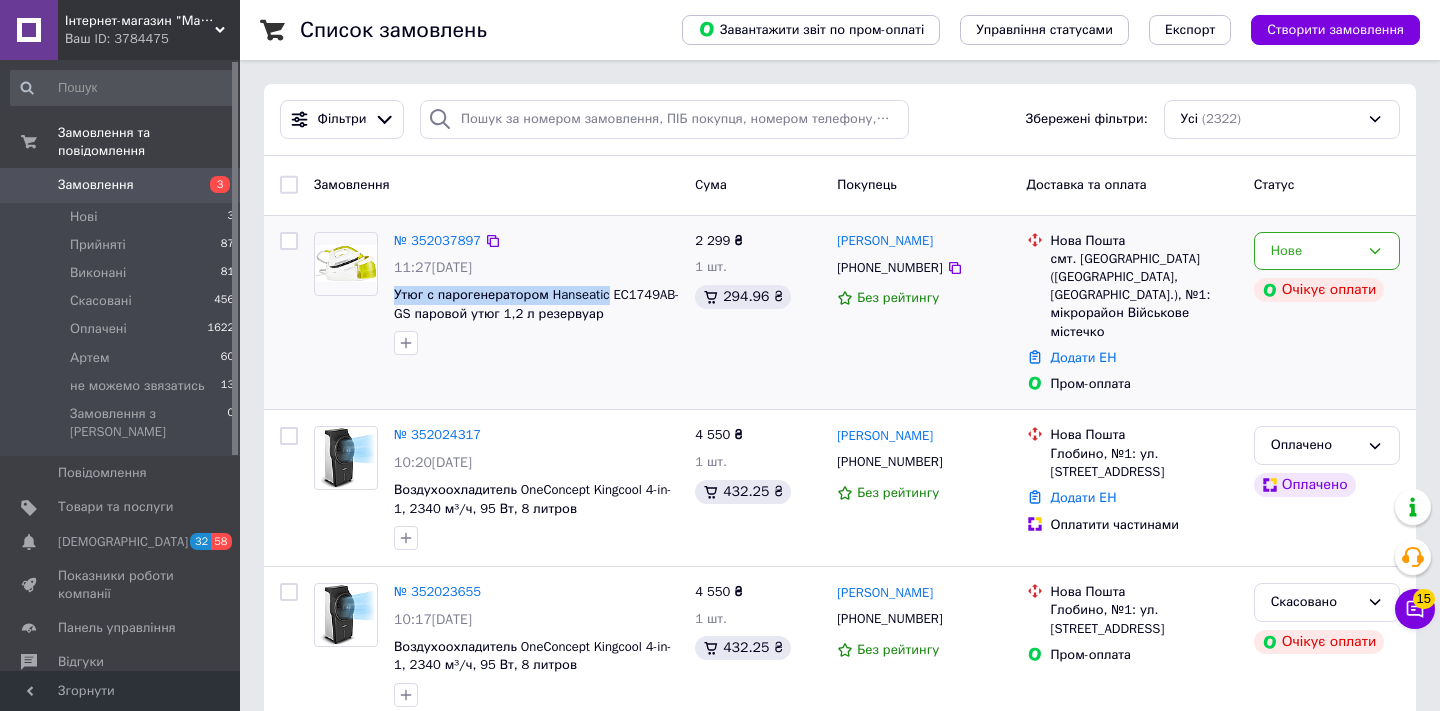 click on "№ 352037897 11:27, 10.07.2025 Утюг с парогенератором Hanseatic EC1749AB-GS паровой утюг 1,2 л резервуар керамический 2400 Вт" at bounding box center (536, 294) 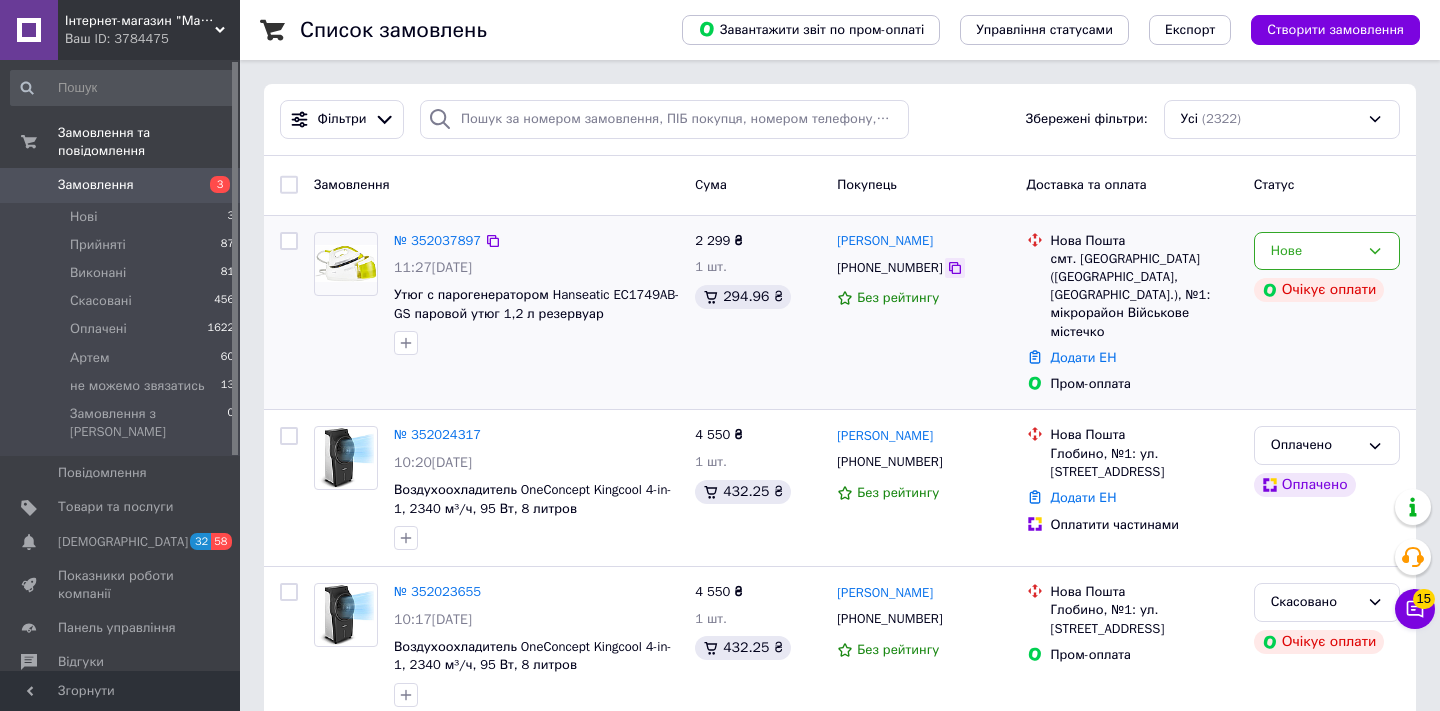 click 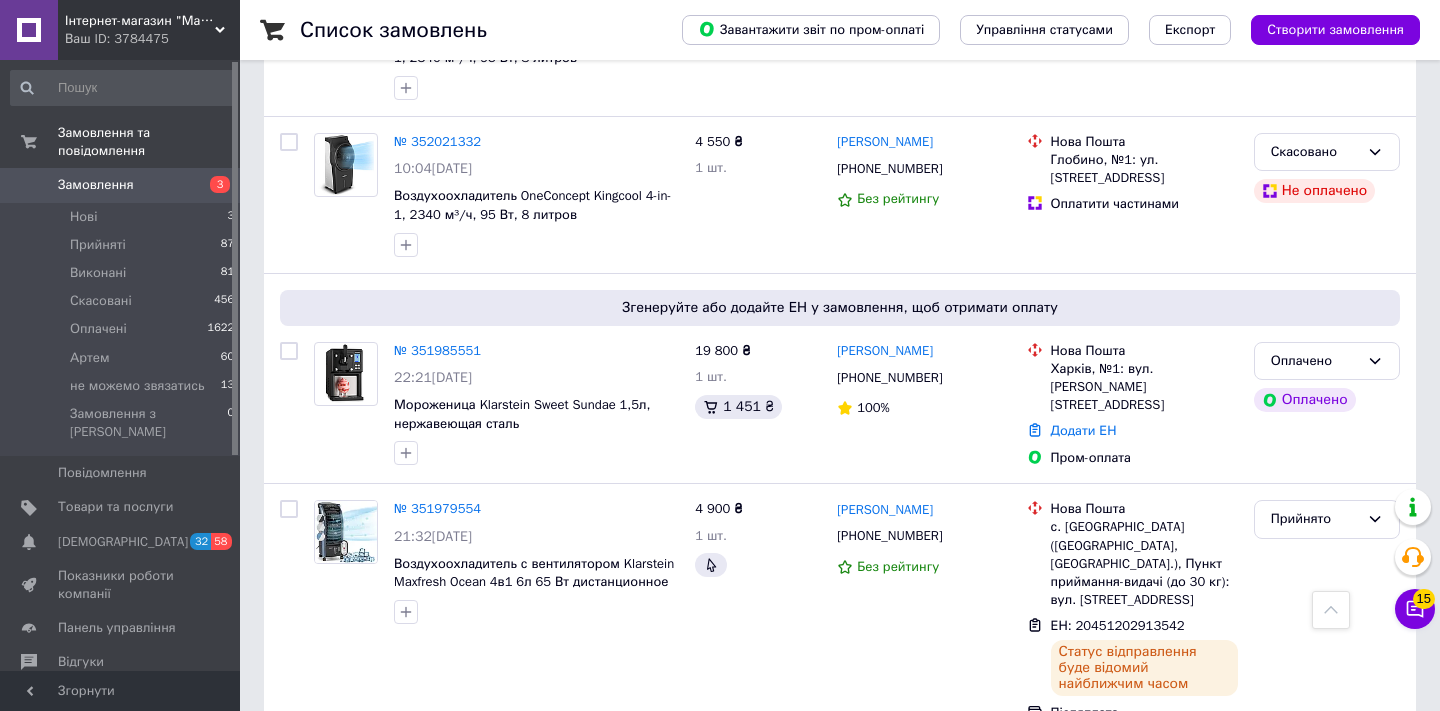 scroll, scrollTop: 656, scrollLeft: 0, axis: vertical 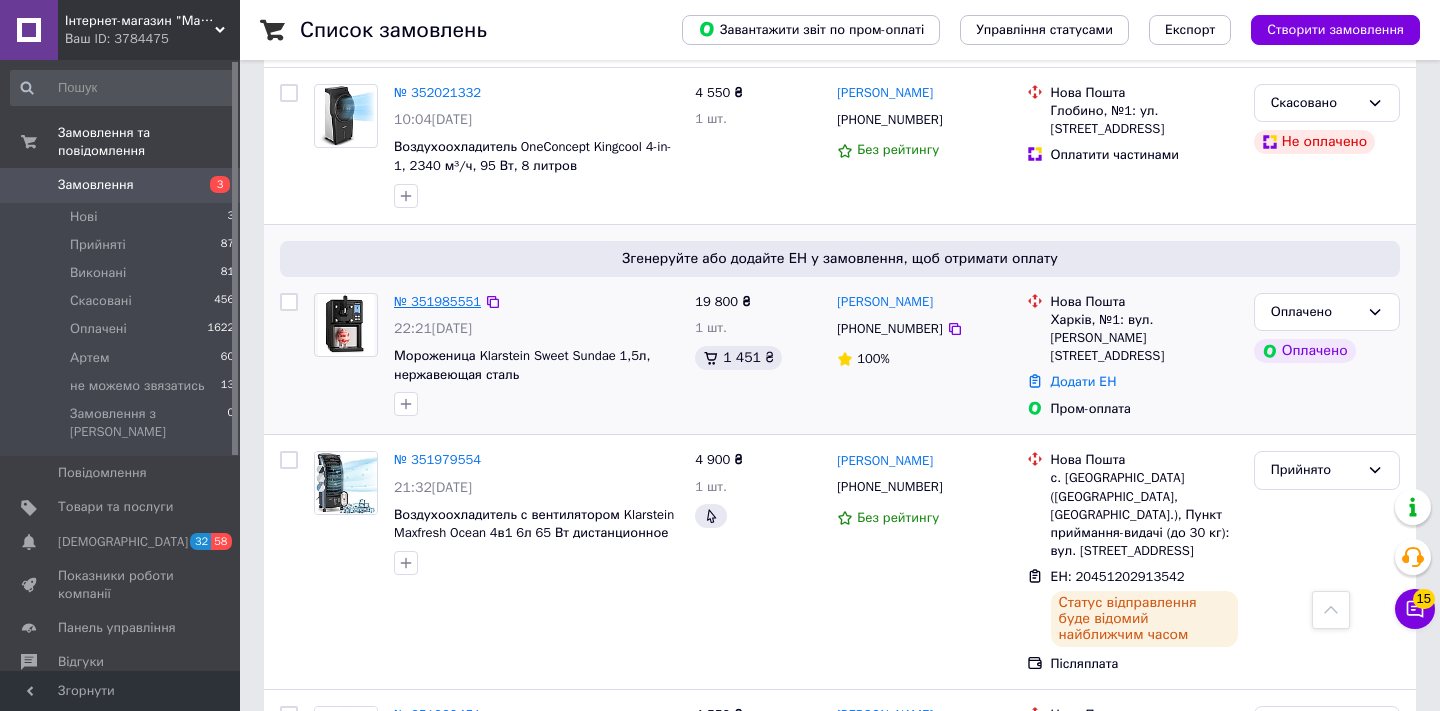click on "№ 351985551" at bounding box center [437, 301] 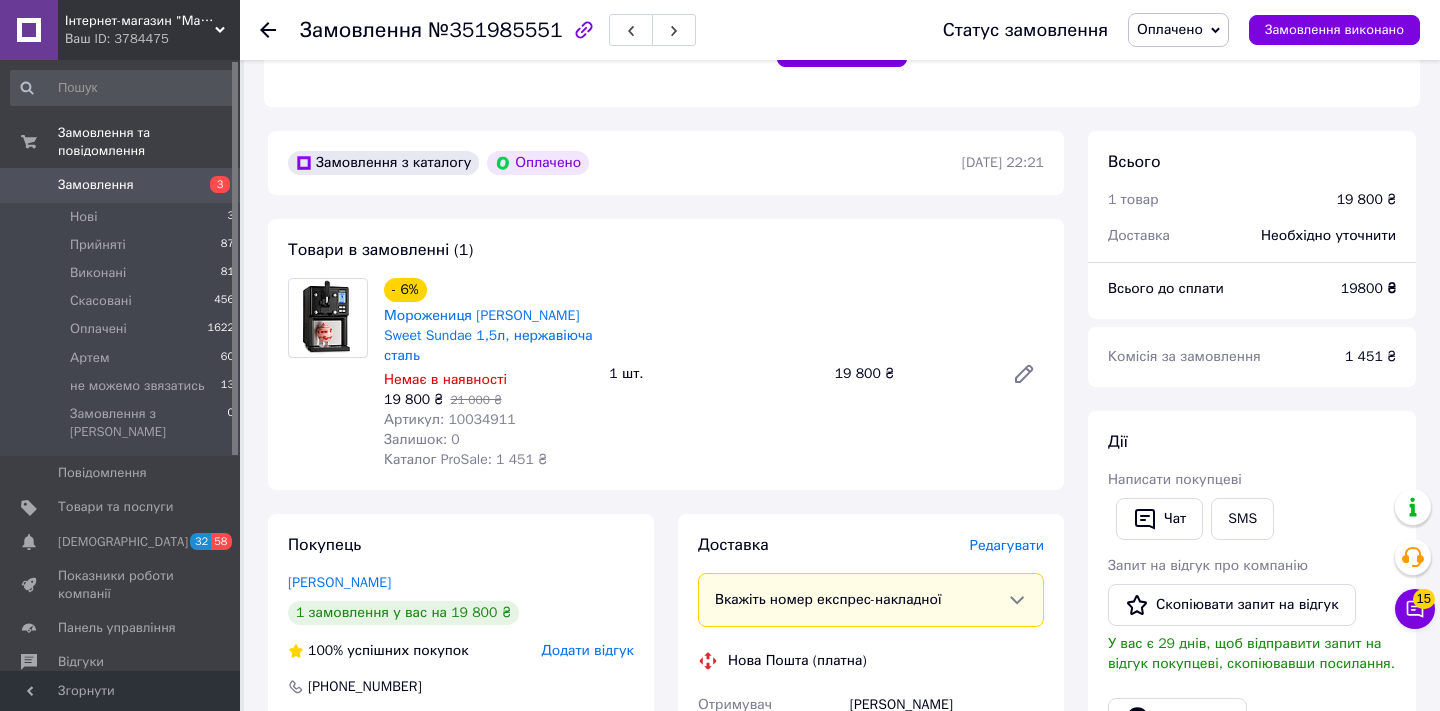 scroll, scrollTop: 507, scrollLeft: 0, axis: vertical 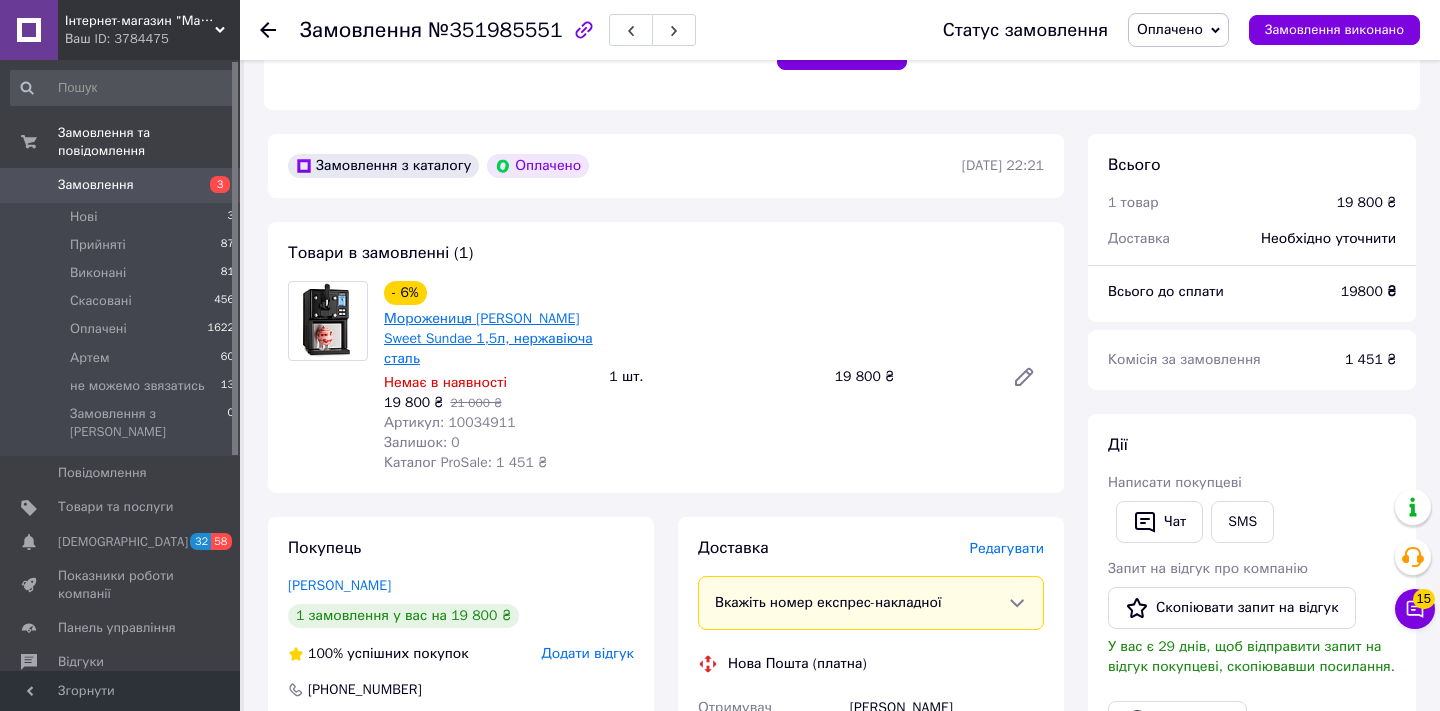 click on "Морожениця [PERSON_NAME] Sweet Sundae 1,5л, нержавіюча сталь" at bounding box center (488, 338) 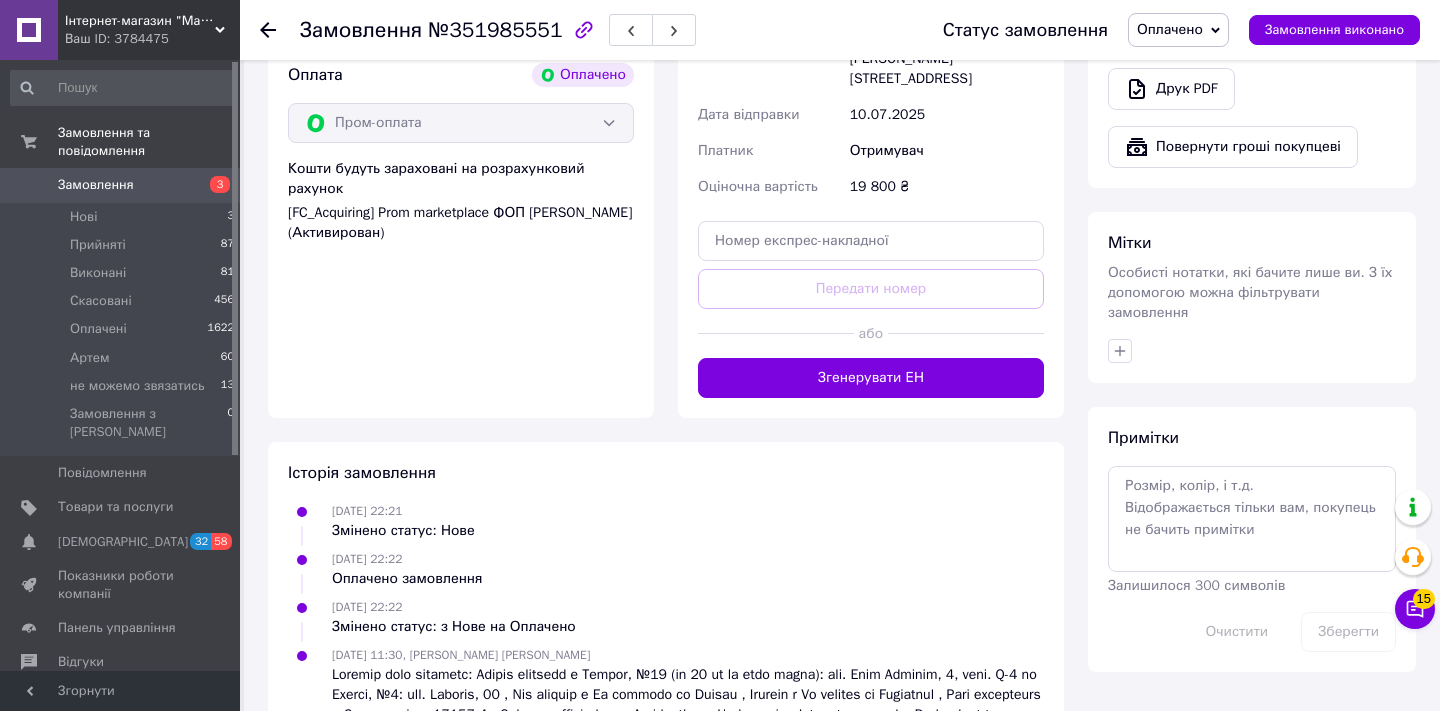 scroll, scrollTop: 1247, scrollLeft: 0, axis: vertical 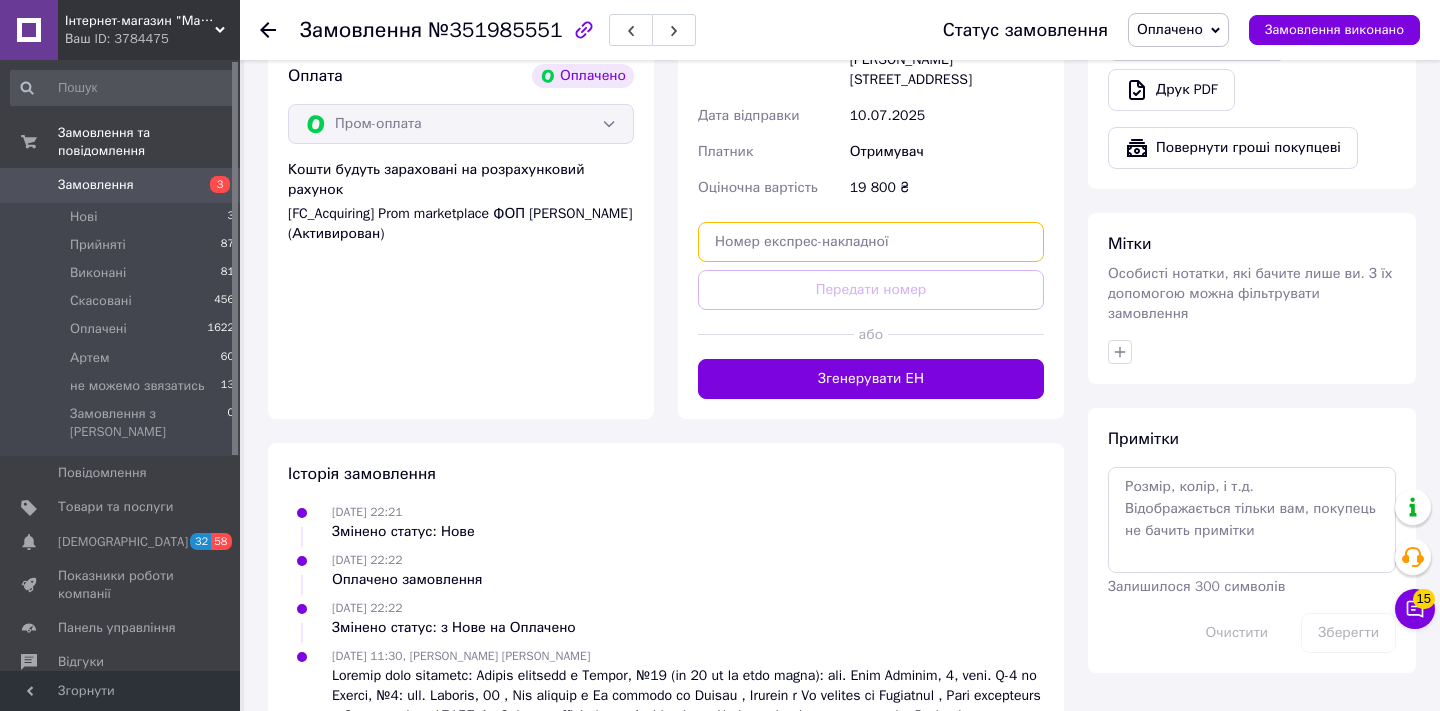 click at bounding box center [871, 242] 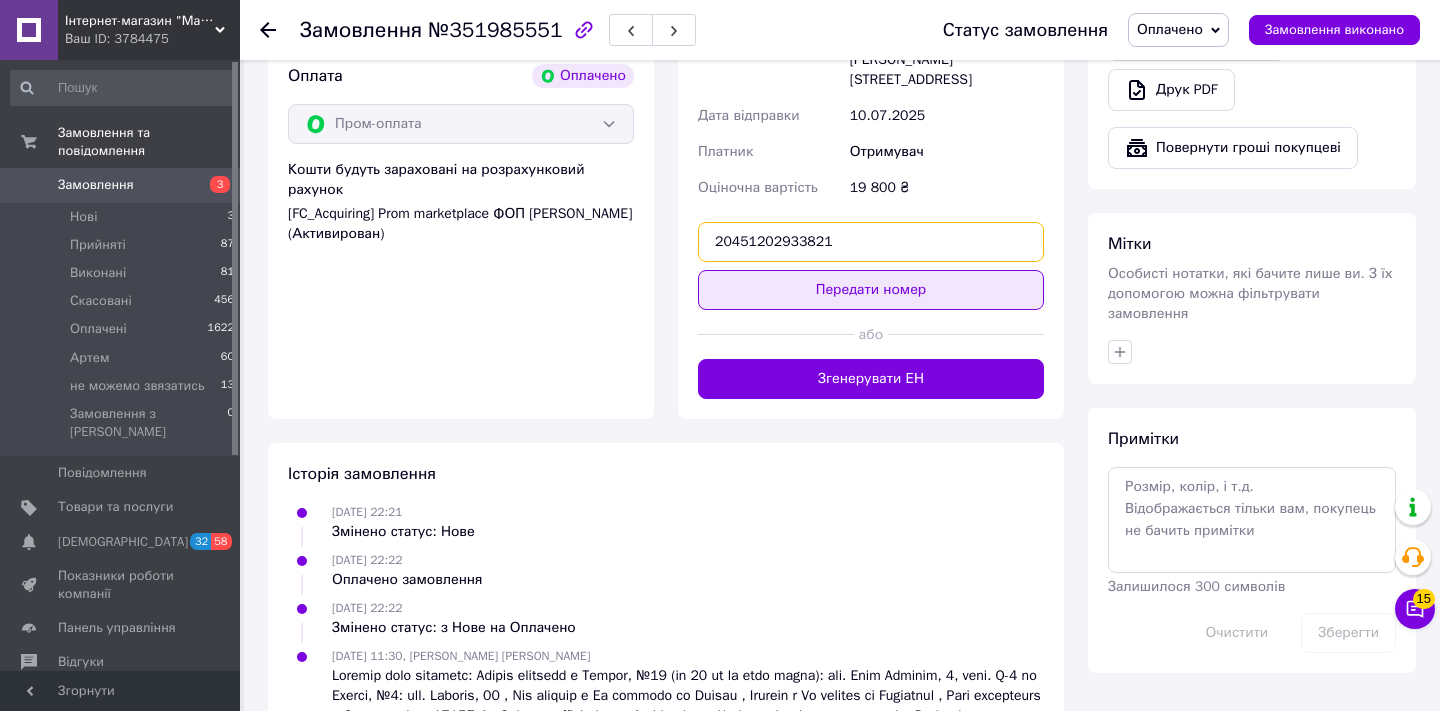 type on "20451202933821" 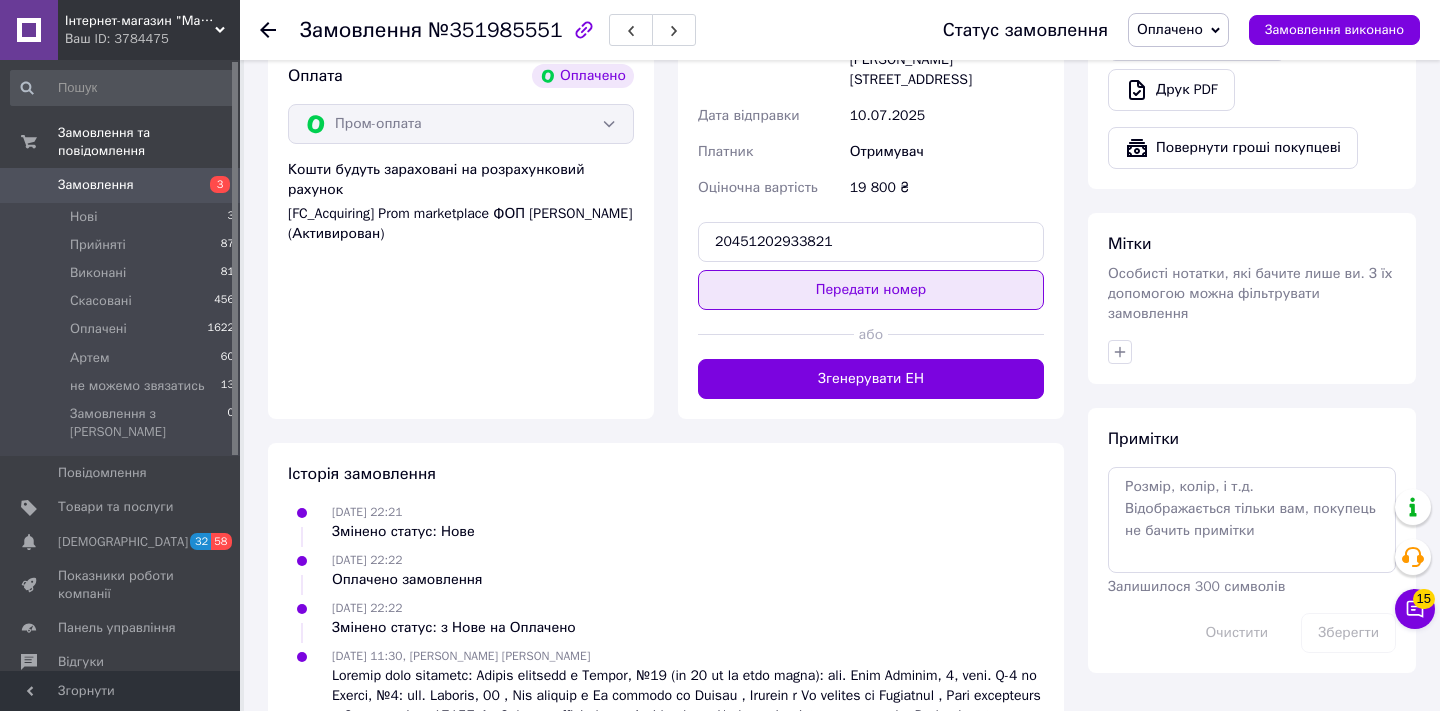 click on "Передати номер" at bounding box center [871, 290] 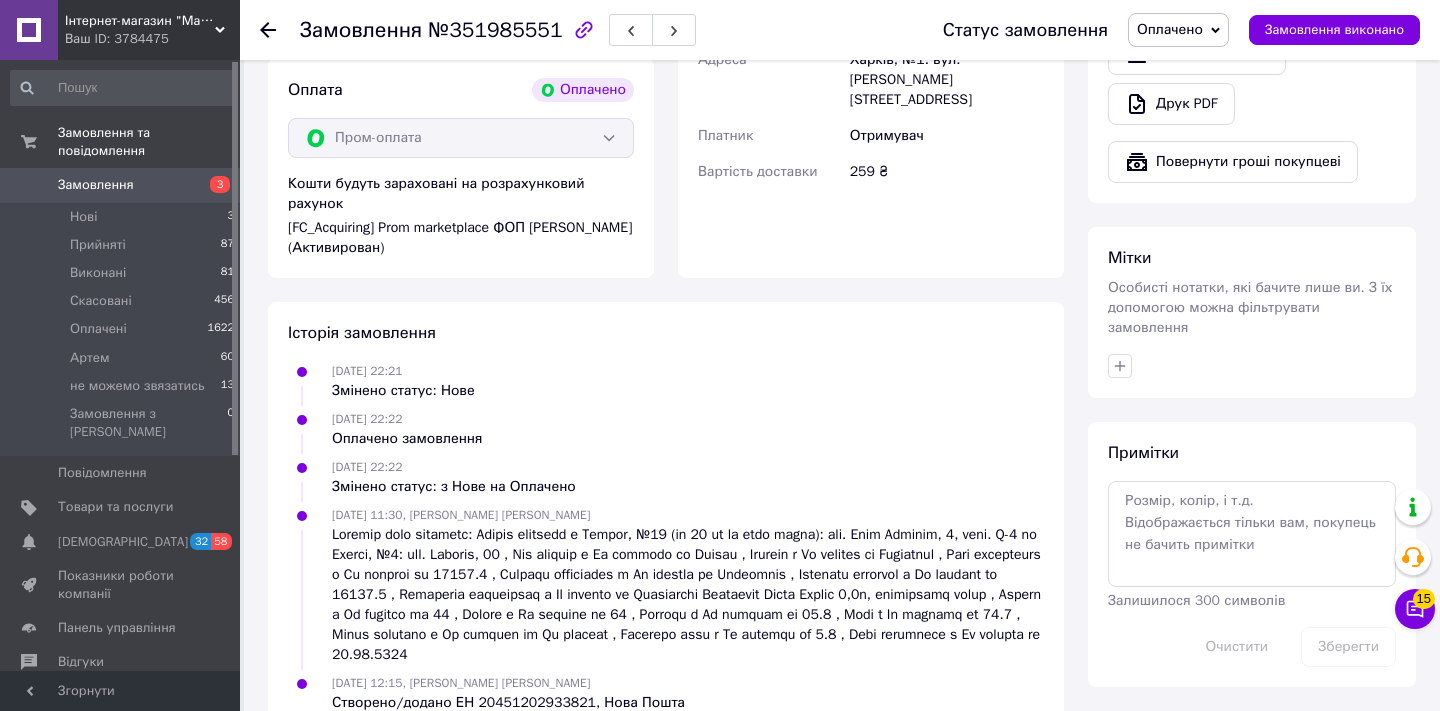 scroll, scrollTop: 1247, scrollLeft: 0, axis: vertical 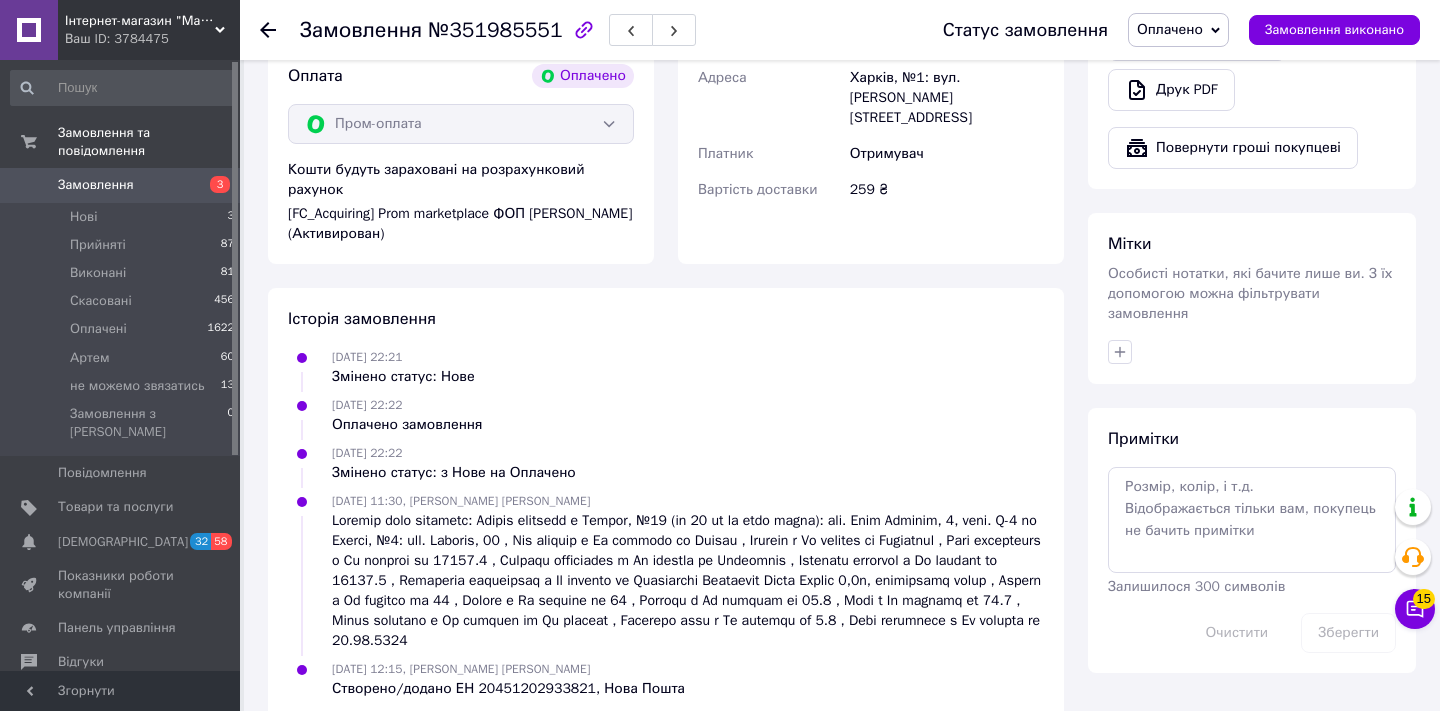 click on "Замовлення 3" at bounding box center [123, 185] 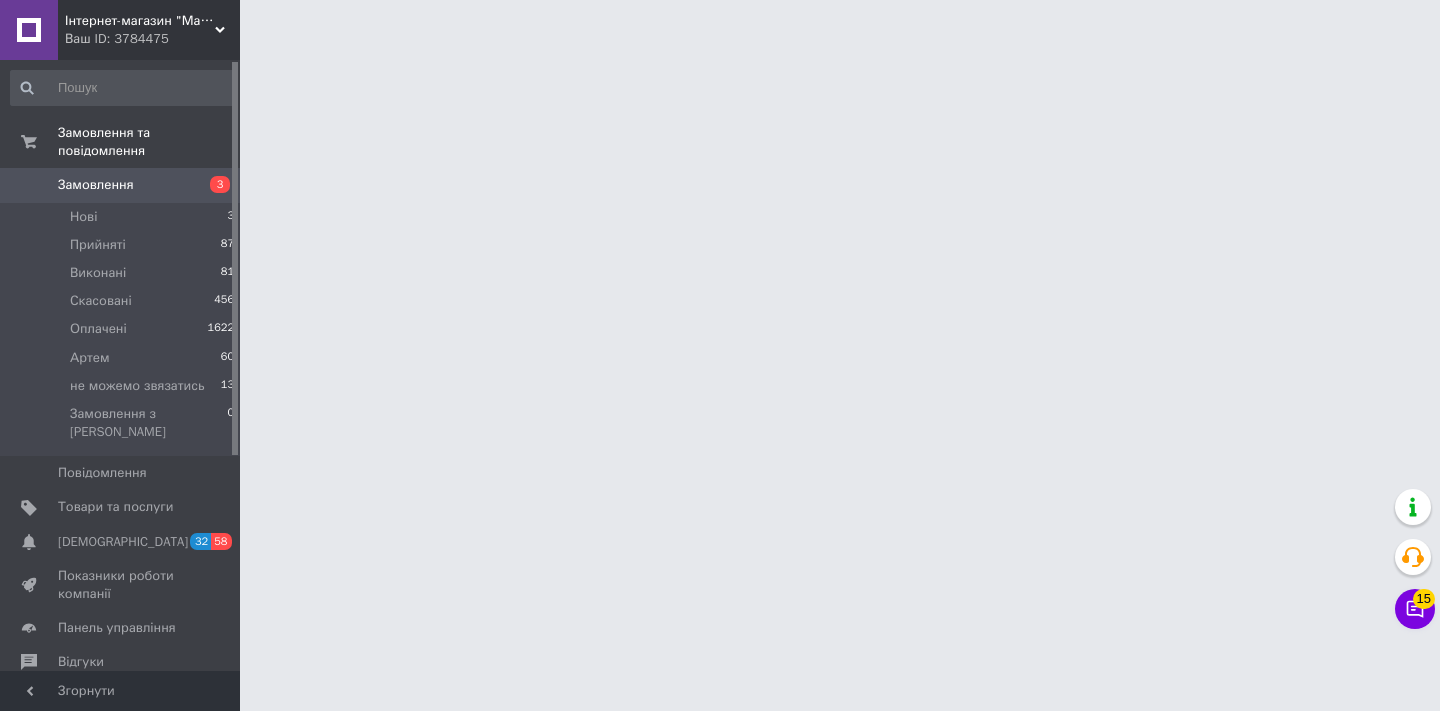 scroll, scrollTop: 0, scrollLeft: 0, axis: both 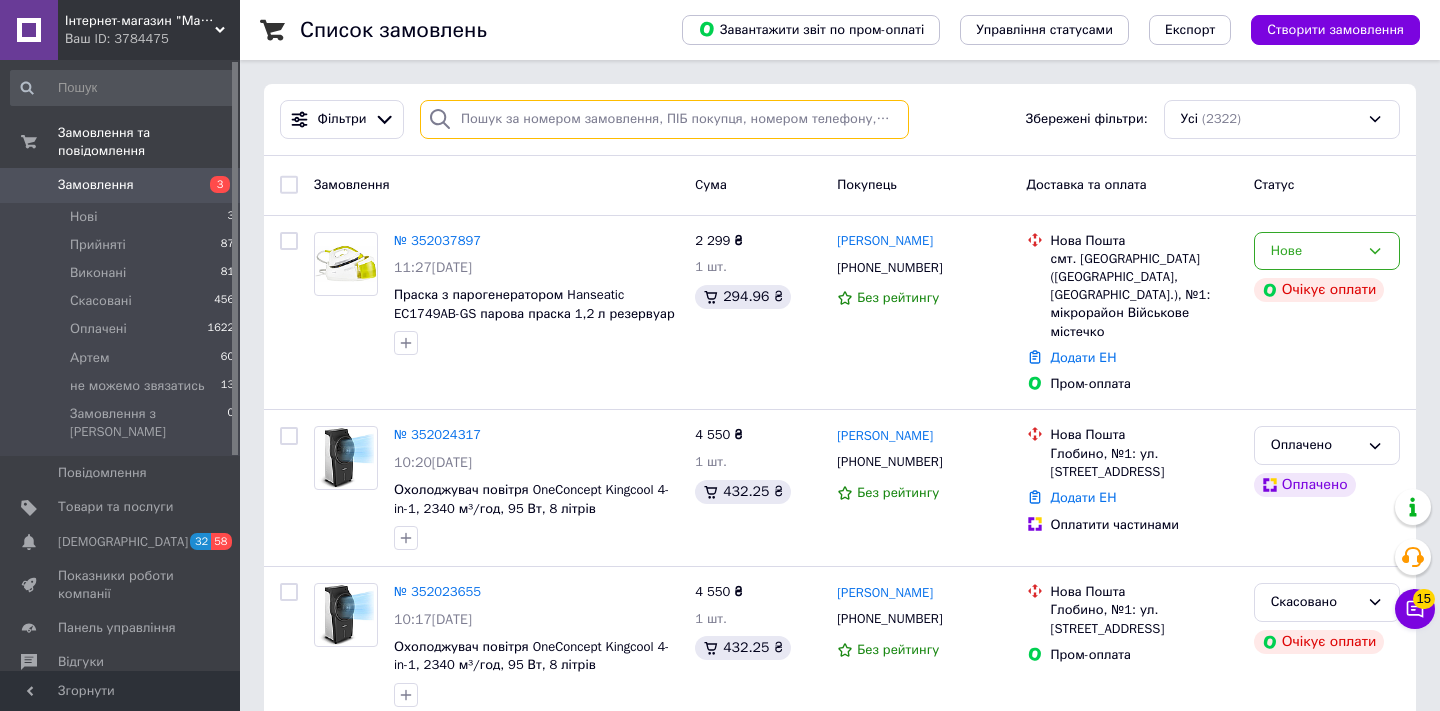 click at bounding box center (664, 119) 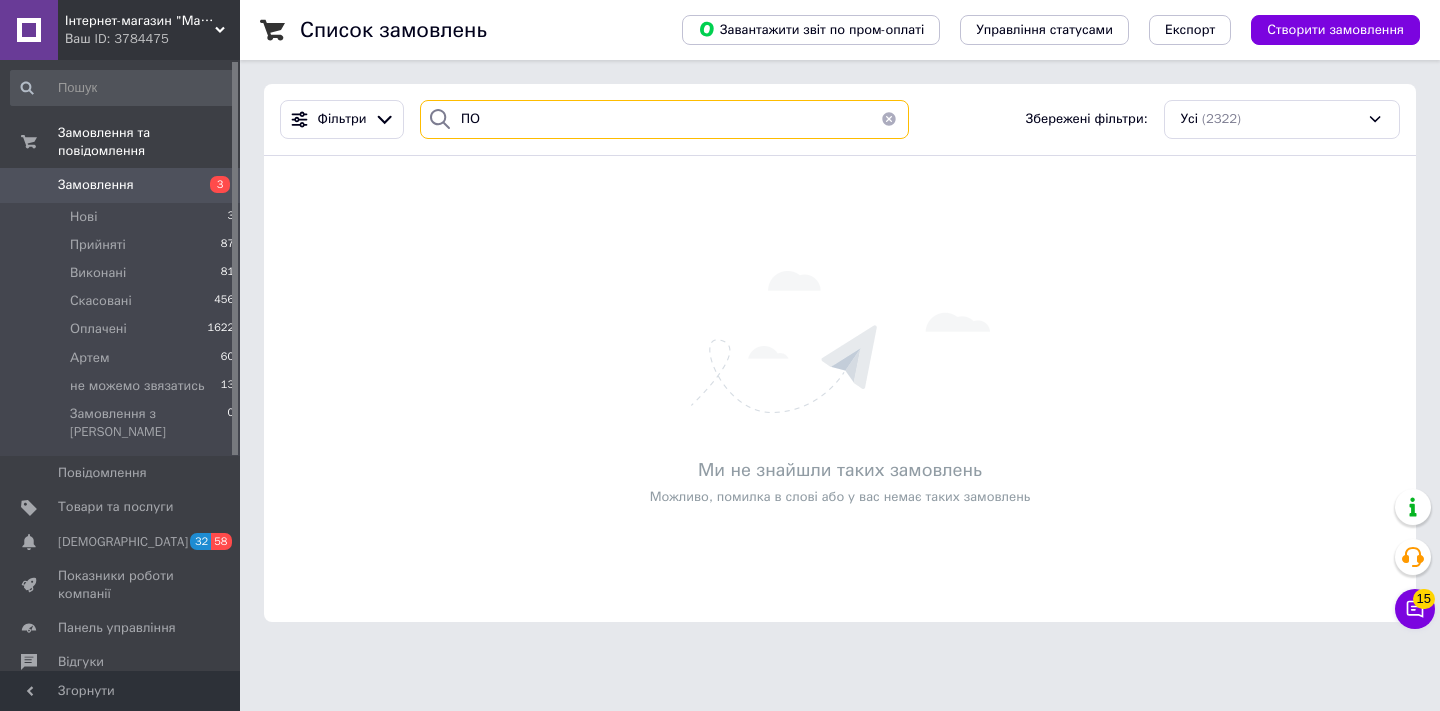 type on "П" 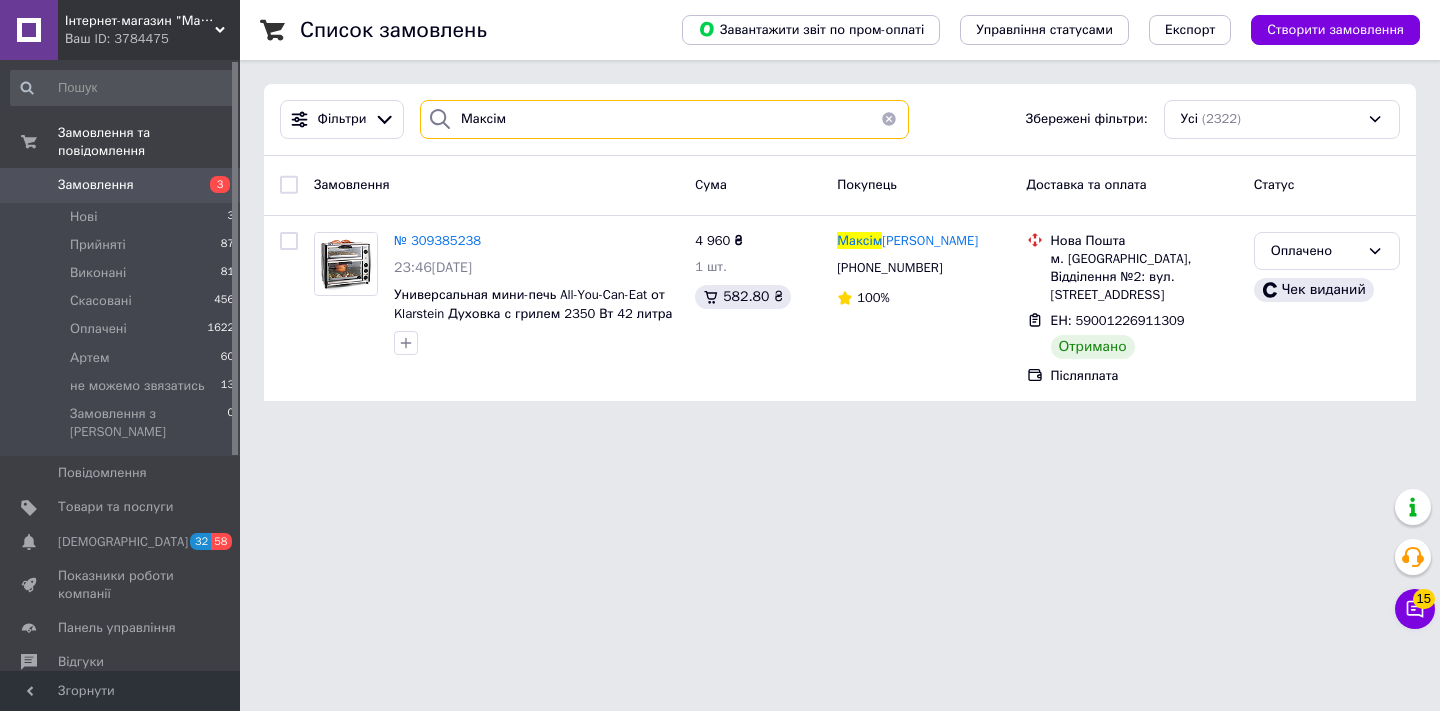 type on "Максім" 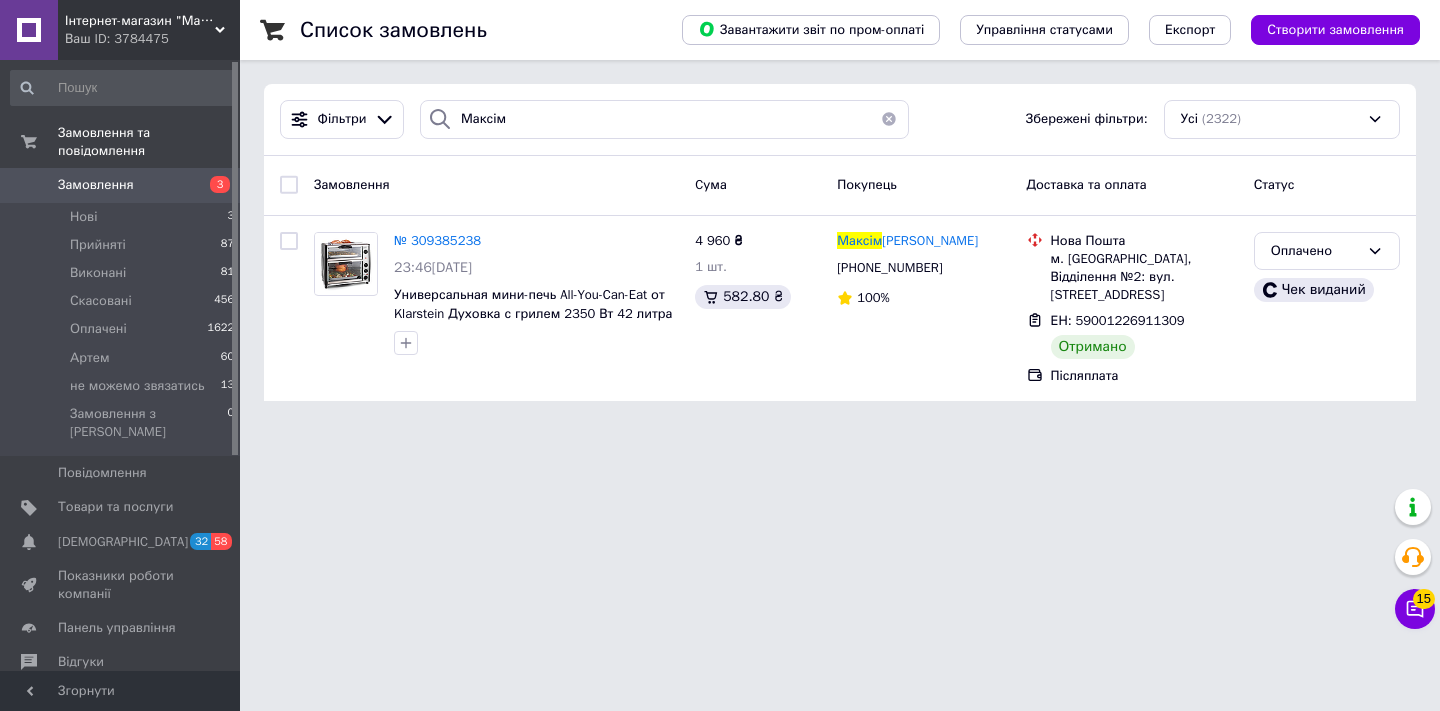 click at bounding box center (889, 119) 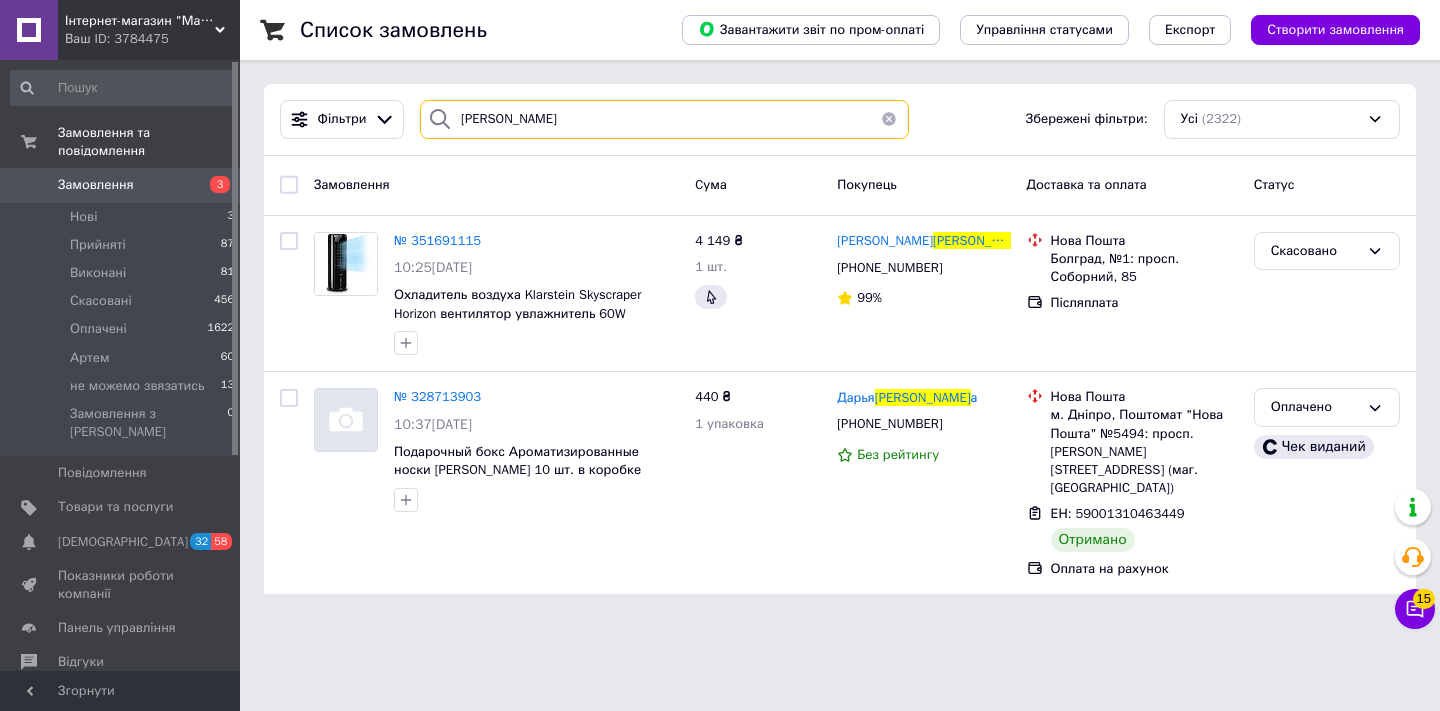 type on "[PERSON_NAME]" 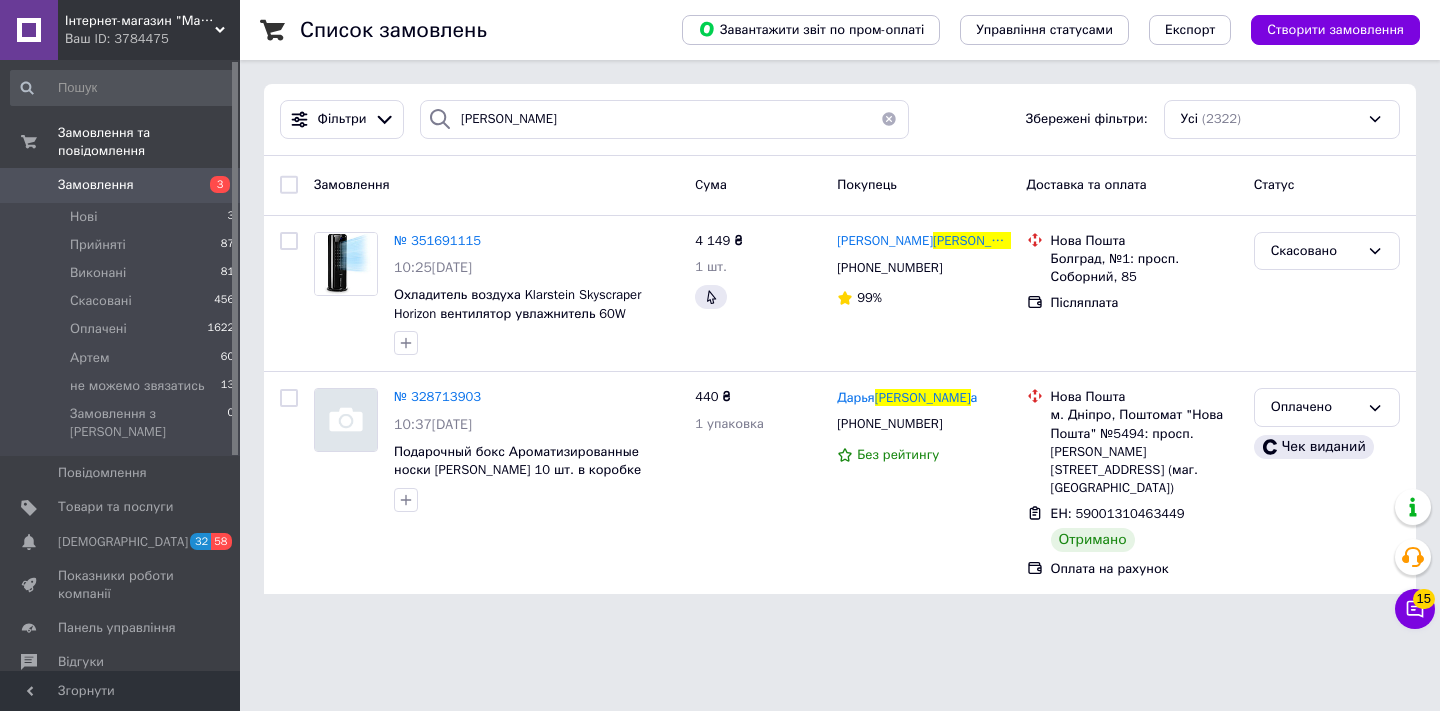 click at bounding box center (889, 119) 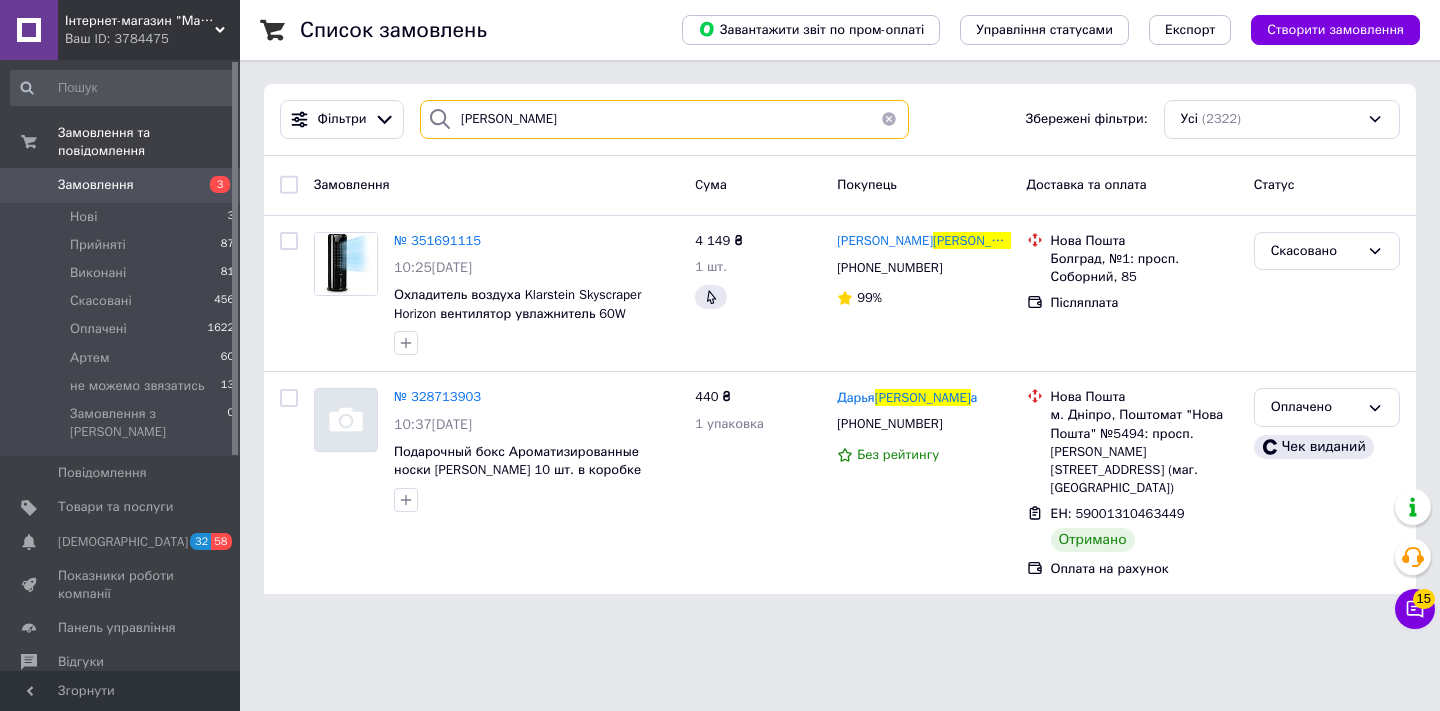 type 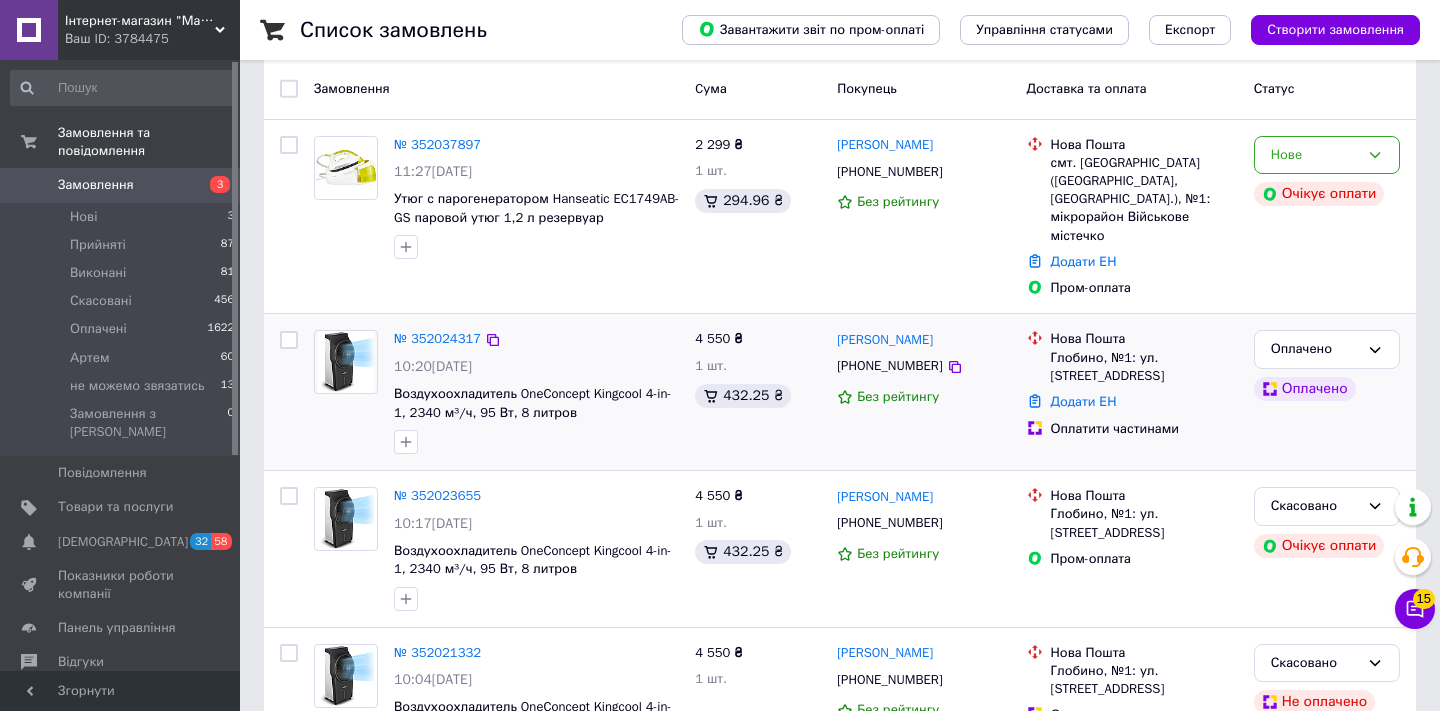 scroll, scrollTop: 116, scrollLeft: 0, axis: vertical 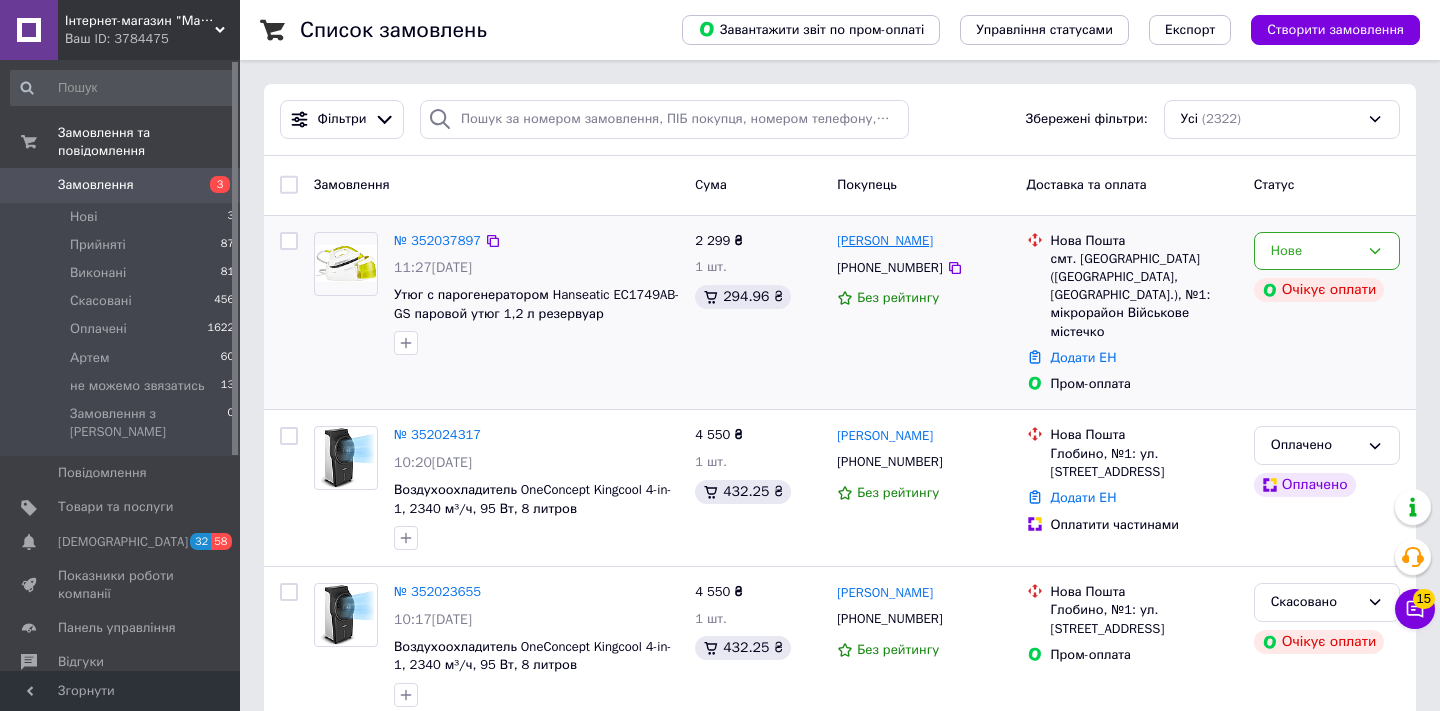 click on "[PERSON_NAME]" at bounding box center [885, 241] 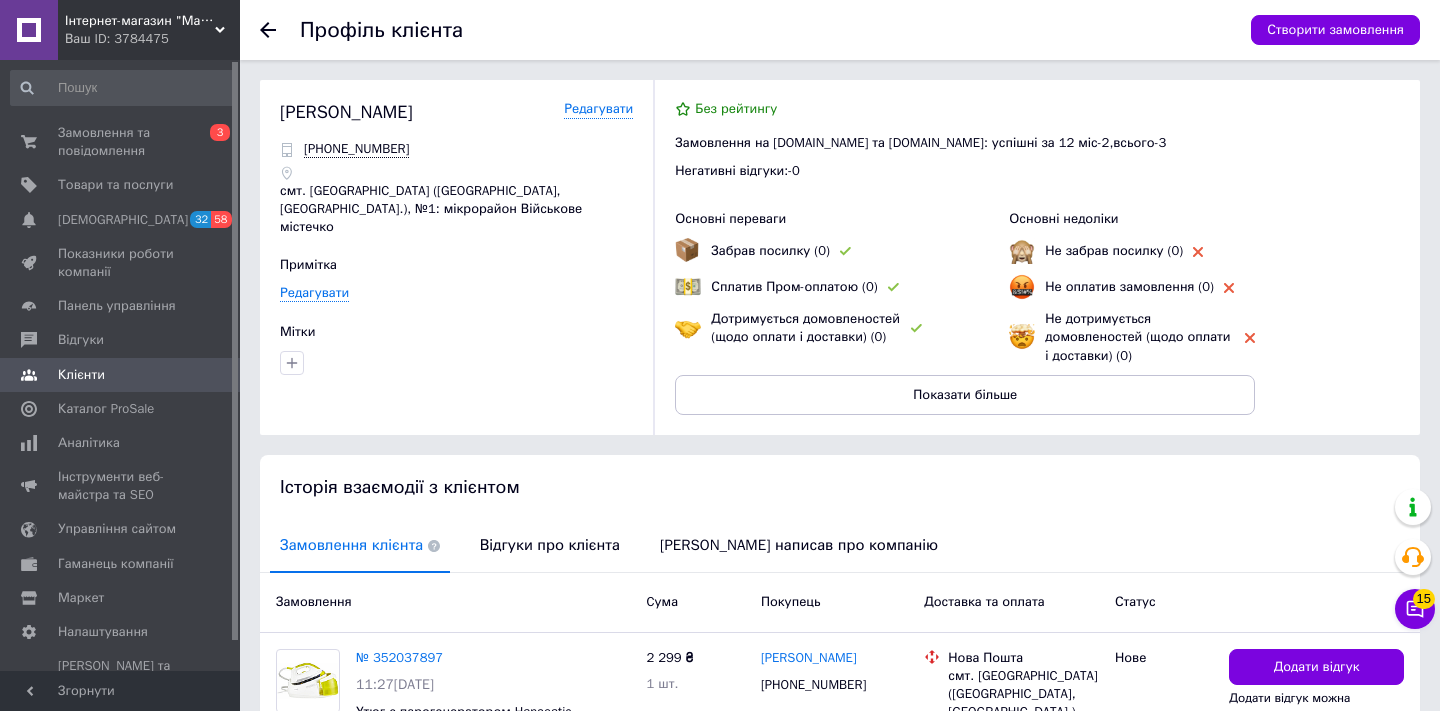 scroll, scrollTop: 195, scrollLeft: 0, axis: vertical 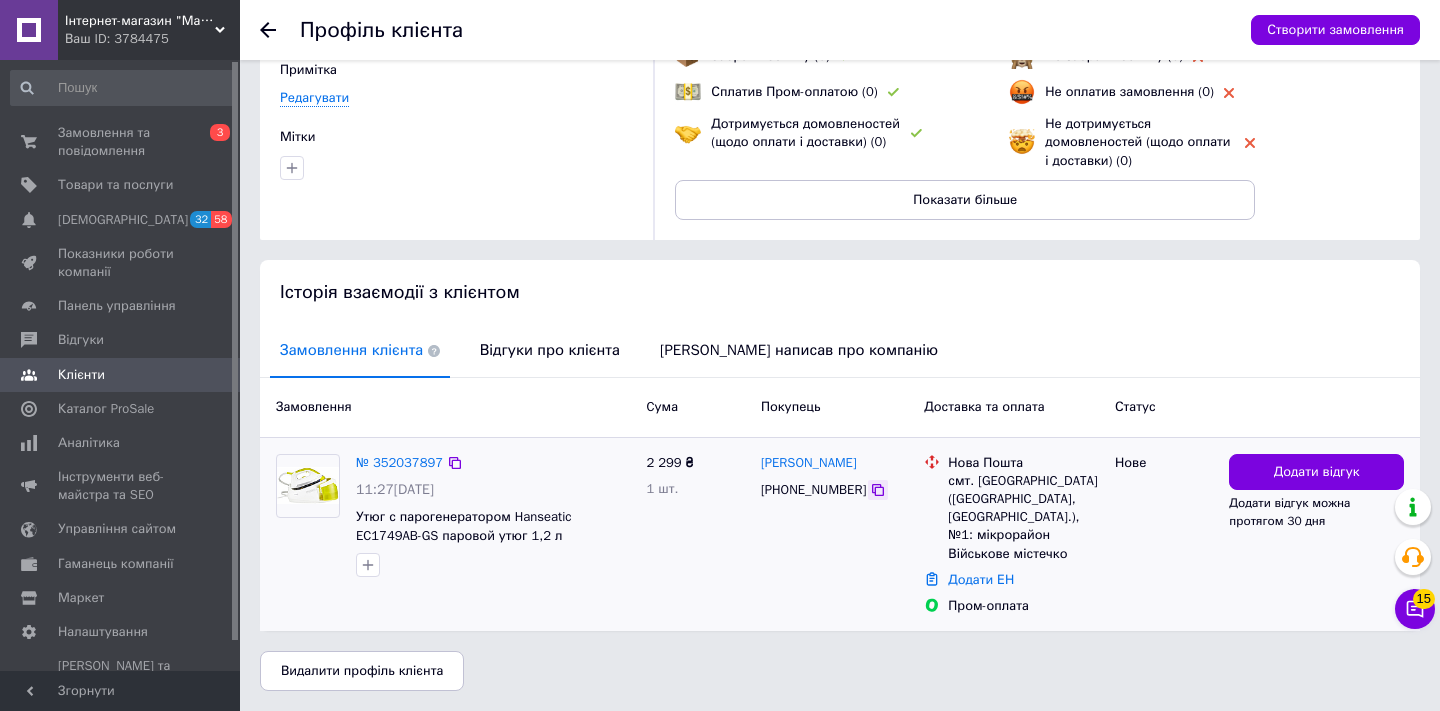 click 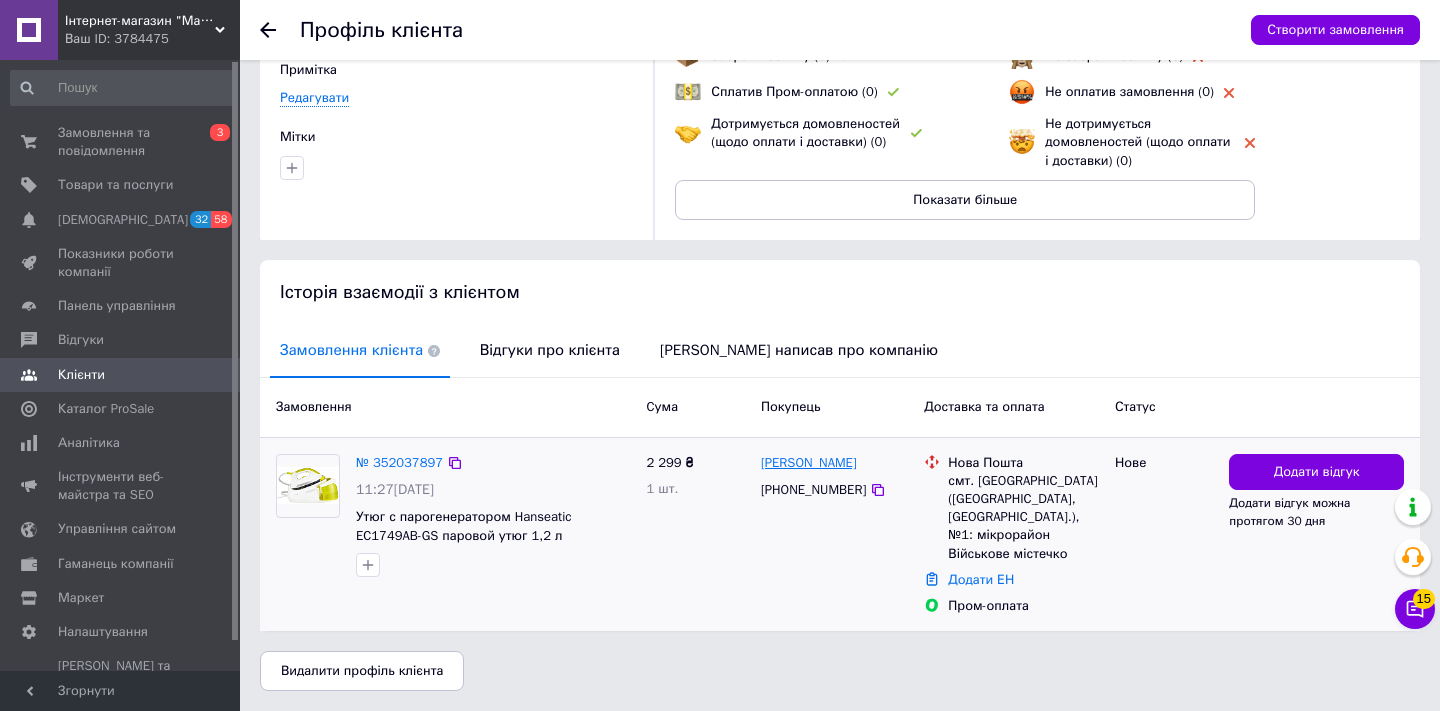 drag, startPoint x: 877, startPoint y: 463, endPoint x: 808, endPoint y: 471, distance: 69.46222 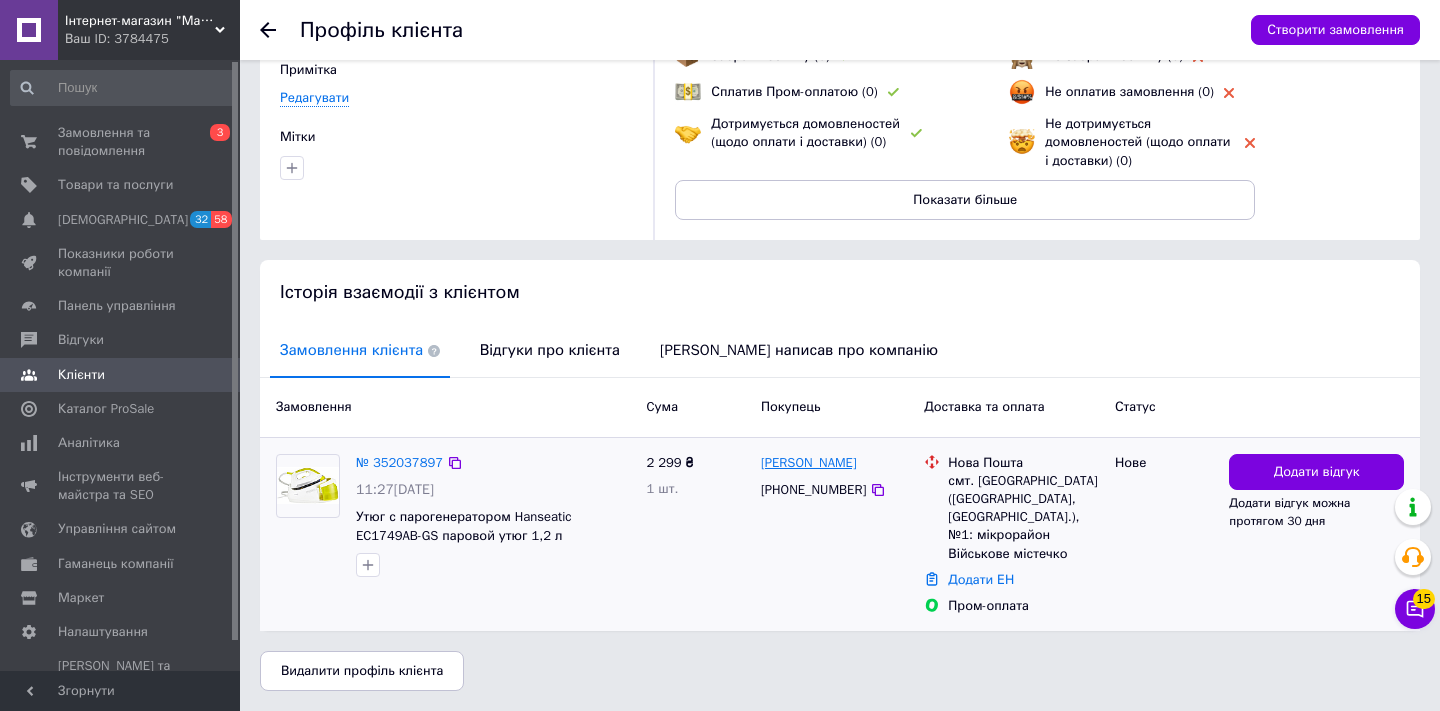 click on "[PERSON_NAME]" at bounding box center (834, 463) 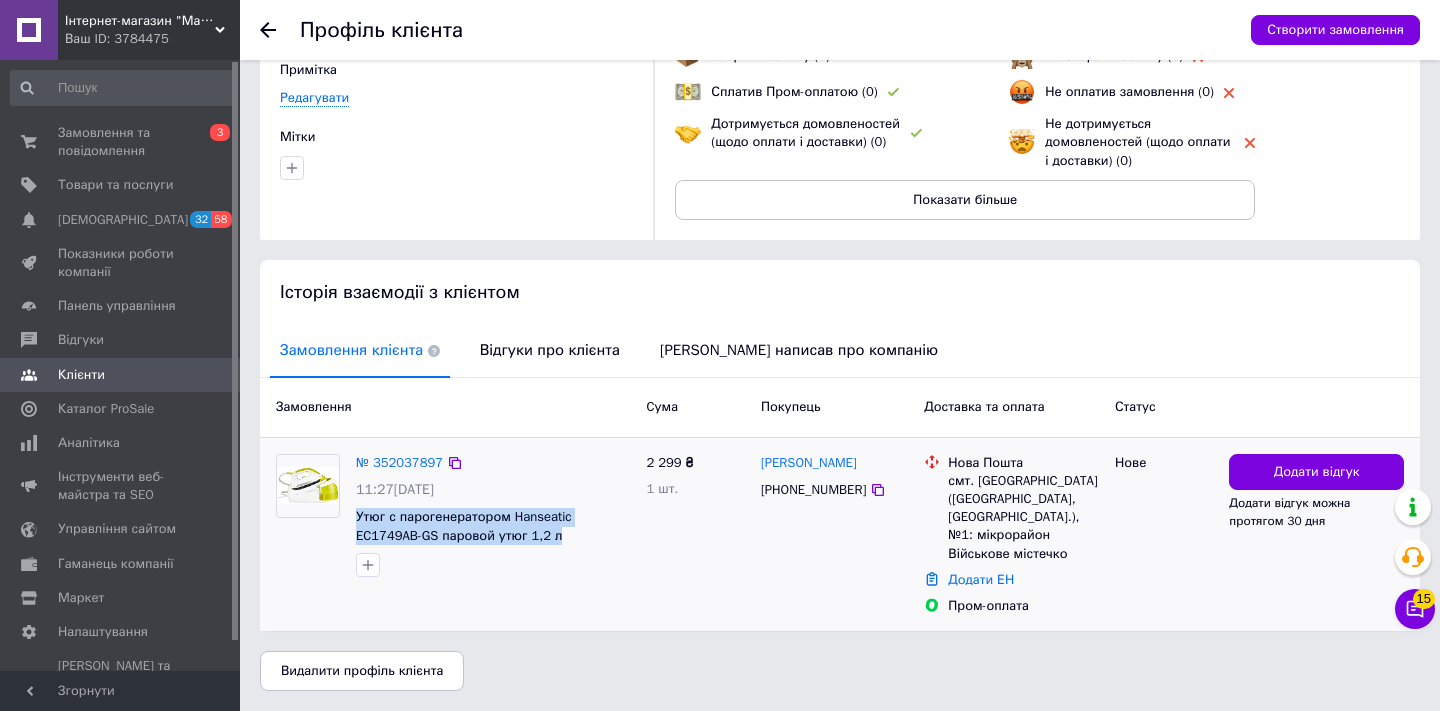 drag, startPoint x: 573, startPoint y: 538, endPoint x: 357, endPoint y: 526, distance: 216.33308 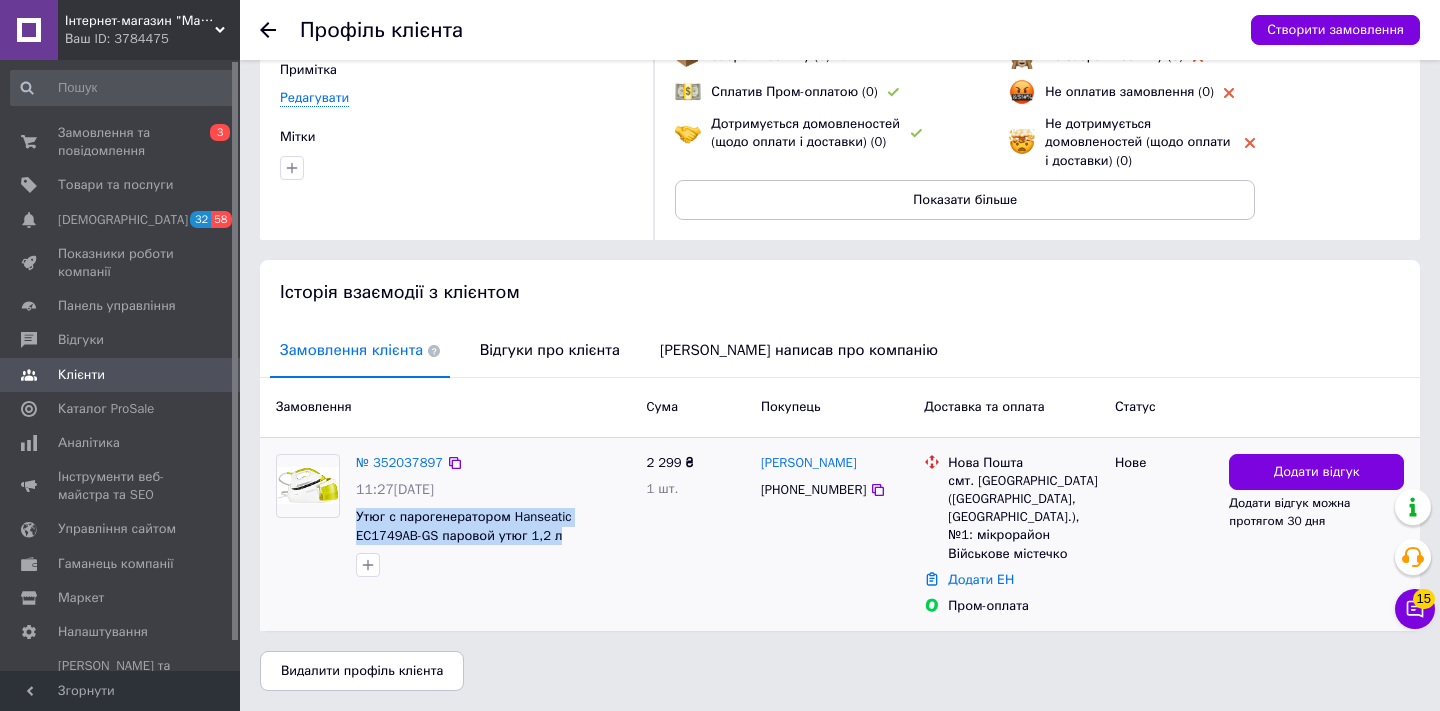 click on "Утюг с парогенератором Hanseatic EC1749AB-GS паровой утюг 1,2 л резервуар керамический 2400 Вт" at bounding box center [493, 526] 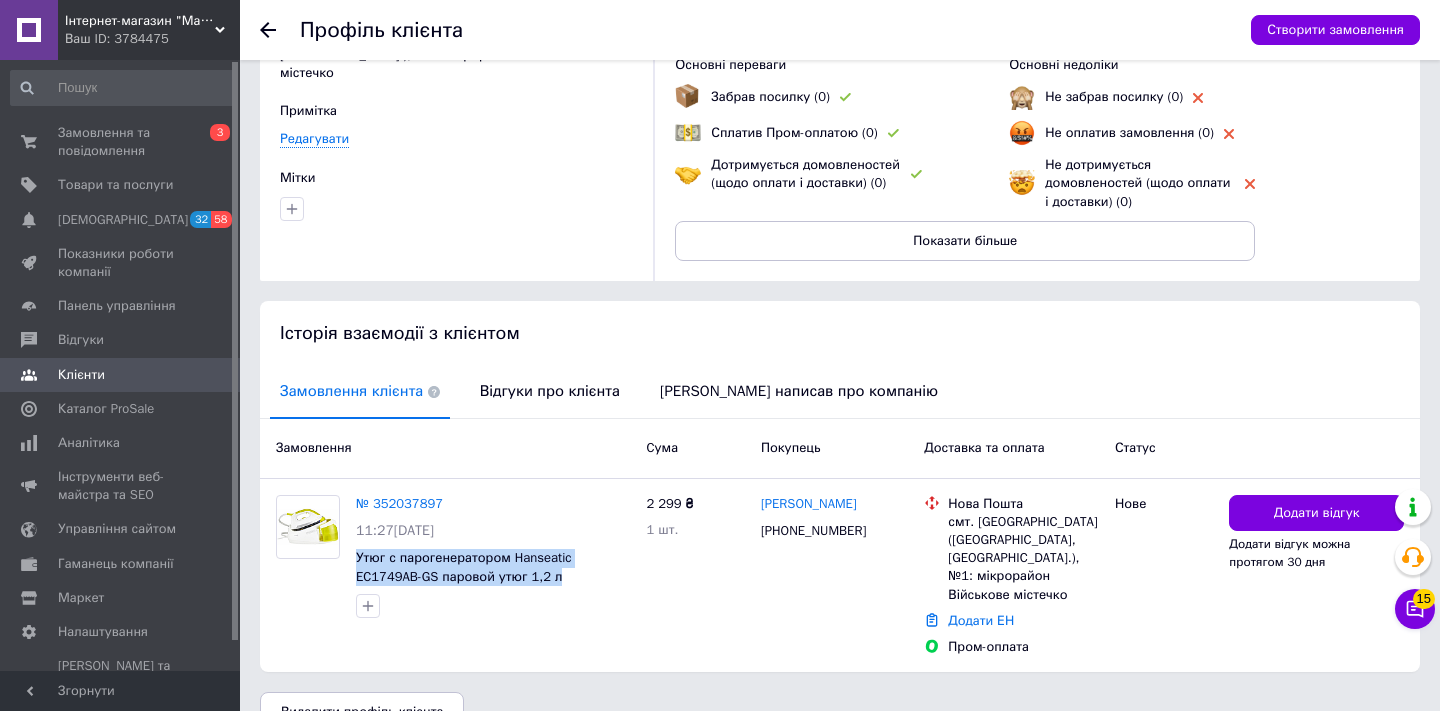 scroll, scrollTop: 195, scrollLeft: 0, axis: vertical 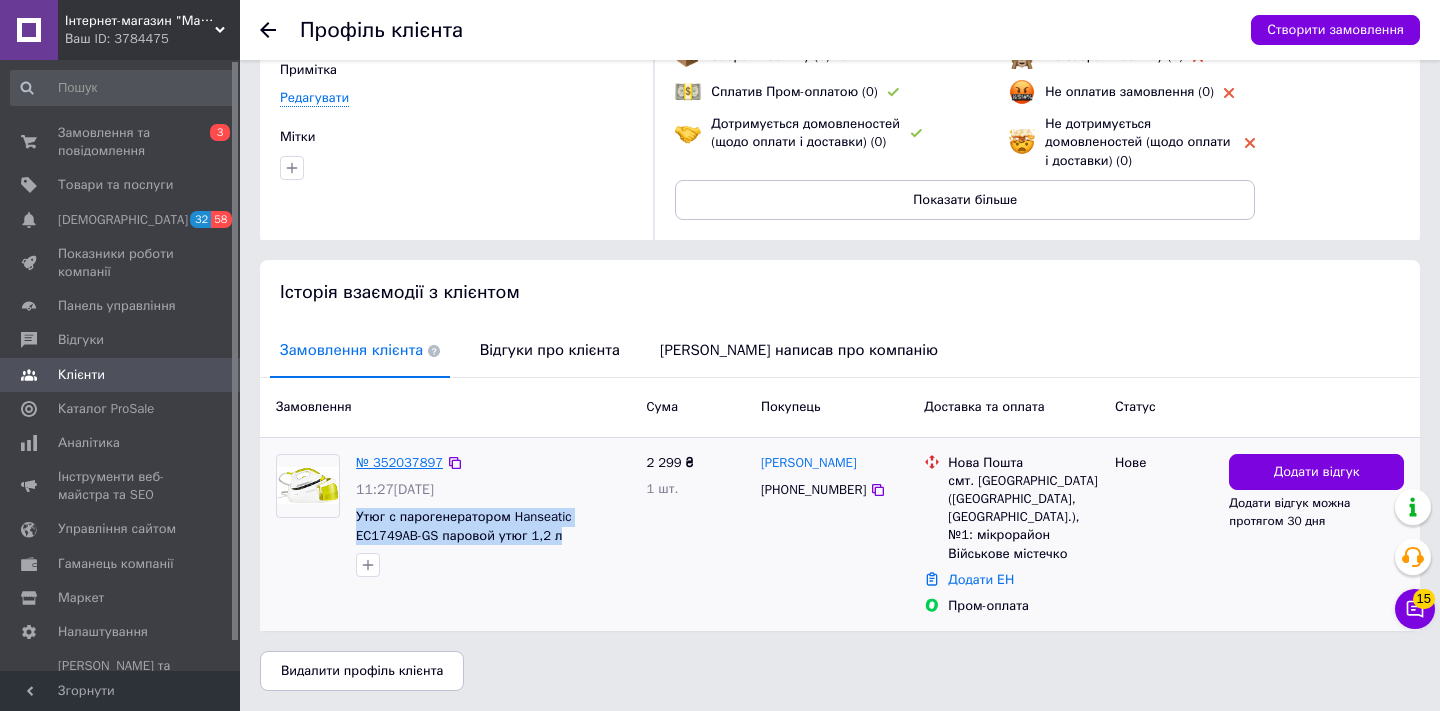 click on "№ 352037897" at bounding box center (399, 462) 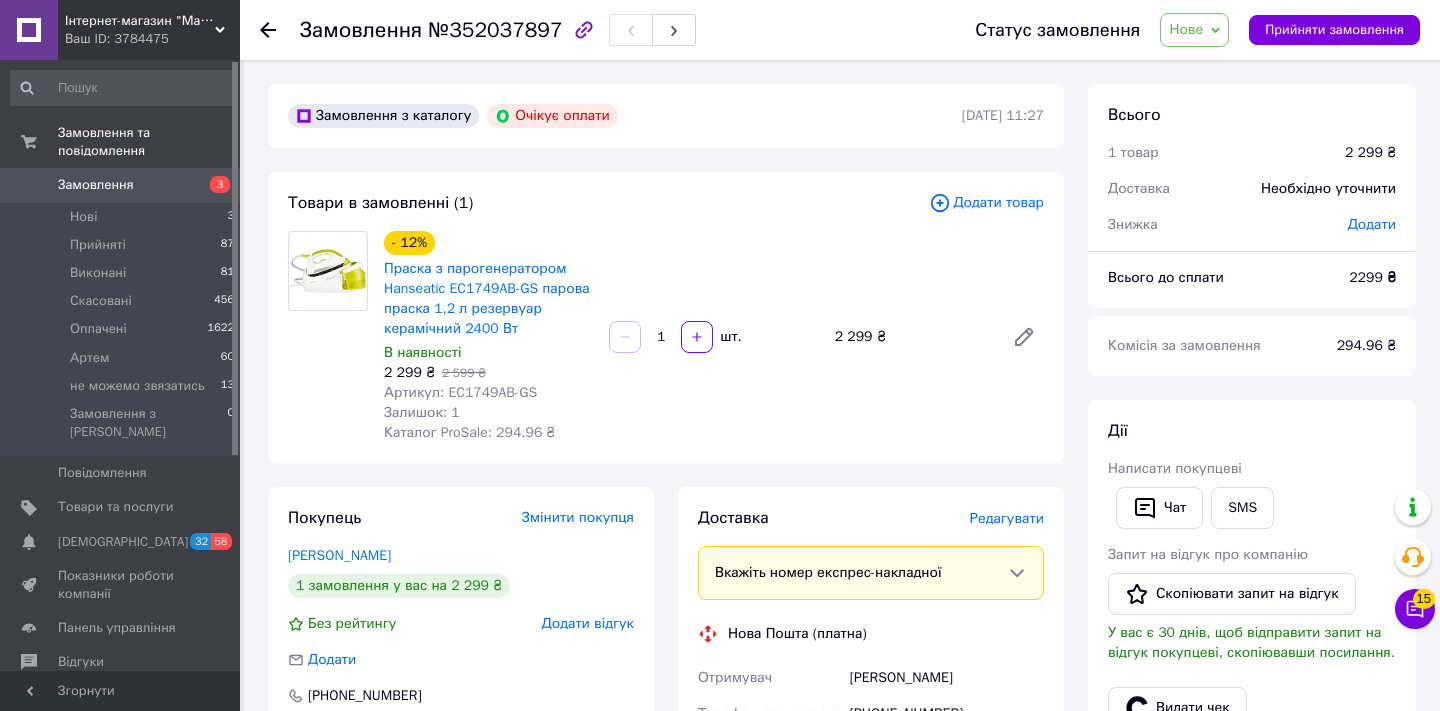 click on "Замовлення" at bounding box center (121, 185) 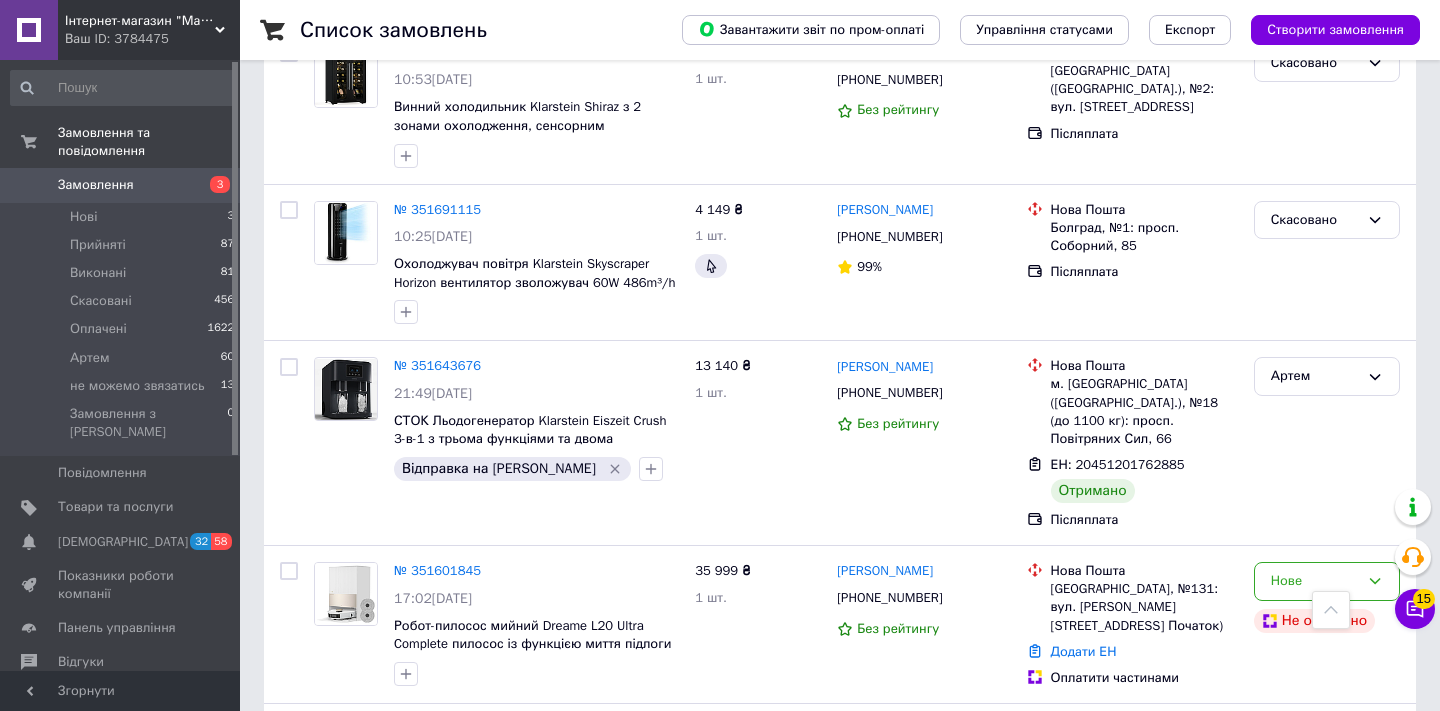 scroll, scrollTop: 3075, scrollLeft: 0, axis: vertical 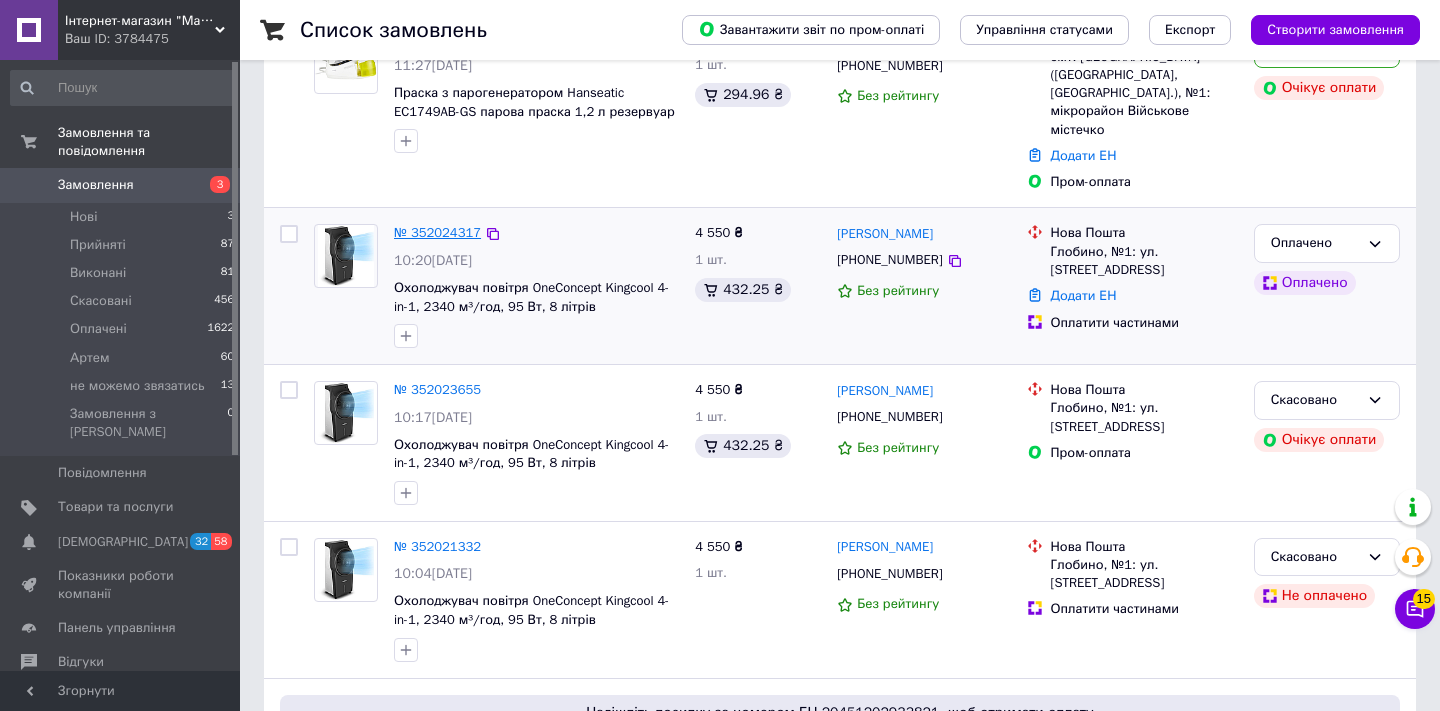click on "№ 352024317" at bounding box center (437, 232) 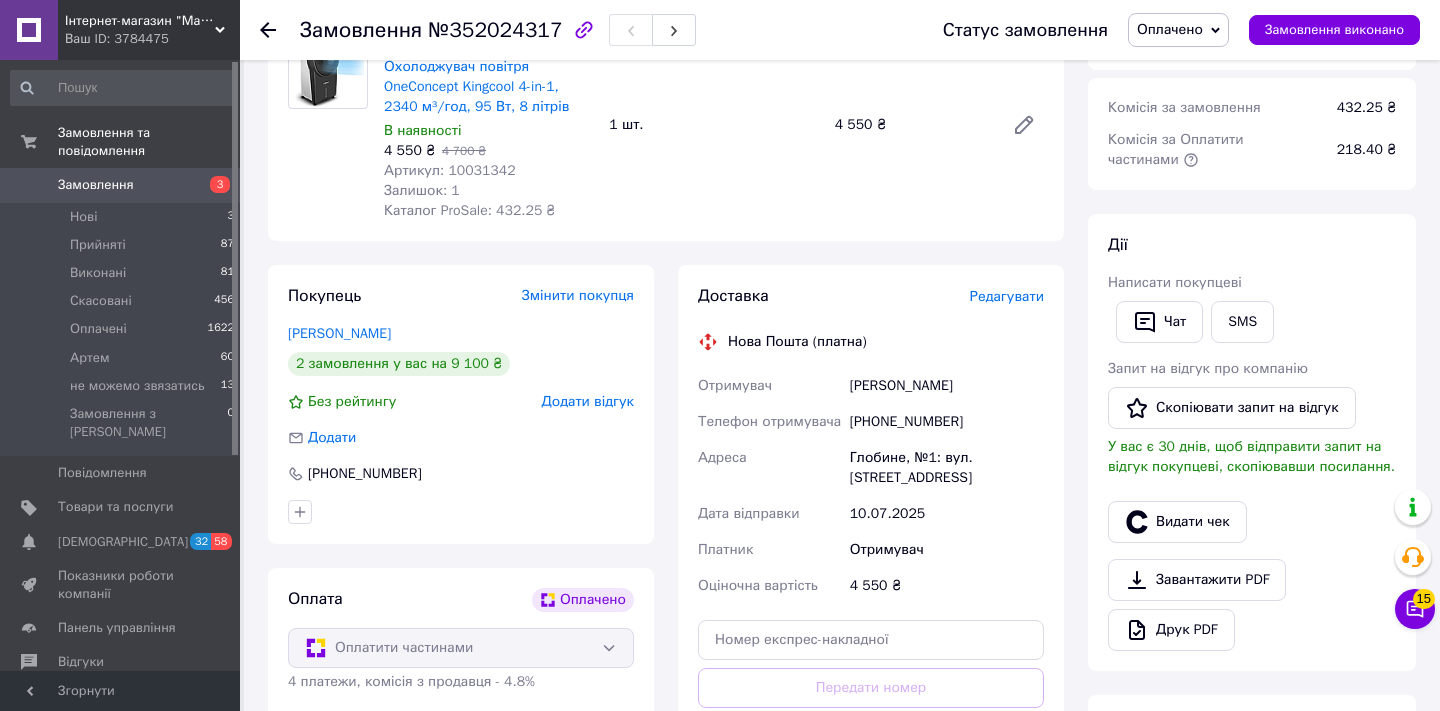 click on "Замовлення" at bounding box center [121, 185] 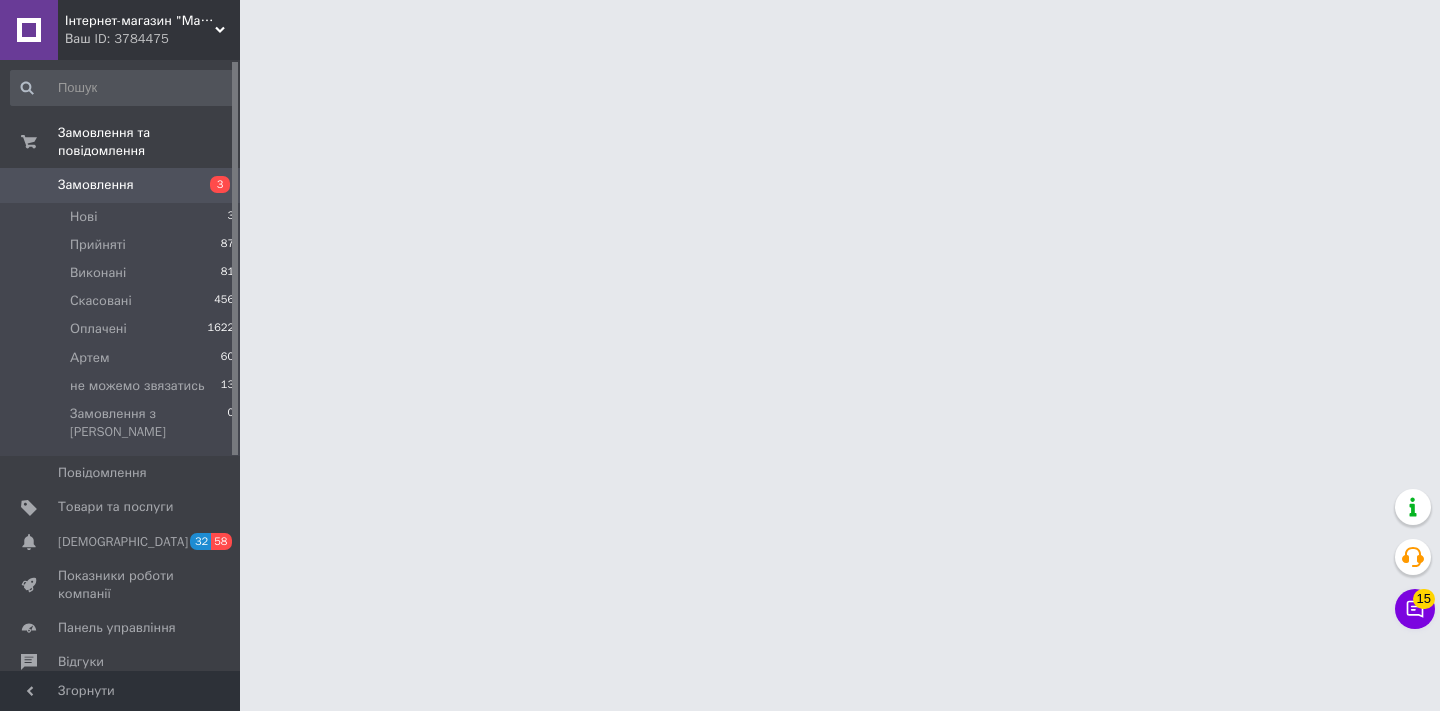 scroll, scrollTop: 0, scrollLeft: 0, axis: both 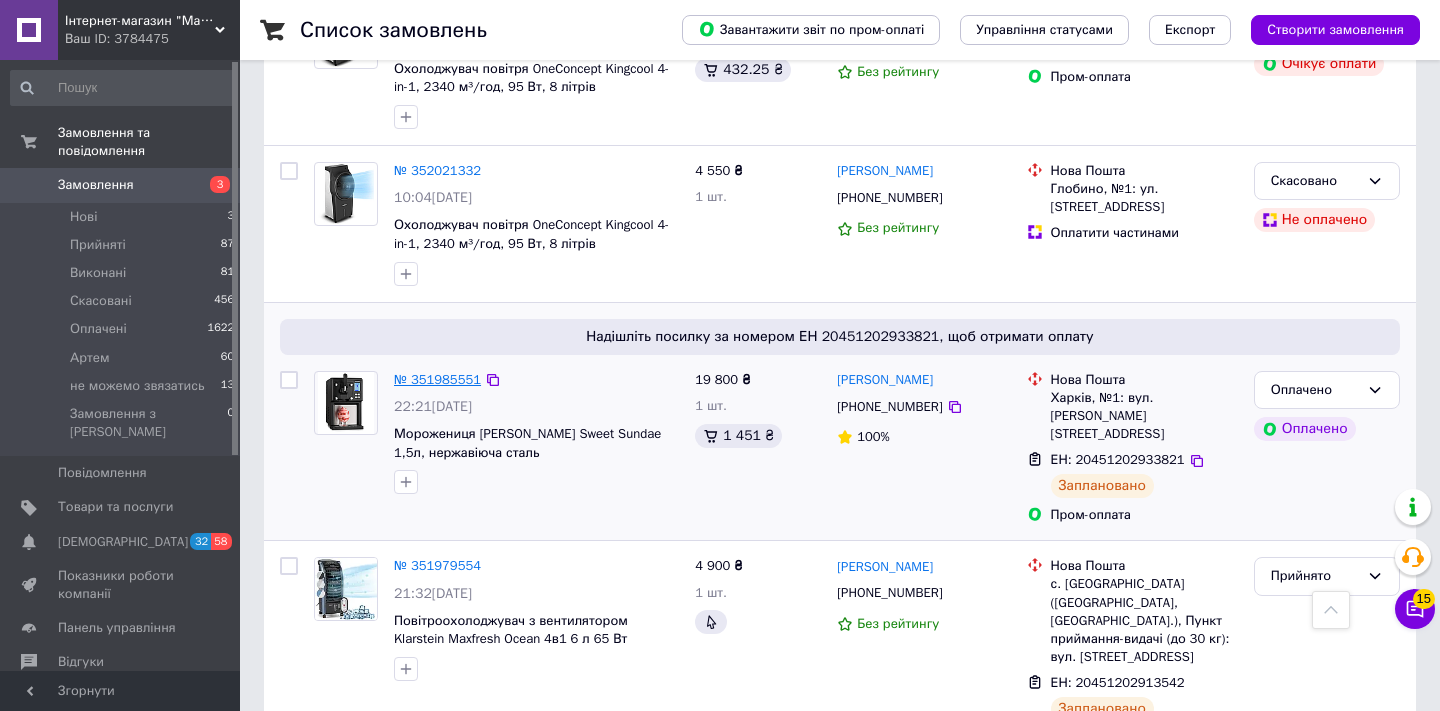 click on "№ 351985551" at bounding box center [437, 379] 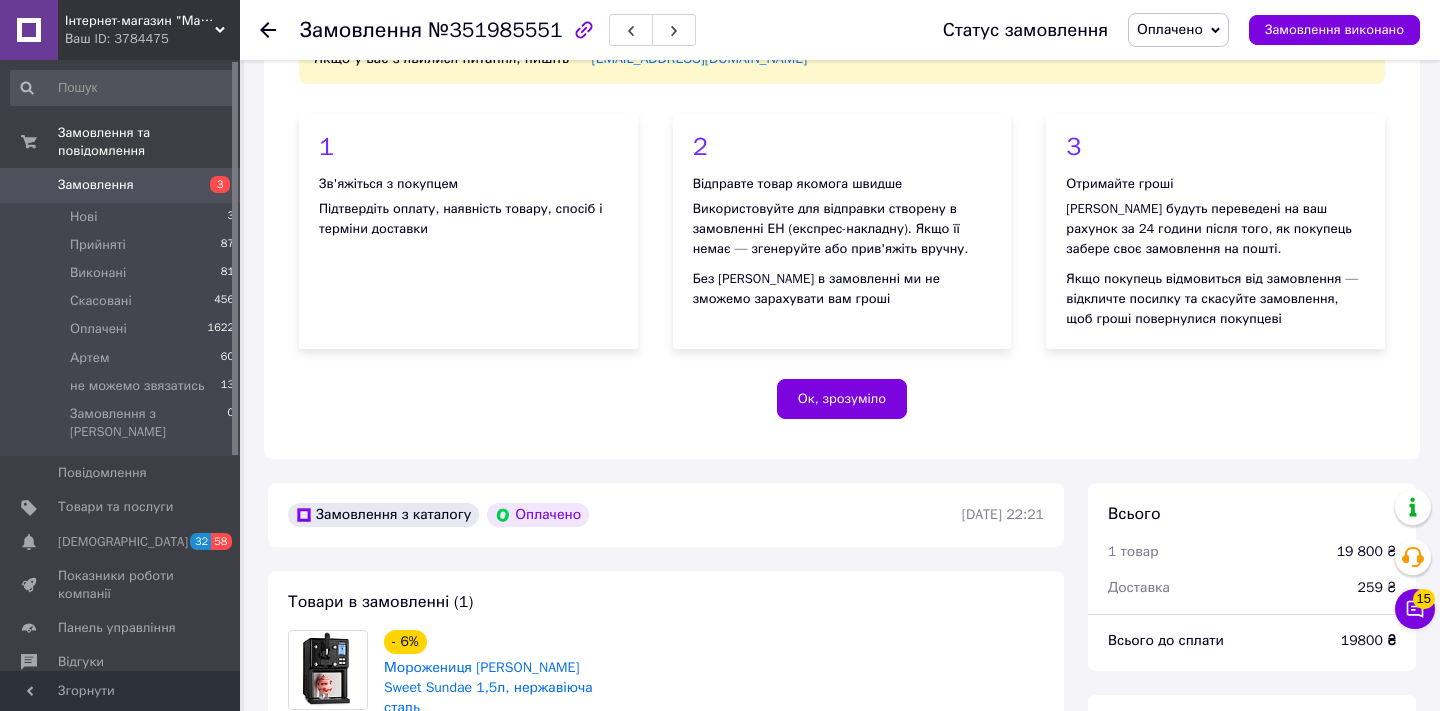 scroll, scrollTop: 578, scrollLeft: 0, axis: vertical 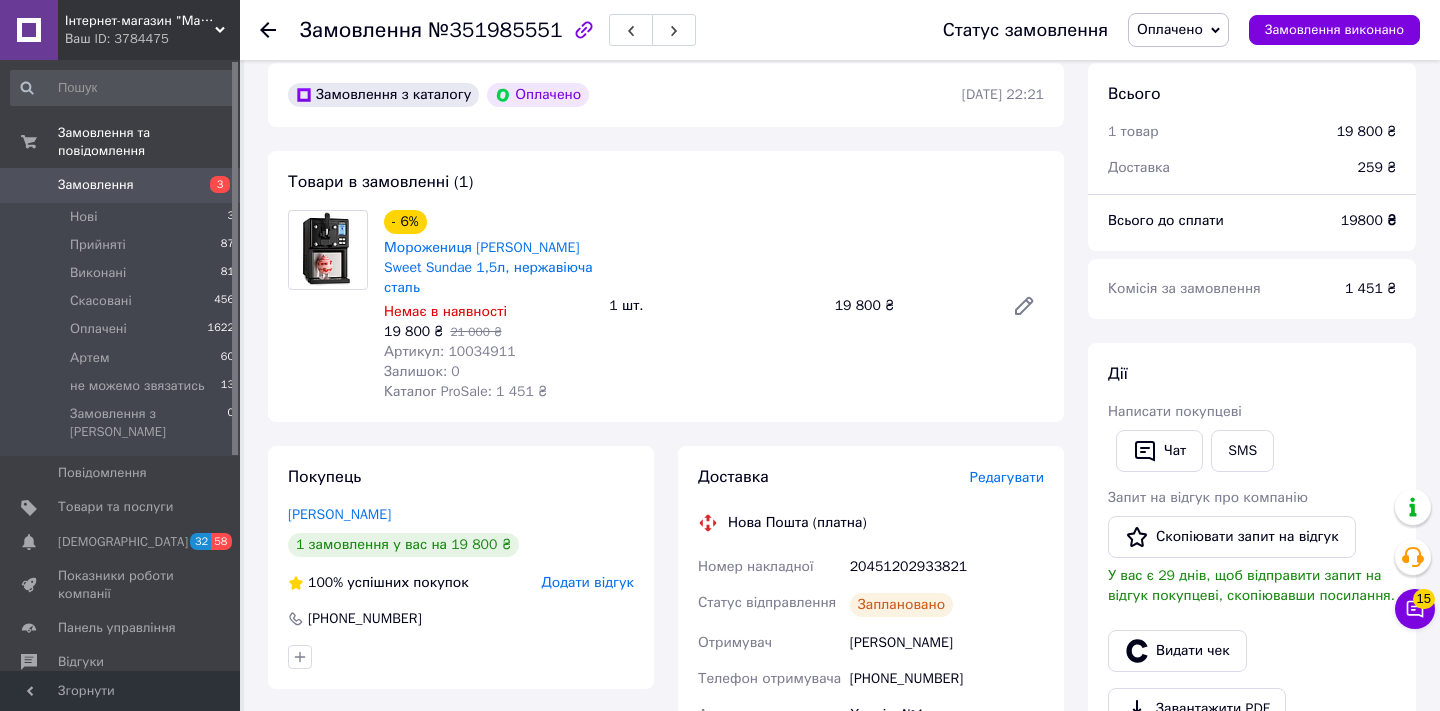 click on "Замовлення" at bounding box center (121, 185) 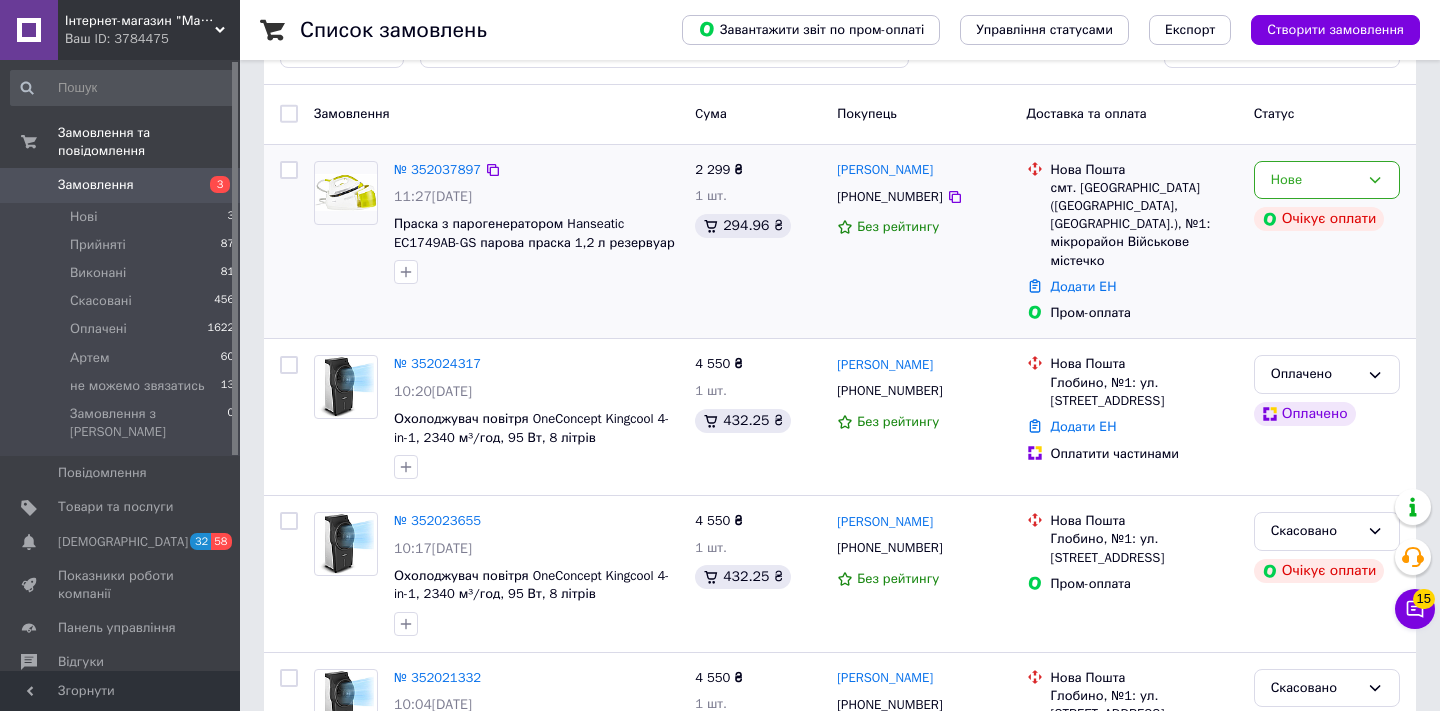 scroll, scrollTop: 82, scrollLeft: 0, axis: vertical 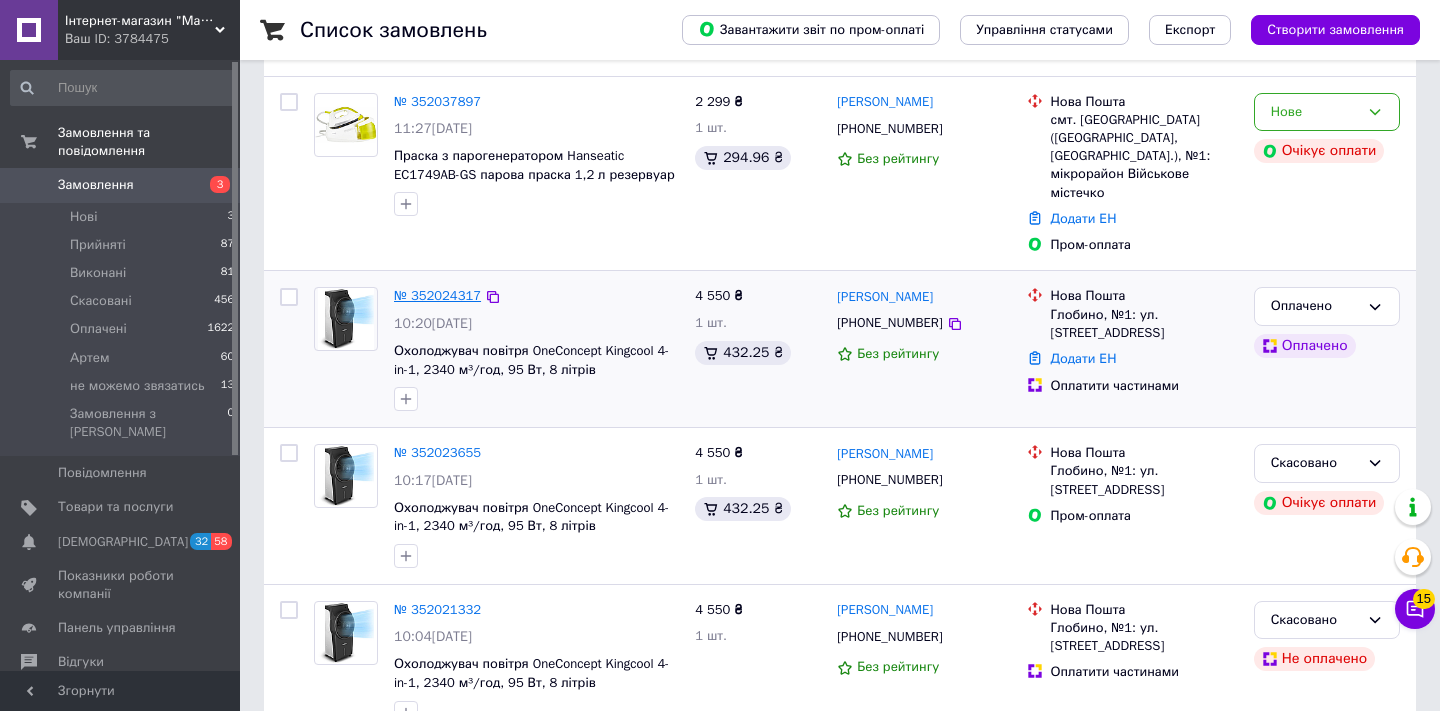 click on "№ 352024317" at bounding box center (437, 295) 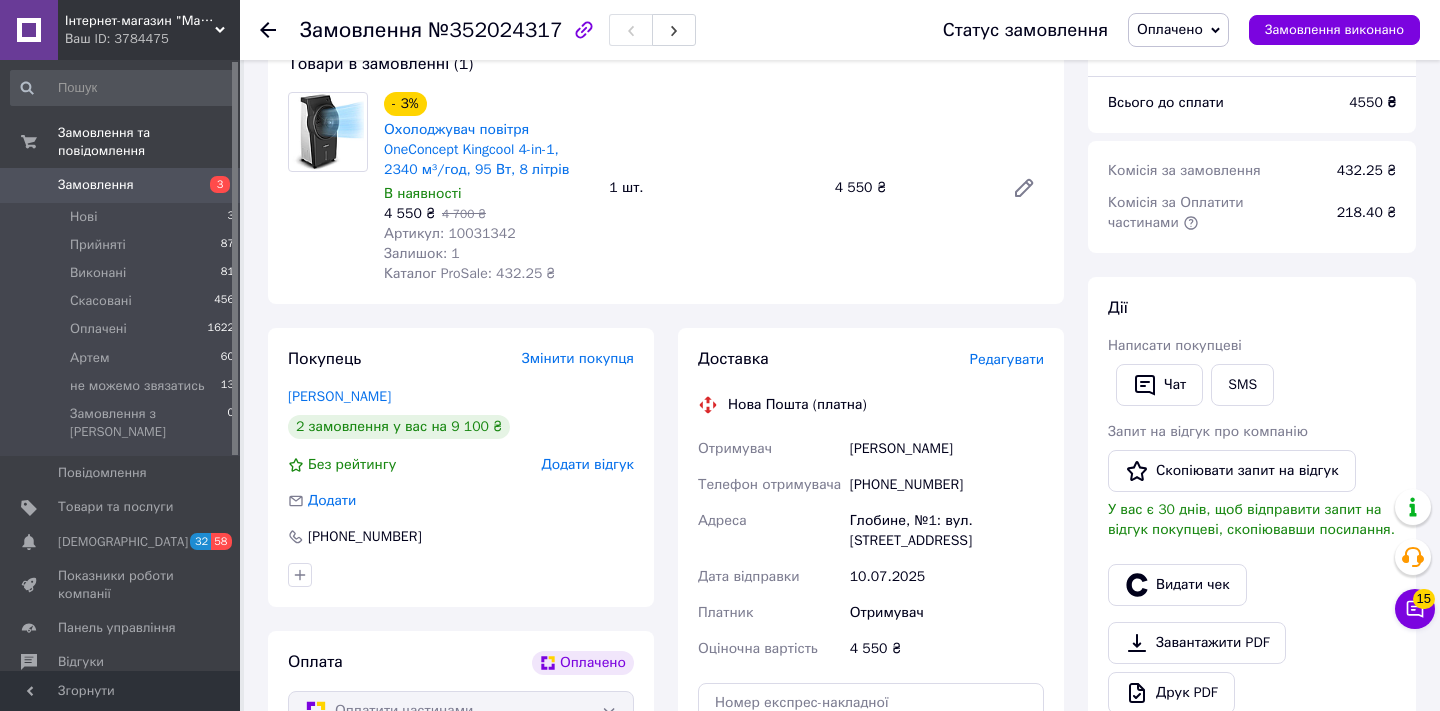 scroll, scrollTop: 0, scrollLeft: 0, axis: both 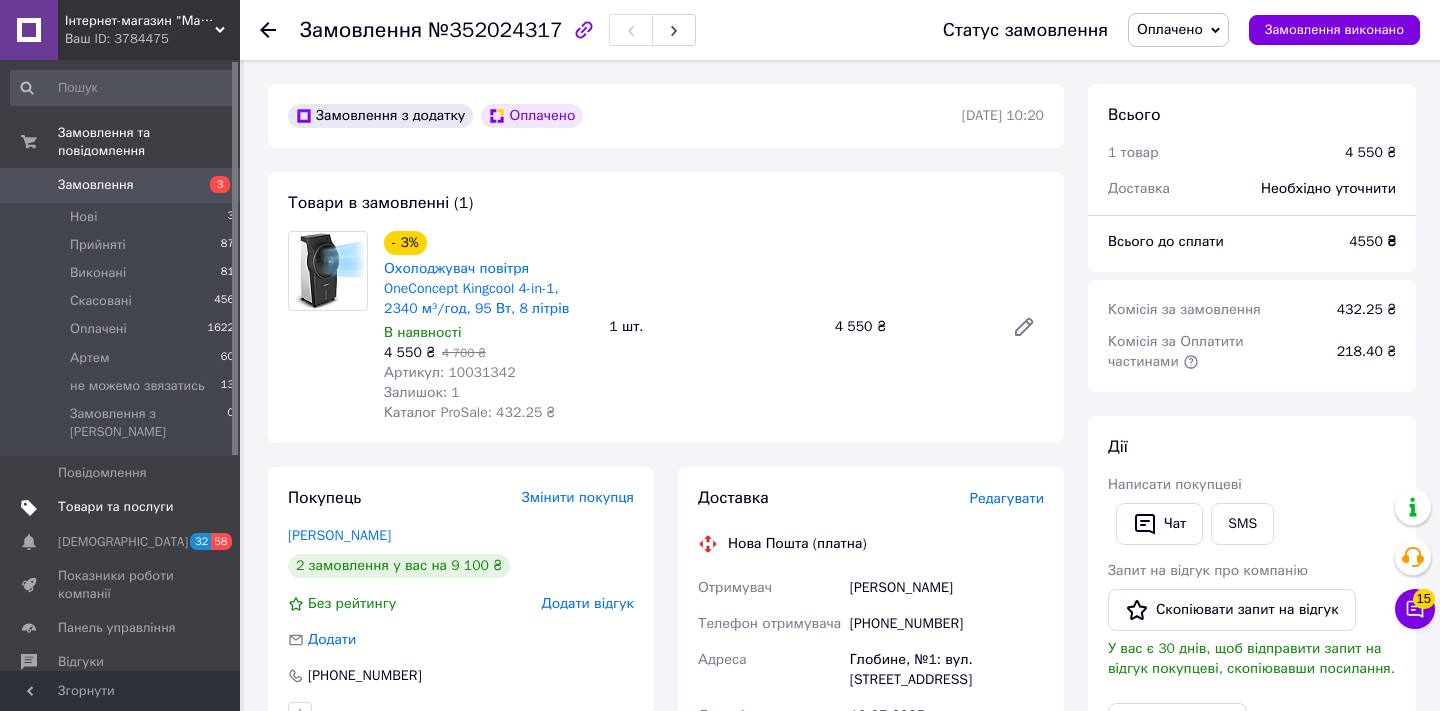 click on "Товари та послуги" at bounding box center [115, 507] 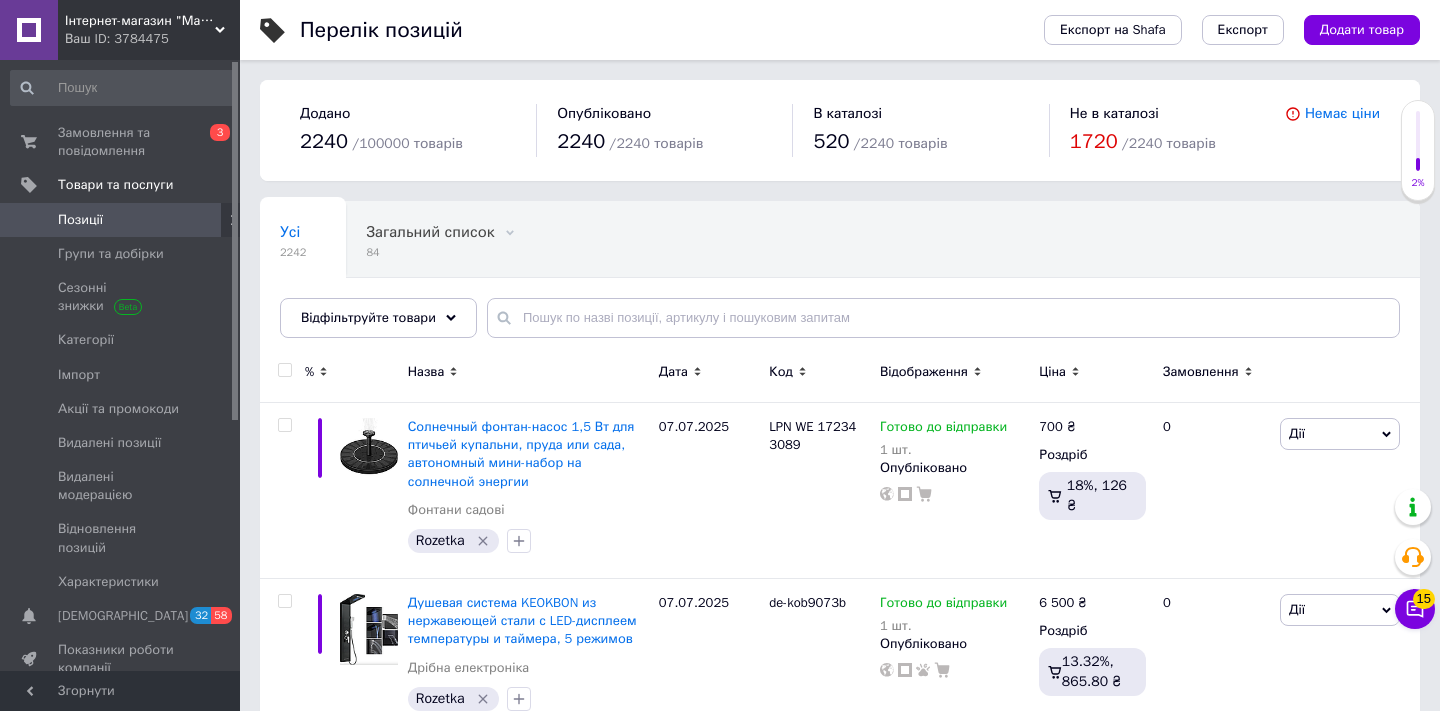click on "Інтернет-магазин "МаркТех"" at bounding box center (140, 21) 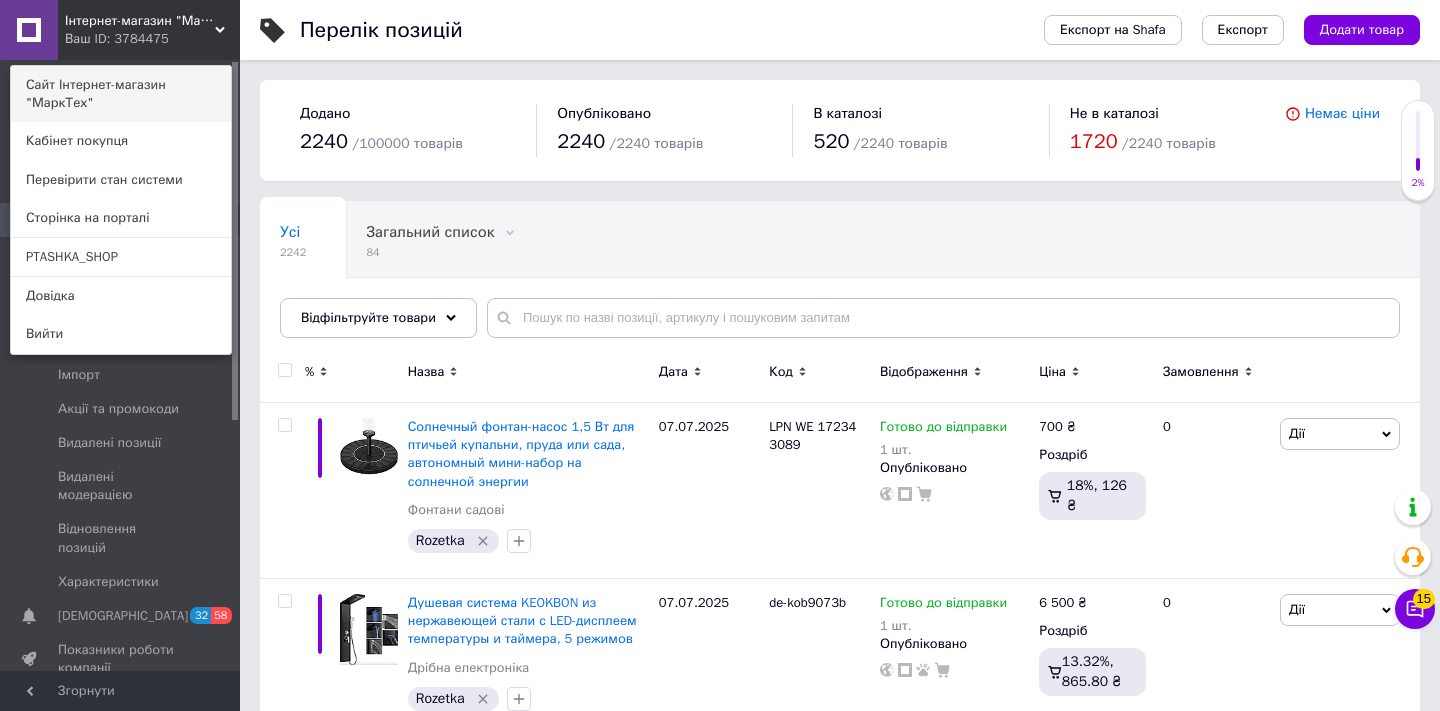 click on "Сайт Інтернет-магазин "МаркТех"" at bounding box center (121, 94) 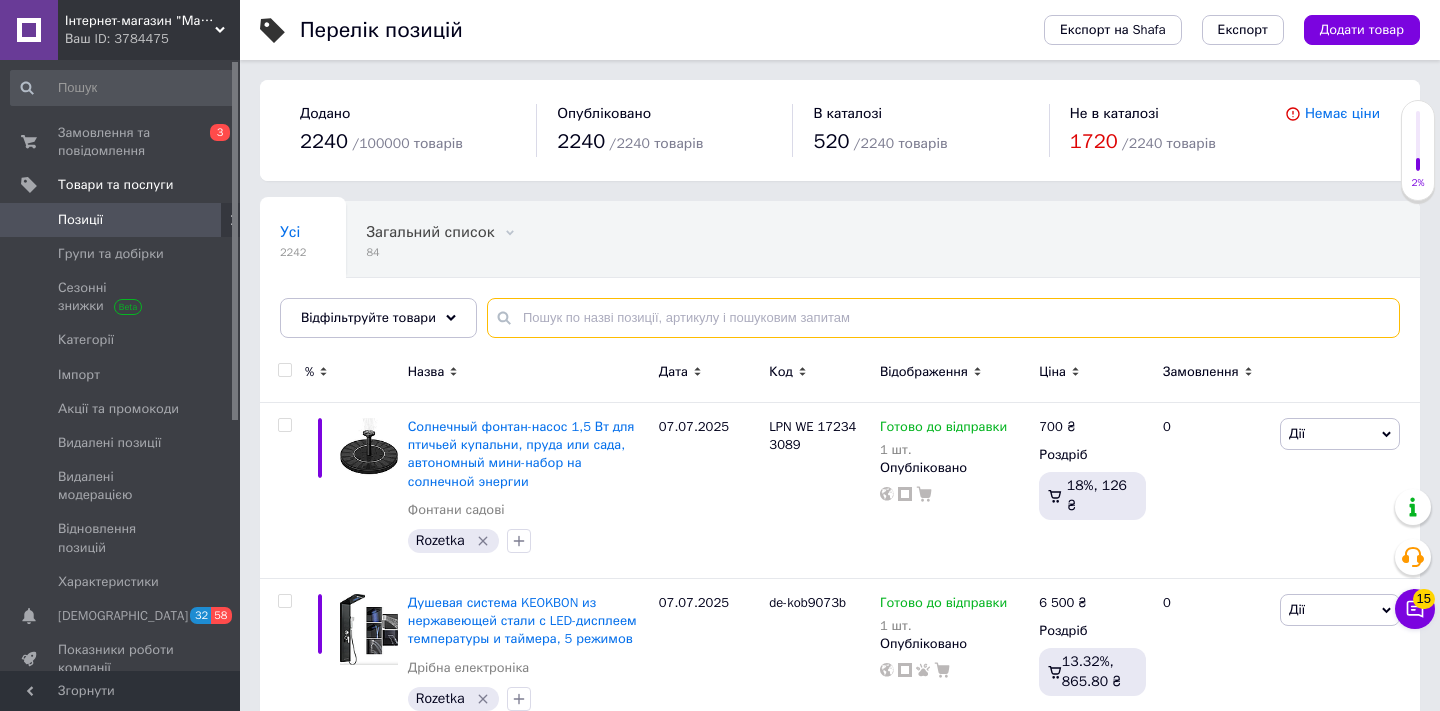 click at bounding box center (943, 318) 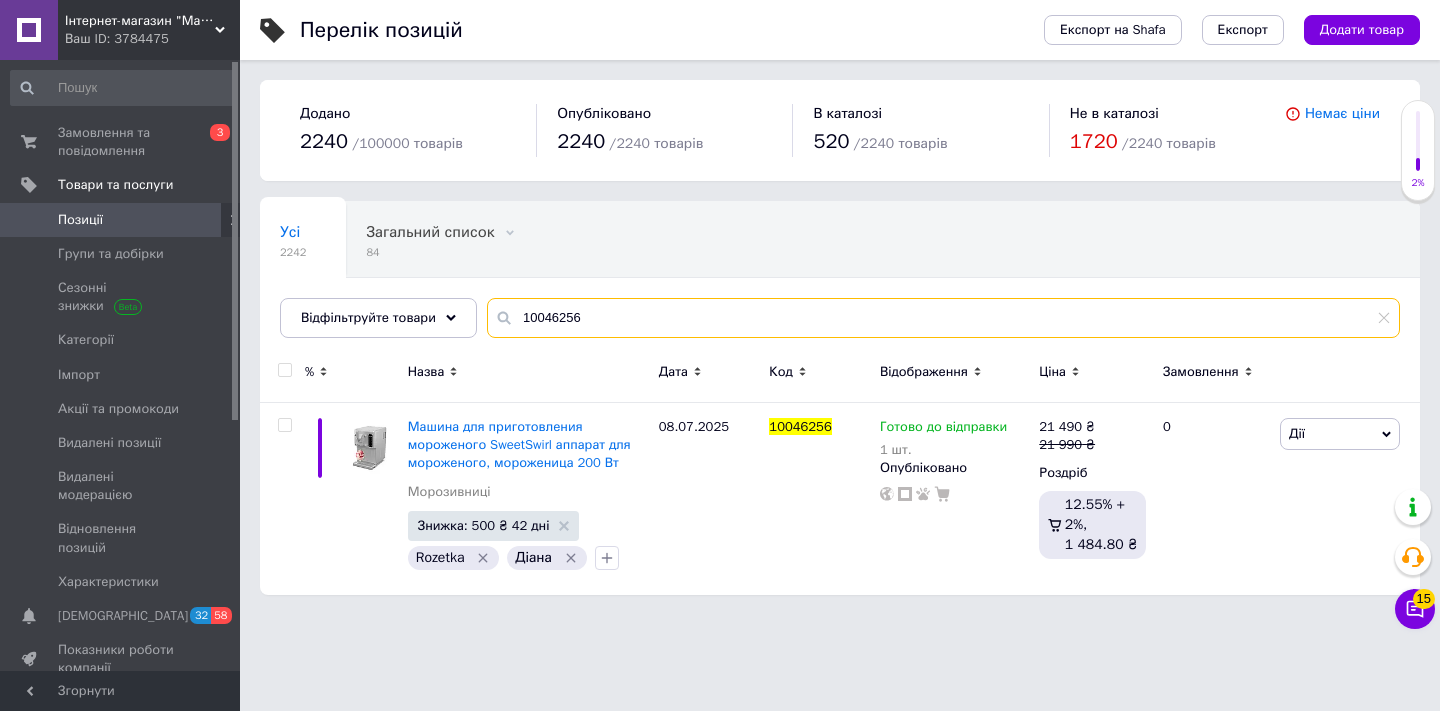 click on "10046256" at bounding box center [943, 318] 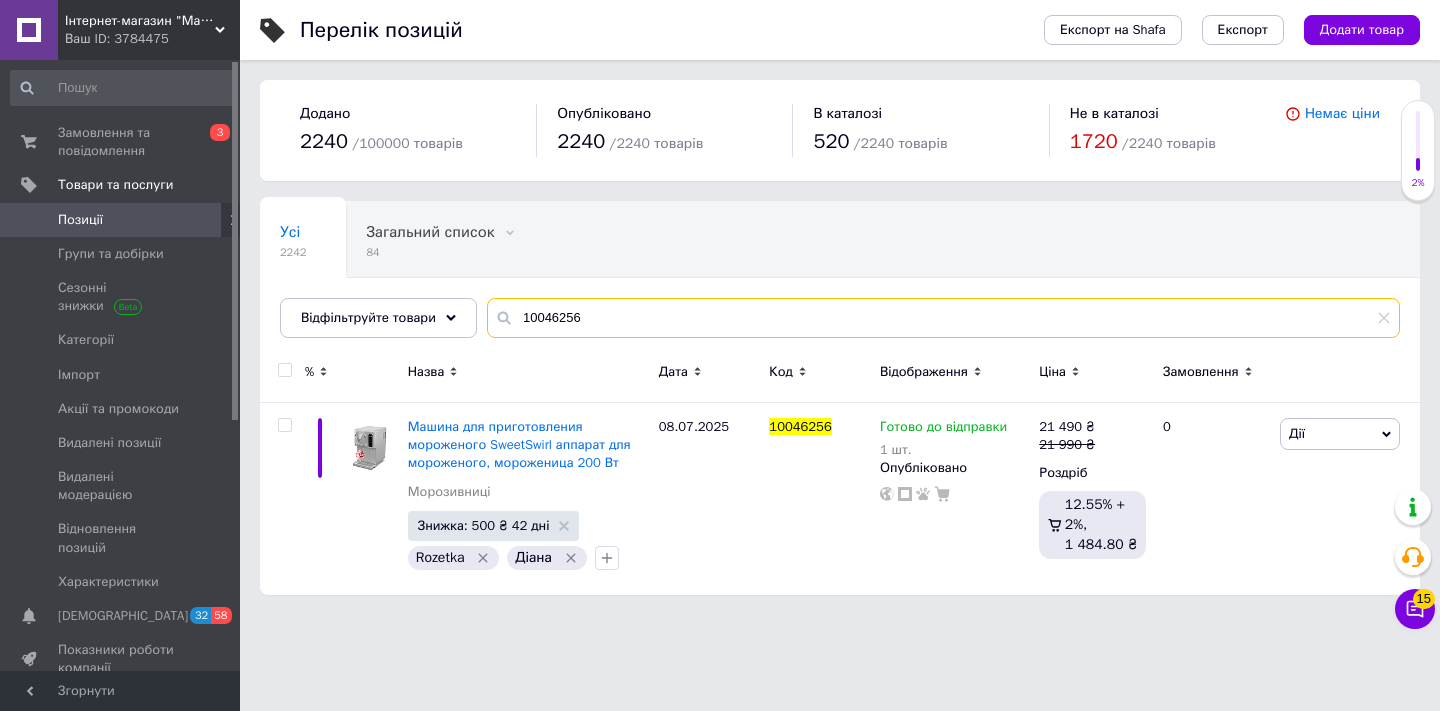 type on "10046256" 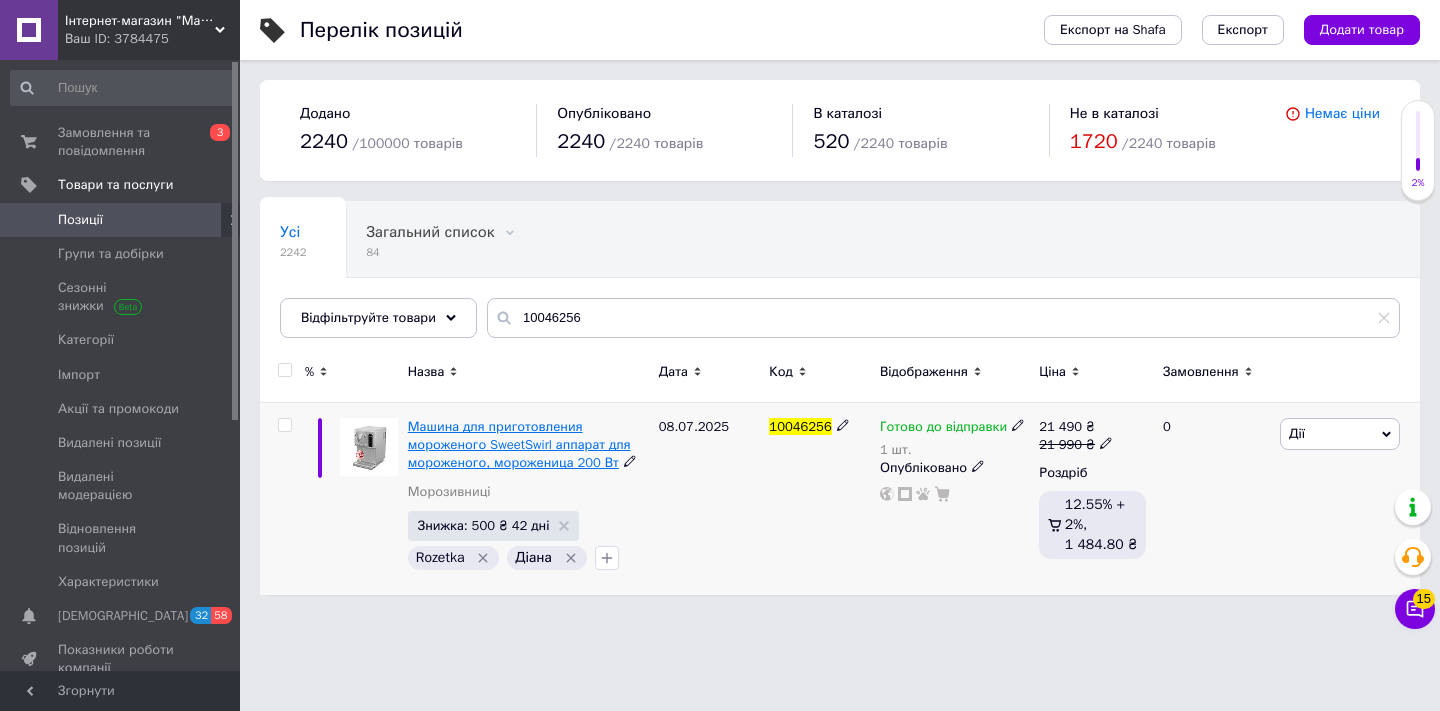 click on "Машина для приготовления мороженого SweetSwirl аппарат для мороженого, мороженица 200 Вт" at bounding box center (519, 444) 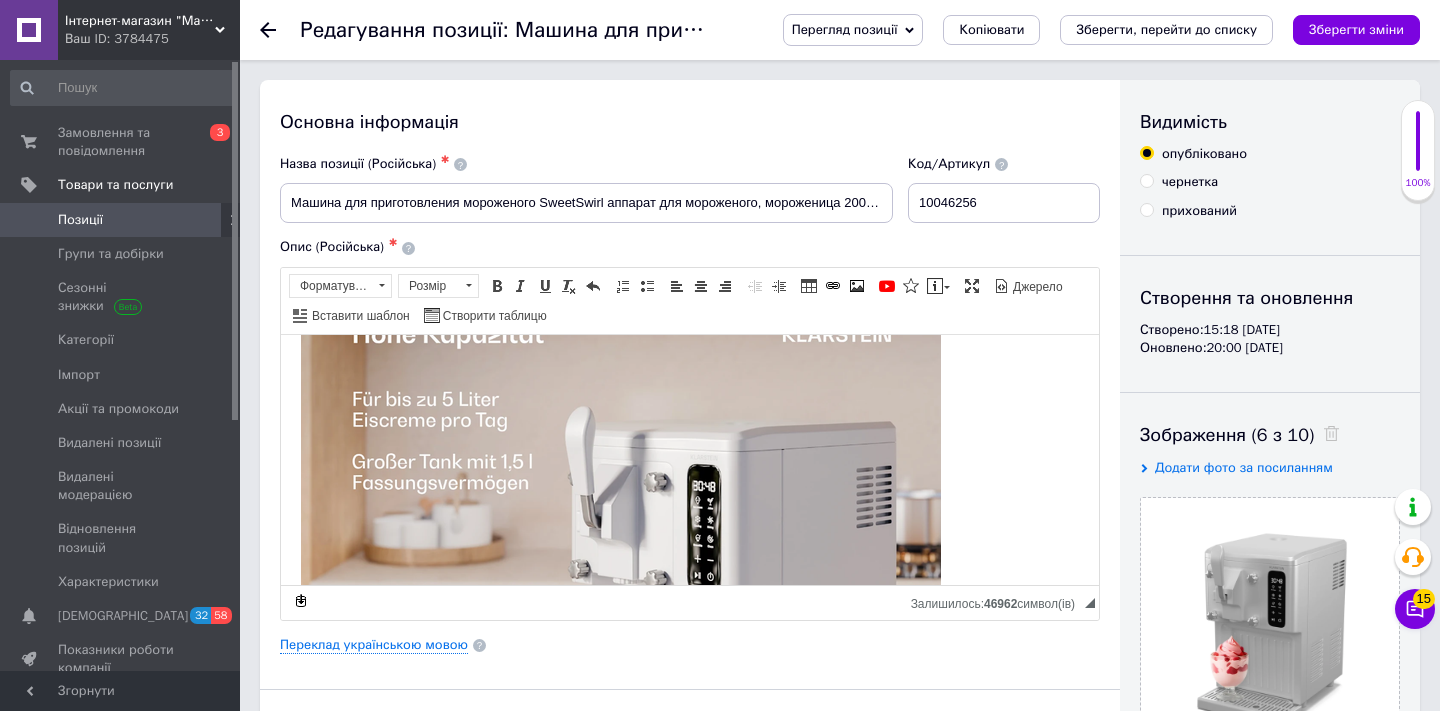 scroll, scrollTop: 357, scrollLeft: 0, axis: vertical 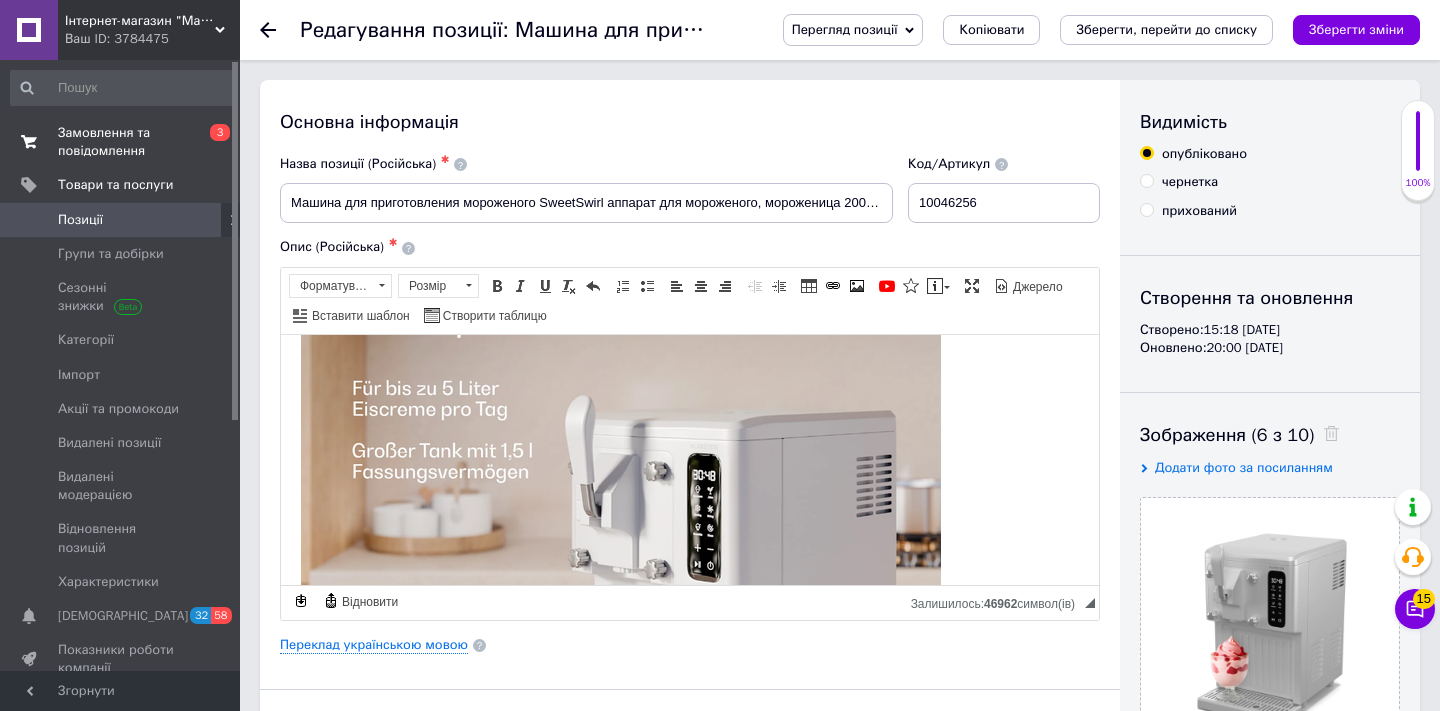 click on "Замовлення та повідомлення" at bounding box center (121, 142) 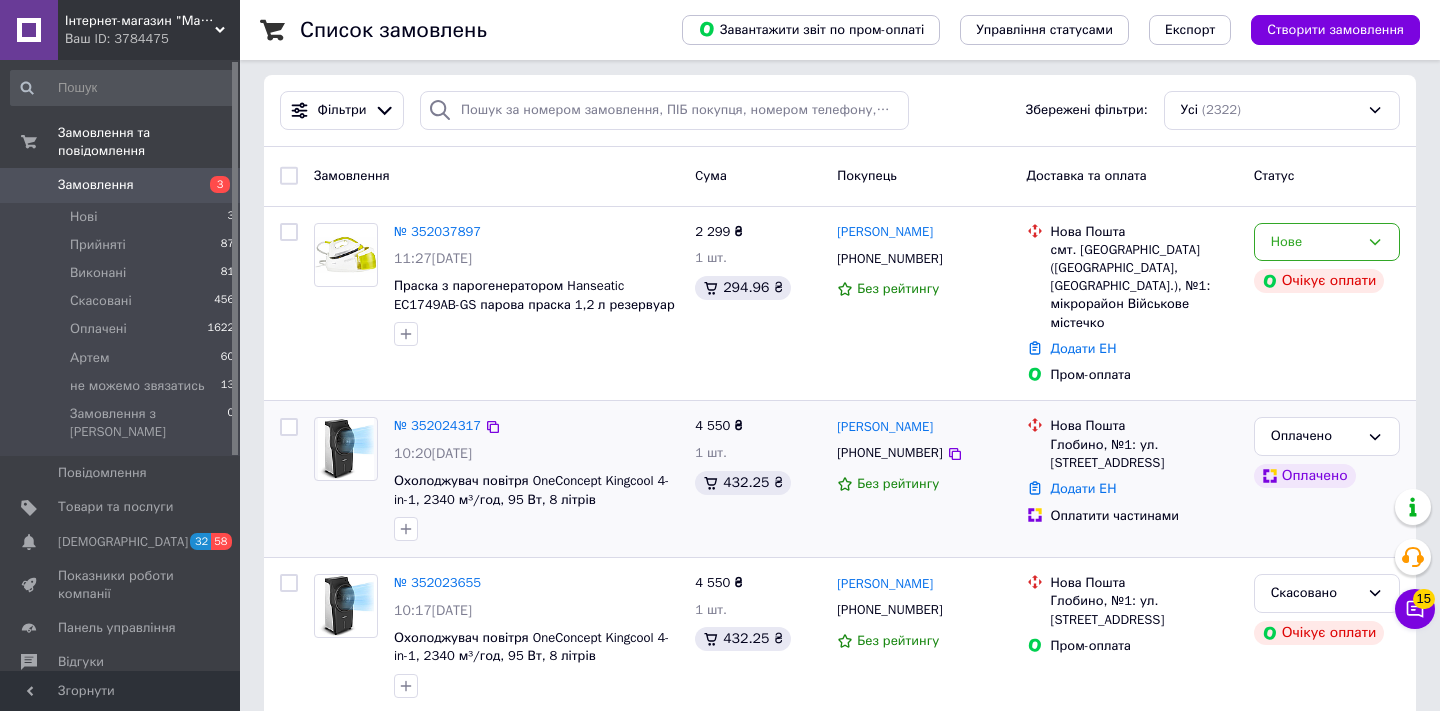 scroll, scrollTop: 8, scrollLeft: 0, axis: vertical 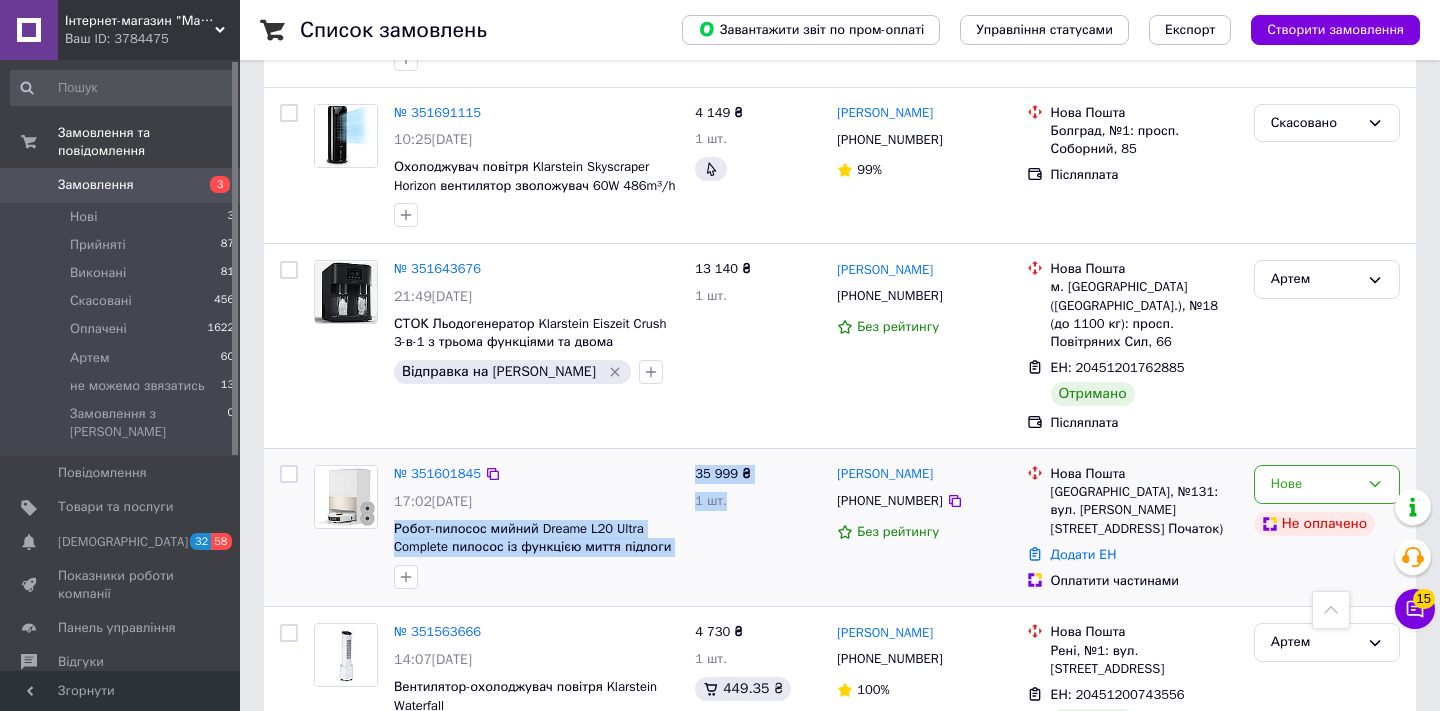 drag, startPoint x: 687, startPoint y: 409, endPoint x: 390, endPoint y: 393, distance: 297.43066 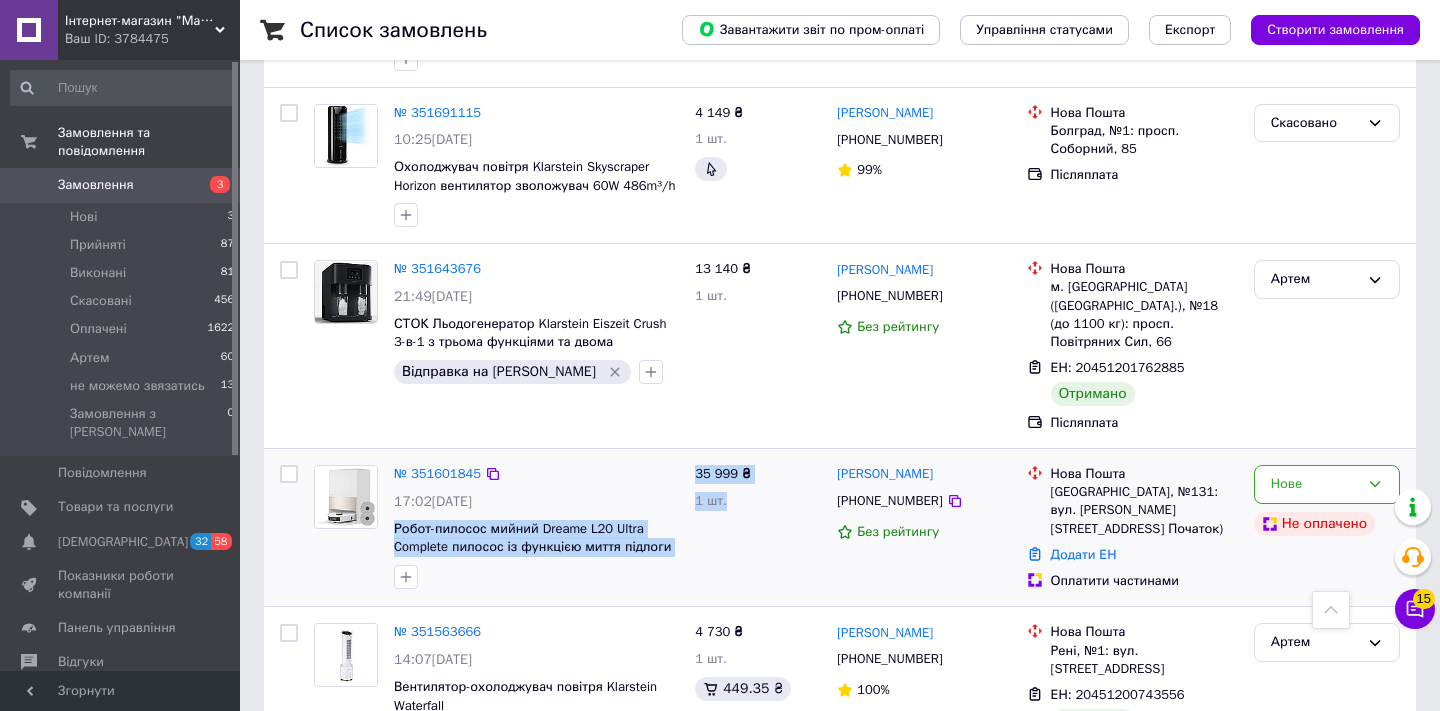 click on "№ 351601845 17:02, 07.07.2025 Робот-пилосос мийний Dreame L20 Ultra Complete пилосос із функцією миття підлоги зі станцією 7000 Па 35 999 ₴ 1 шт. Сергій Чеботар +380674861810 Без рейтингу Нова Пошта Одеса, №131: вул. Владислава Бувалкіна, 50/1 (Ринок Початок) Додати ЕН Оплатити частинами Нове Не оплачено" at bounding box center [840, 528] 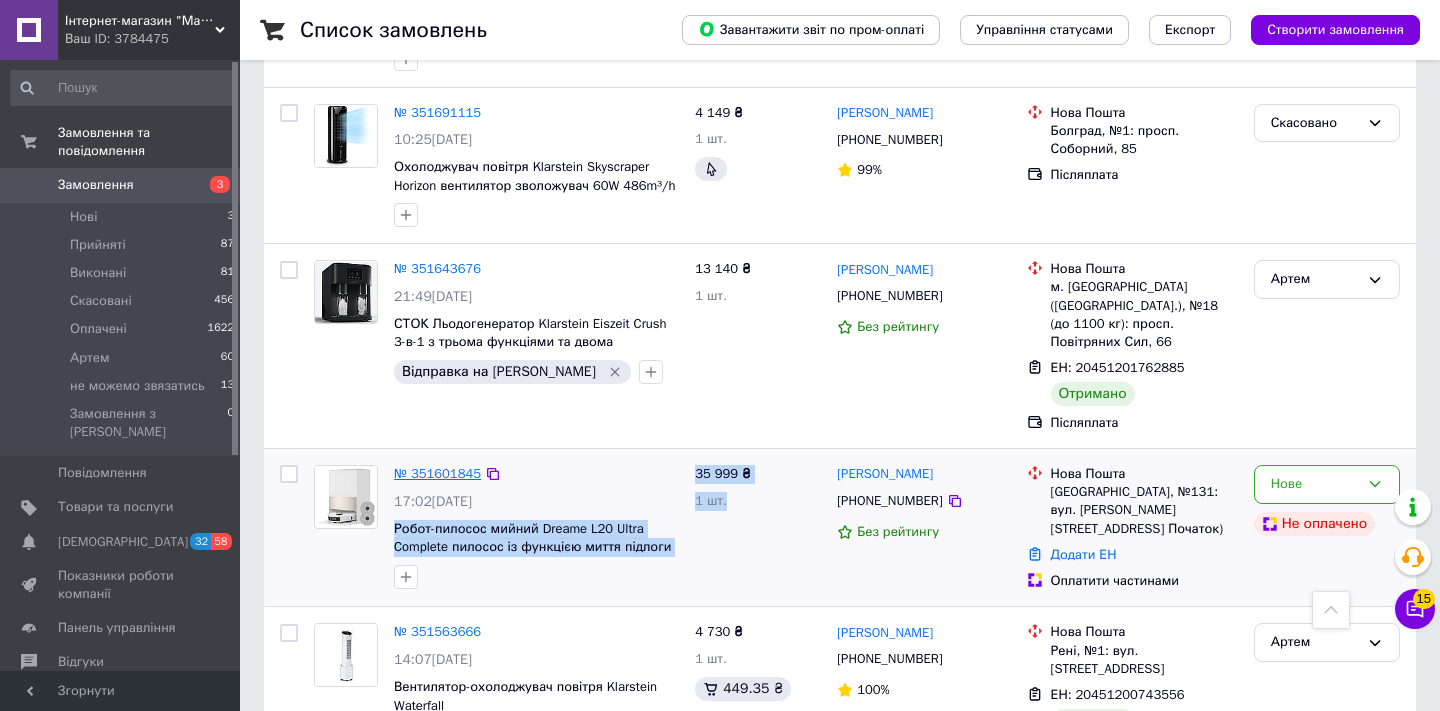 click on "№ 351601845" at bounding box center [437, 473] 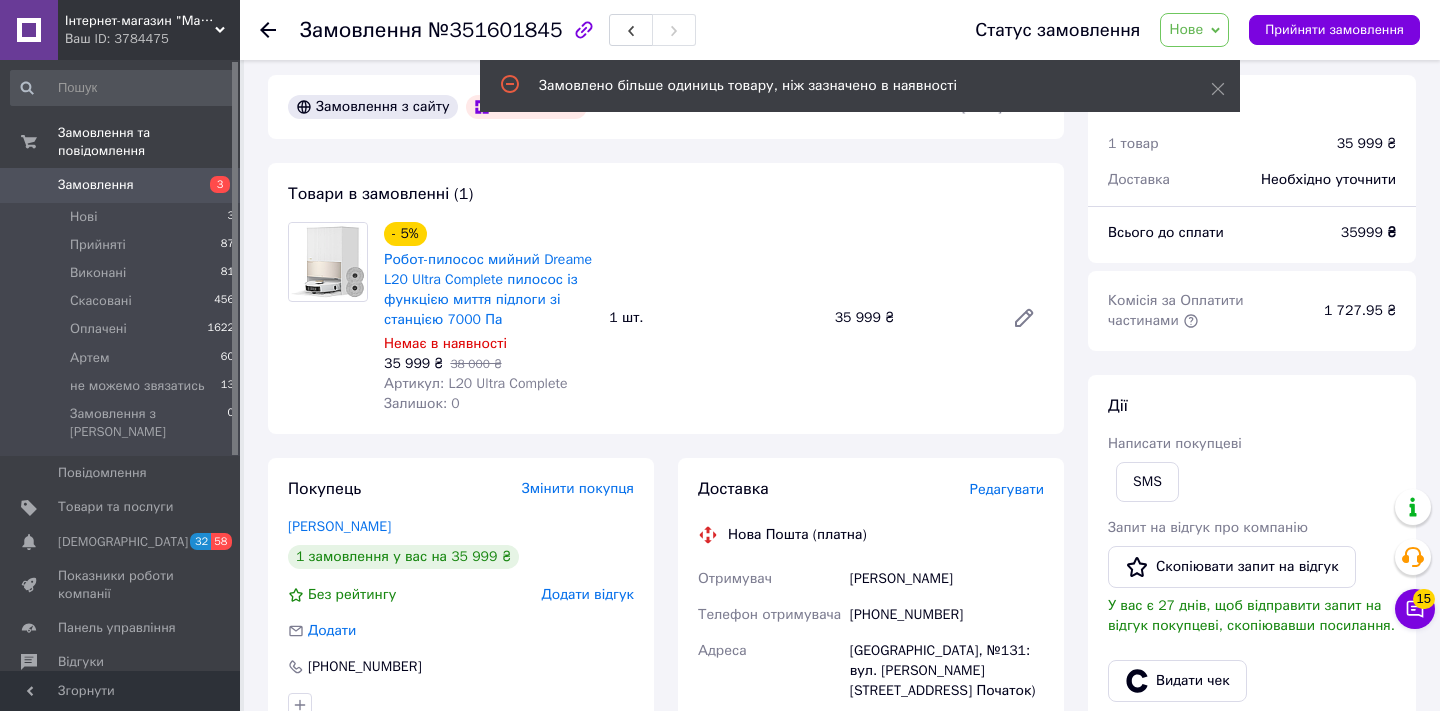 scroll, scrollTop: 6, scrollLeft: 0, axis: vertical 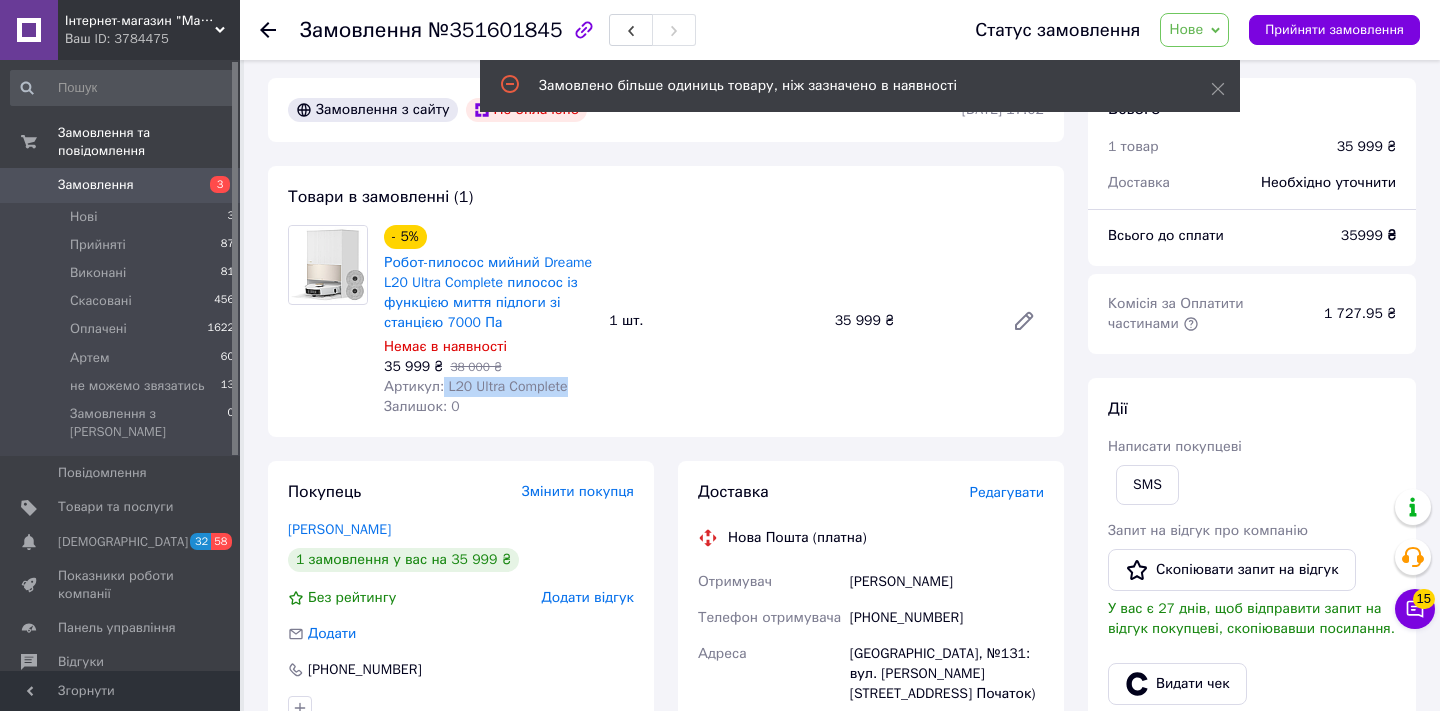 drag, startPoint x: 600, startPoint y: 390, endPoint x: 444, endPoint y: 386, distance: 156.05127 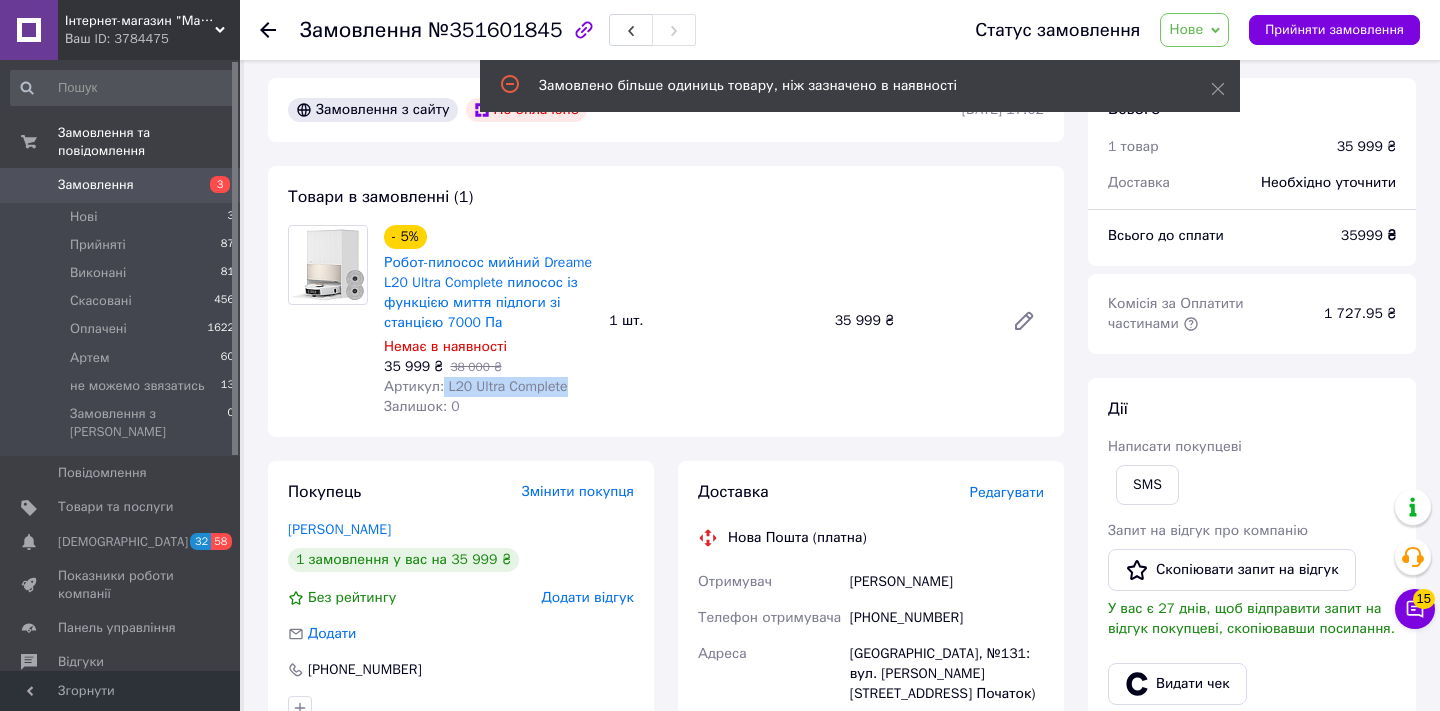 click on "- 5% Робот-пилосос мийний Dreame L20 Ultra Complete пилосос із функцією миття підлоги зі станцією 7000 Па Немає в наявності 35 999 ₴   38 000 ₴ Артикул: L20 Ultra Complete Залишок: 0" at bounding box center (488, 321) 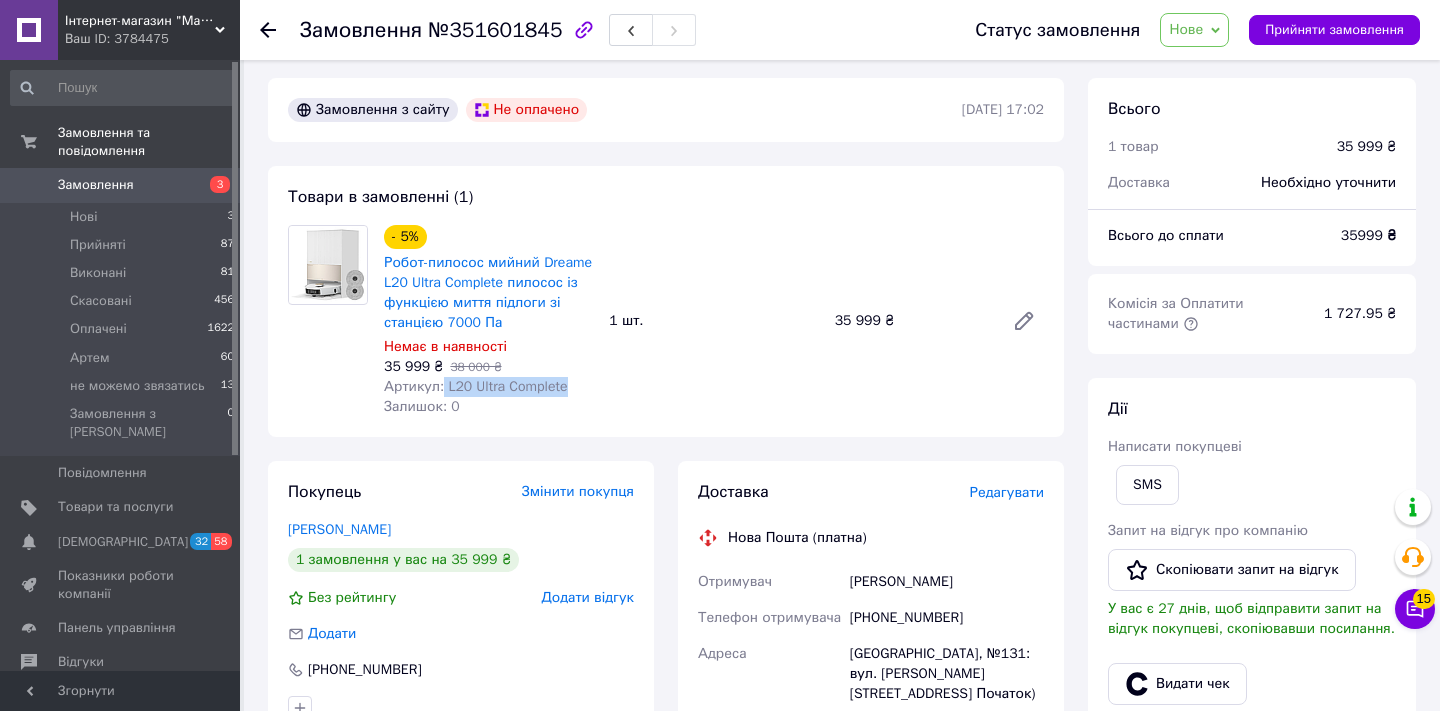 click on "Замовлення" at bounding box center [96, 185] 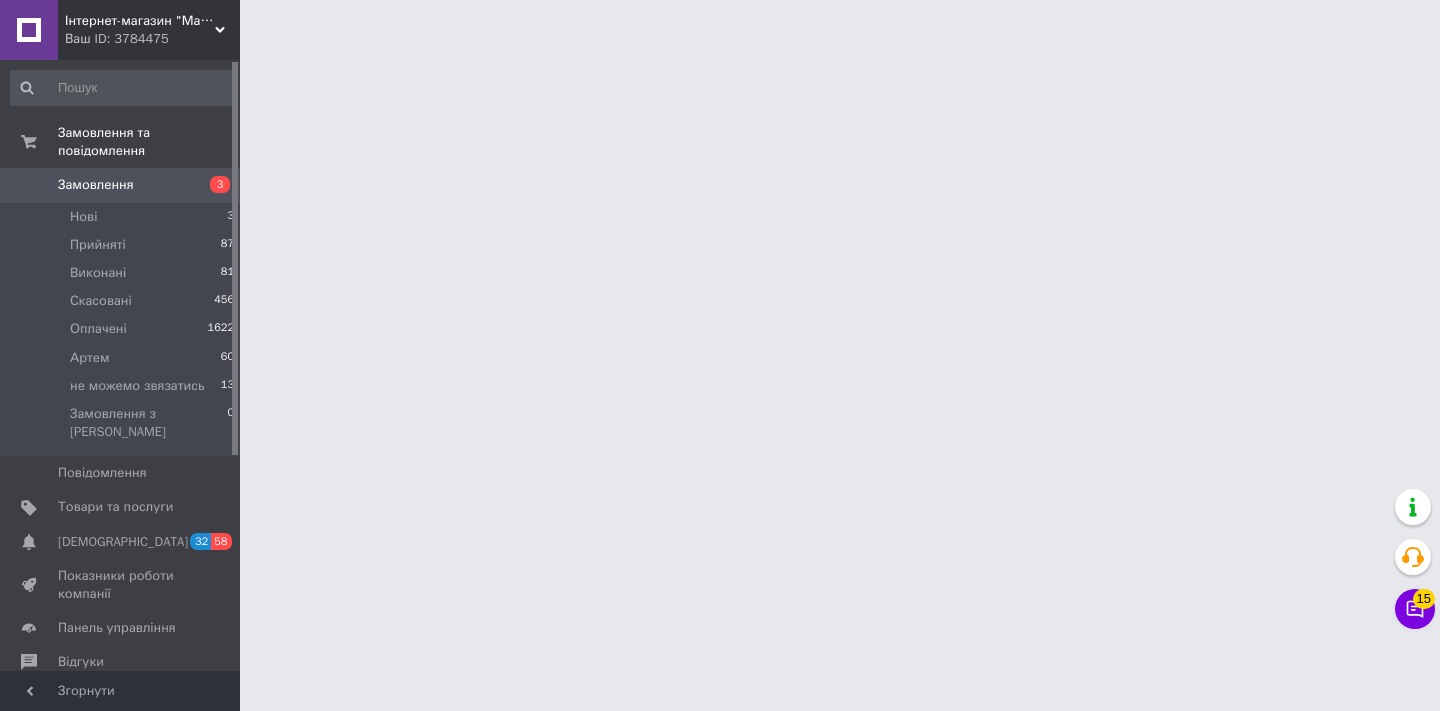 scroll, scrollTop: 0, scrollLeft: 0, axis: both 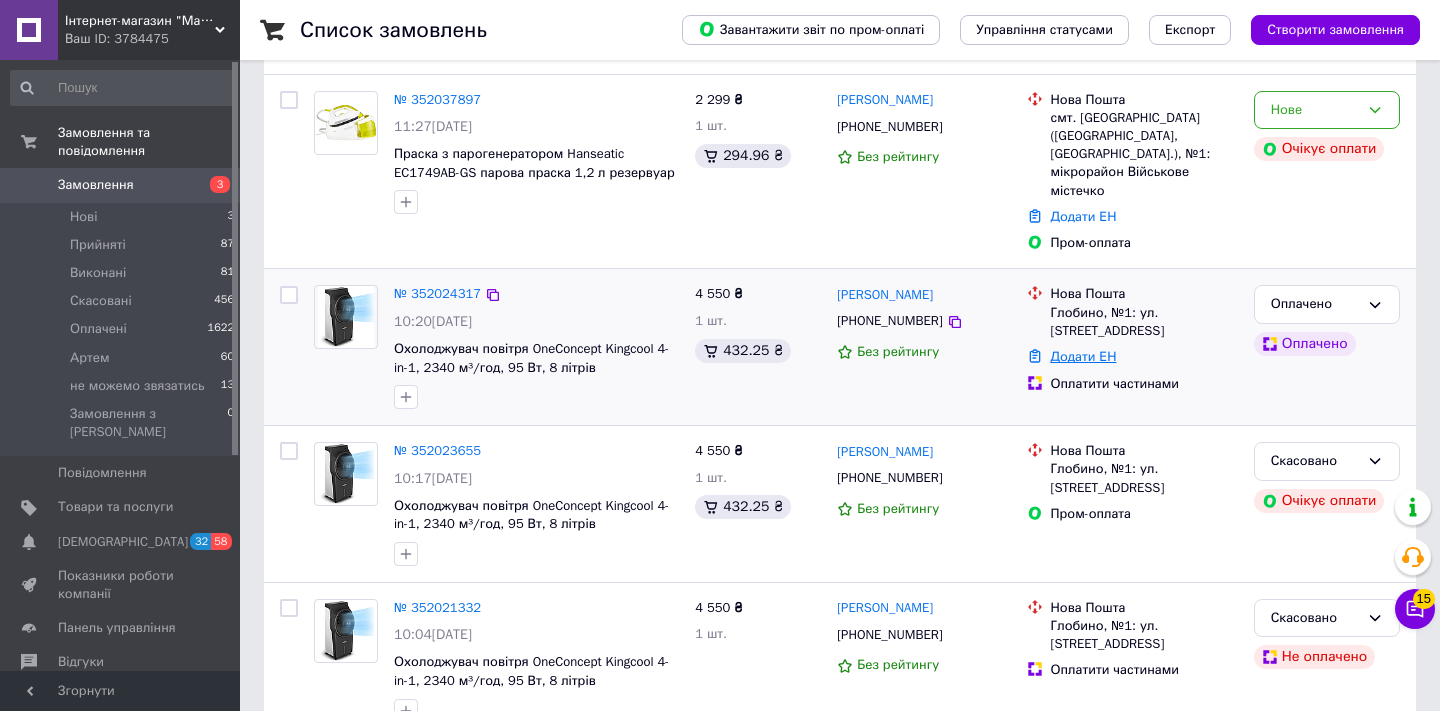 click on "Додати ЕН" at bounding box center (1084, 356) 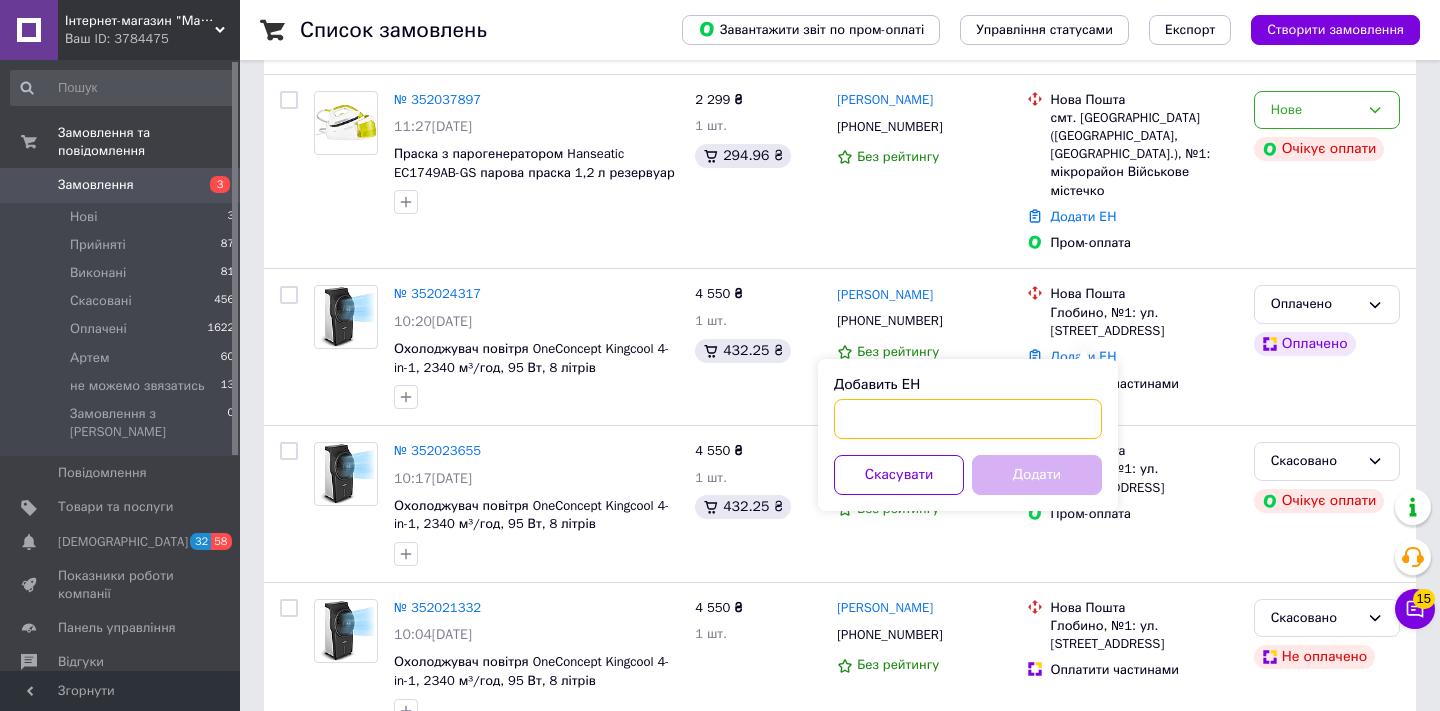 click on "Добавить ЕН" at bounding box center (968, 419) 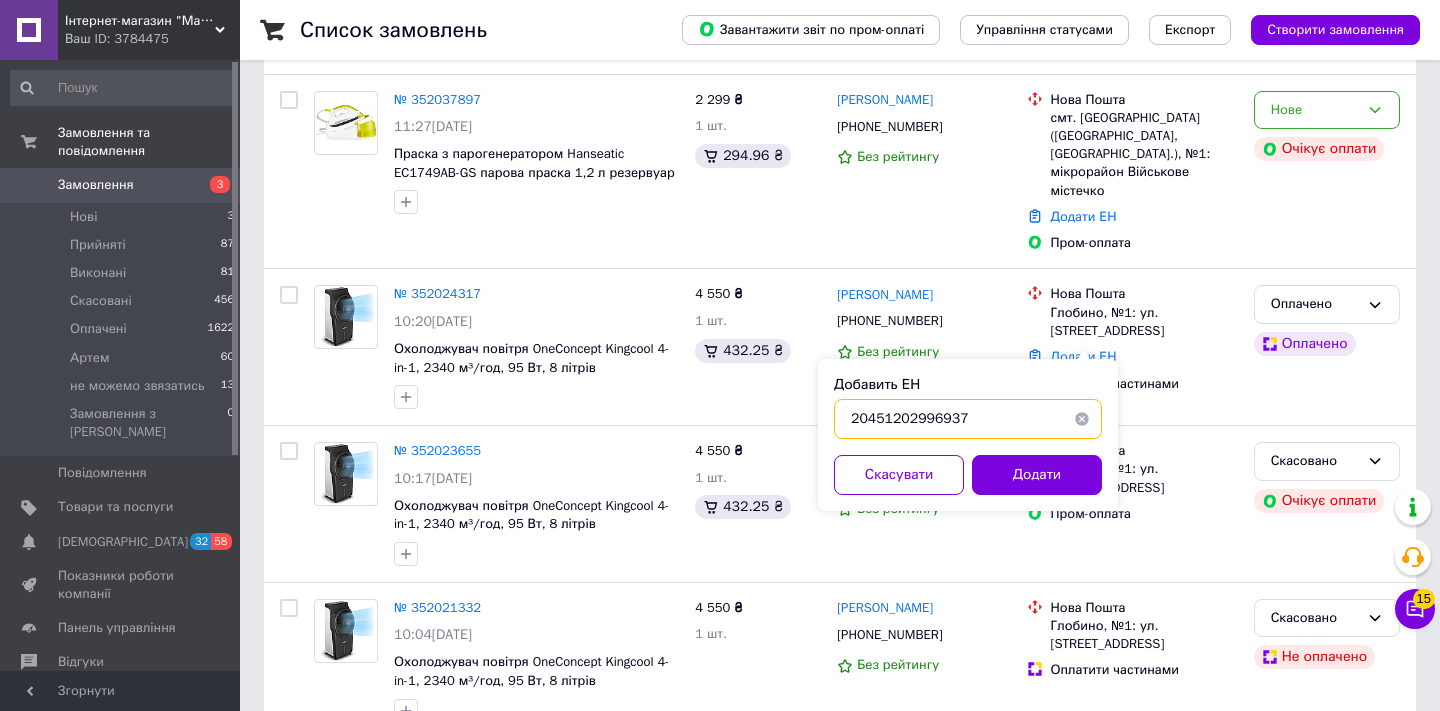 type on "20451202996937" 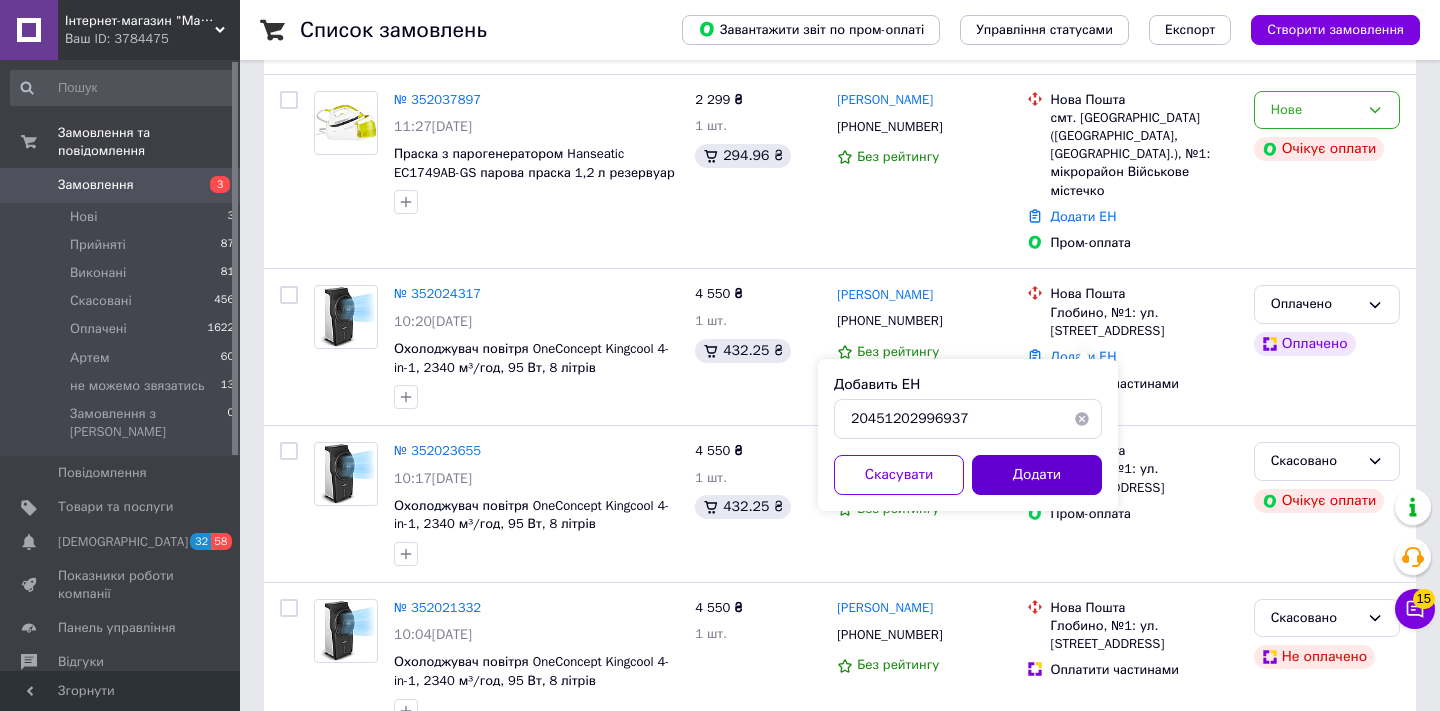 click on "Додати" at bounding box center [1037, 475] 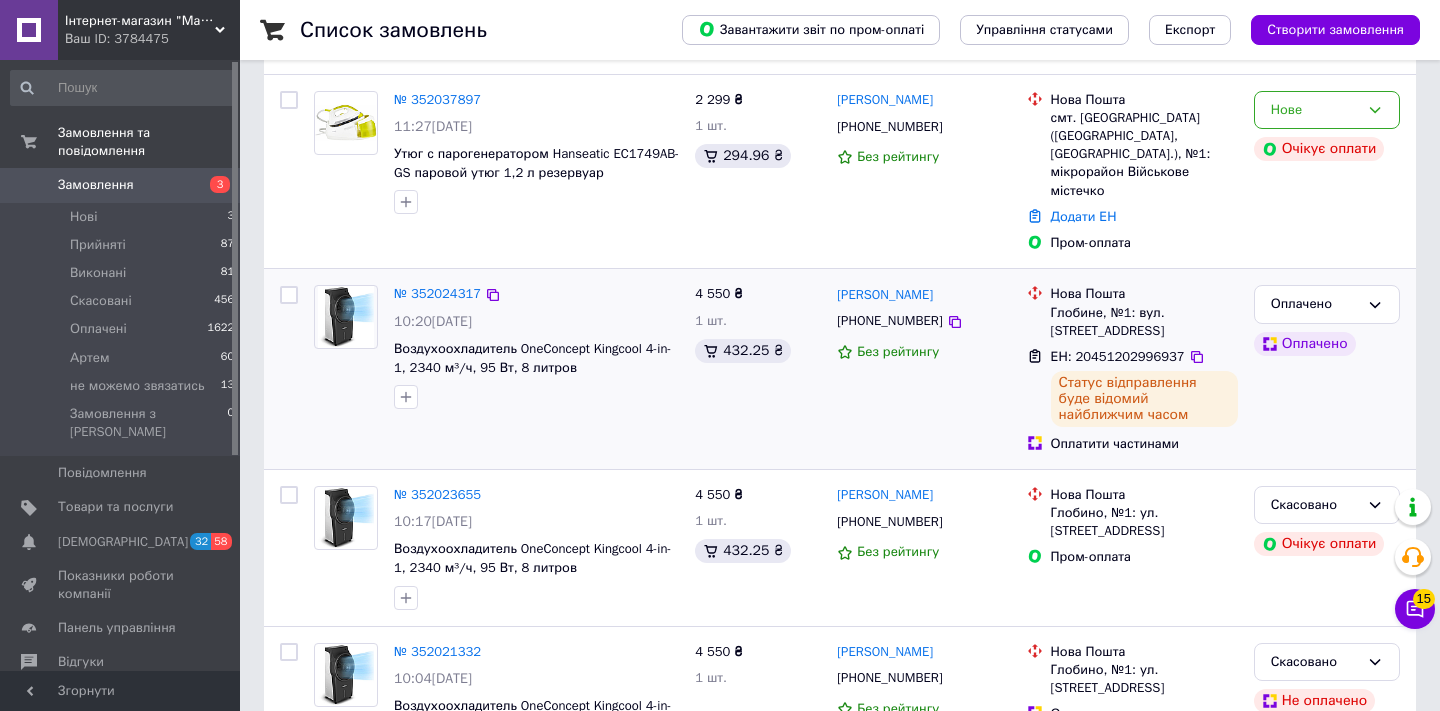 scroll, scrollTop: 0, scrollLeft: 0, axis: both 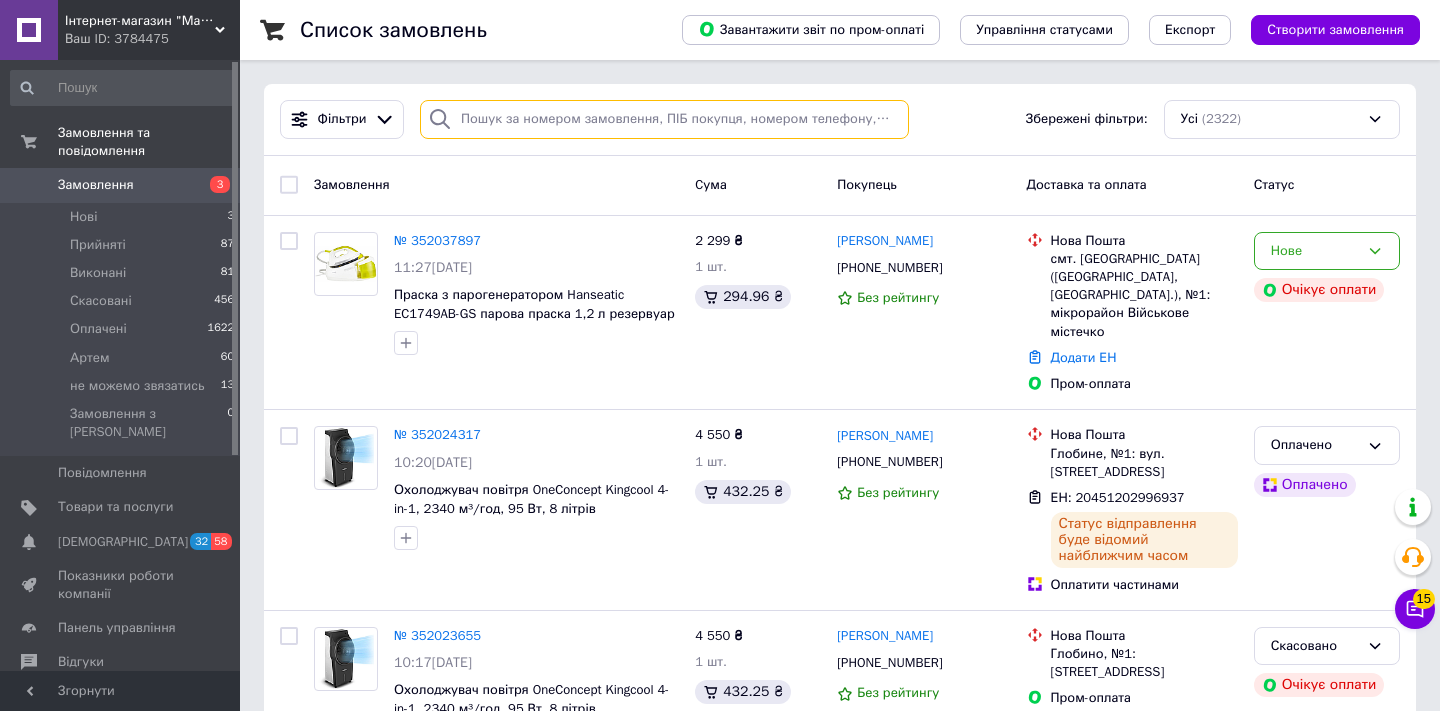 click at bounding box center (664, 119) 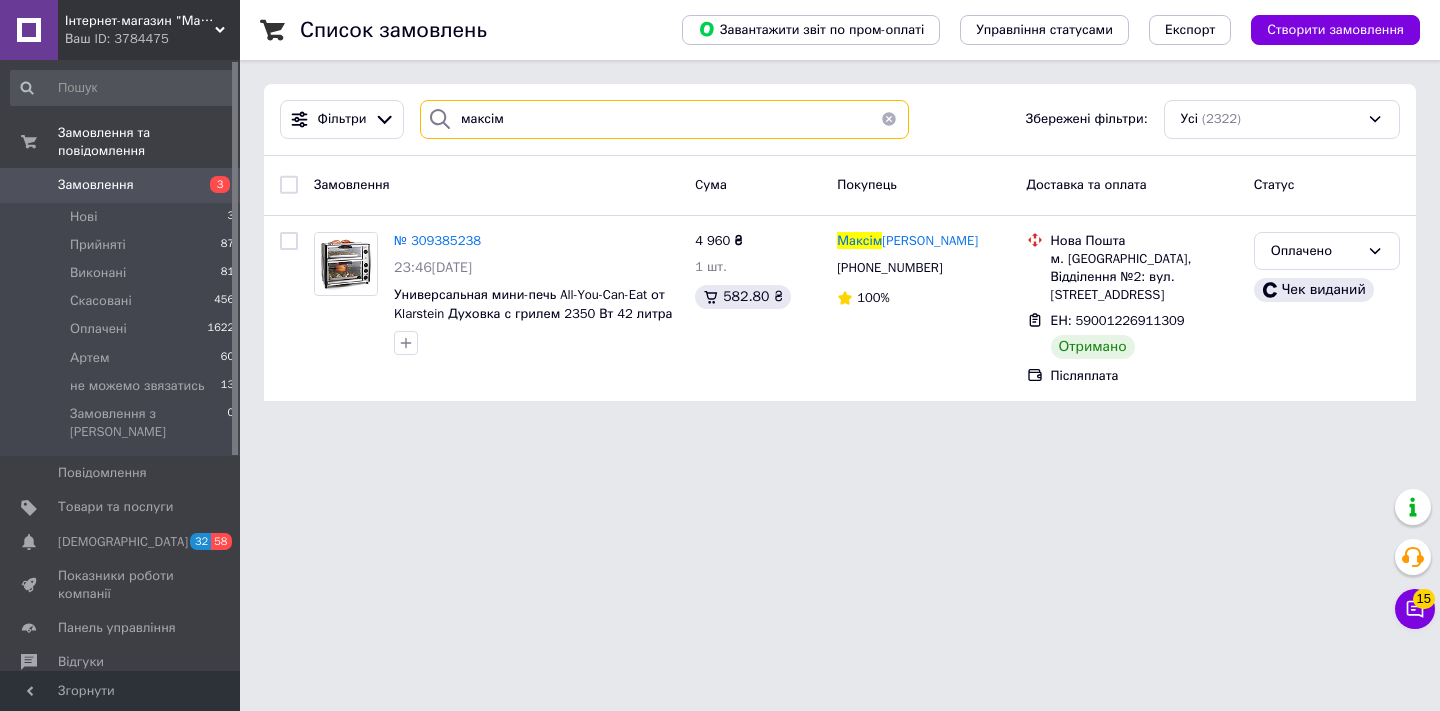 type on "максім" 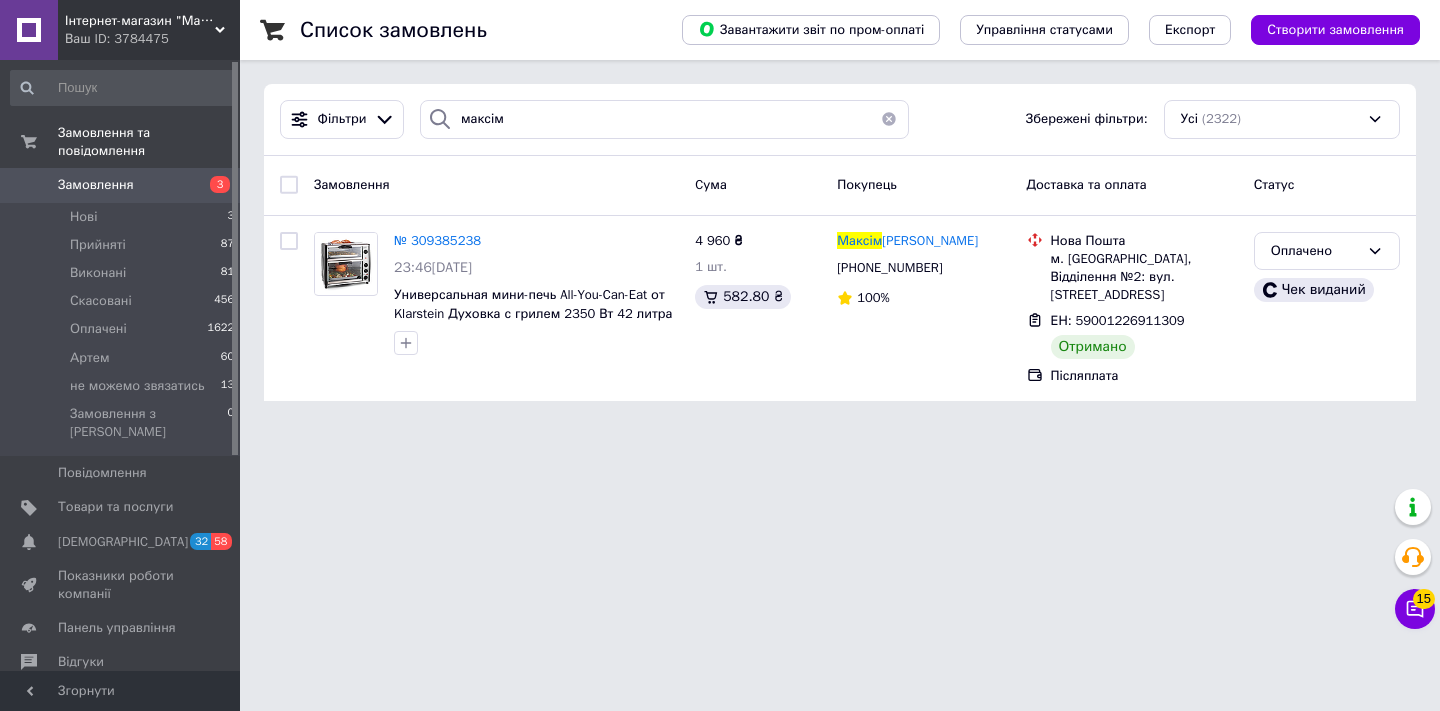 click at bounding box center [889, 119] 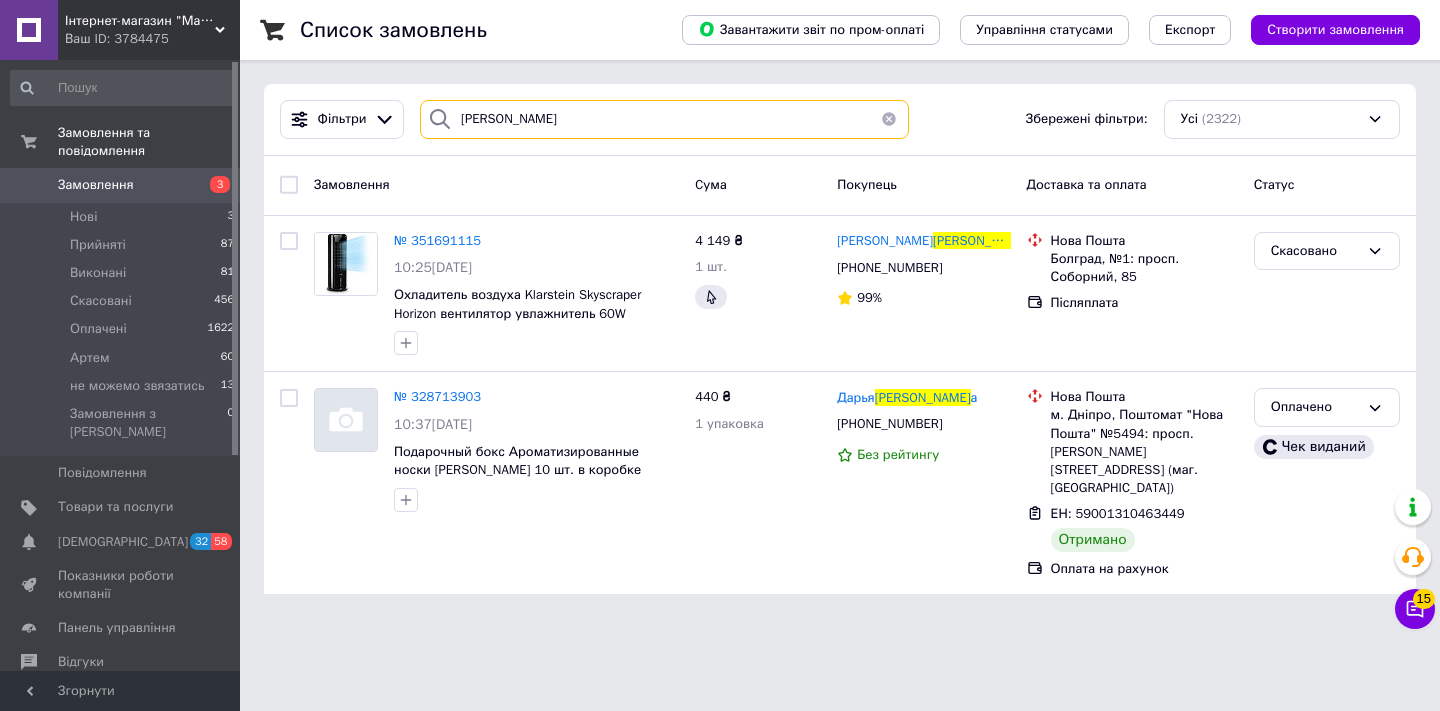 type on "[PERSON_NAME]" 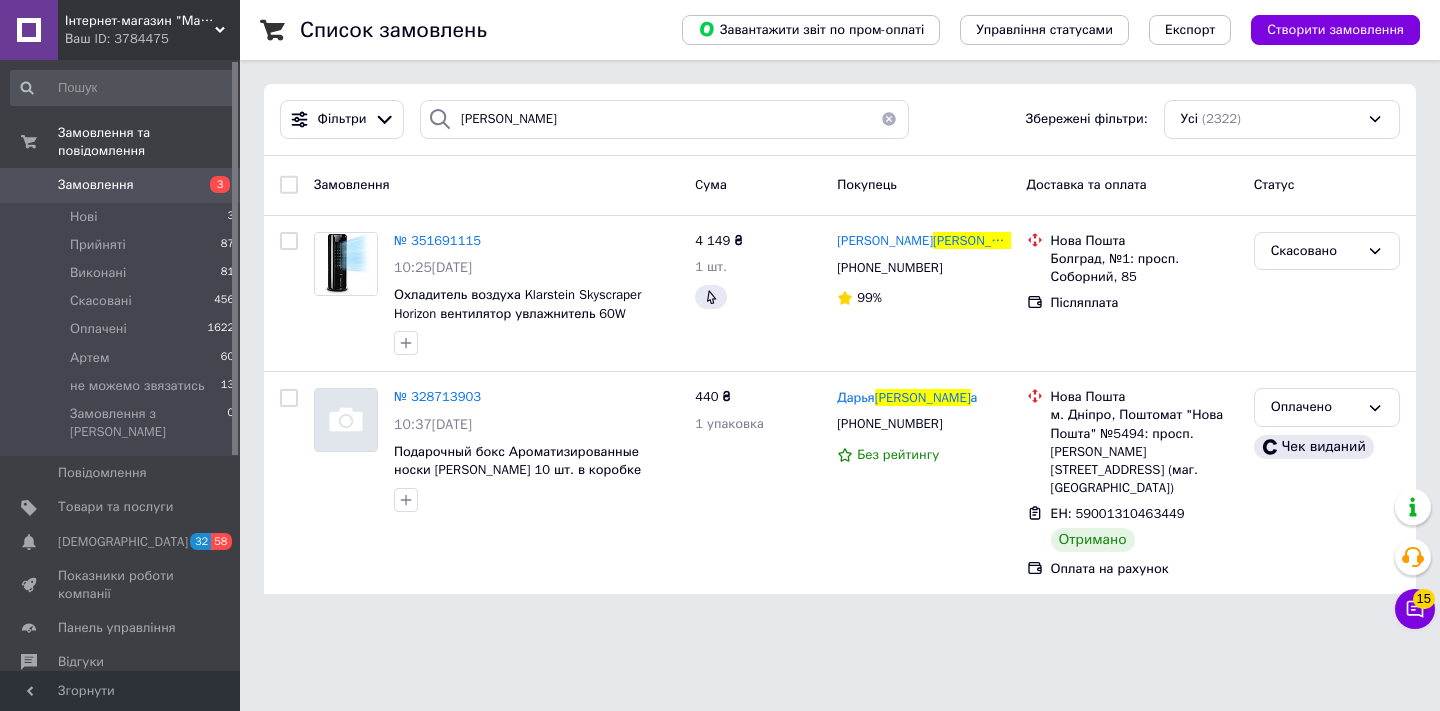 click on "Замовлення" at bounding box center [121, 185] 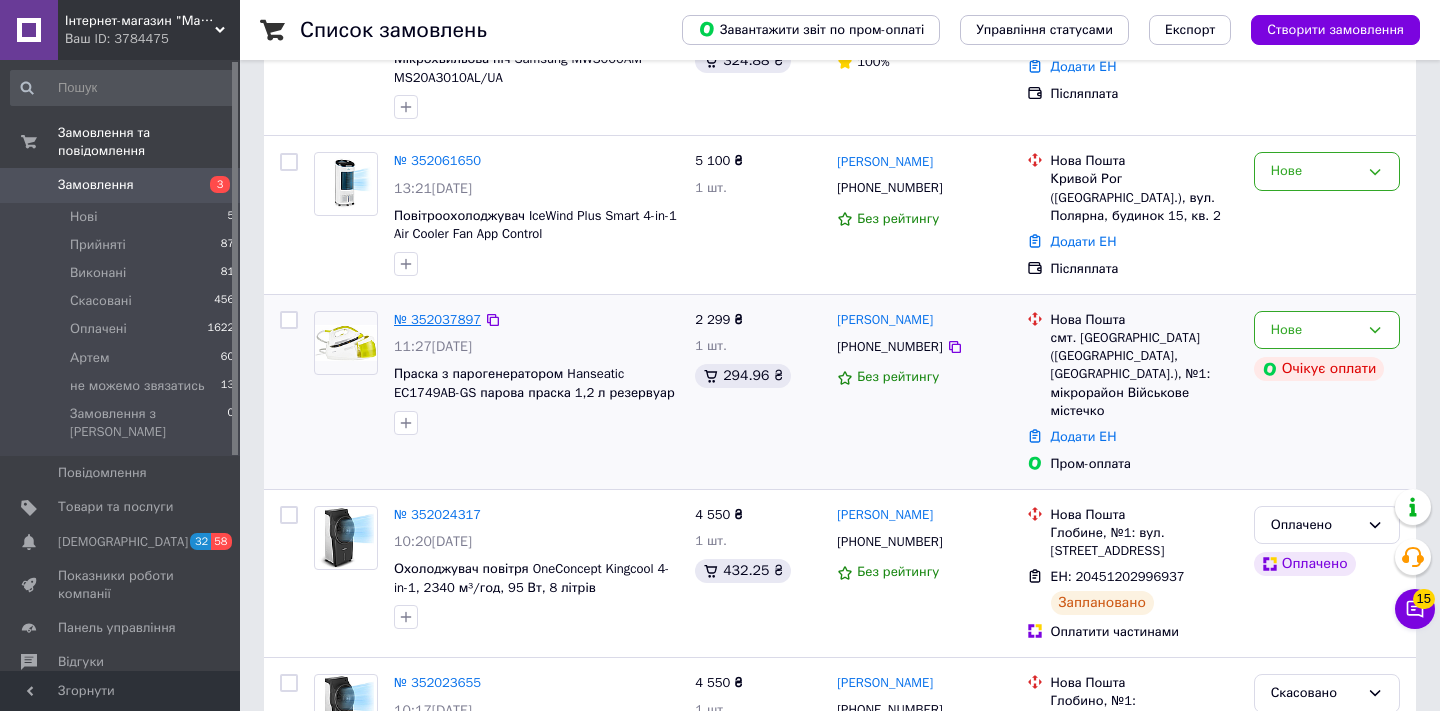 scroll, scrollTop: 249, scrollLeft: 0, axis: vertical 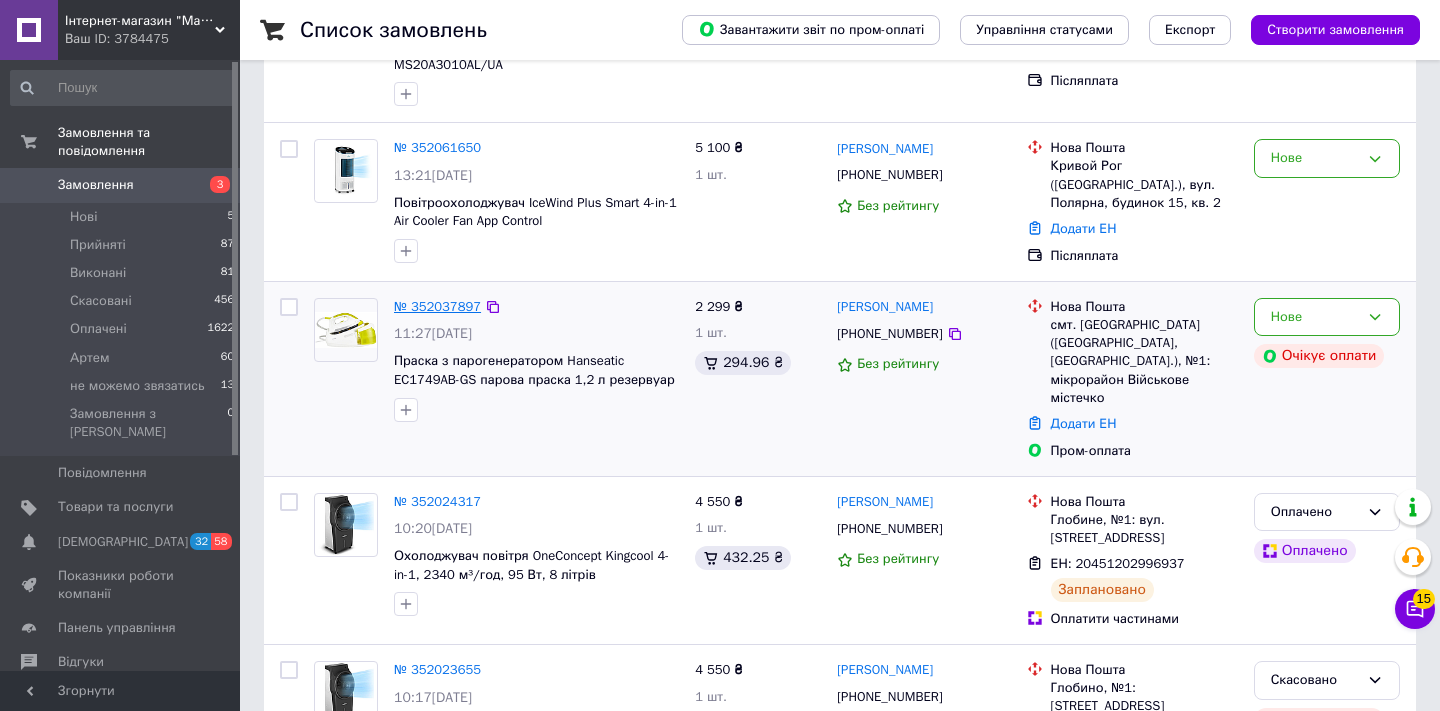 click on "№ 352037897" at bounding box center (437, 306) 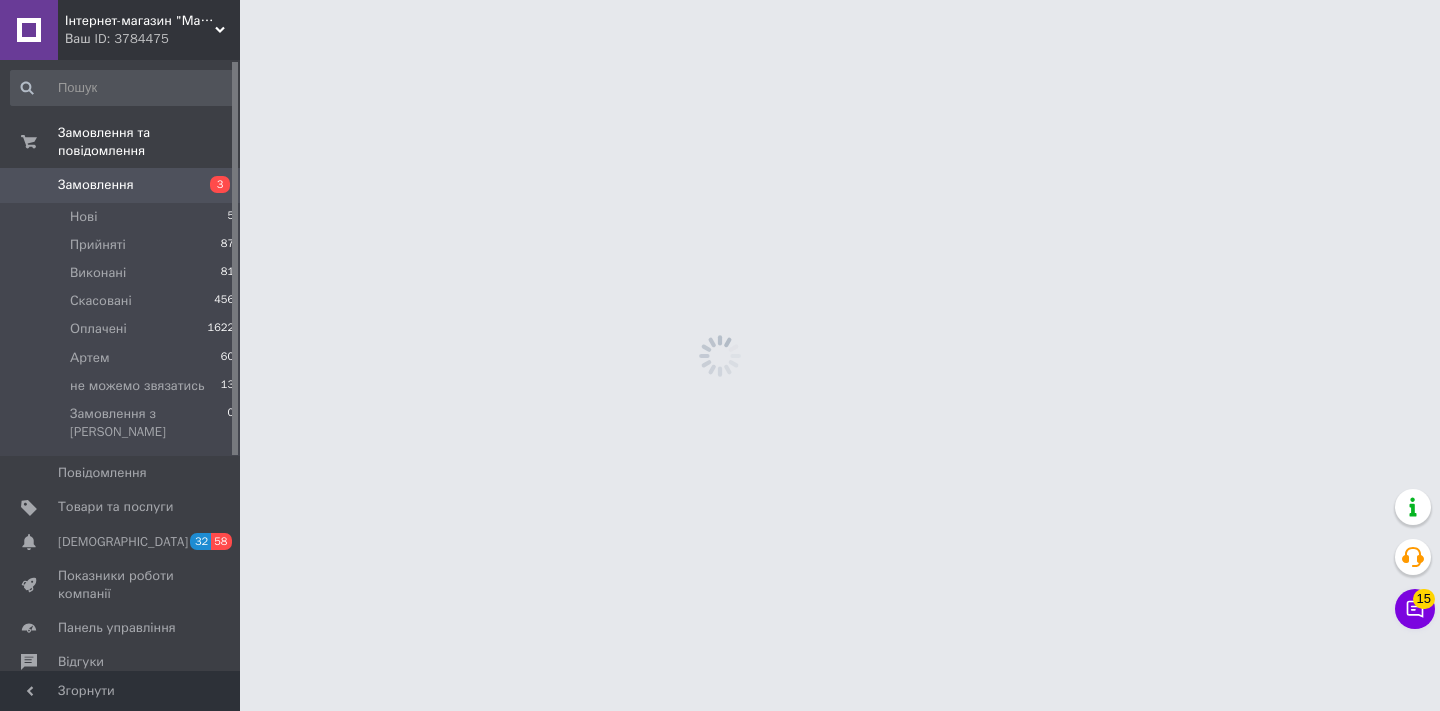 scroll, scrollTop: 0, scrollLeft: 0, axis: both 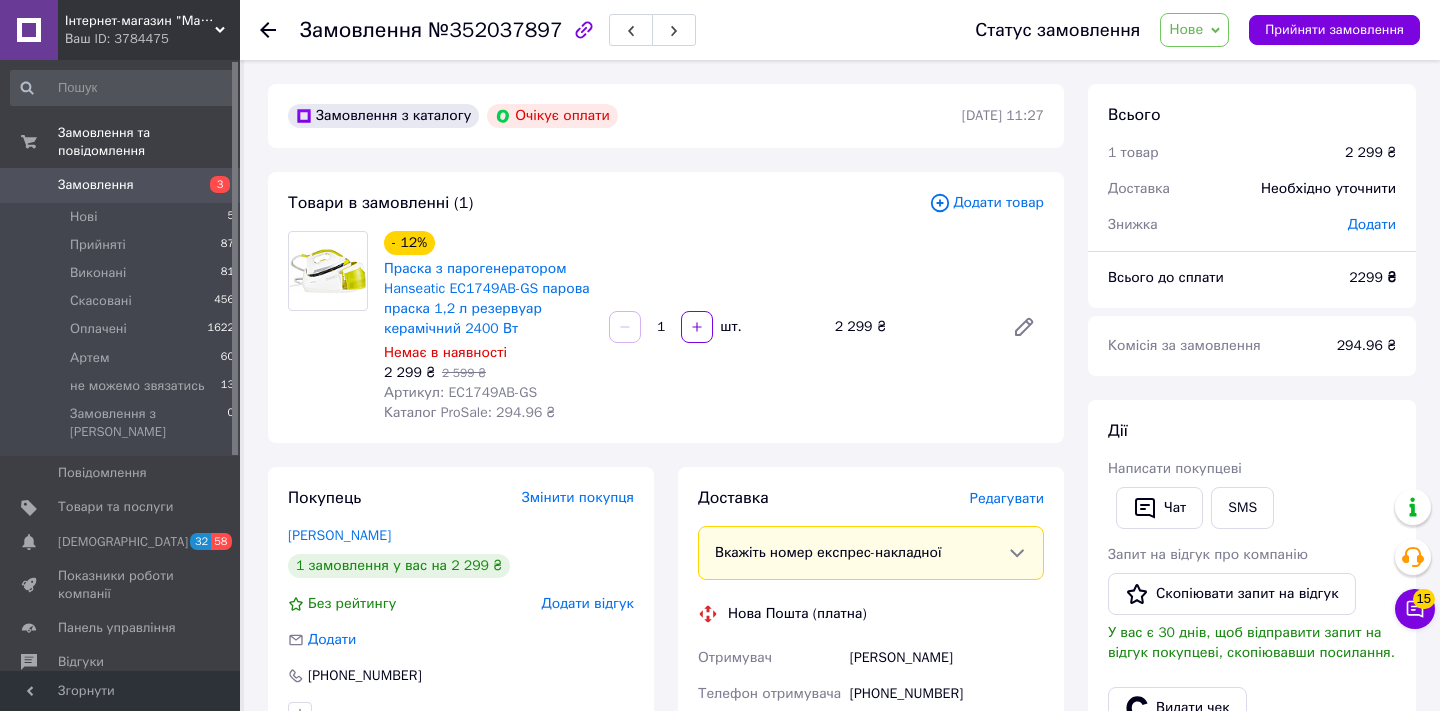 click on "Артикул: EC1749AB-GS" at bounding box center [460, 392] 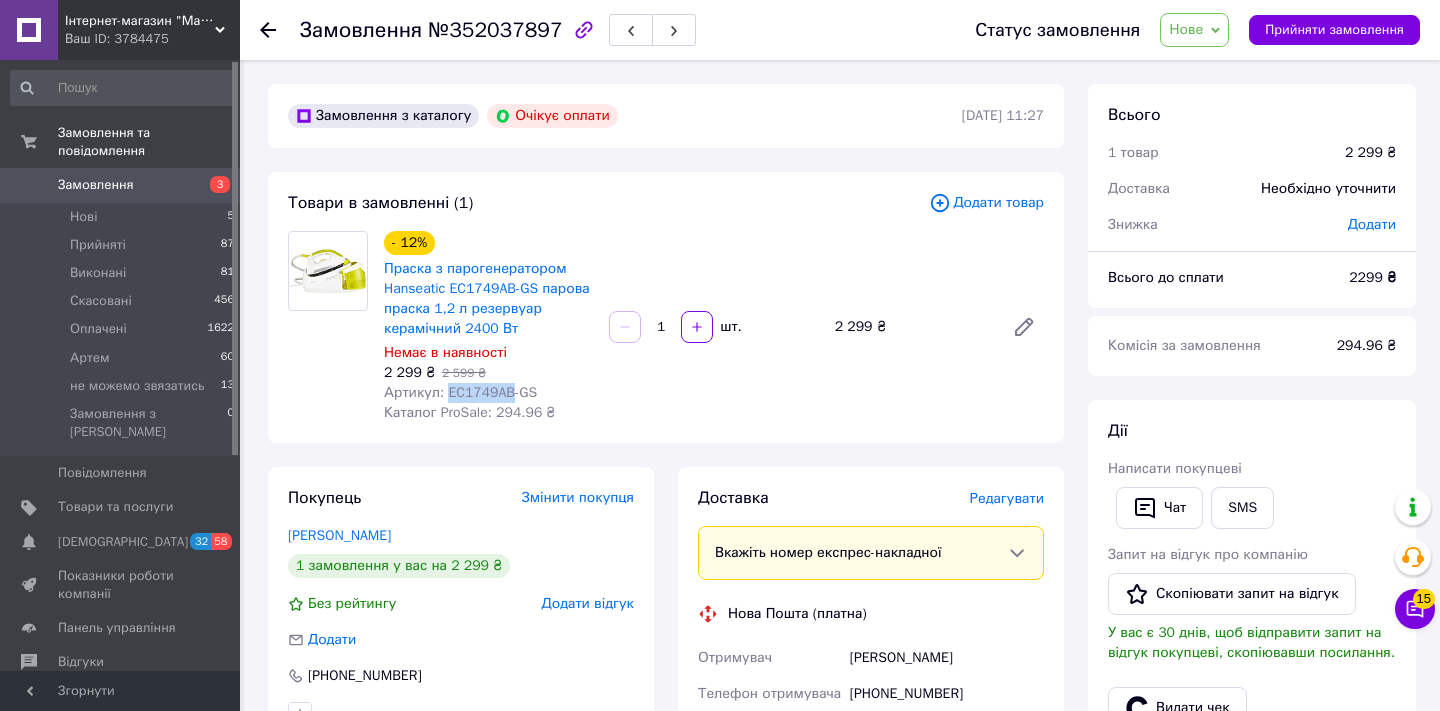 click on "Артикул: EC1749AB-GS" at bounding box center [460, 392] 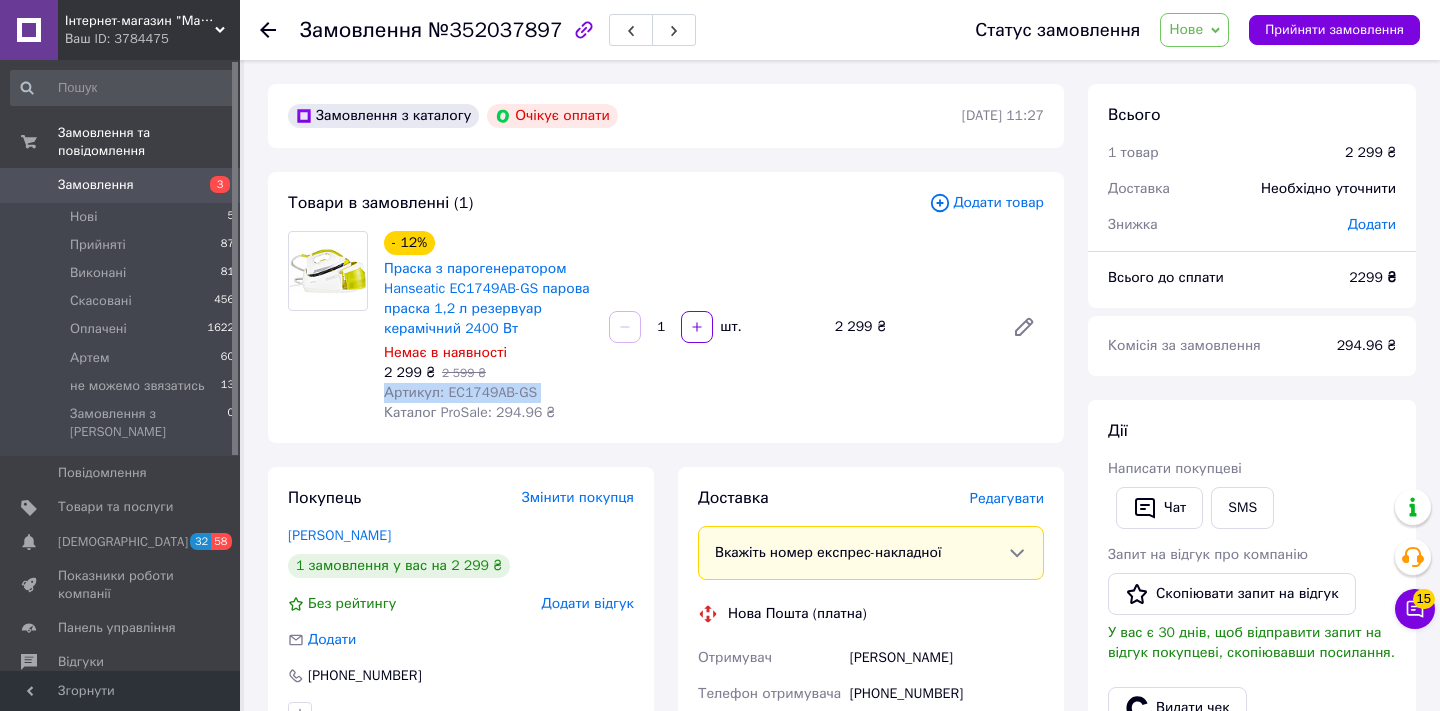click on "Артикул: EC1749AB-GS" at bounding box center (460, 392) 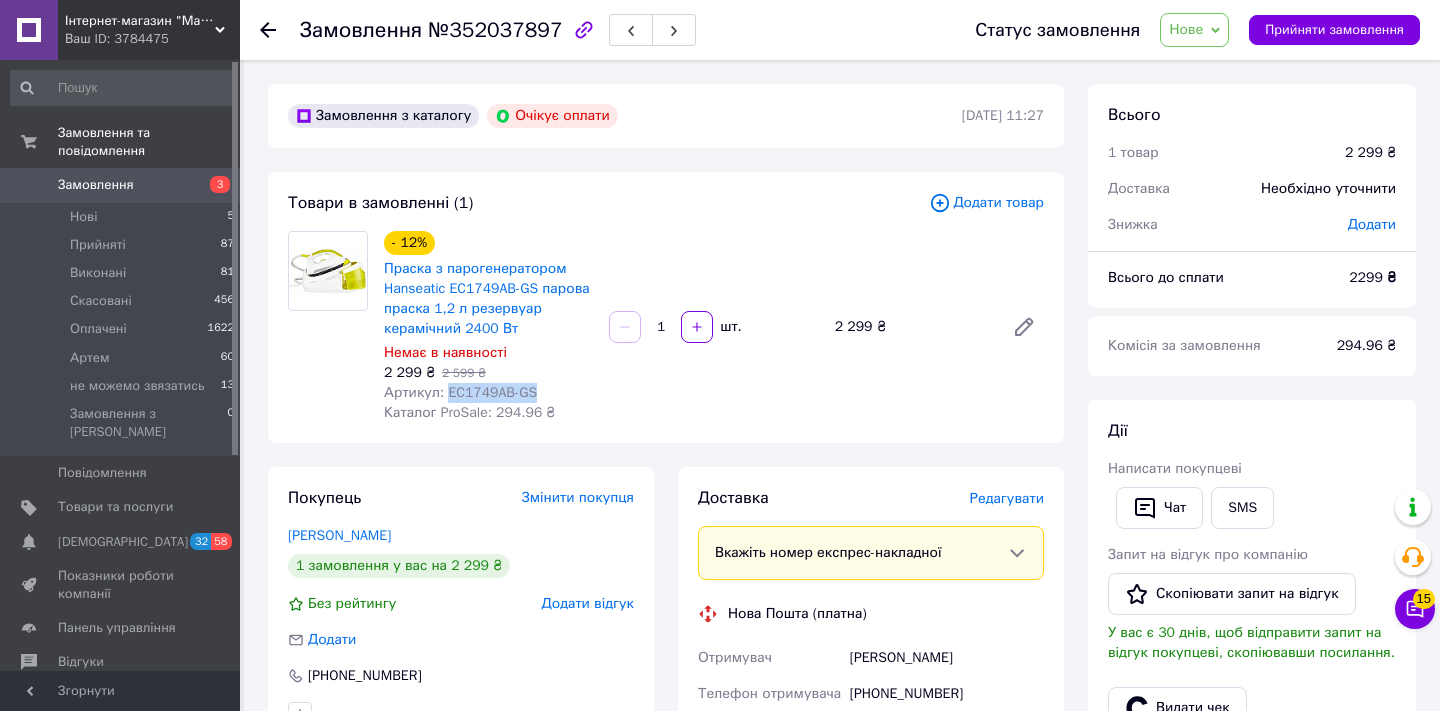 drag, startPoint x: 554, startPoint y: 397, endPoint x: 448, endPoint y: 402, distance: 106.11786 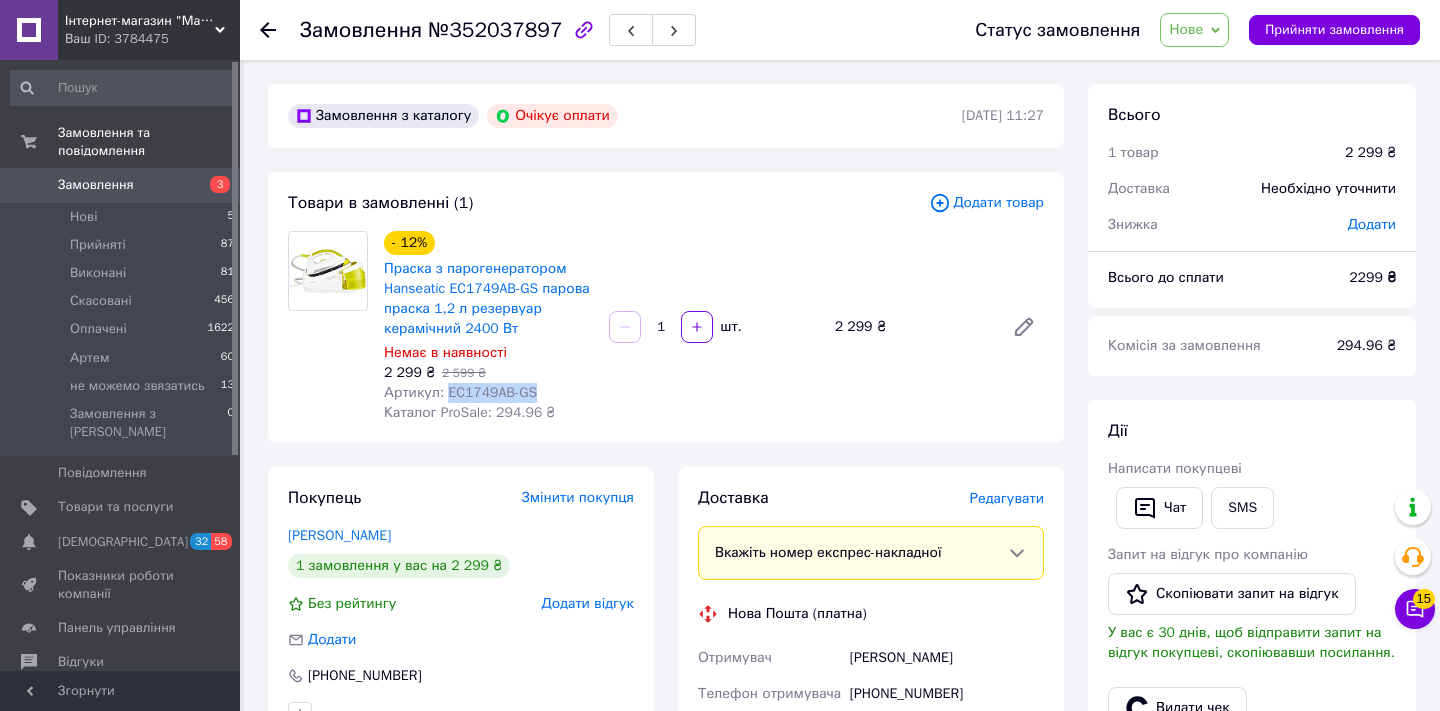 click on "- 12% Праска з парогенератором Hanseatic EC1749AB-GS парова праска 1,2 л резервуар керамічний 2400 Вт Немає в наявності 2 299 ₴   2 599 ₴ Артикул: EC1749AB-GS Каталог ProSale: 294.96 ₴" at bounding box center [488, 327] 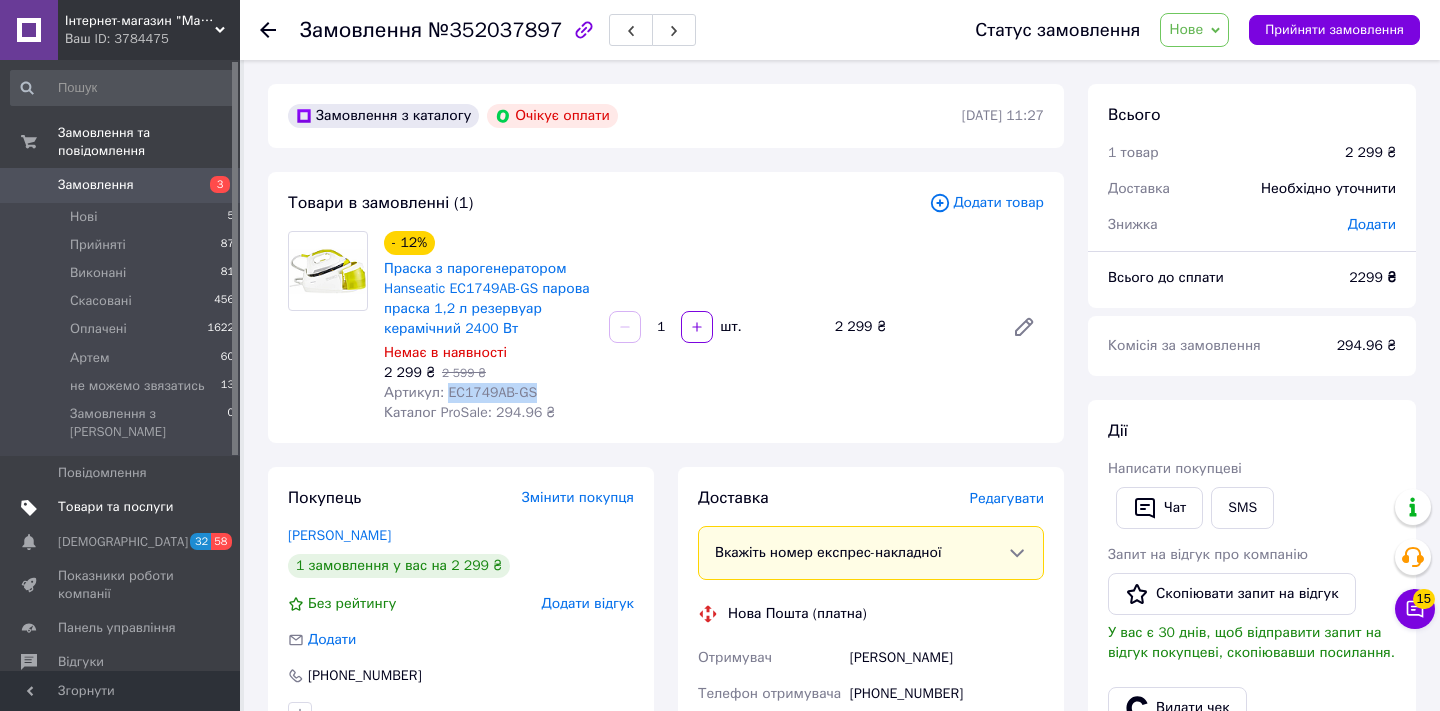 click on "Товари та послуги" at bounding box center [115, 507] 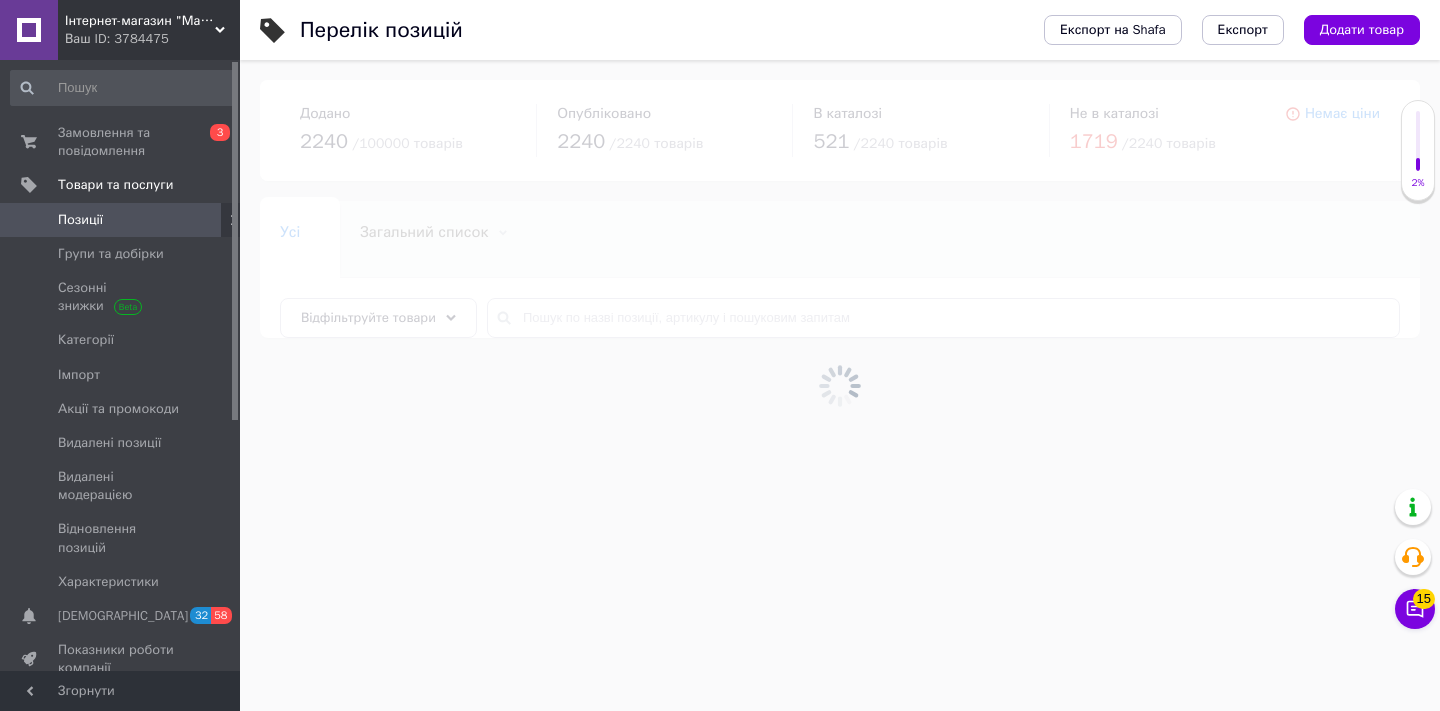 click at bounding box center (840, 385) 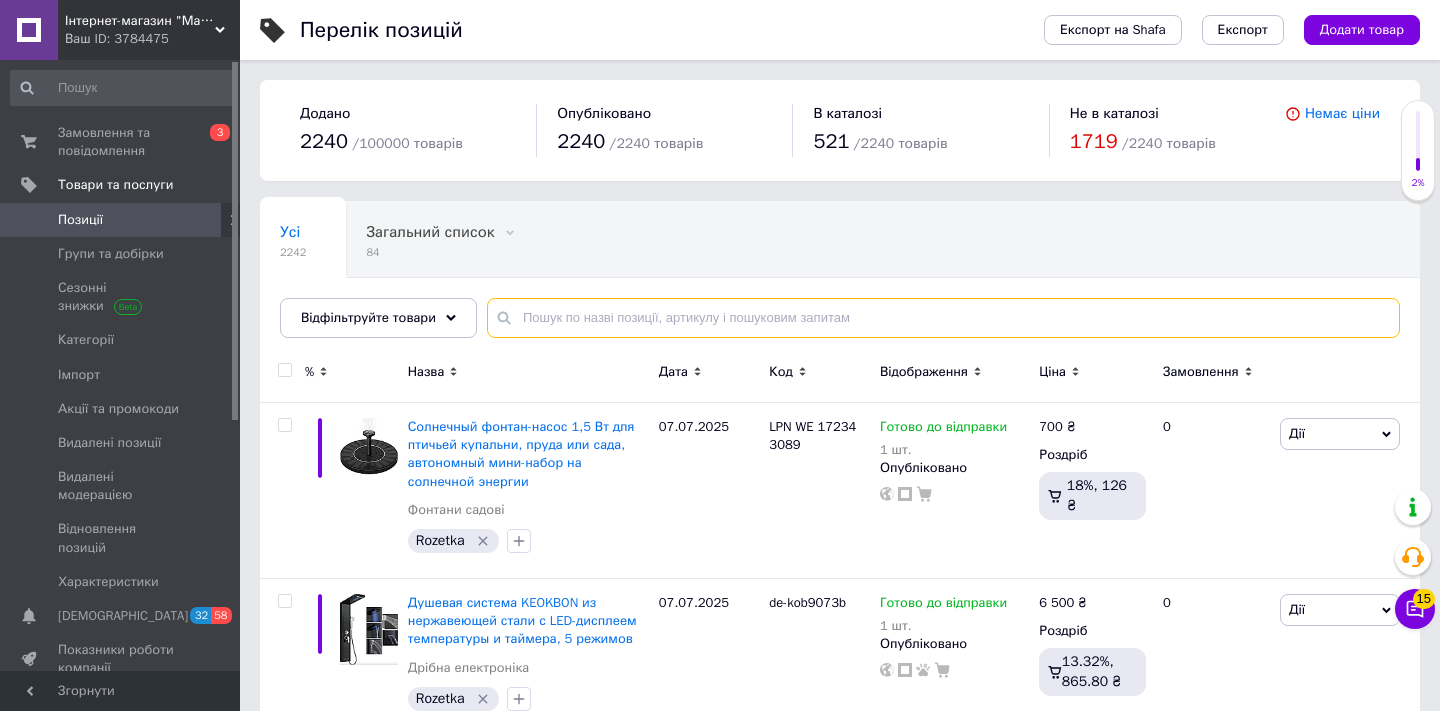 click at bounding box center [943, 318] 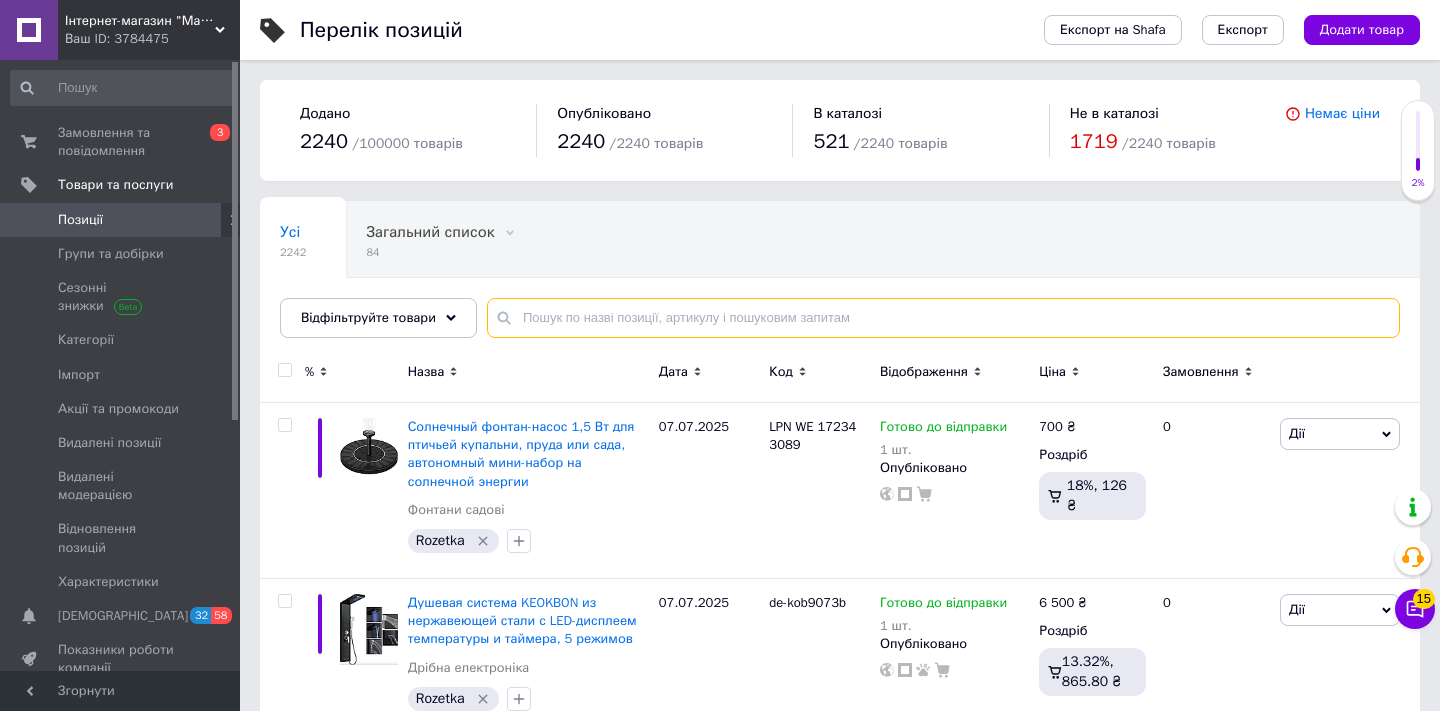 paste on "EC1749AB-GS" 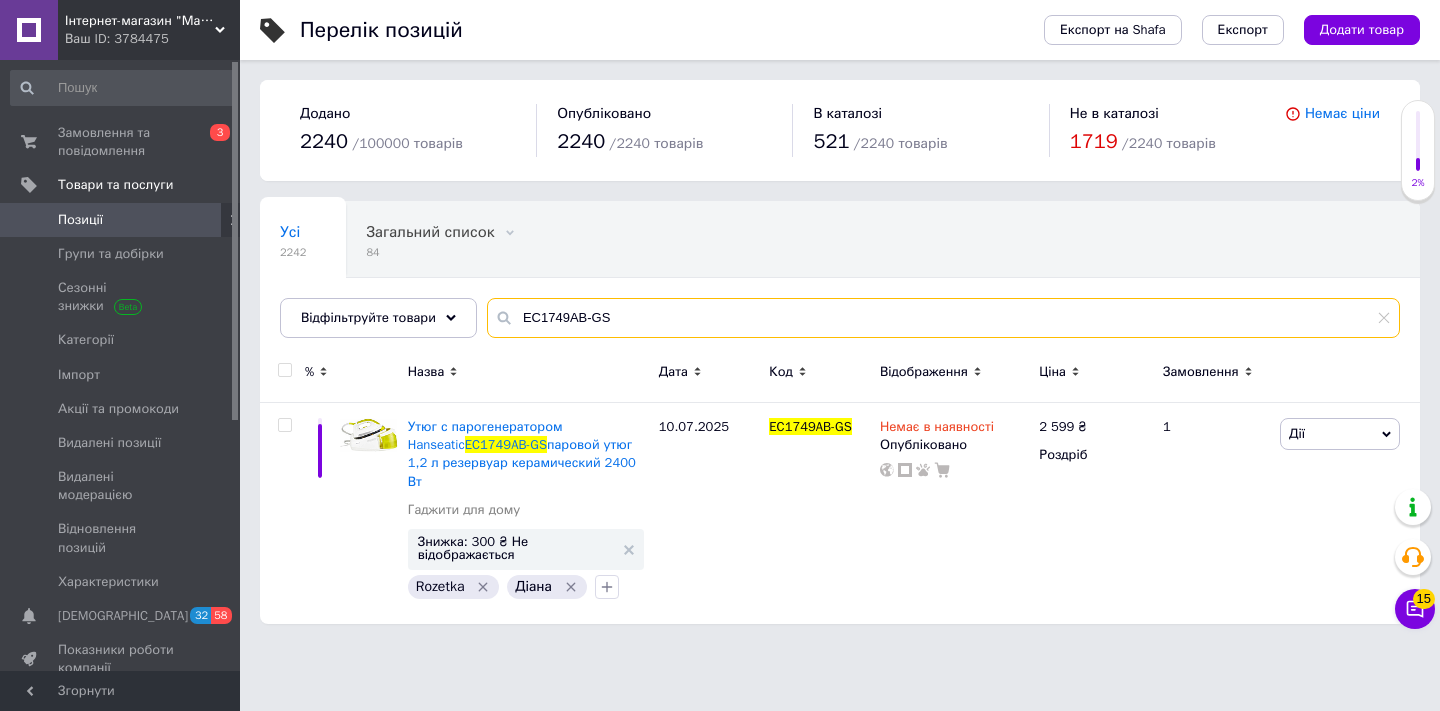 type on "EC1749AB-GS" 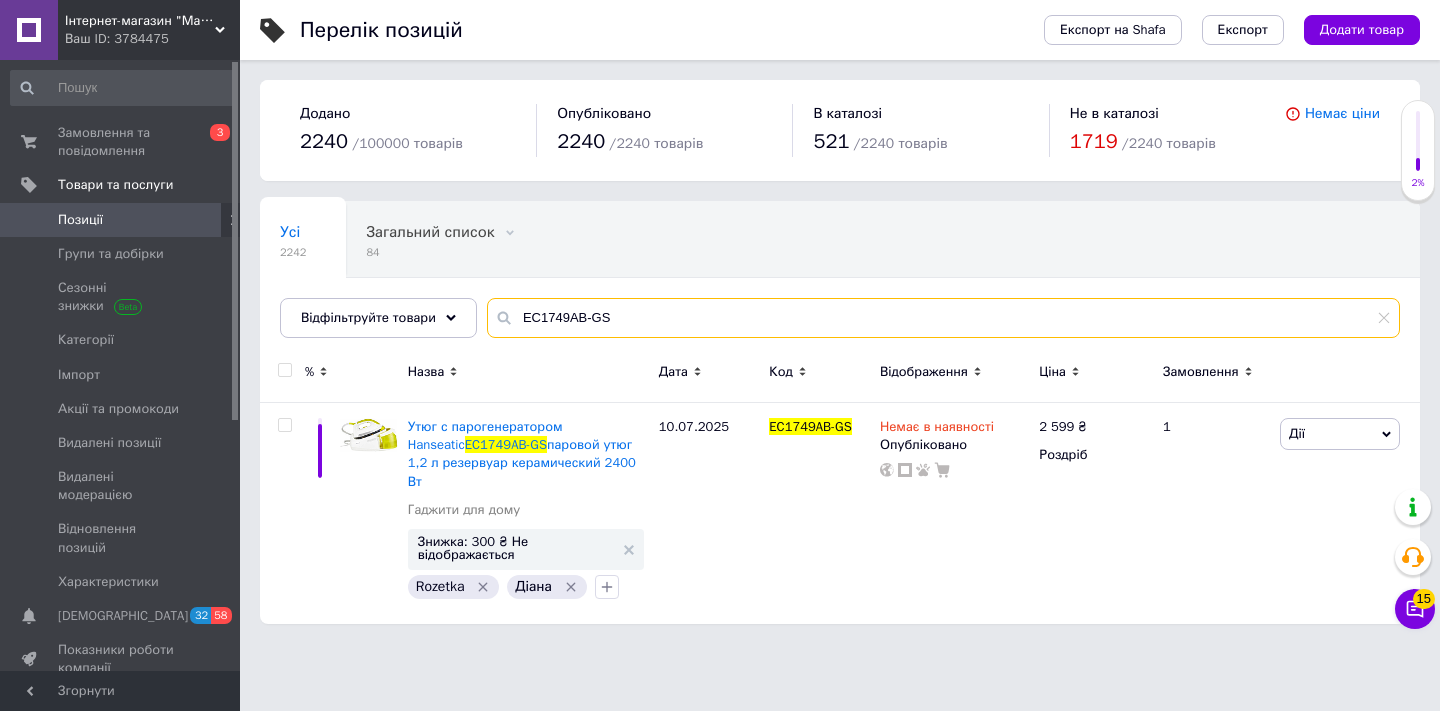 click on "EC1749AB-GS" at bounding box center (943, 318) 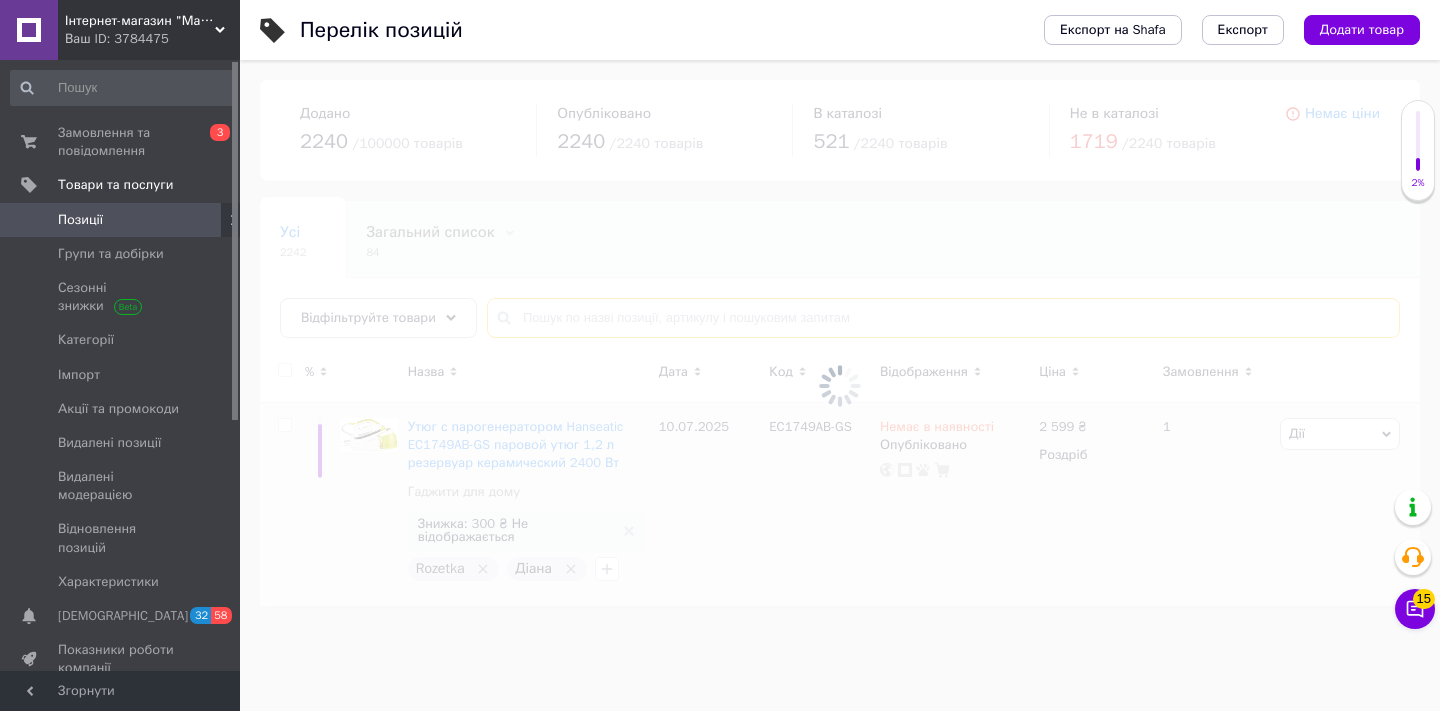type 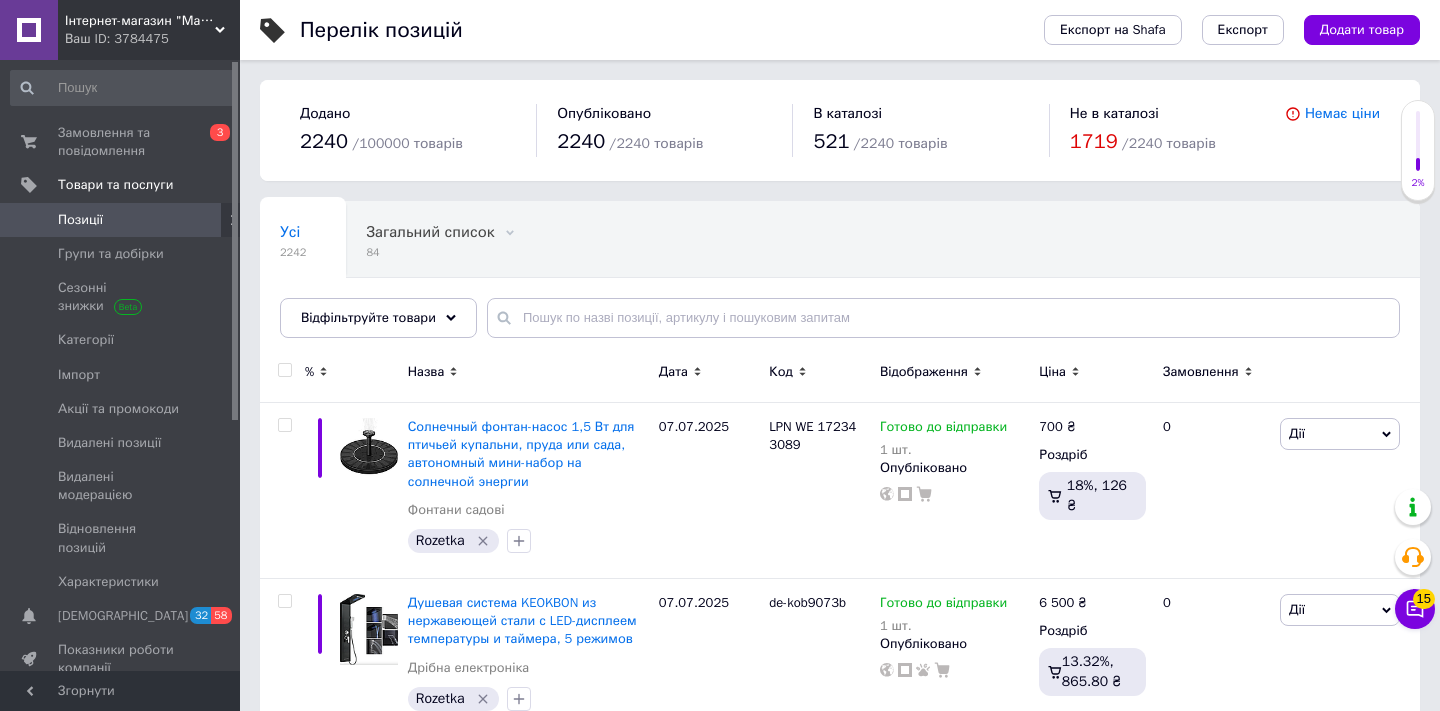 click on "Ваш ID: 3784475" at bounding box center [152, 39] 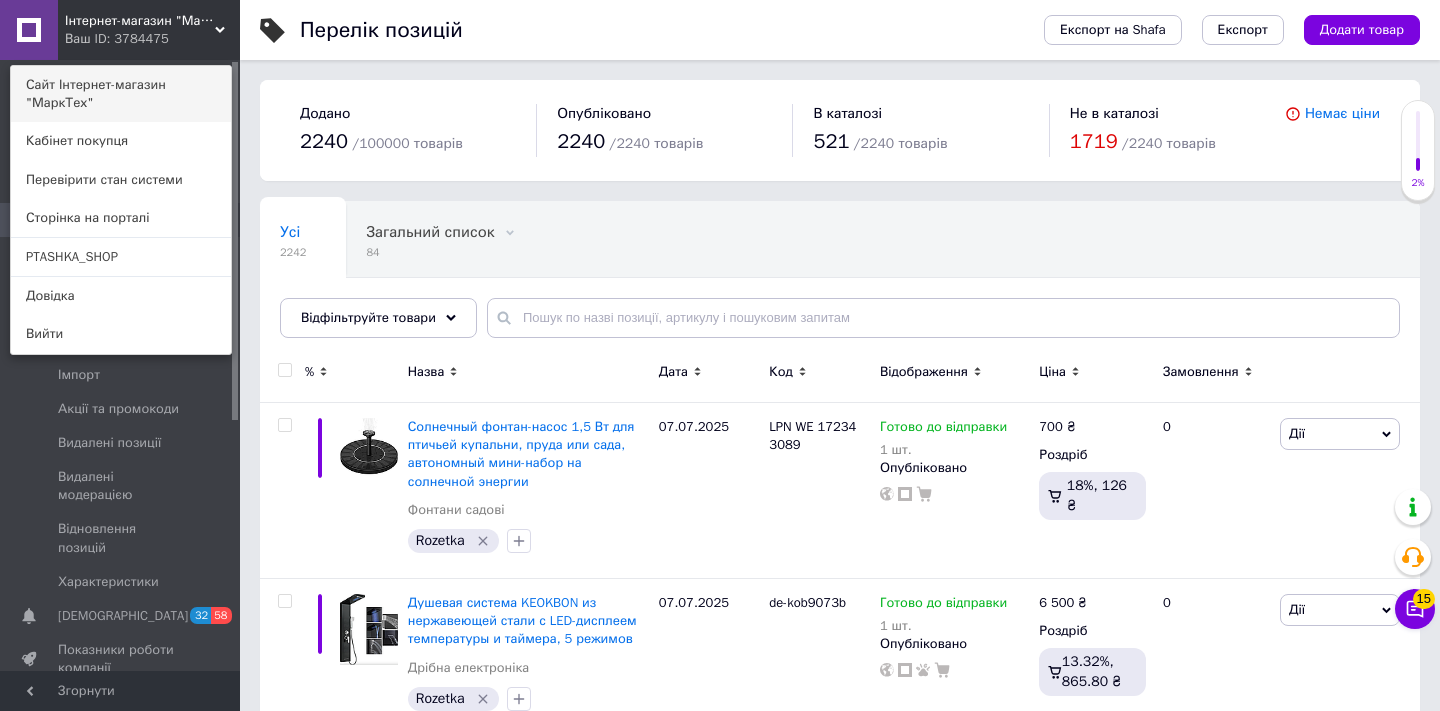 click on "Сайт Інтернет-магазин "МаркТех"" at bounding box center (121, 94) 